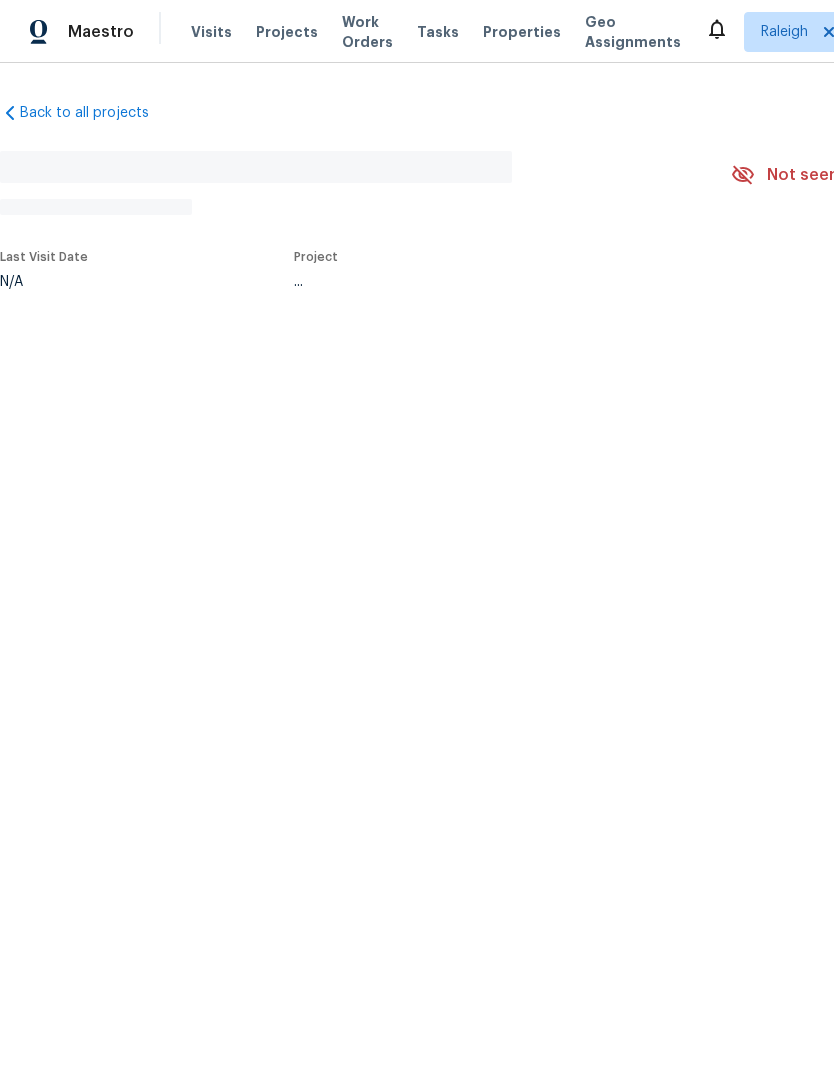 scroll, scrollTop: 0, scrollLeft: 0, axis: both 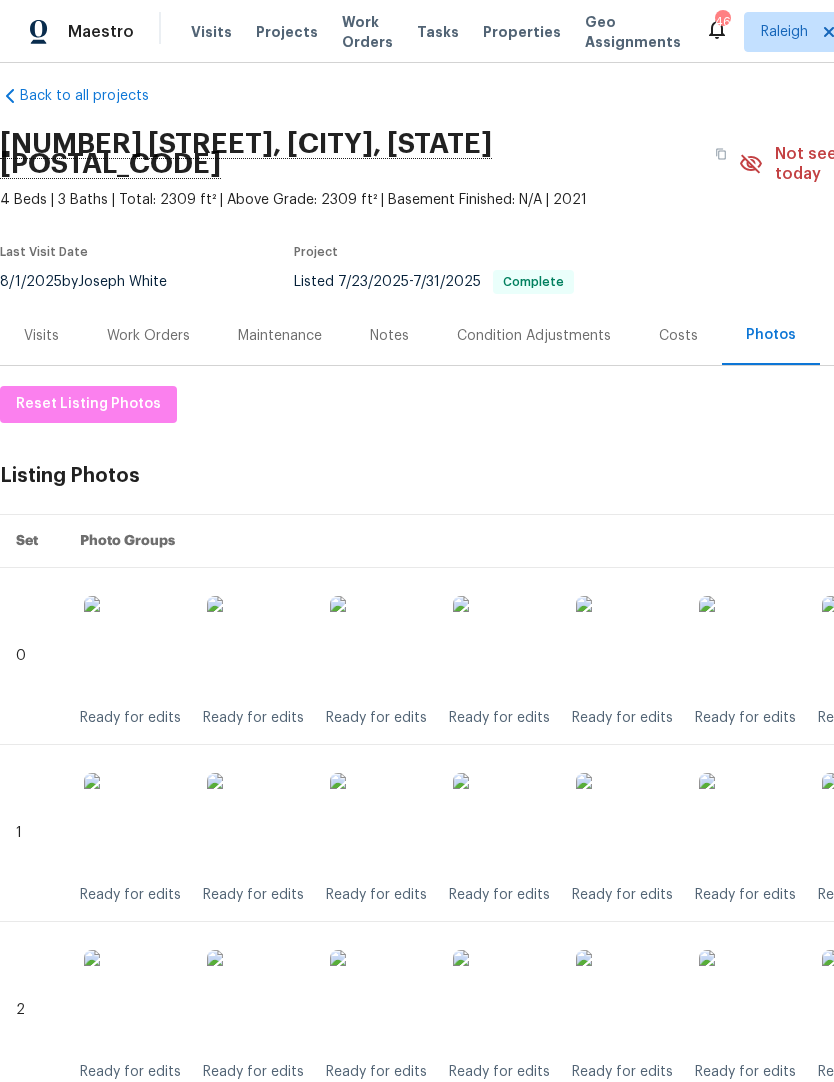 click on "Notes" at bounding box center (389, 336) 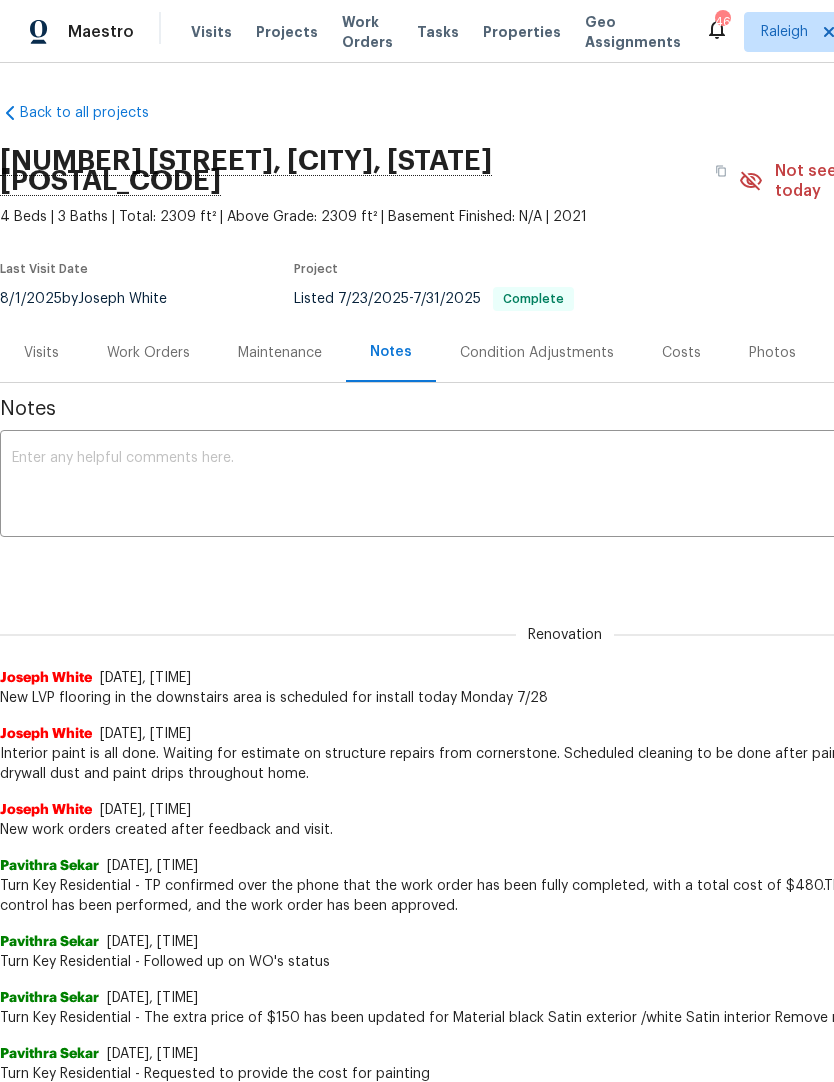 click at bounding box center [565, 486] 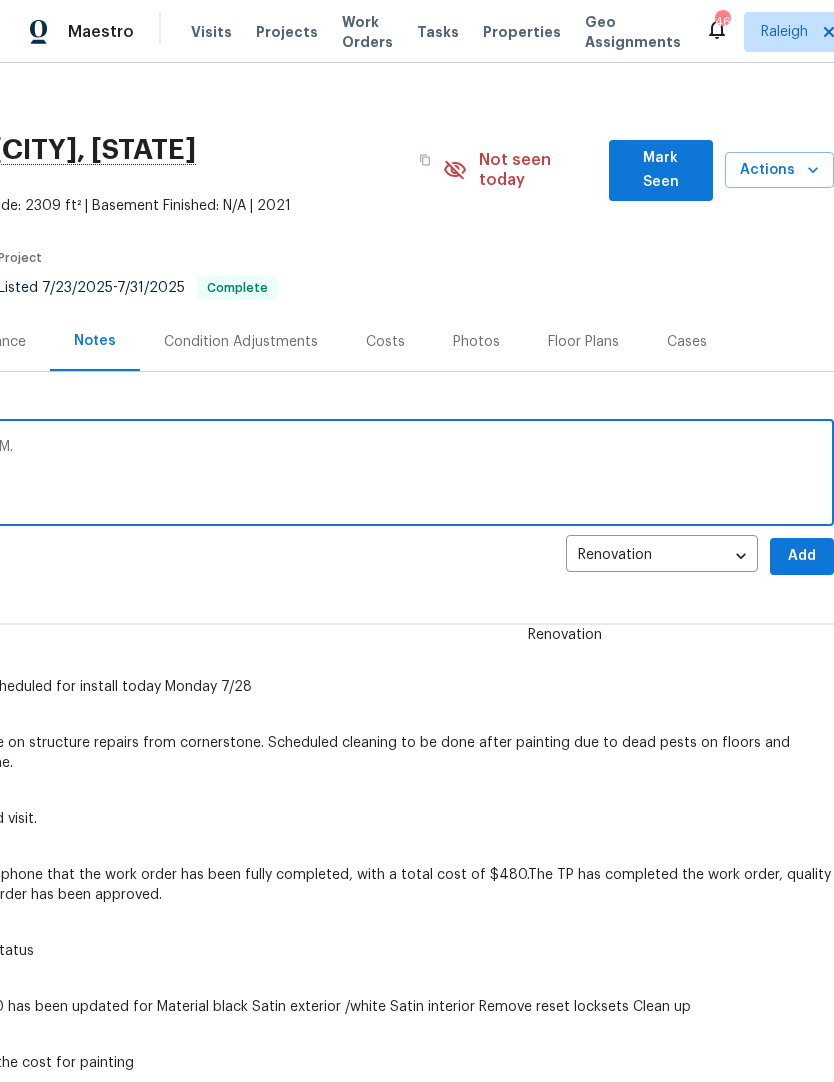 scroll, scrollTop: 11, scrollLeft: 296, axis: both 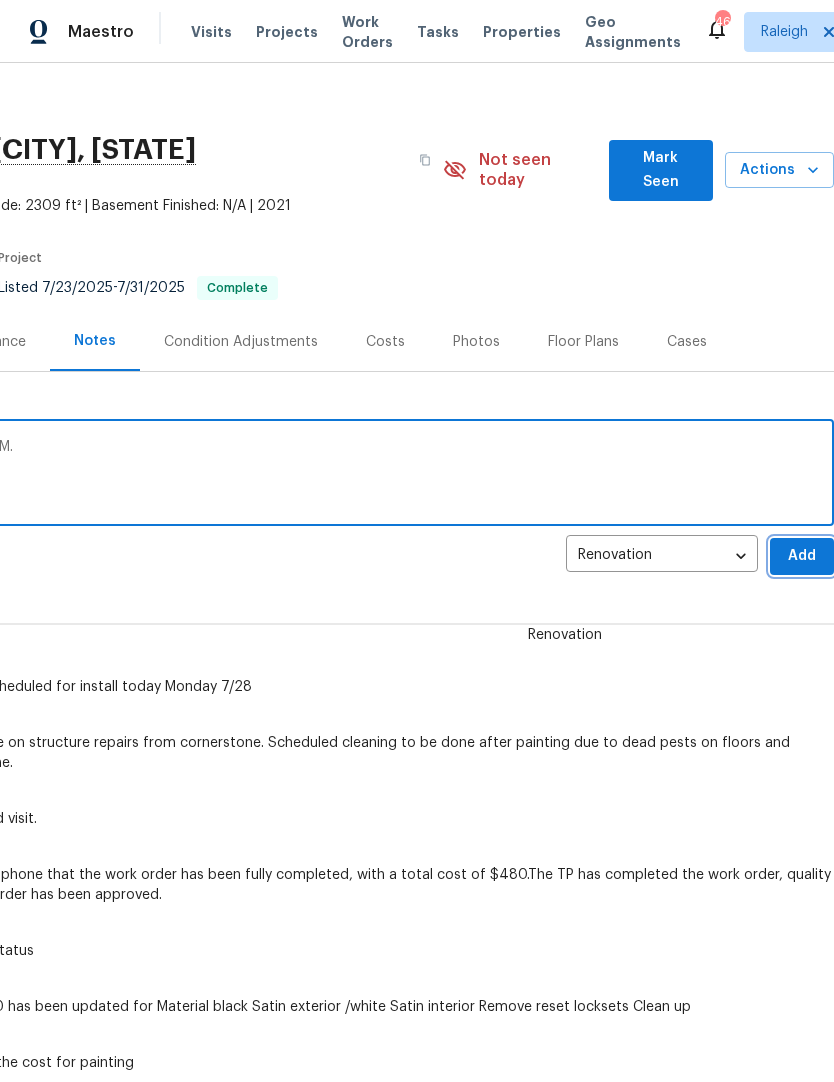 click on "Add" at bounding box center (802, 556) 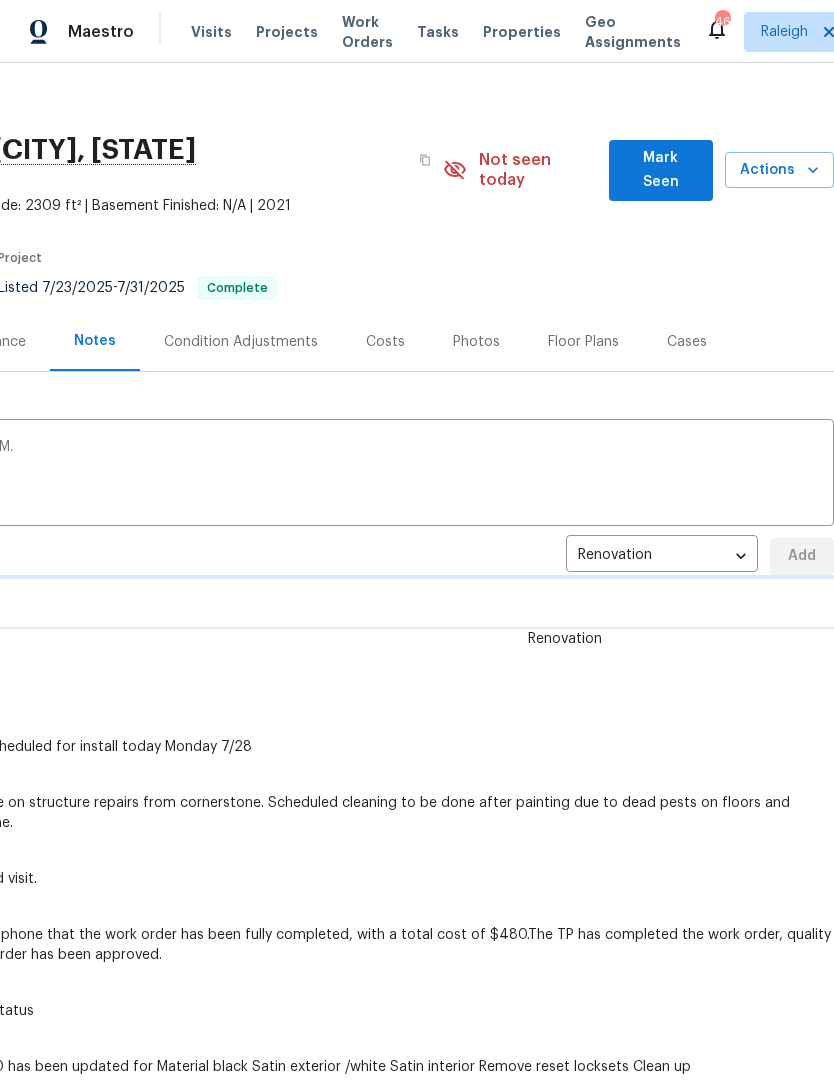 type 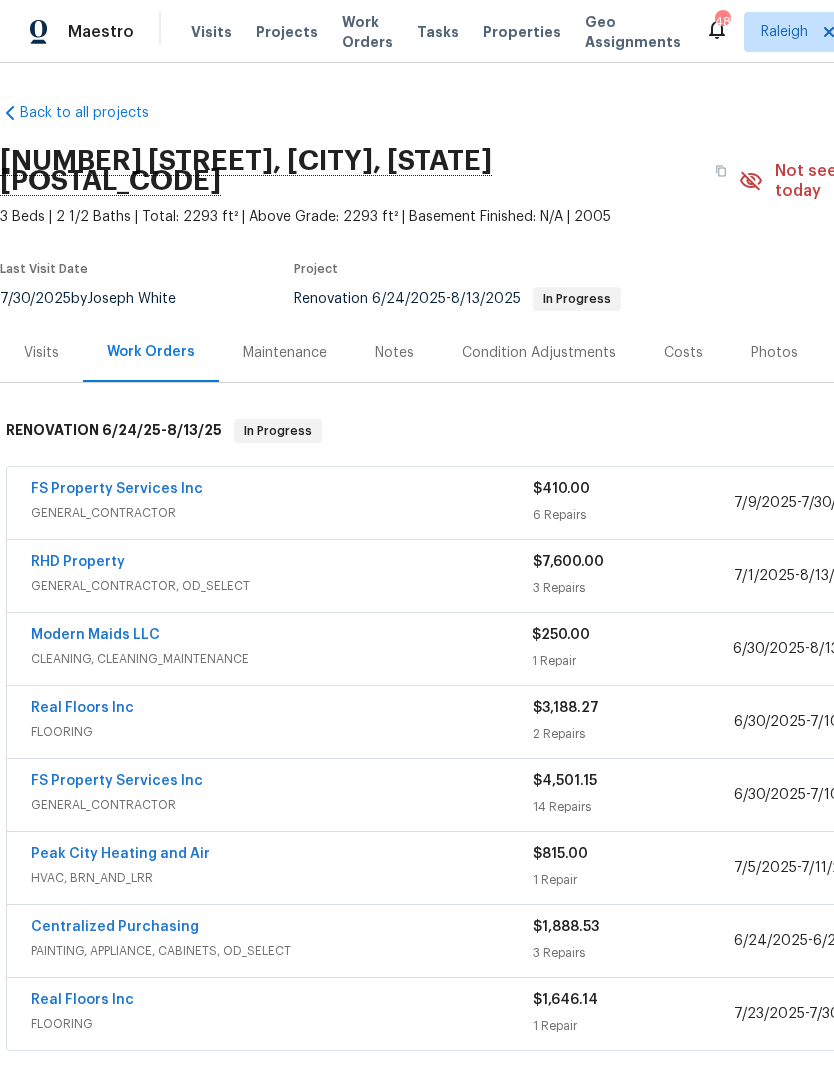 scroll, scrollTop: 0, scrollLeft: 0, axis: both 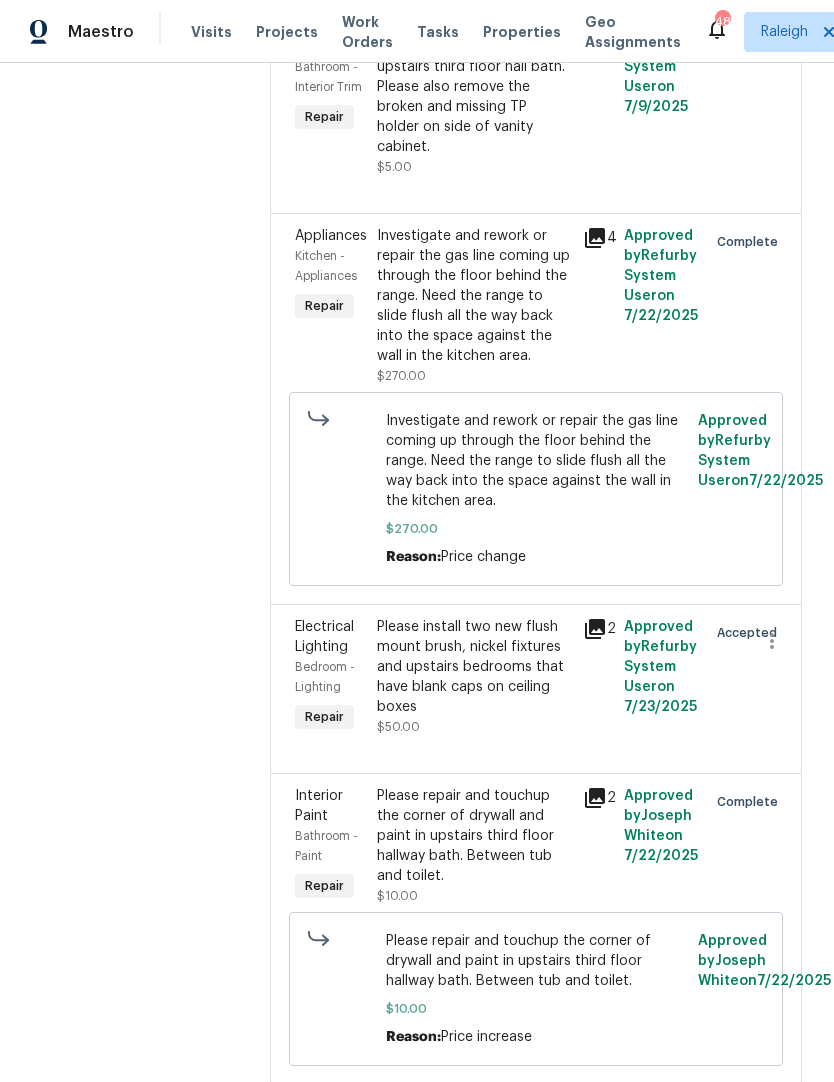 click on "Please install two new flush mount brush, nickel fixtures and upstairs bedrooms that have blank caps on ceiling boxes" at bounding box center [474, 667] 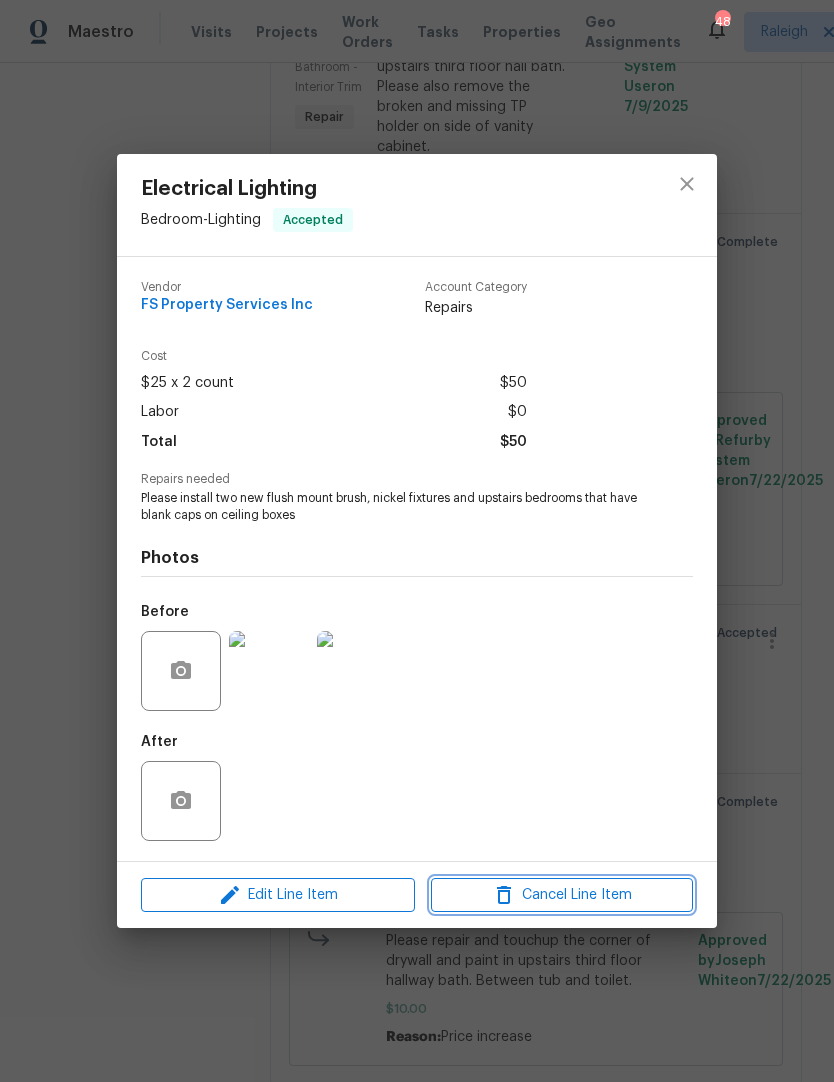 click on "Cancel Line Item" at bounding box center [562, 895] 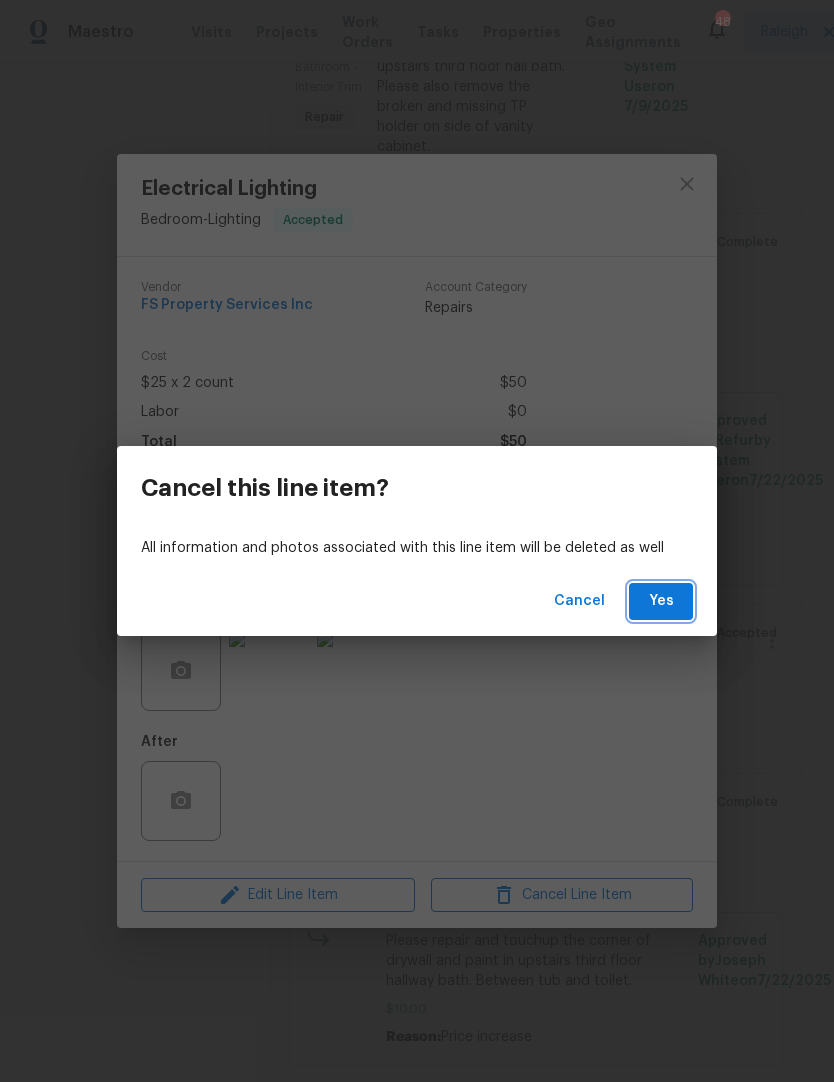 click on "Yes" at bounding box center (661, 601) 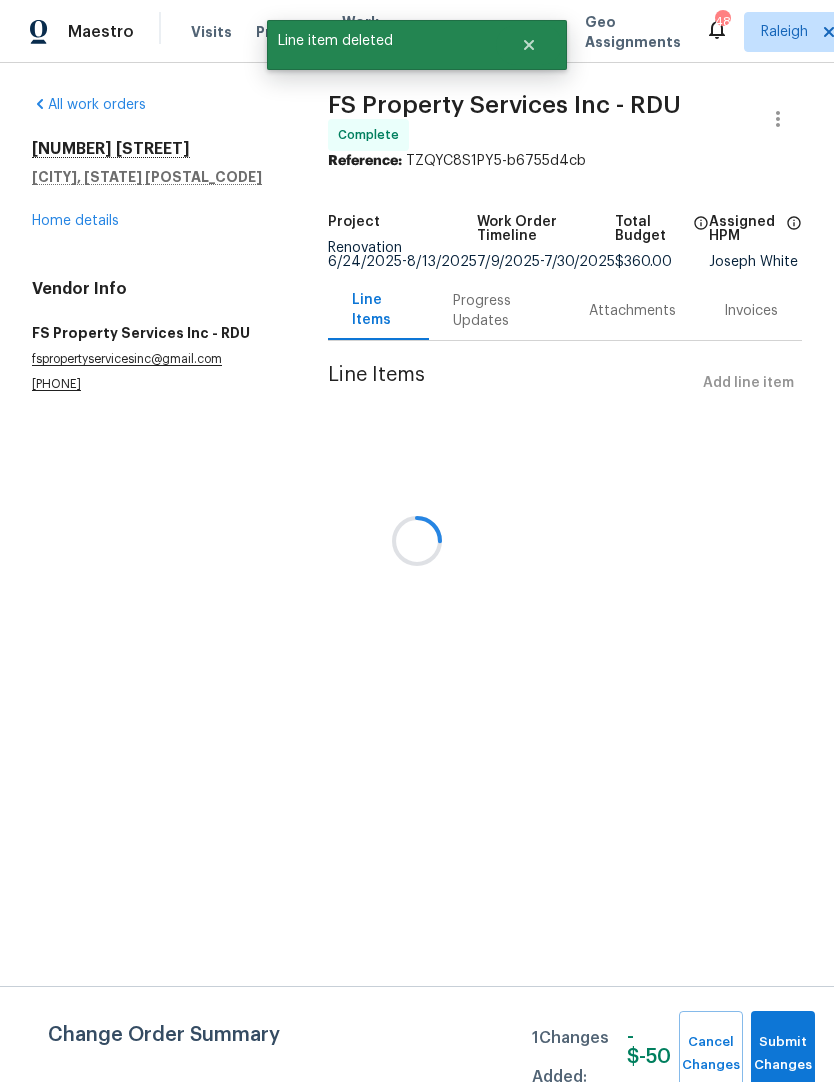 scroll, scrollTop: 0, scrollLeft: 0, axis: both 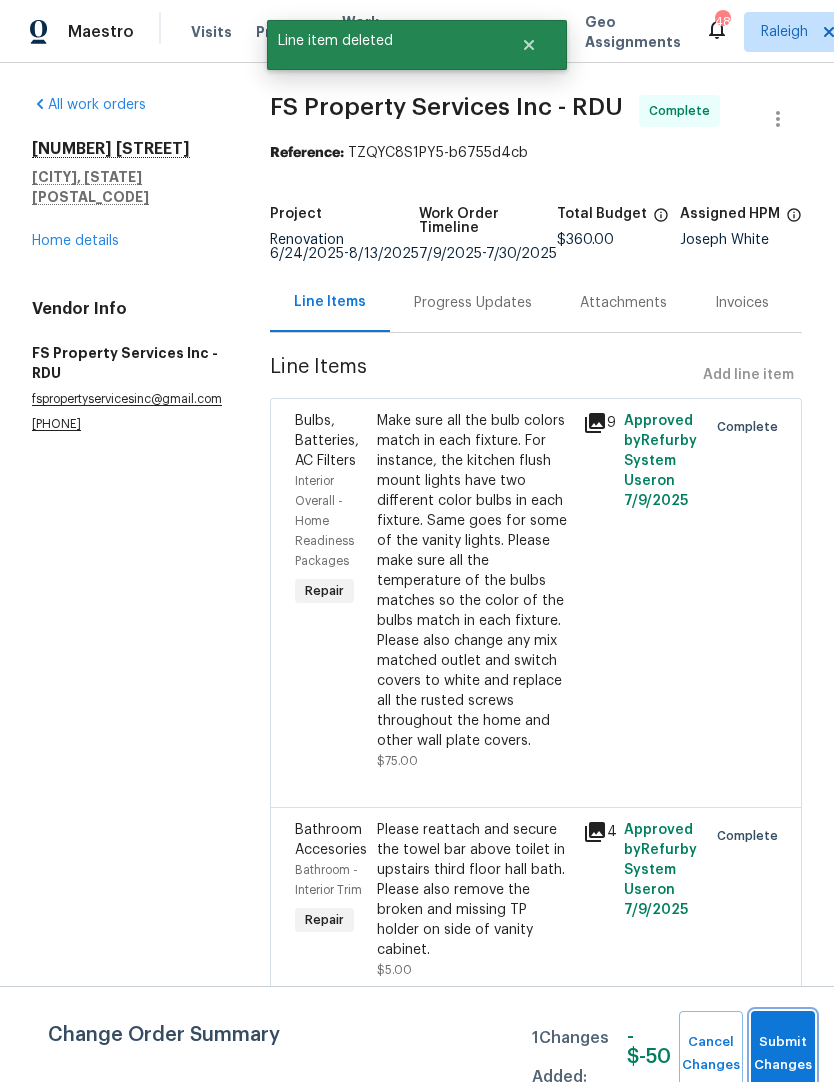 click on "Submit Changes" at bounding box center [783, 1054] 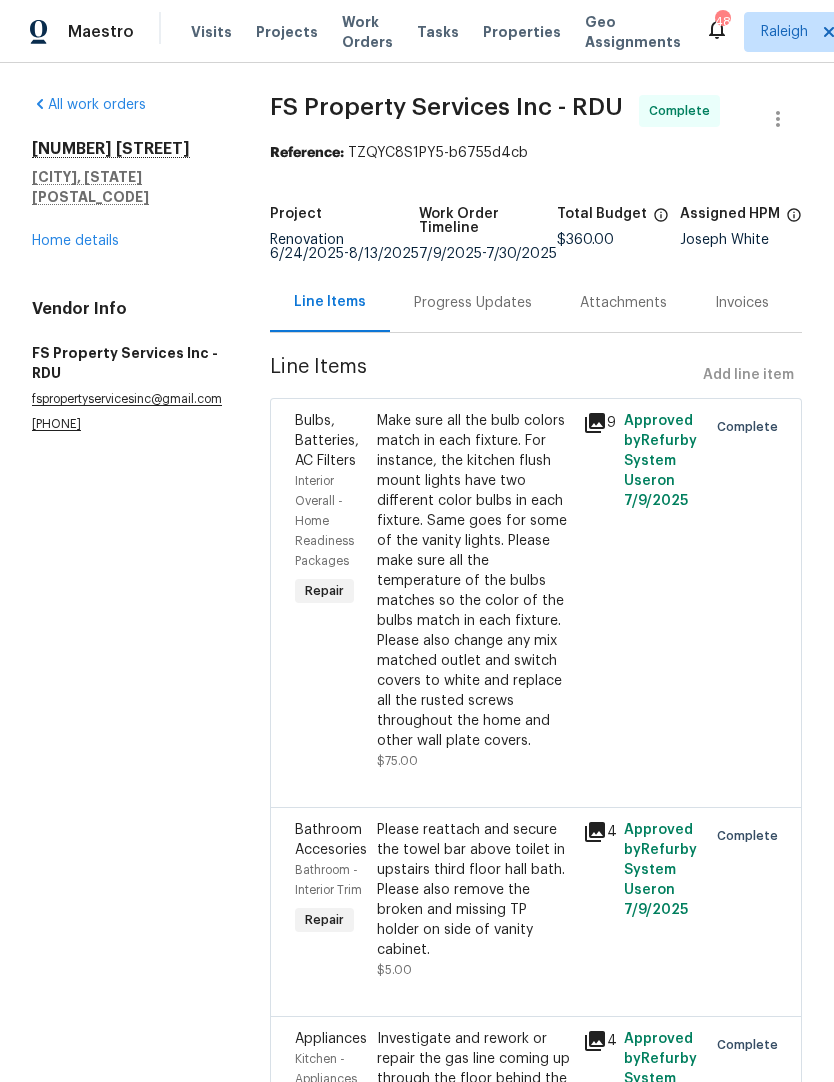 scroll, scrollTop: 0, scrollLeft: 0, axis: both 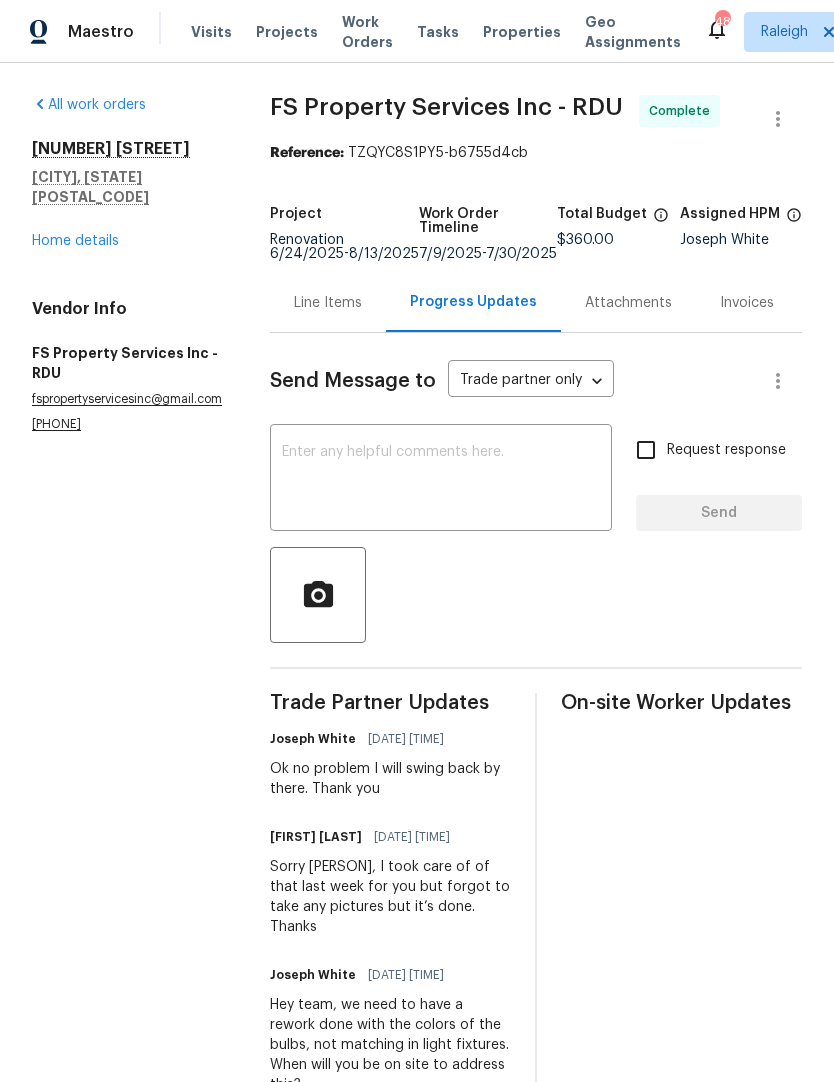click on "Home details" at bounding box center (75, 241) 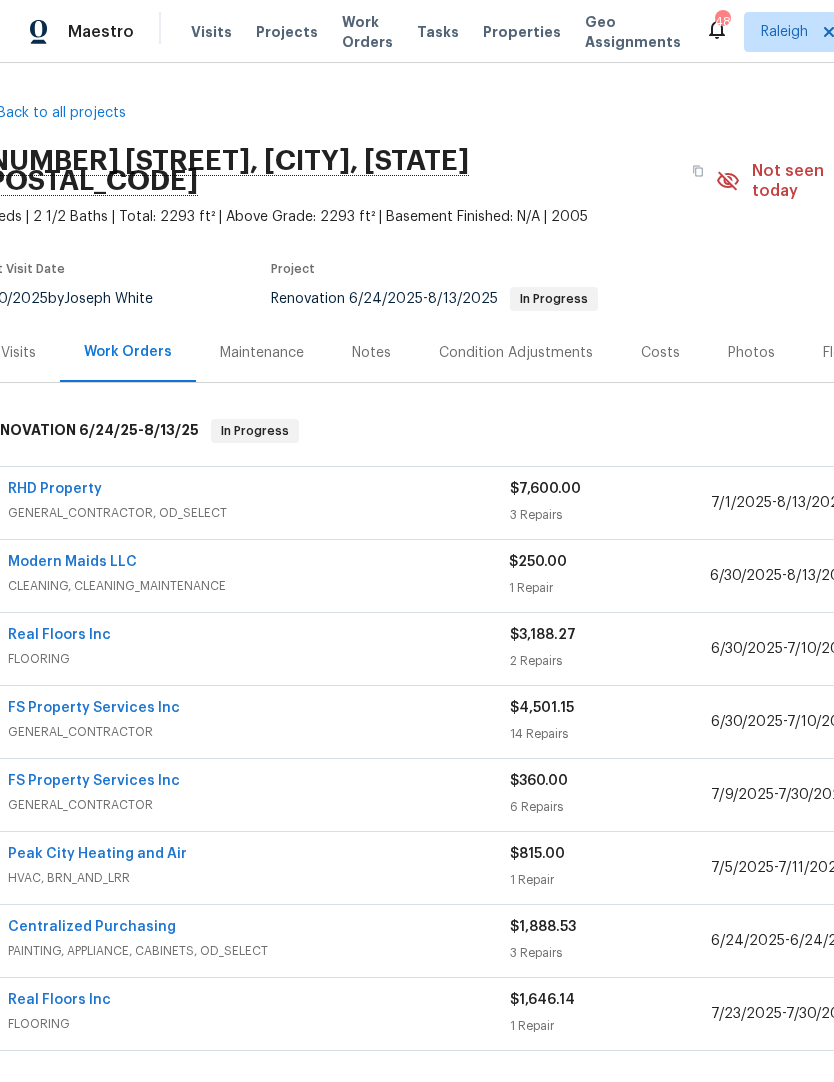 scroll, scrollTop: 0, scrollLeft: 21, axis: horizontal 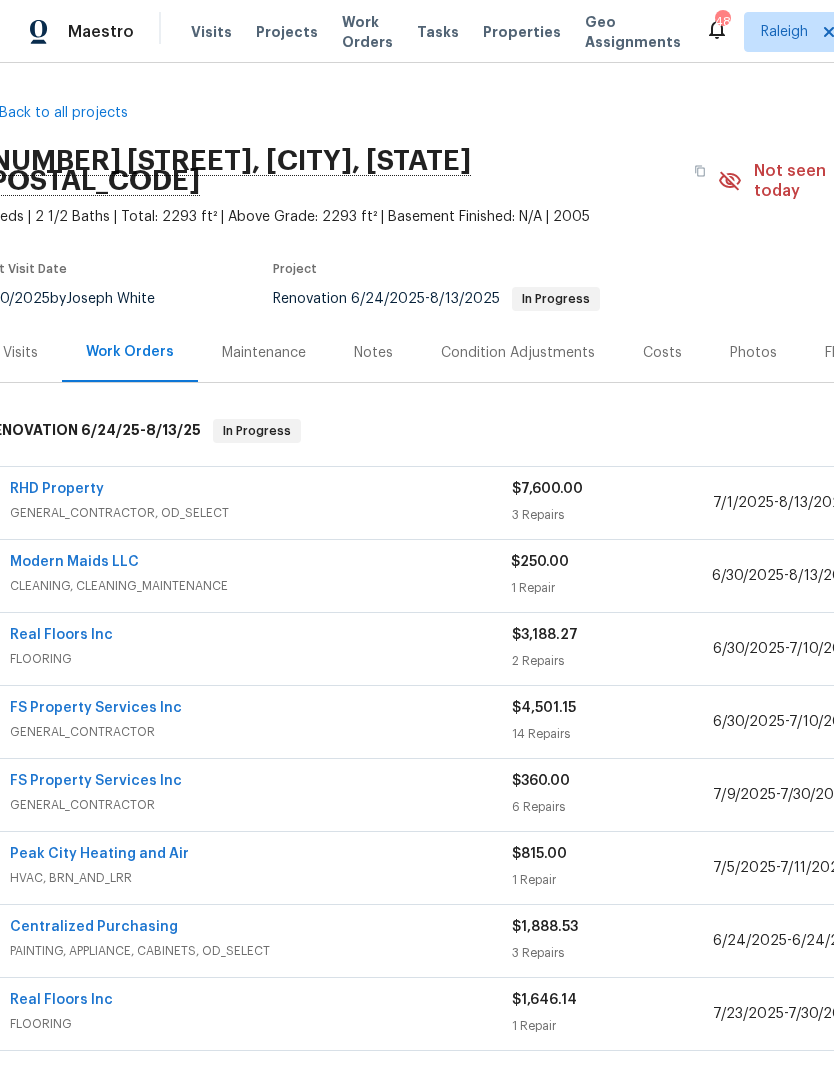 click on "Notes" at bounding box center [373, 353] 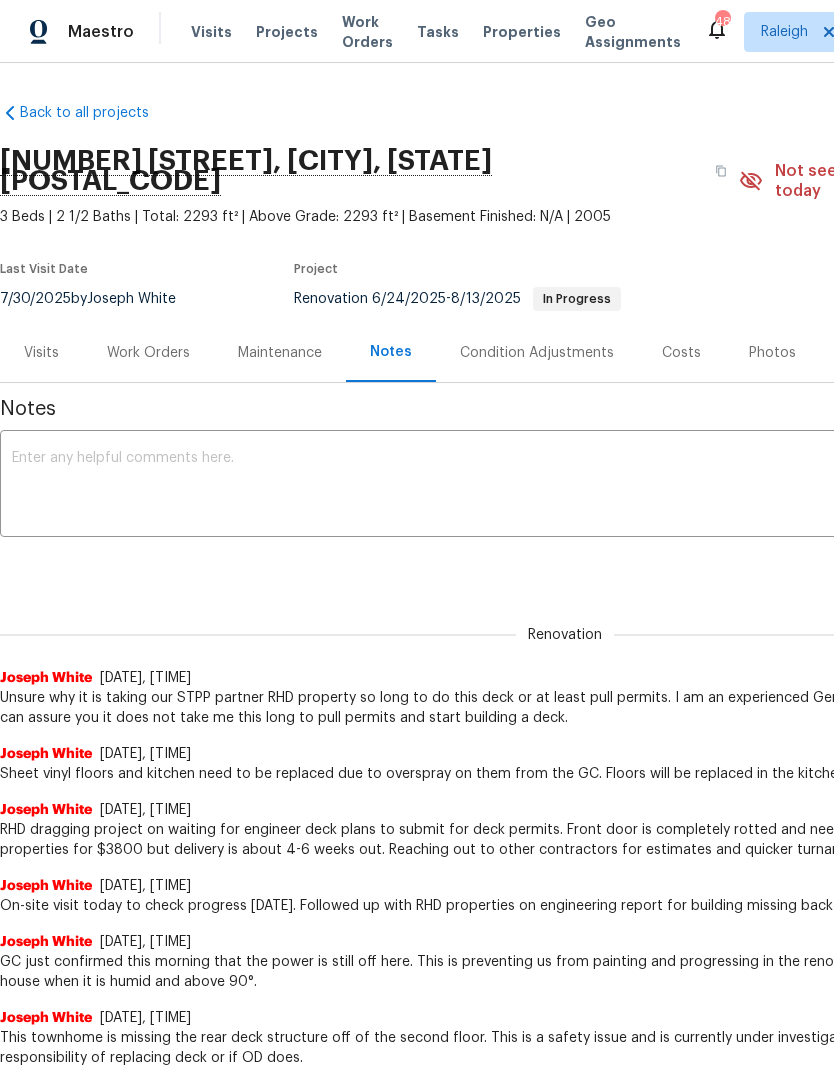scroll, scrollTop: 0, scrollLeft: 0, axis: both 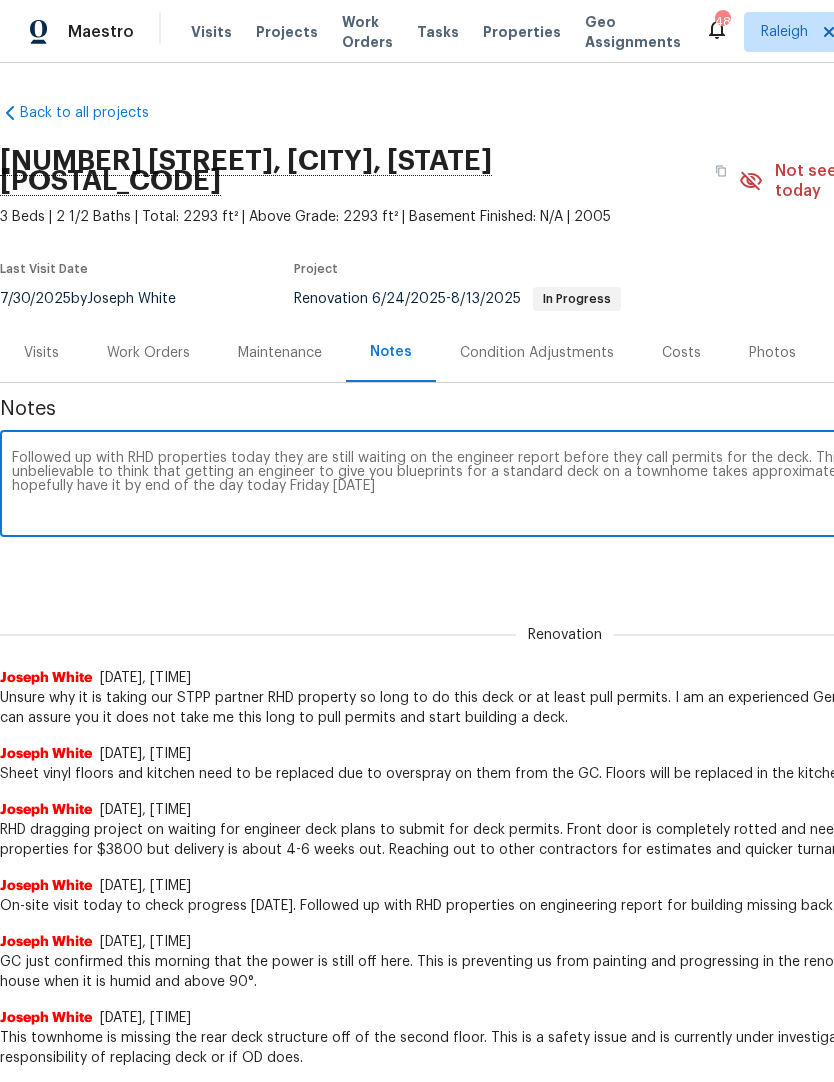 click on "Followed up with RHD properties today they are still waiting on the engineer report before they call permits for the deck. This is really set us back here and it’s unbelievable to think that getting an engineer to give you blueprints for a standard deck on a townhome takes approximate one month. RHD said that they will hopefully have it by end of the day today Friday 8/1" at bounding box center [565, 486] 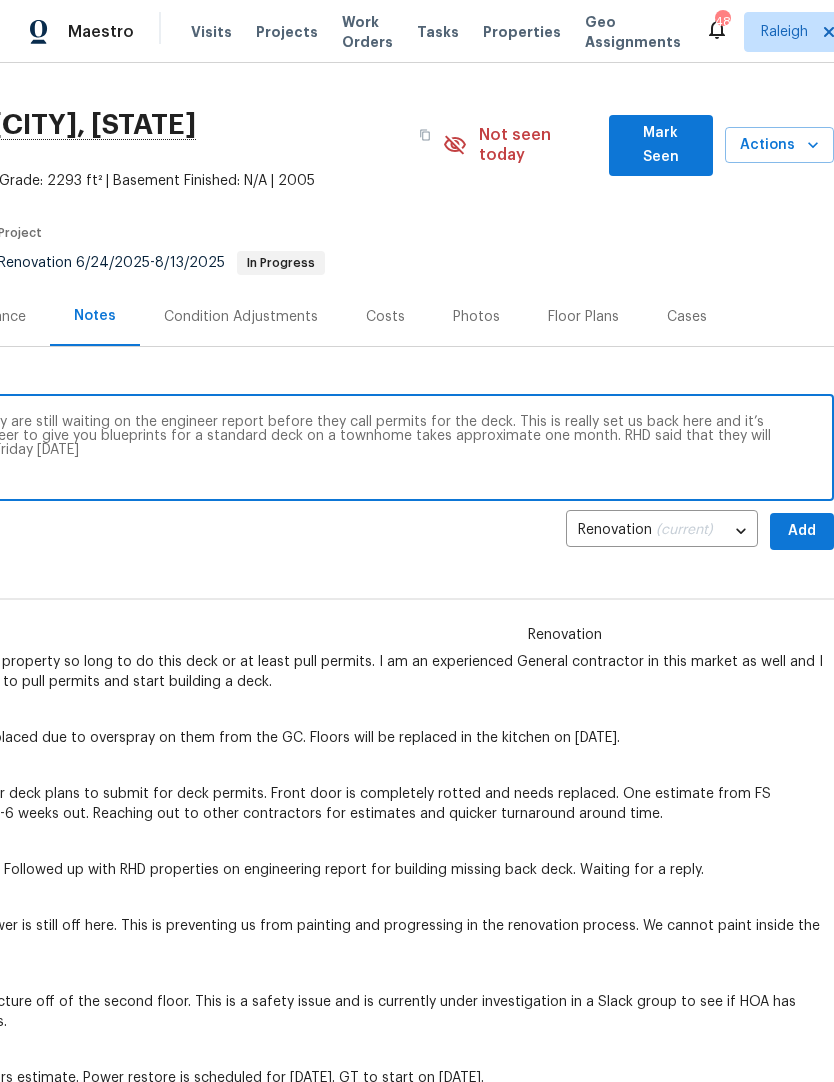 scroll, scrollTop: 38, scrollLeft: 296, axis: both 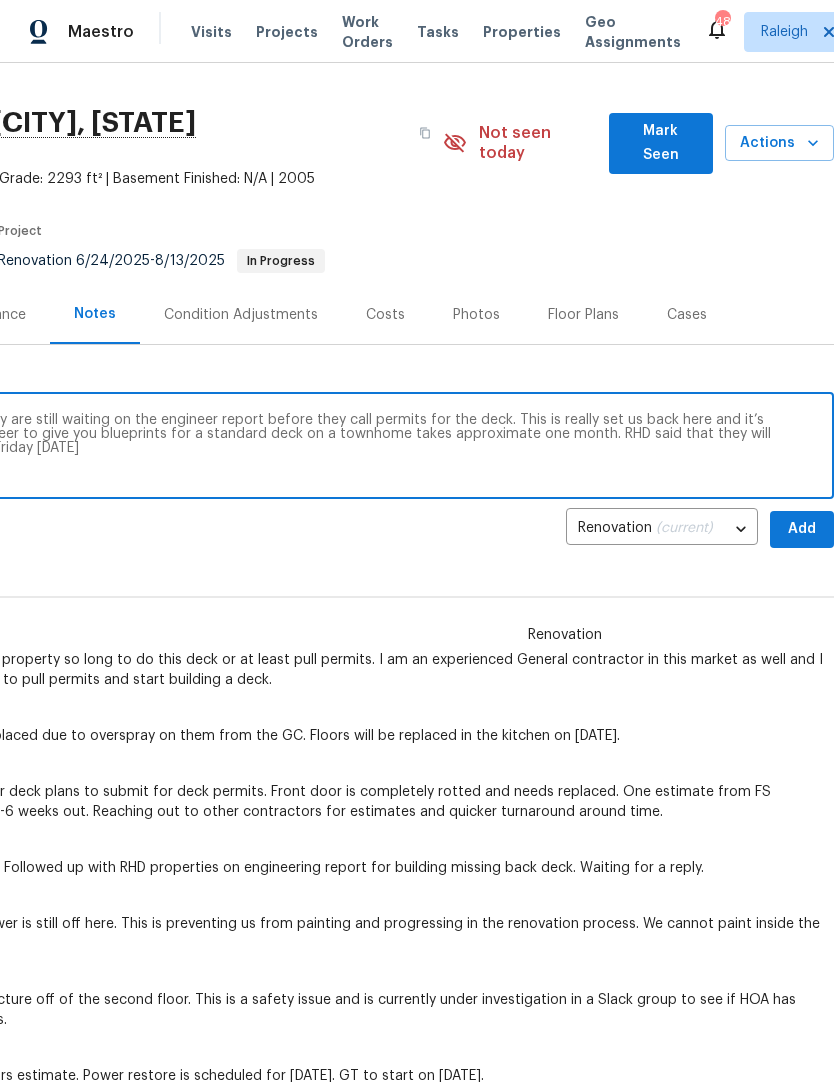 type on "Followed up with RHD properties today they are still waiting on the engineer report before they call permits for the deck. This is really set us back here and it’s unbelievable to think that getting an engineer to give you blueprints for a standard deck on a townhome takes approximate one month. RHD said that they will hopefully have it by end of the day today Friday 8/1" 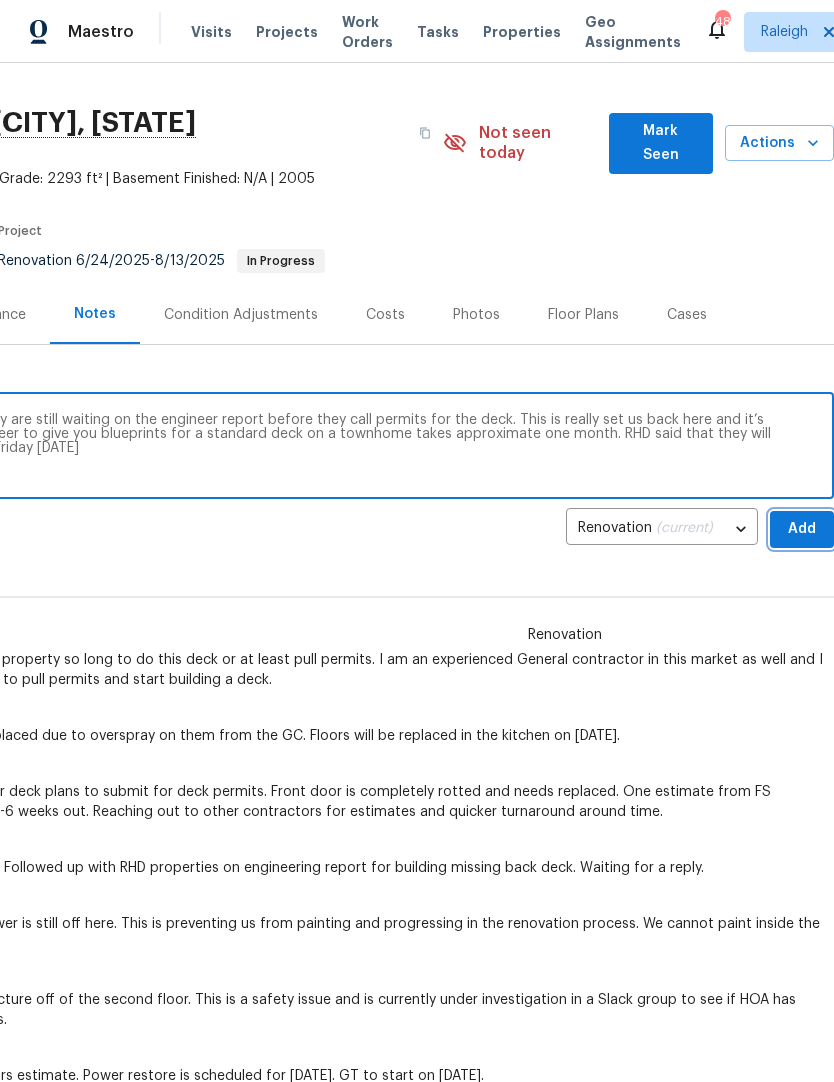 click on "Add" at bounding box center [802, 529] 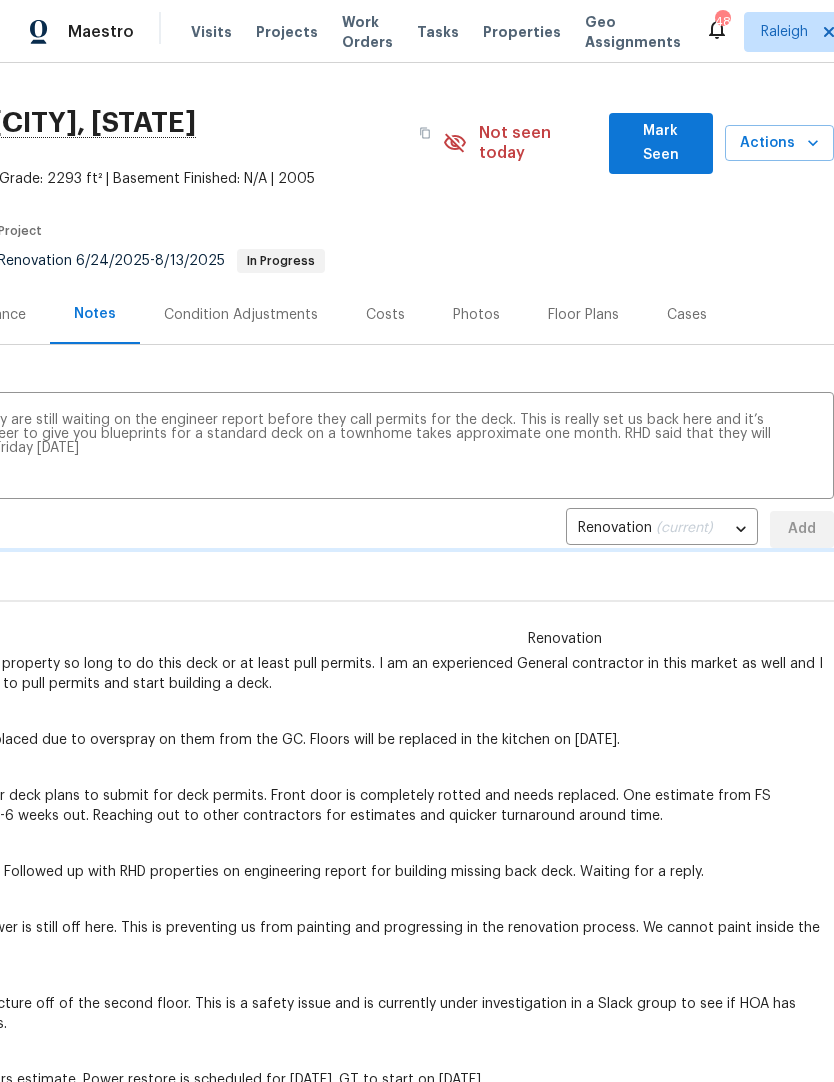 type 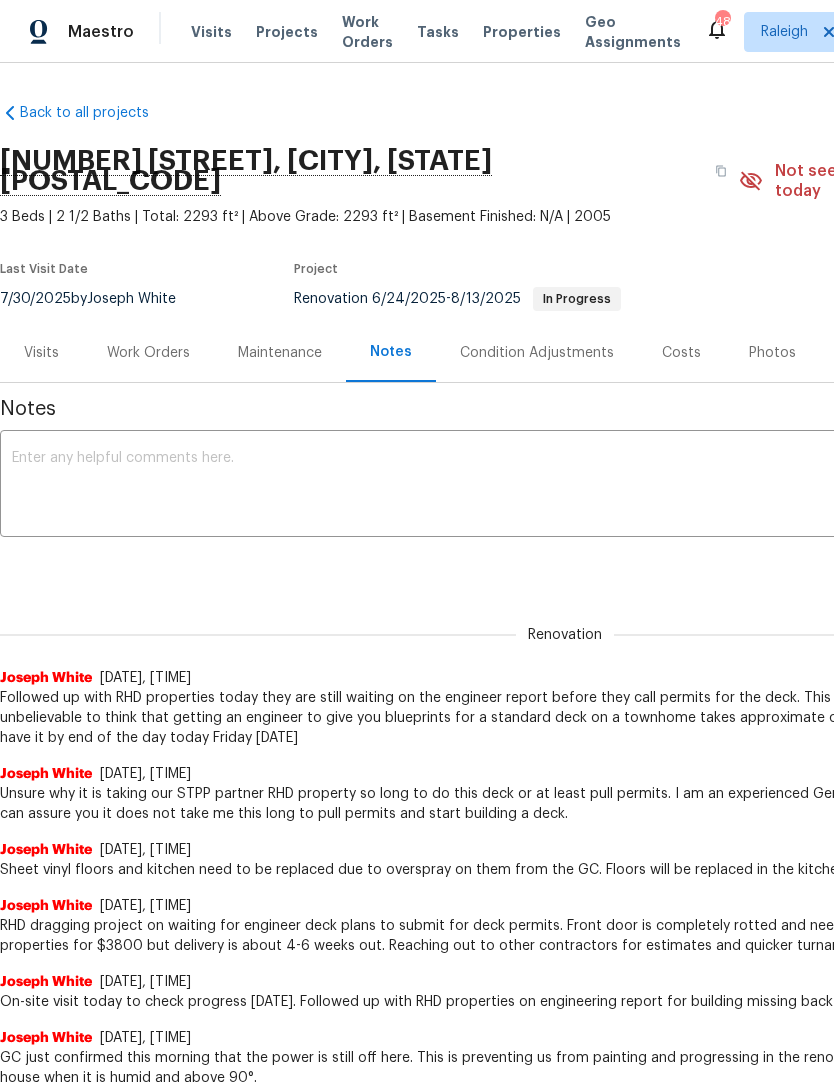 scroll, scrollTop: 0, scrollLeft: 0, axis: both 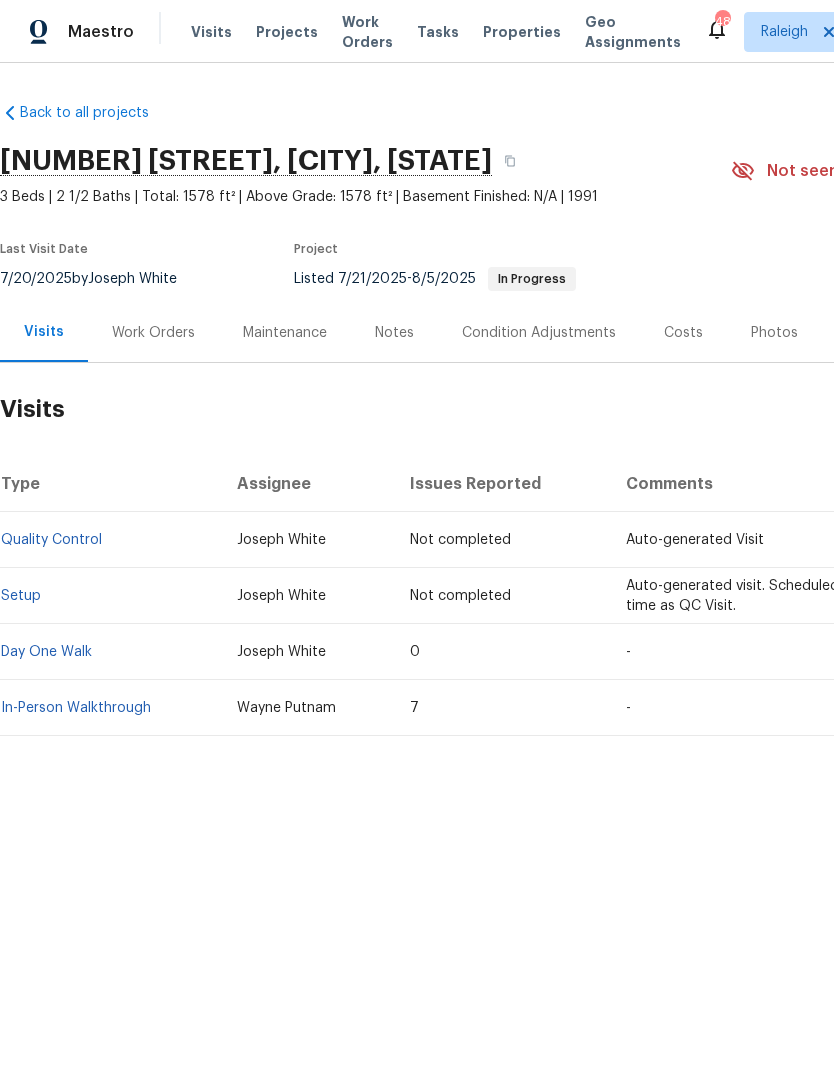 click on "Work Orders" at bounding box center (153, 333) 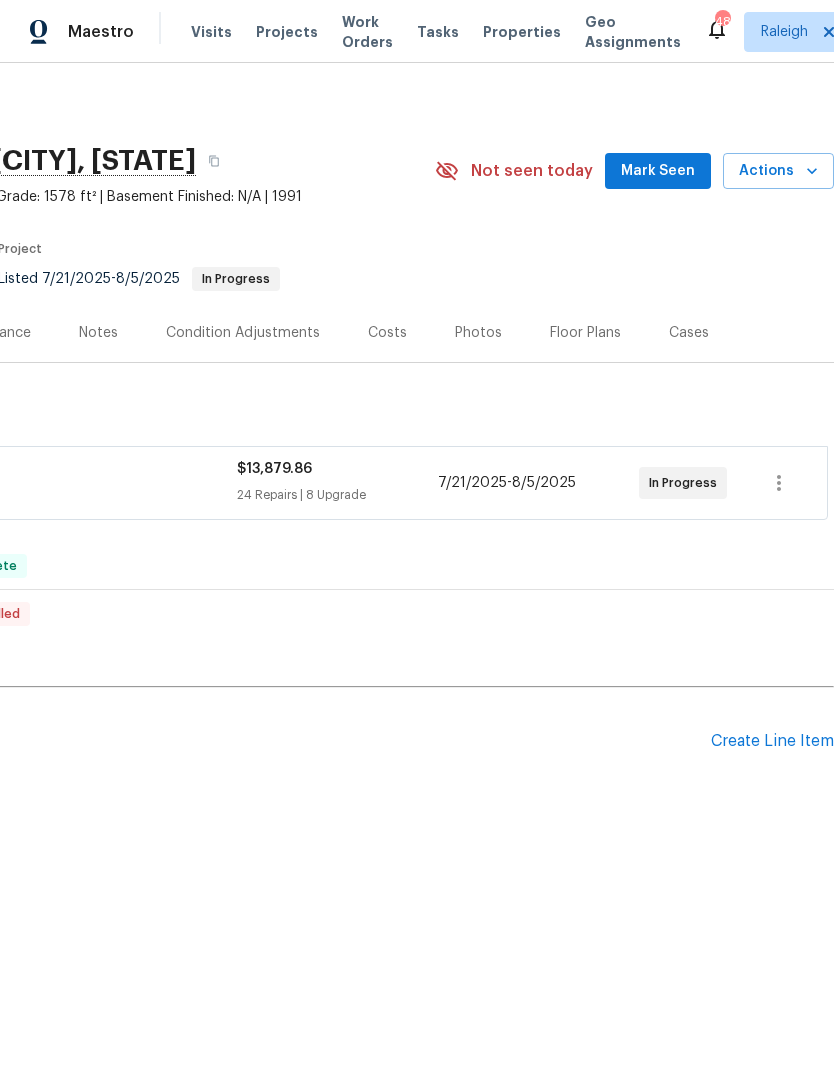 scroll, scrollTop: 0, scrollLeft: 296, axis: horizontal 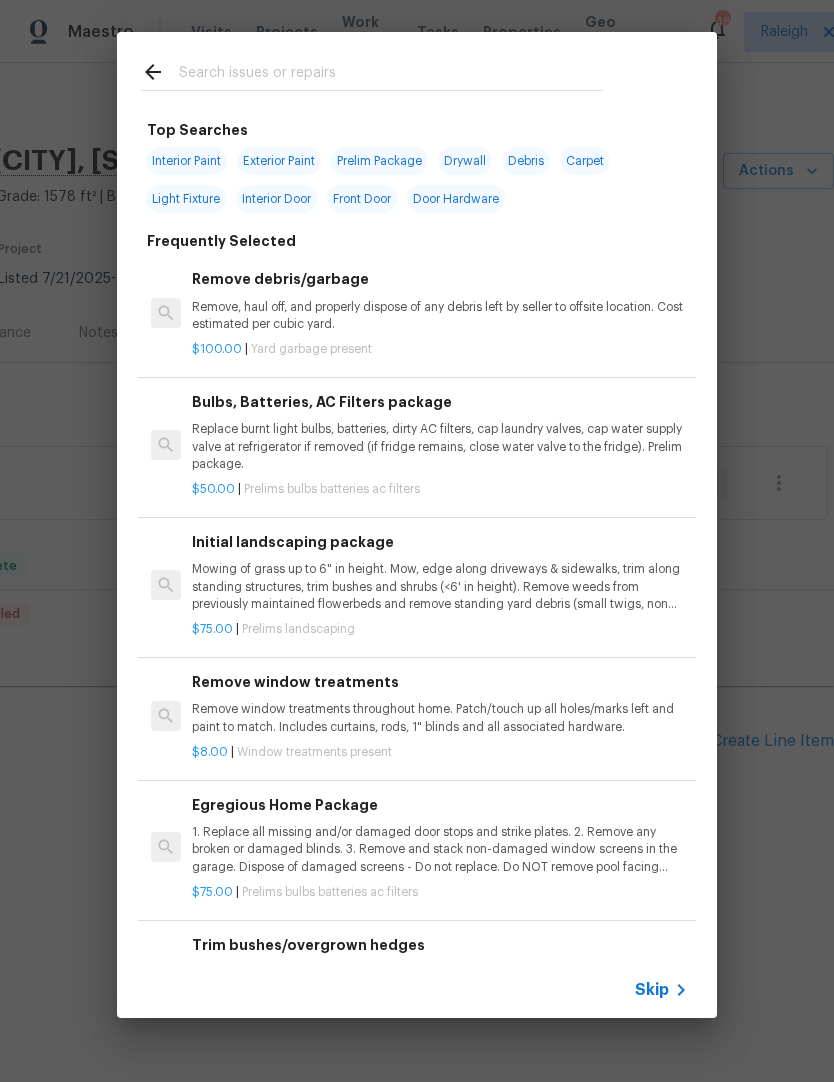 click on "Top Searches Interior Paint Exterior Paint Prelim Package Drywall Debris Carpet Light Fixture Interior Door Front Door Door Hardware Frequently Selected Remove debris/garbage Remove, haul off, and properly dispose of any debris left by seller to offsite location. Cost estimated per cubic yard. $100.00   |   Yard garbage present Bulbs, Batteries, AC Filters package Replace burnt light bulbs, batteries, dirty AC filters, cap laundry valves, cap water supply valve at refrigerator if removed (if fridge remains, close water valve to the fridge). Prelim package. $50.00   |   Prelims bulbs batteries ac filters Initial landscaping package Mowing of grass up to 6" in height. Mow, edge along driveways & sidewalks, trim along standing structures, trim bushes and shrubs (<6' in height). Remove weeds from previously maintained flowerbeds and remove standing yard debris (small twigs, non seasonal falling leaves).  Use leaf blower to remove clippings from hard surfaces." $75.00   |   Prelims landscaping $8.00   |   $75.00" at bounding box center (417, 525) 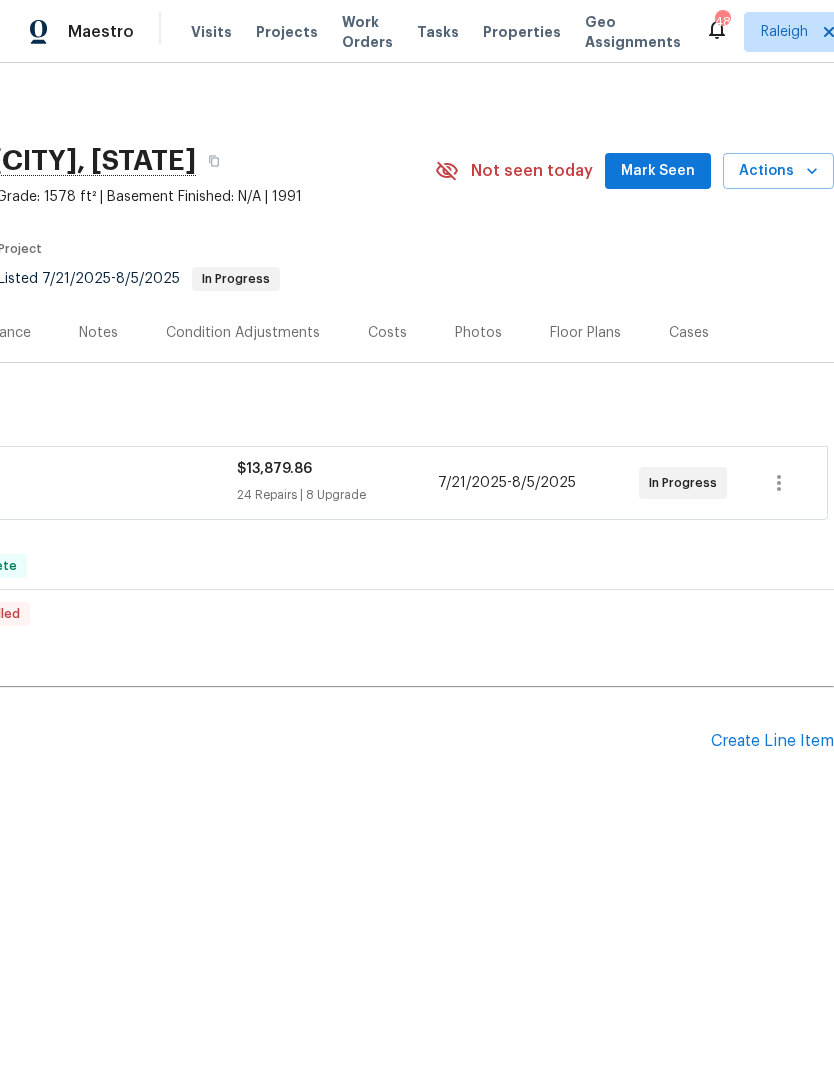 click on "Back to all projects 2301 Declaration Dr, Raleigh, NC 27615 3 Beds | 2 1/2 Baths | Total: 1578 ft² | Above Grade: 1578 ft² | Basement Finished: N/A | 1991 Not seen today Mark Seen Actions Last Visit Date 7/20/2025  by  Joseph White   Project Listed   7/21/2025  -  8/5/2025 In Progress Visits Work Orders Maintenance Notes Condition Adjustments Costs Photos Floor Plans Cases LISTED   7/21/25  -  8/5/25 In Progress RHD Property GENERAL_CONTRACTOR, OD_SELECT $13,879.86 24 Repairs | 8 Upgrade 7/21/2025  -  8/5/2025 In Progress RENOVATION   7/21/25  -  8/21/25 Complete Affordable Lawns LLC LANDSCAPING_MAINTENANCE, HARDSCAPE_LANDSCAPE, SNOW, PRESSURE_WASHING $485.00 4 Repairs 7/21/2025  -  7/25/2025 Complete Centralized Purchasing PAINTING, APPLIANCE, CABINETS, OD_SELECT $4,216.96 5 Repairs 7/21/2025  -  7/21/2025 Complete TREO General Services of North Carolina CARPET_CLEANING $250.00 1 Repair 8/1/2025  -  8/21/2025 Complete RENOVATION   5/27/25  -  6/6/25 Cancelled No work orders. Pending Line Items" at bounding box center (417, 503) 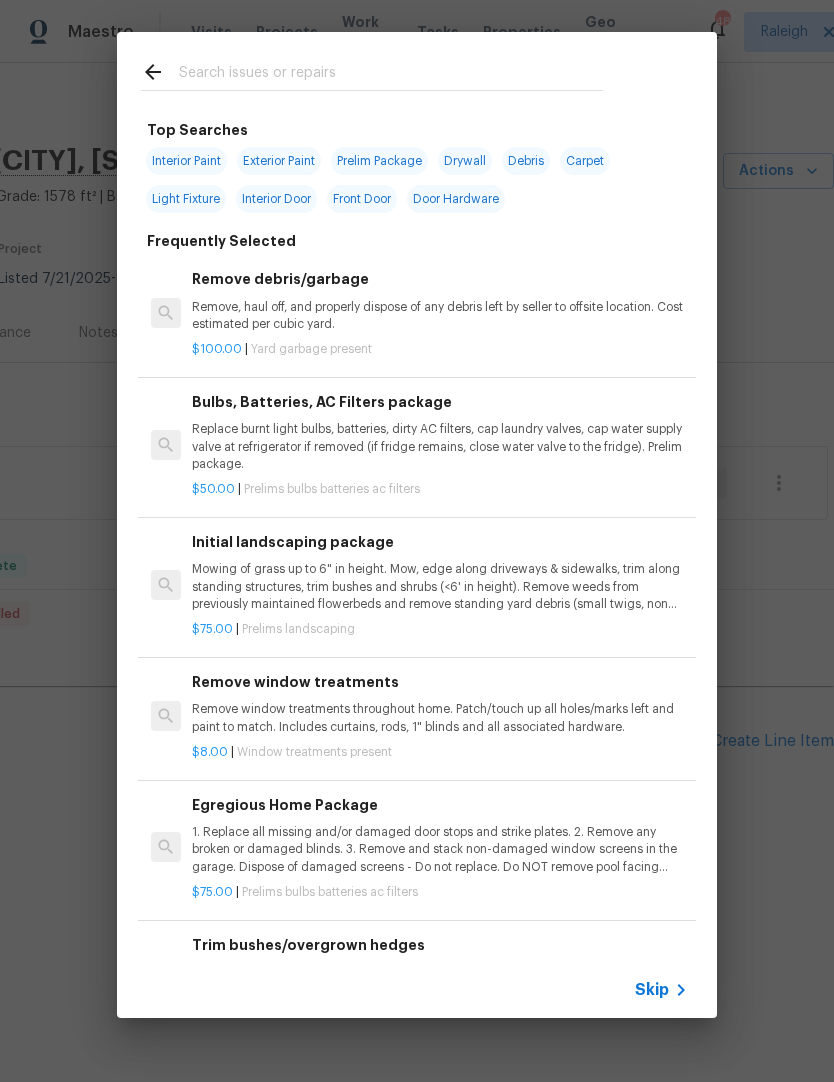 click at bounding box center [391, 75] 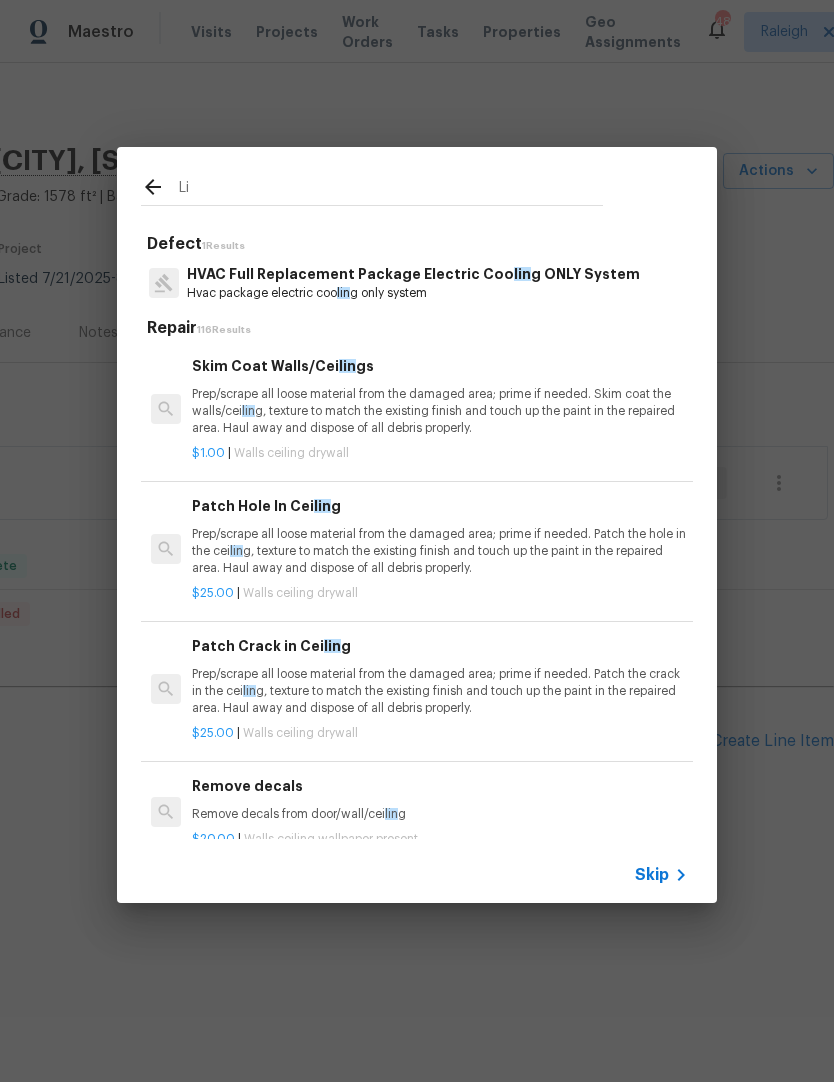 type on "L" 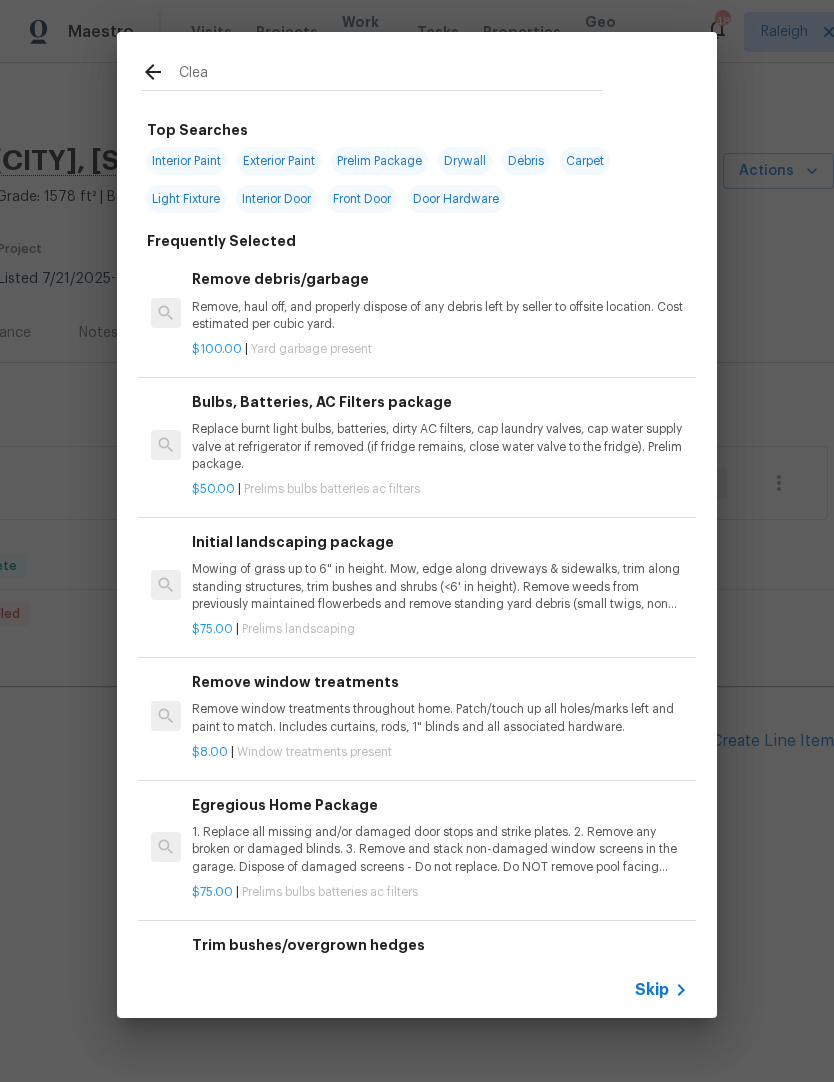 type on "Clean" 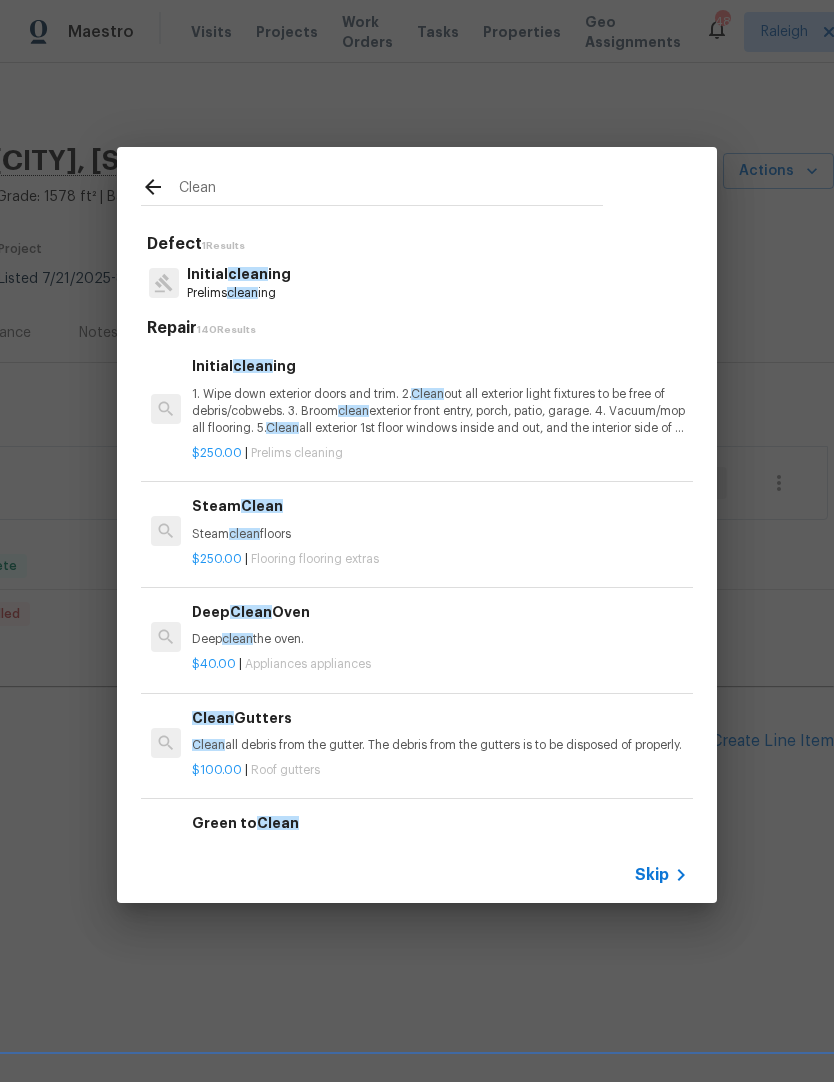 click on "Prelims  clean ing" at bounding box center [239, 293] 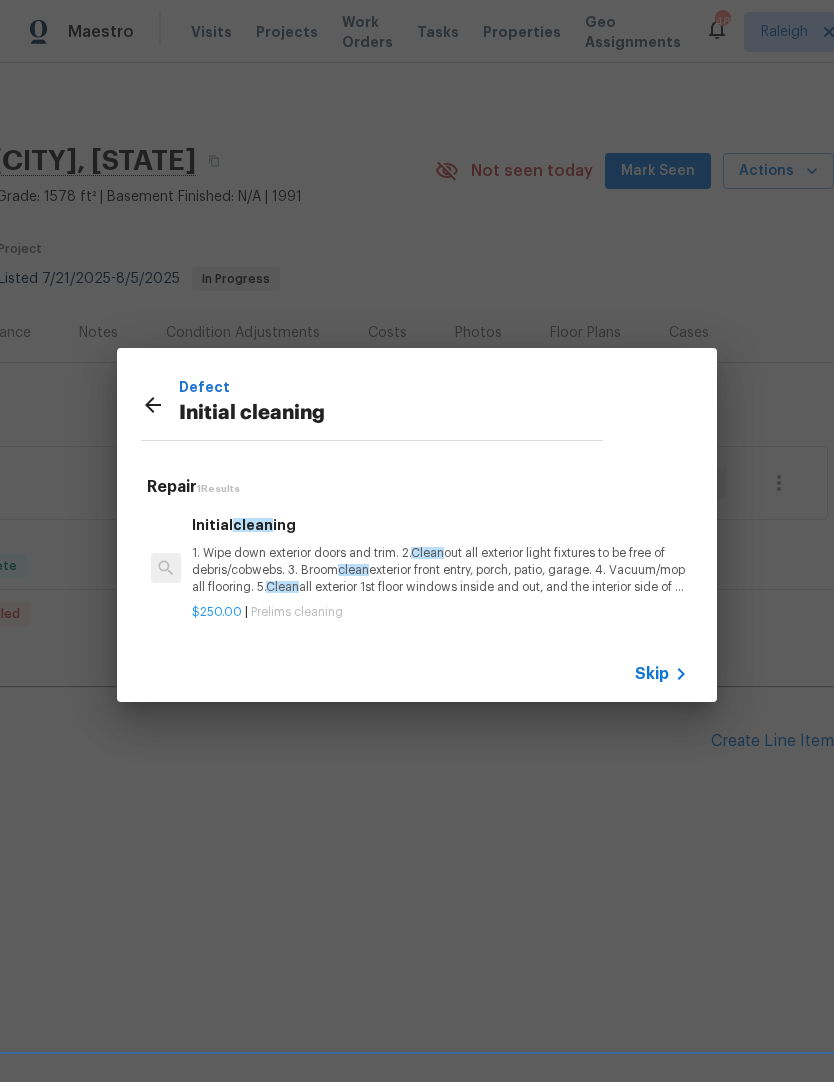 click 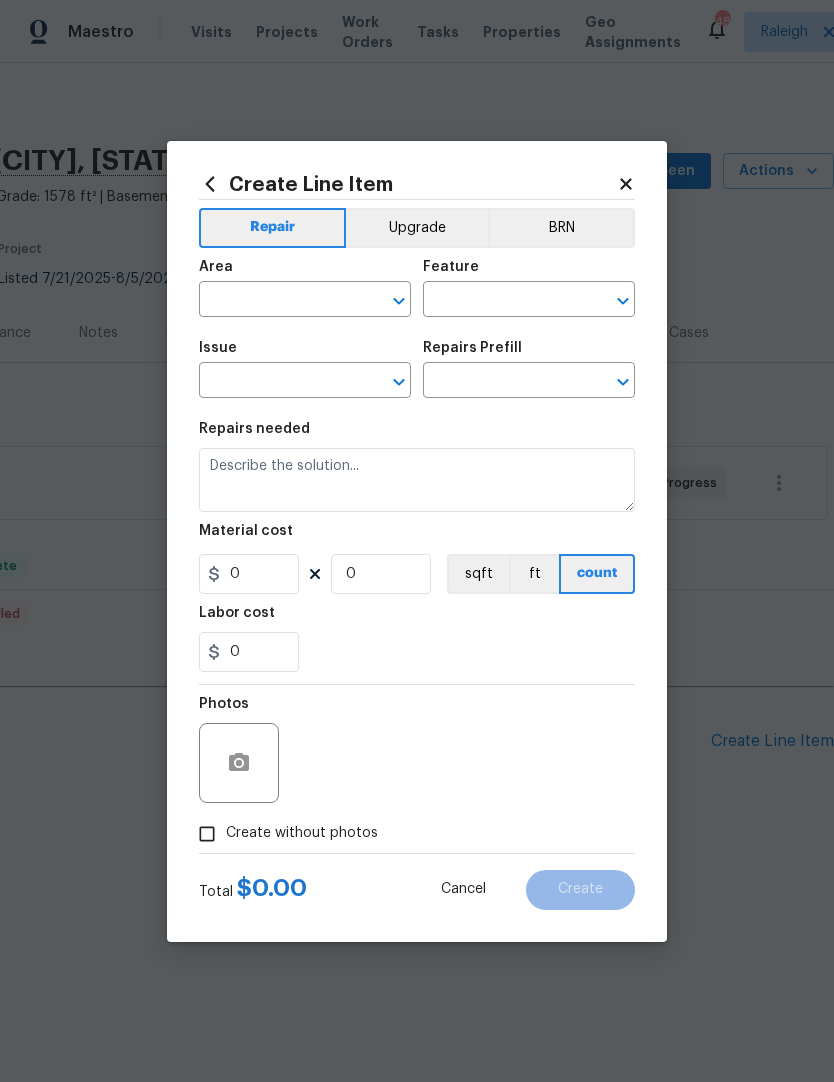 click 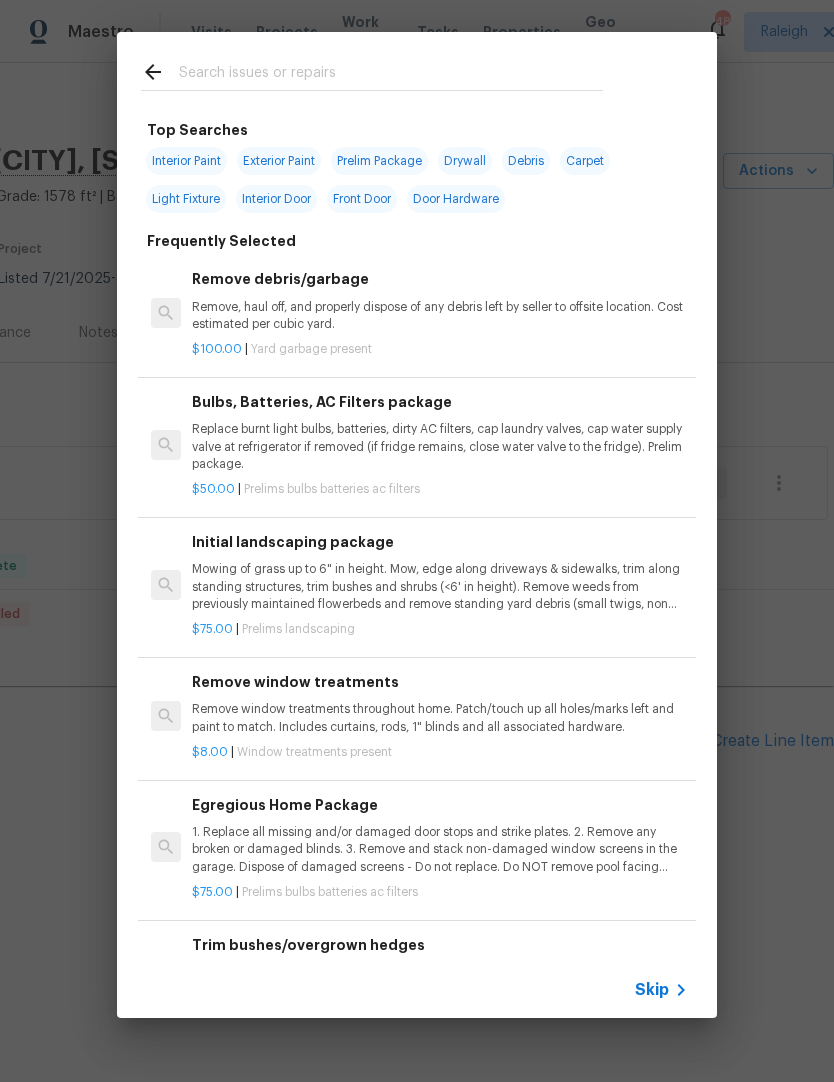 click at bounding box center (391, 75) 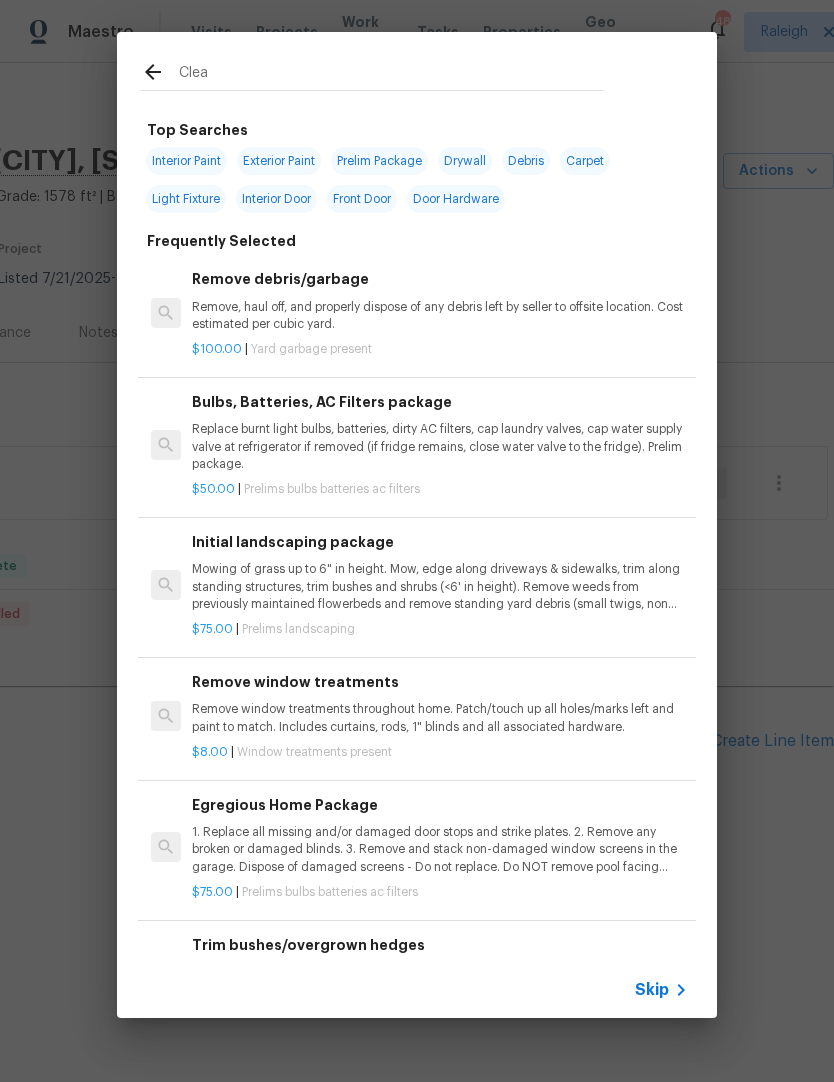 type on "Clean" 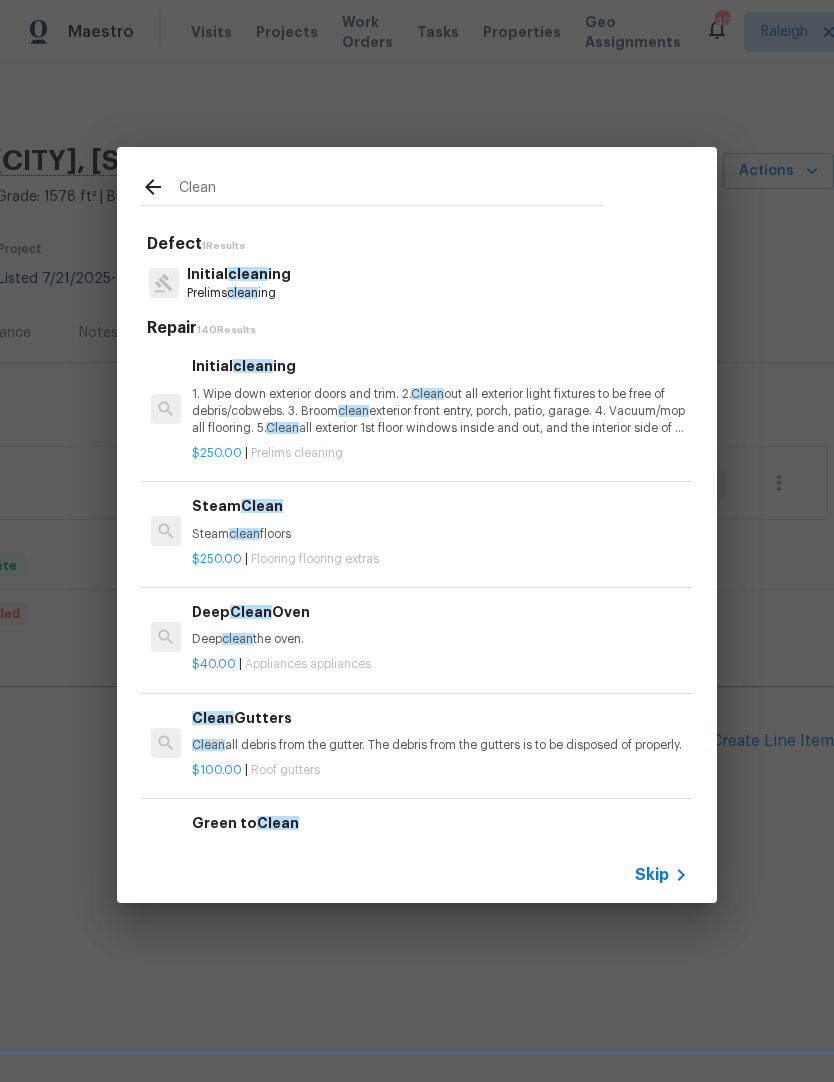 click on "1. Wipe down exterior doors and trim. 2.  Clean  out all exterior light fixtures to be free of debris/cobwebs. 3. Broom  clean  exterior front entry, porch, patio, garage. 4. Vacuum/mop all flooring. 5.  Clean  all exterior 1st floor windows inside and out, and the interior side of all above grade windows.  Clean  all tracks/frames. 6.  Clean  all air vent grills. 7.  Clean  all interior window, base, sill and trim. 8.  Clean  all switch/outlet plates and remove any paint. 9.  Clean  all light fixtures and ceiling fans. 10.  Clean  all doors, frames and trim. 11.  Clean  kitchen and laundry appliances - inside-outside and underneath. 12.  Clean  cabinetry inside and outside and top including drawers. 13.  Clean  counters, sinks, plumbing fixtures, toilets seat to remain down. 14.  Clean  showers, tubs, surrounds, wall tile free of grime and soap scum. 15.  Clean  window coverings if left in place. 16.  Clean  baseboards. 17.  Clean" at bounding box center (440, 411) 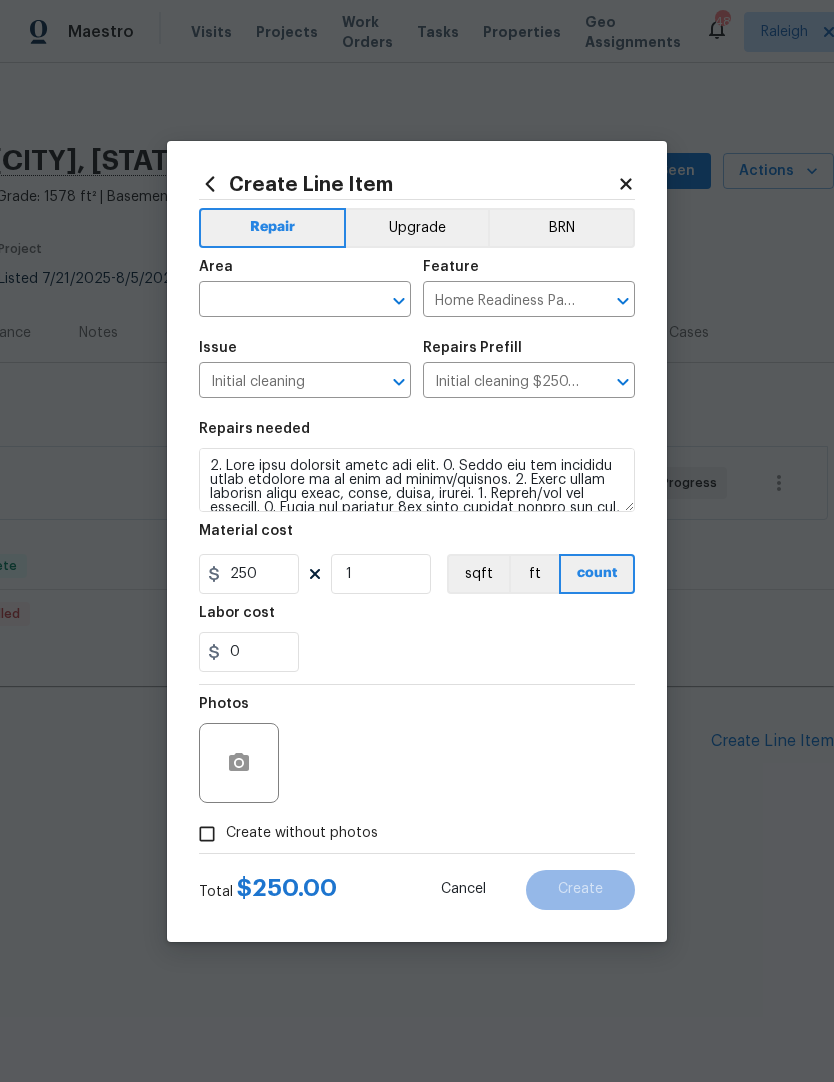 click at bounding box center (277, 301) 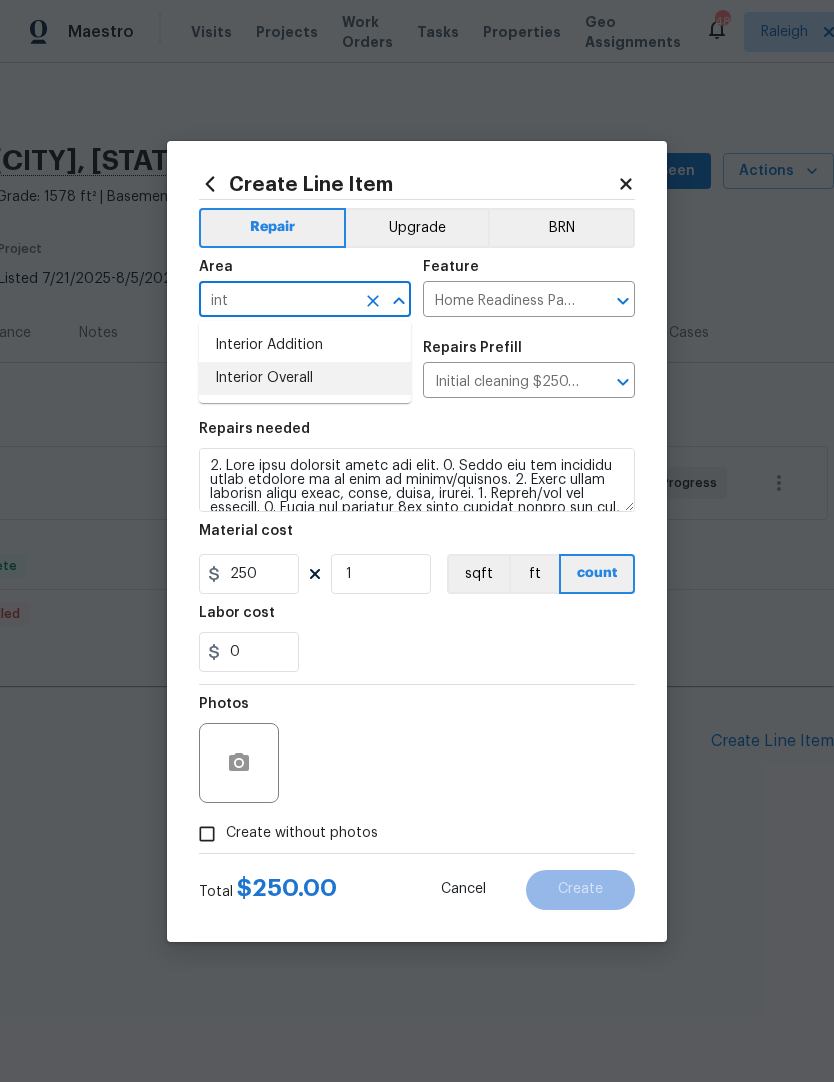 click on "Interior Overall" at bounding box center (305, 378) 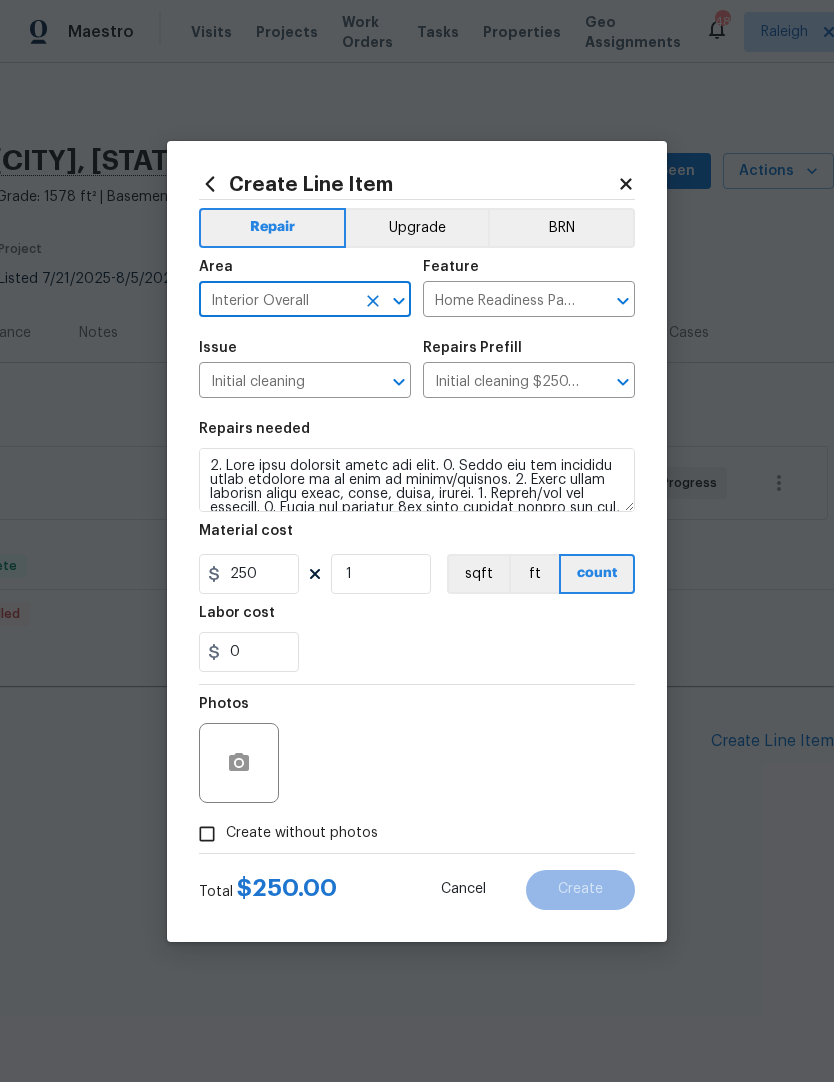 click on "0" at bounding box center [417, 652] 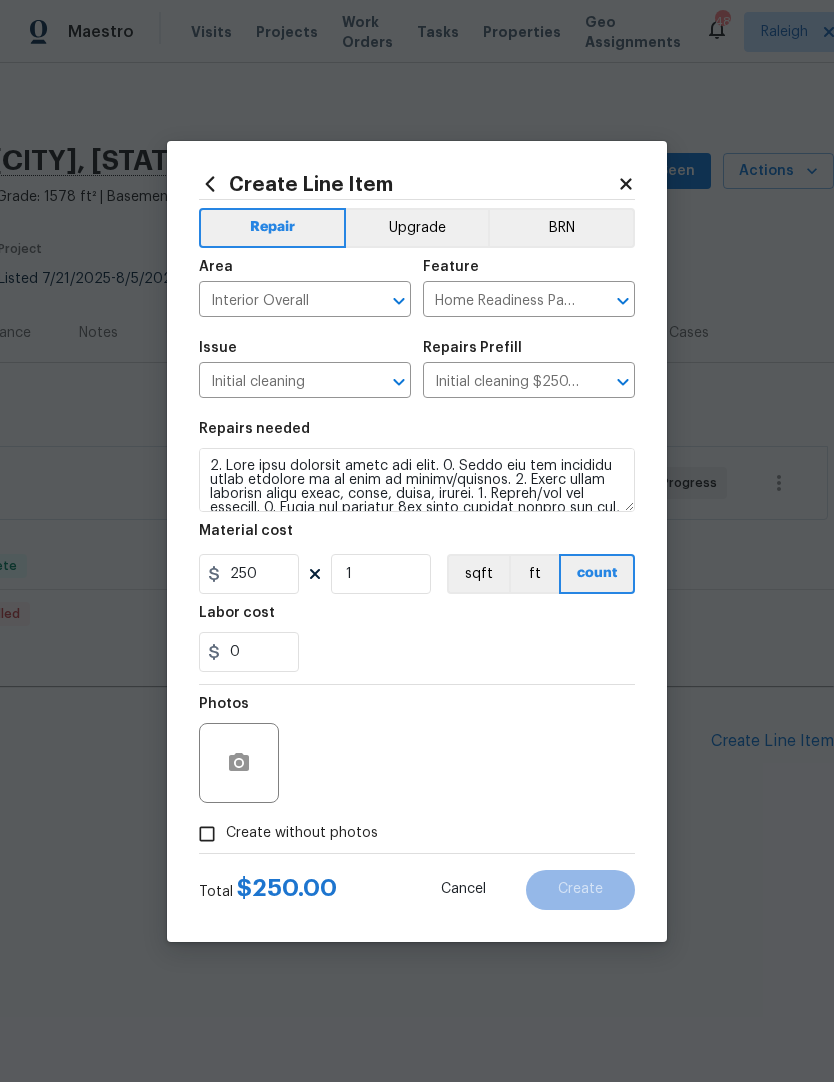 click on "Create without photos" at bounding box center [207, 834] 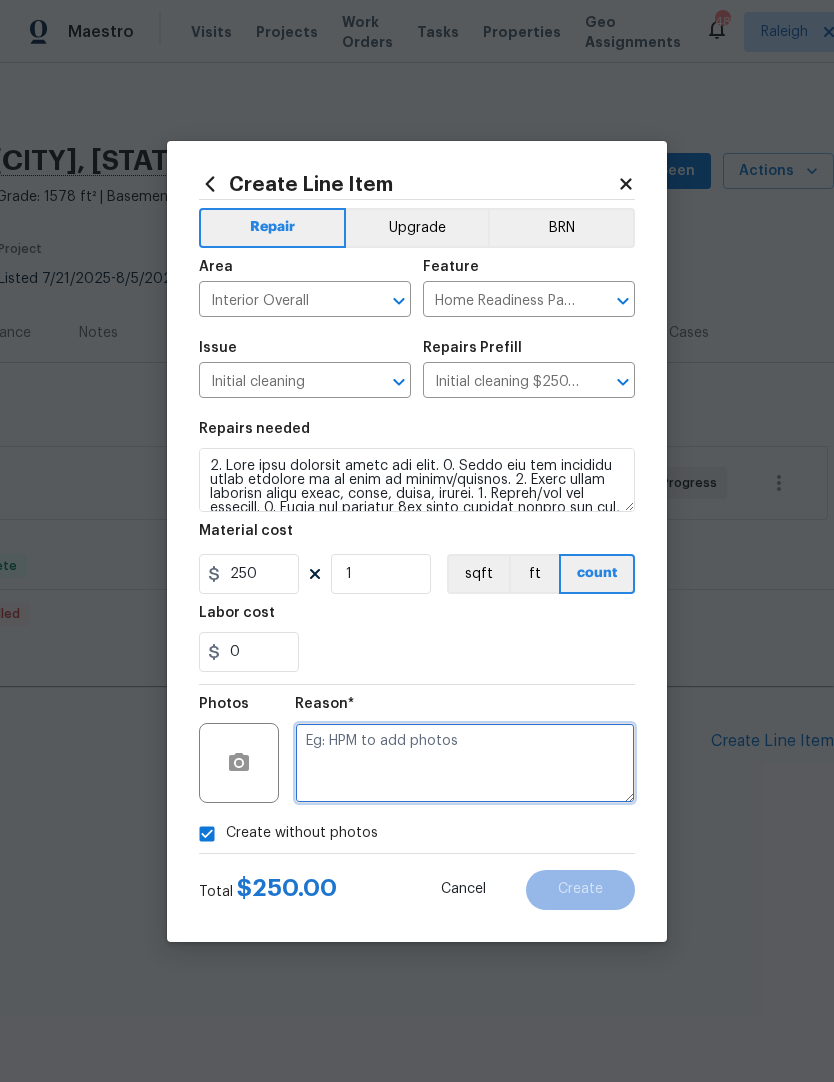 click at bounding box center (465, 763) 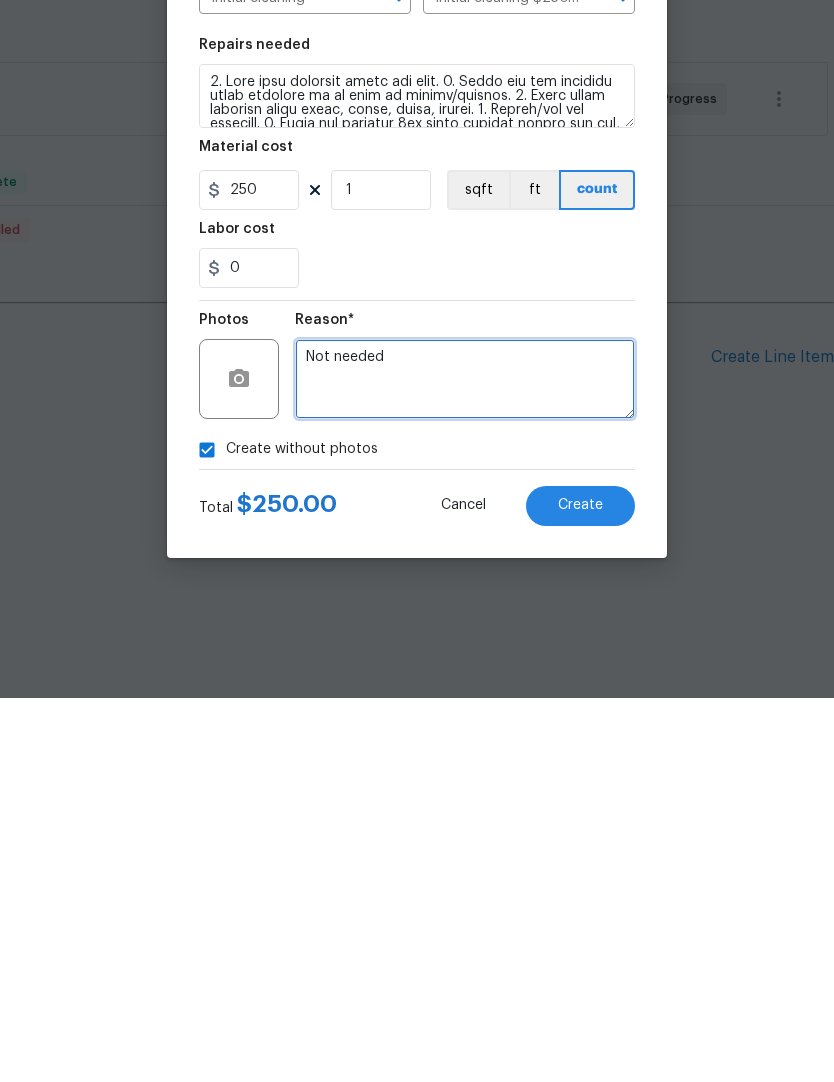 type on "Not needed" 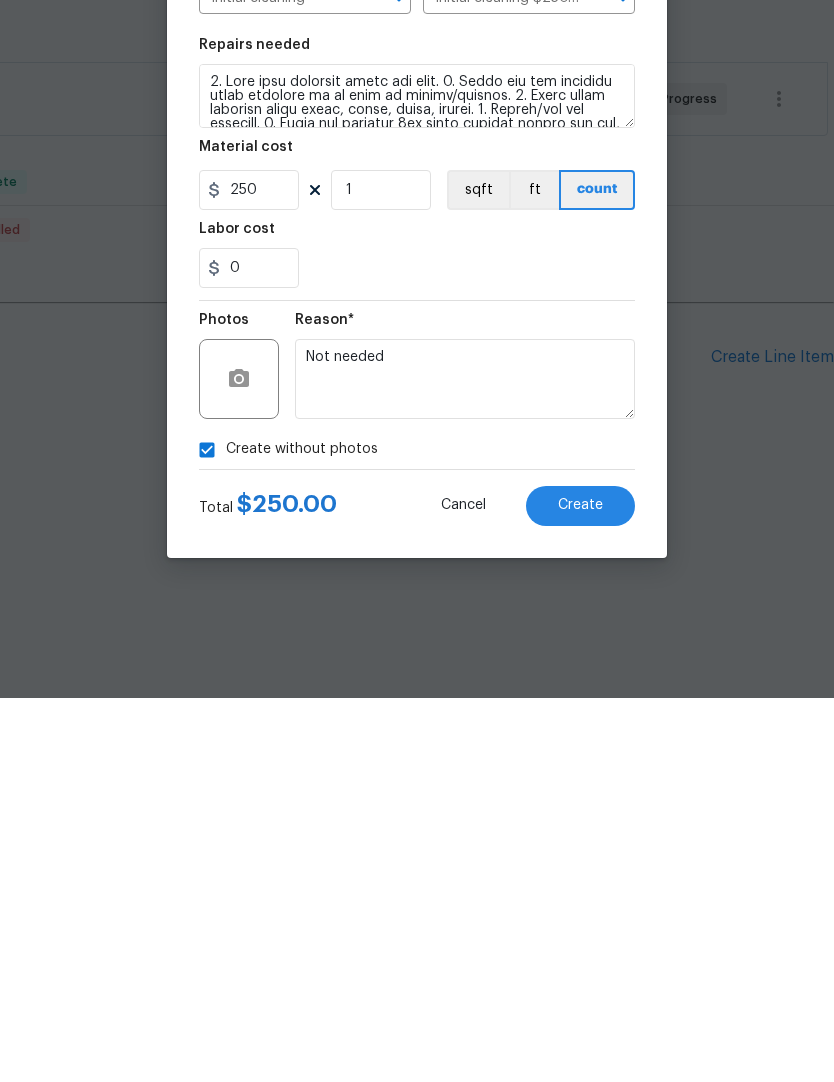 click on "Create Line Item Repair Upgrade BRN Area Interior Overall ​ Feature Home Readiness Packages ​ Issue Initial cleaning ​ Repairs Prefill Initial cleaning $250.00 ​ Repairs needed Material cost 250 1 sqft ft count Labor cost 0 Photos Reason* Not needed Create without photos Total   $ 250.00 Cancel Create" at bounding box center (417, 541) 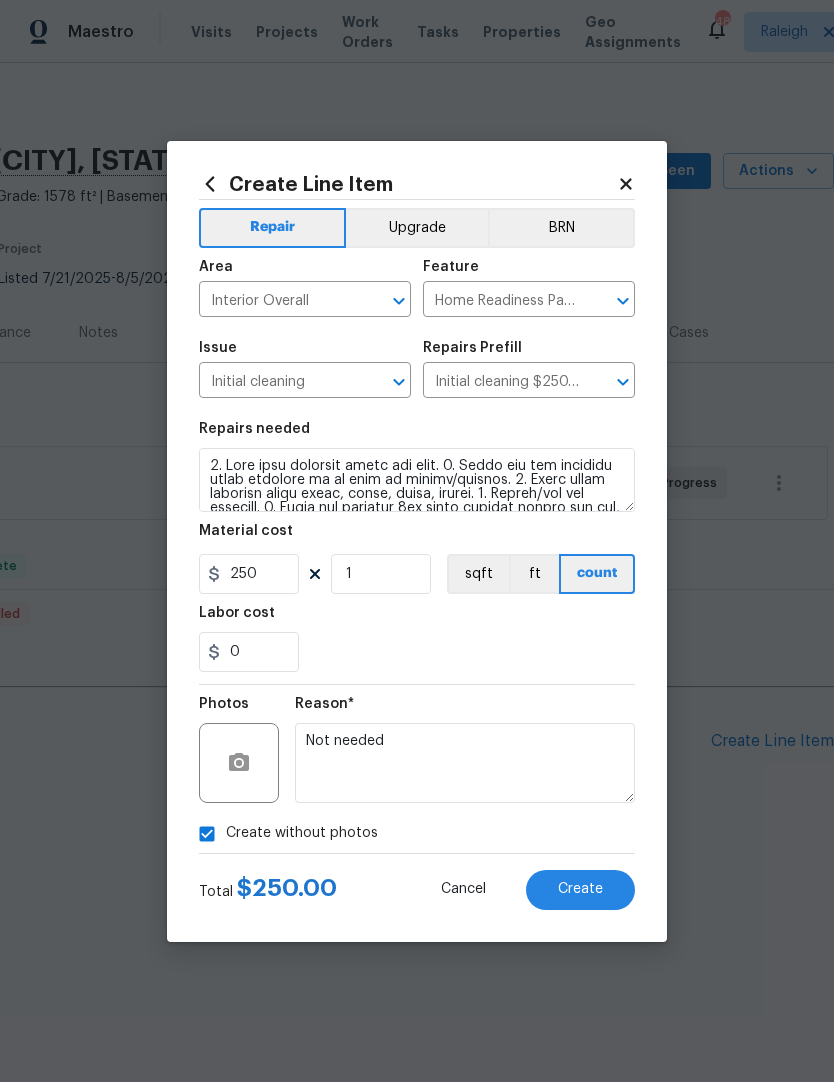 click on "Create" at bounding box center [580, 890] 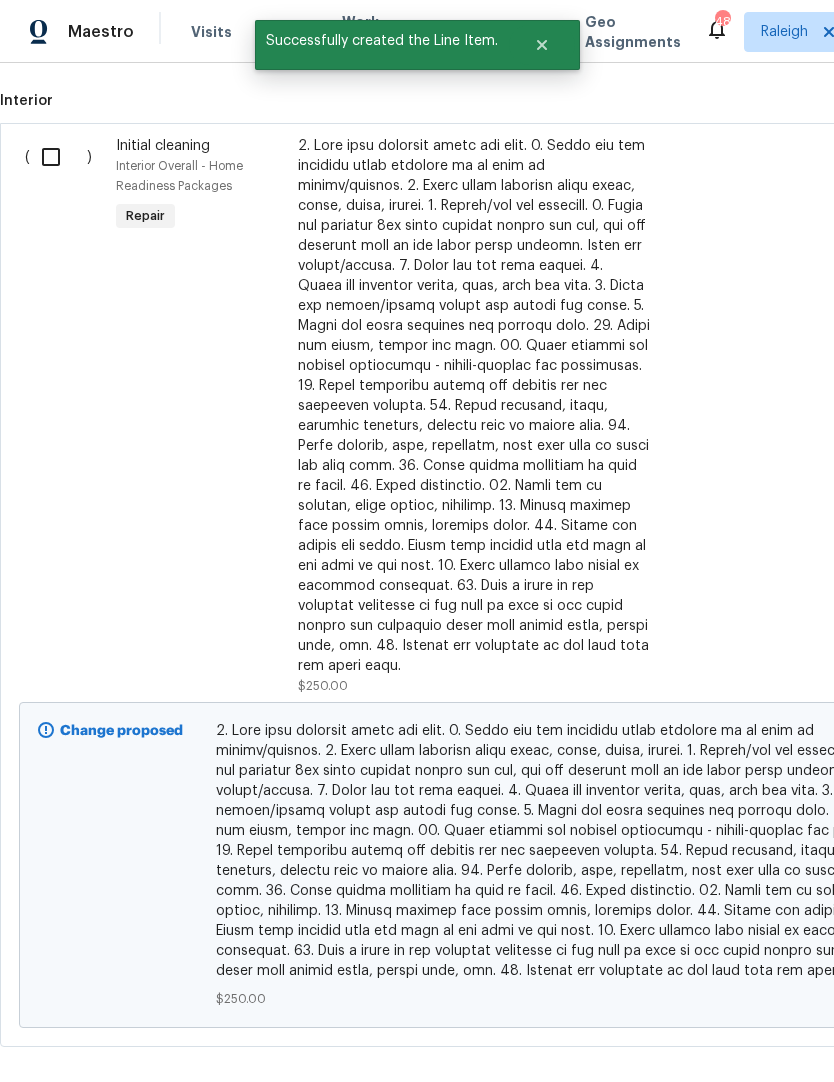 scroll, scrollTop: 708, scrollLeft: 0, axis: vertical 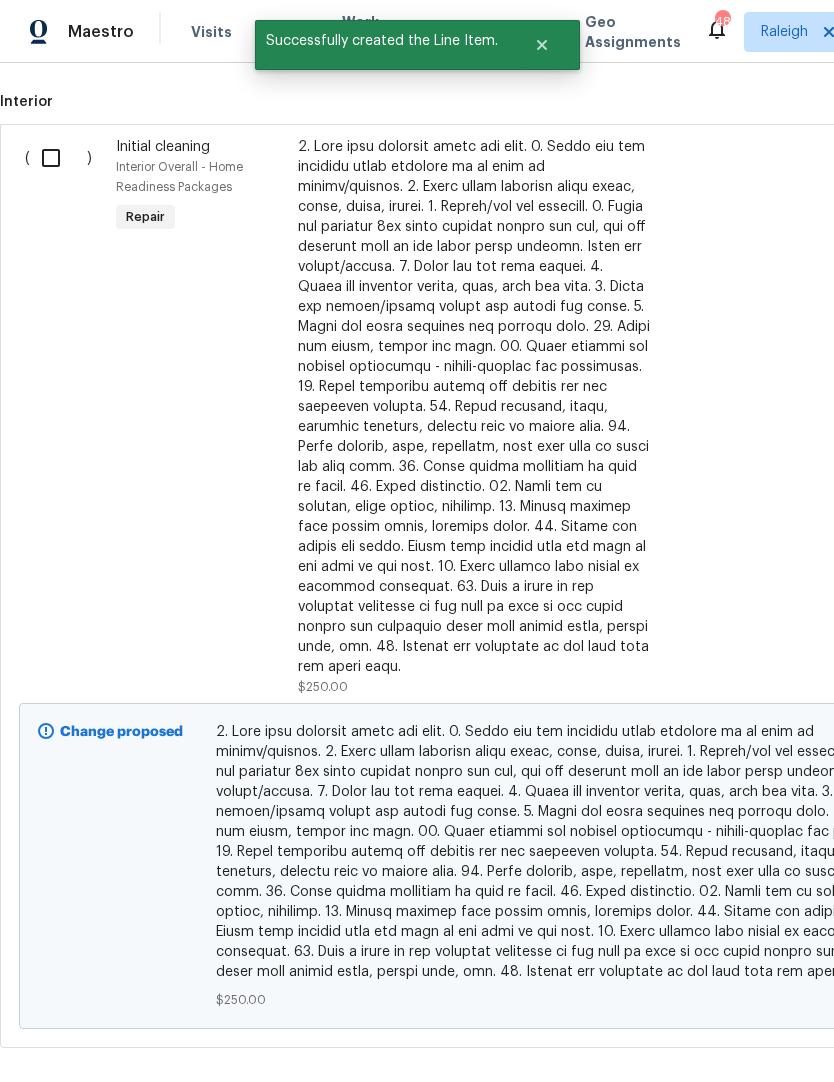 click at bounding box center (58, 158) 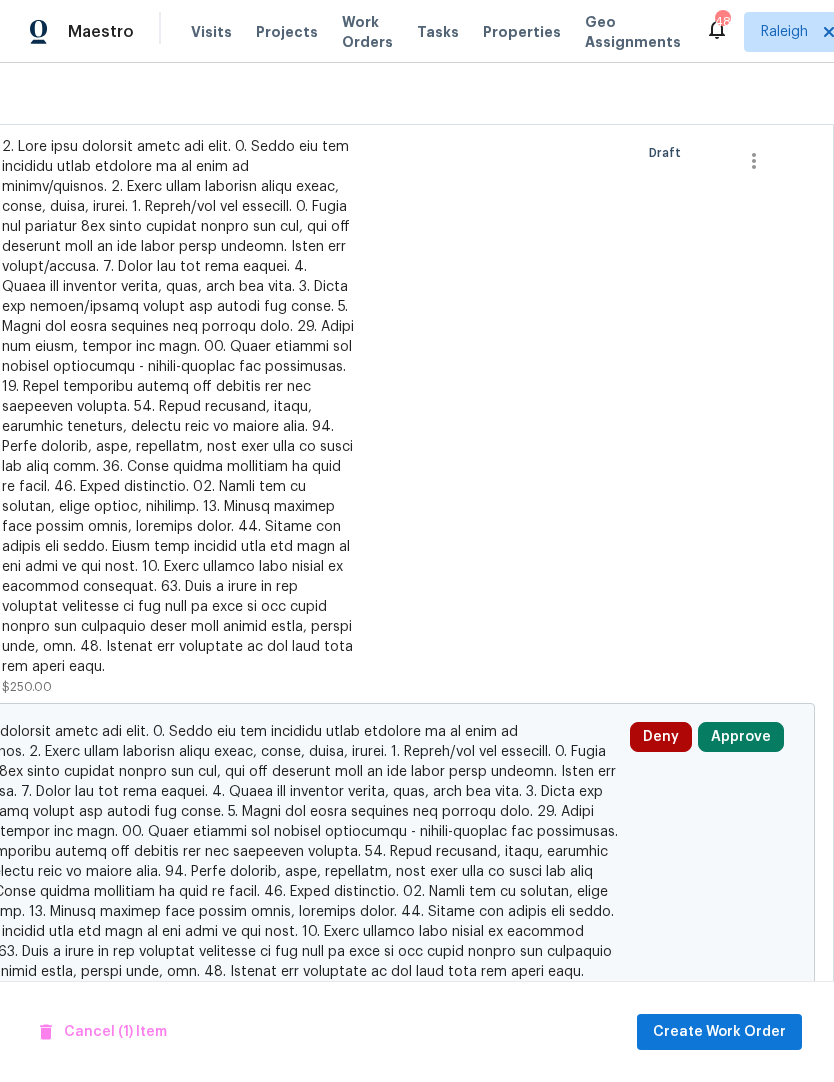 scroll, scrollTop: 708, scrollLeft: 296, axis: both 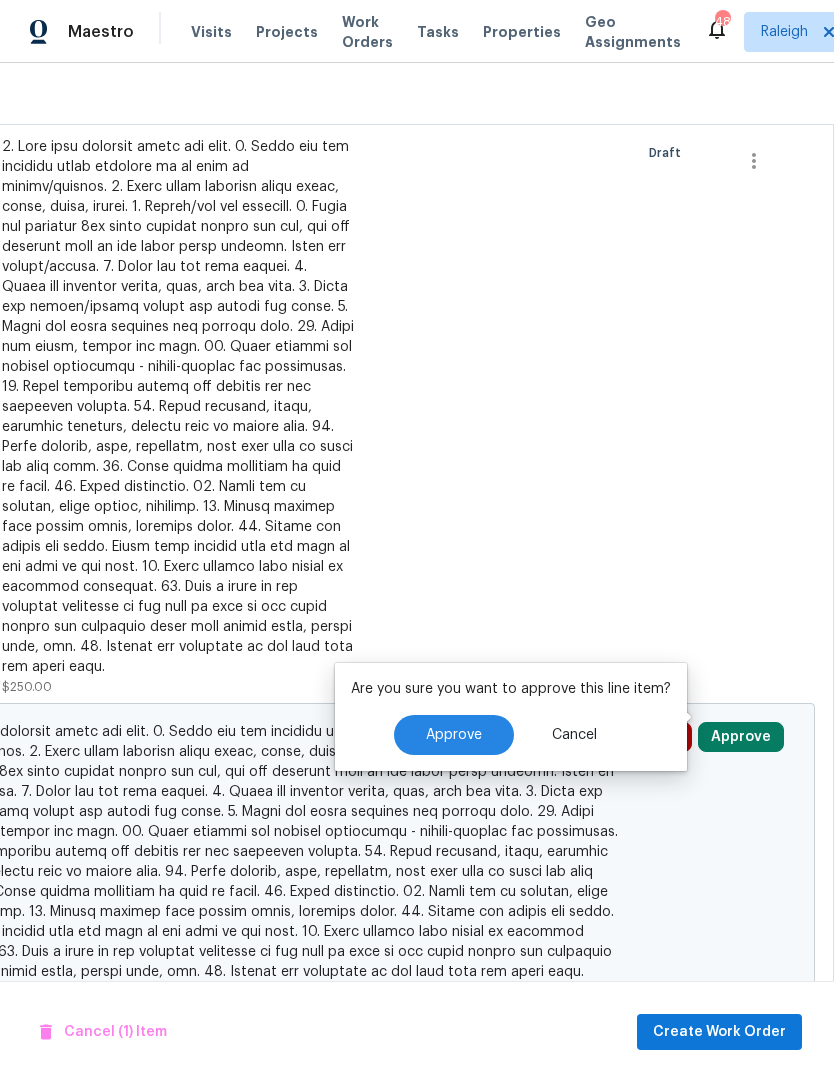 click on "Approve" at bounding box center (454, 735) 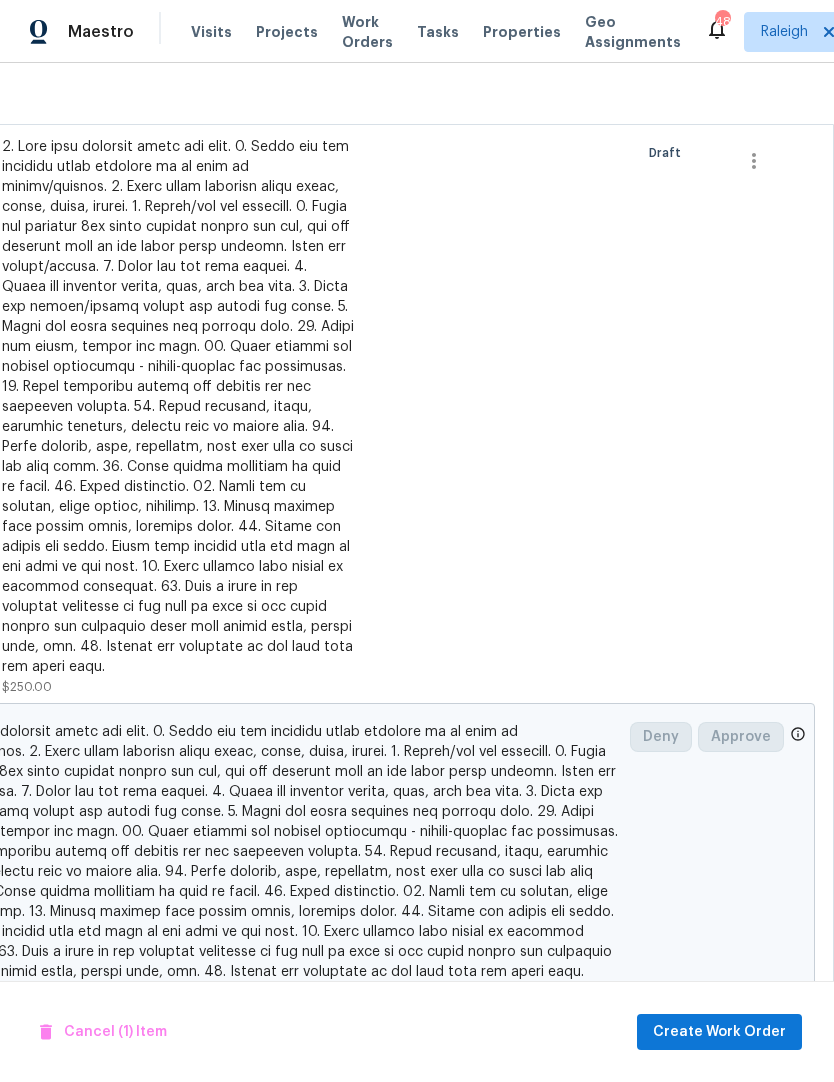 checkbox on "false" 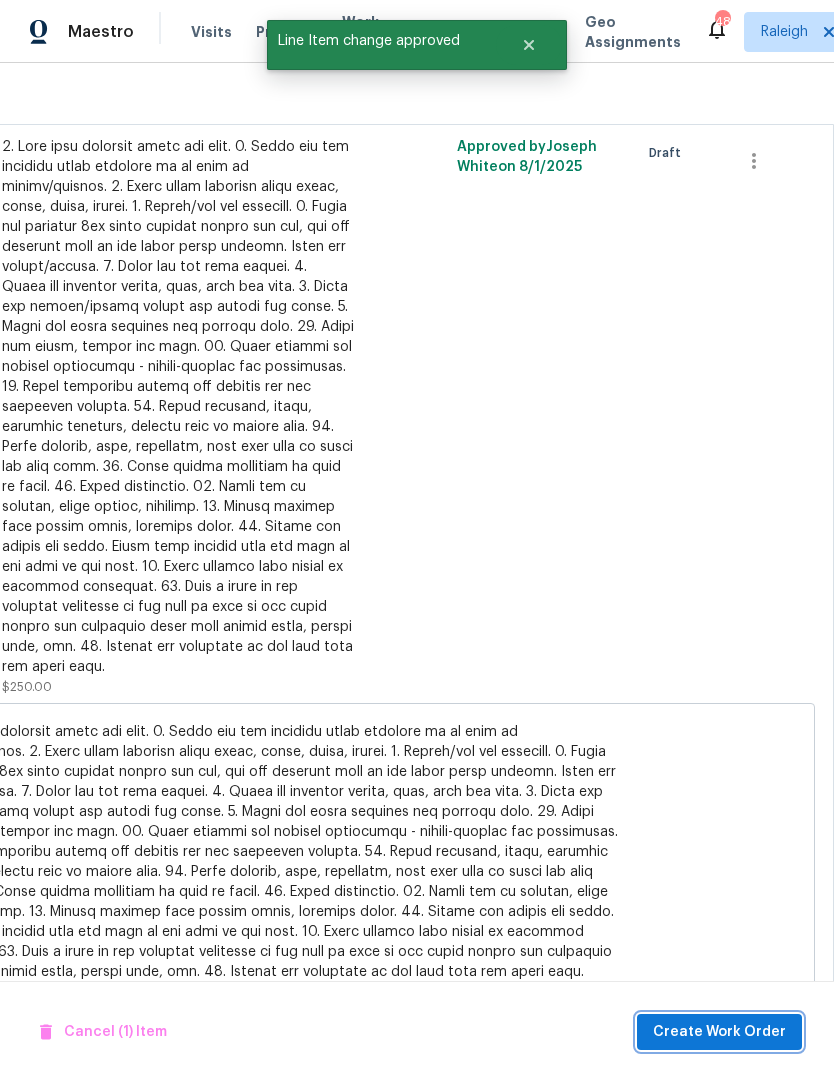 click on "Create Work Order" at bounding box center (719, 1032) 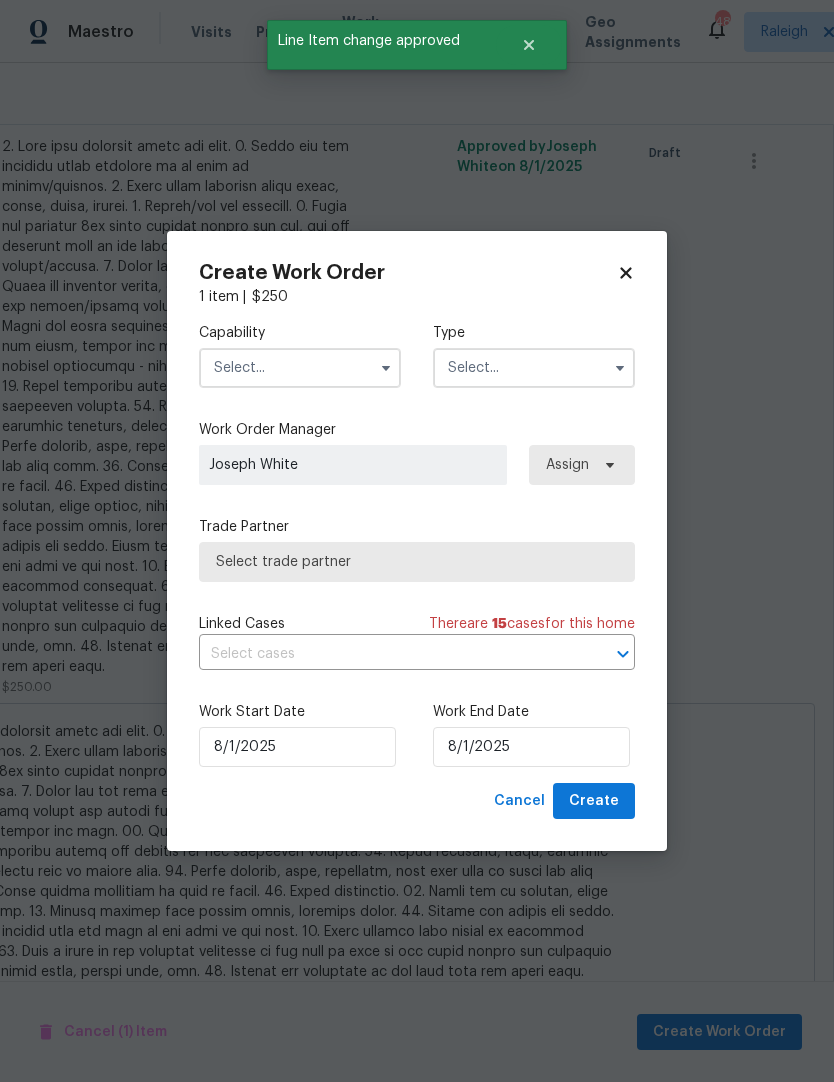 click at bounding box center [300, 368] 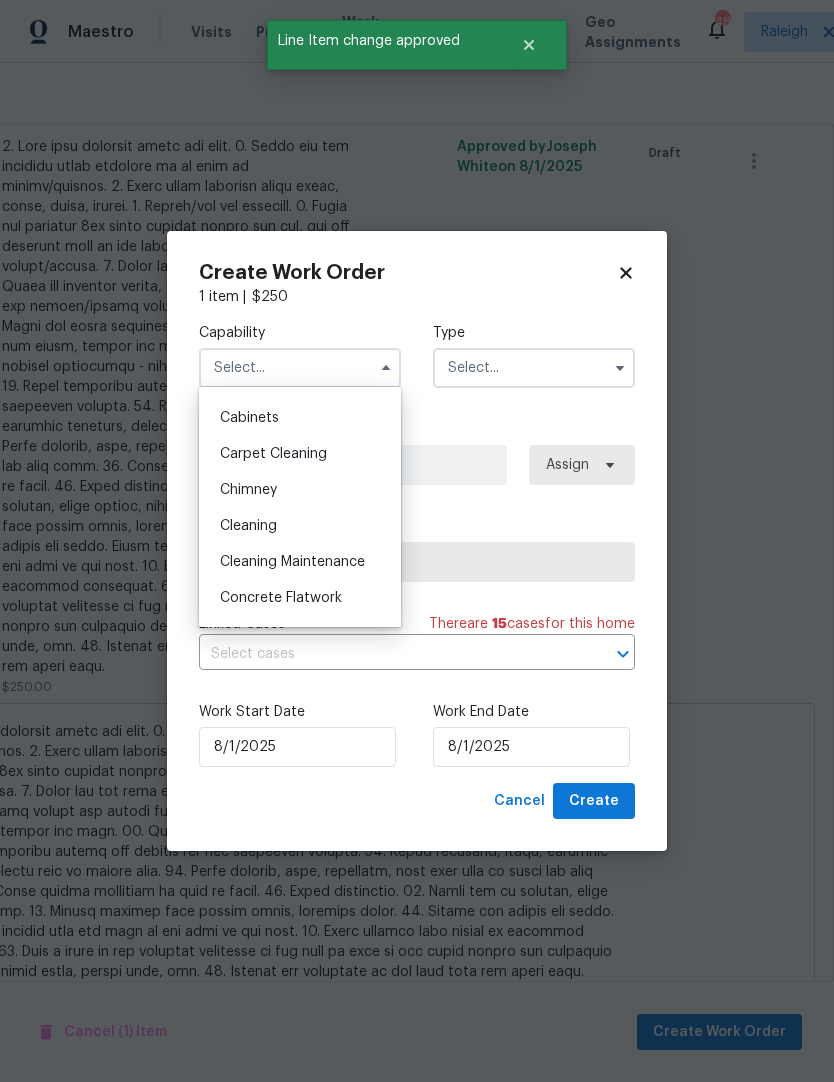 scroll, scrollTop: 191, scrollLeft: 0, axis: vertical 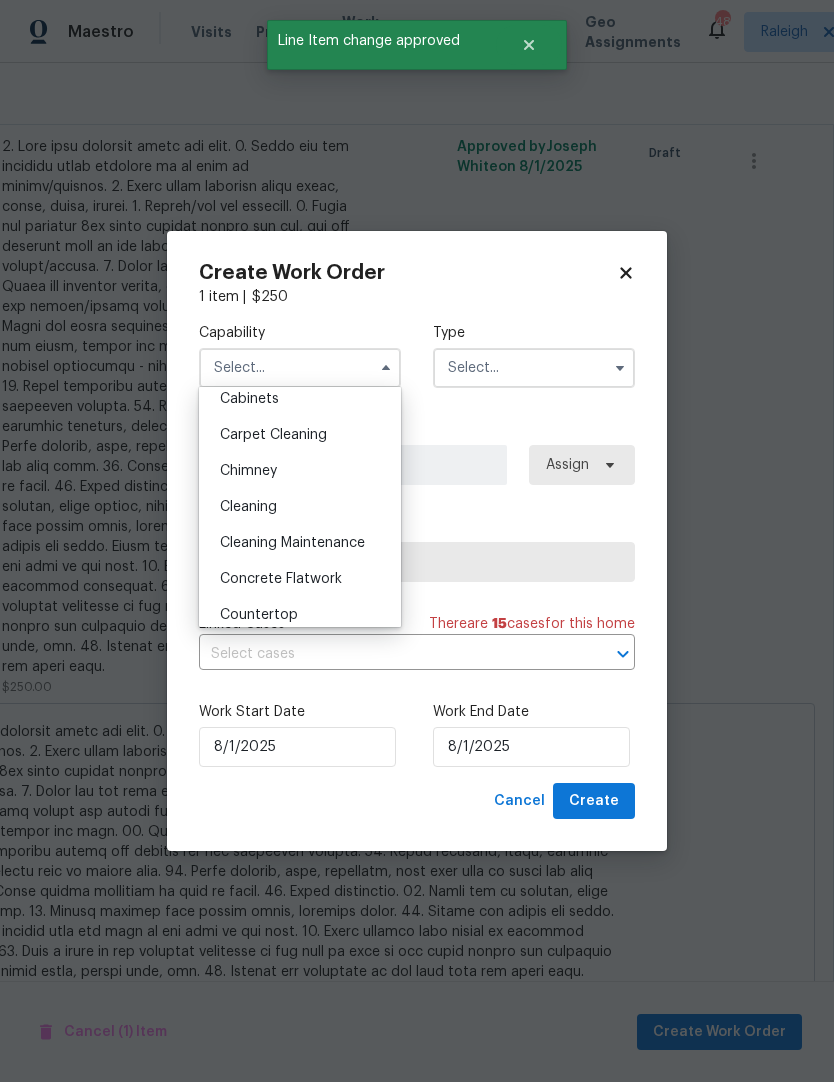 click on "Cleaning" at bounding box center (248, 507) 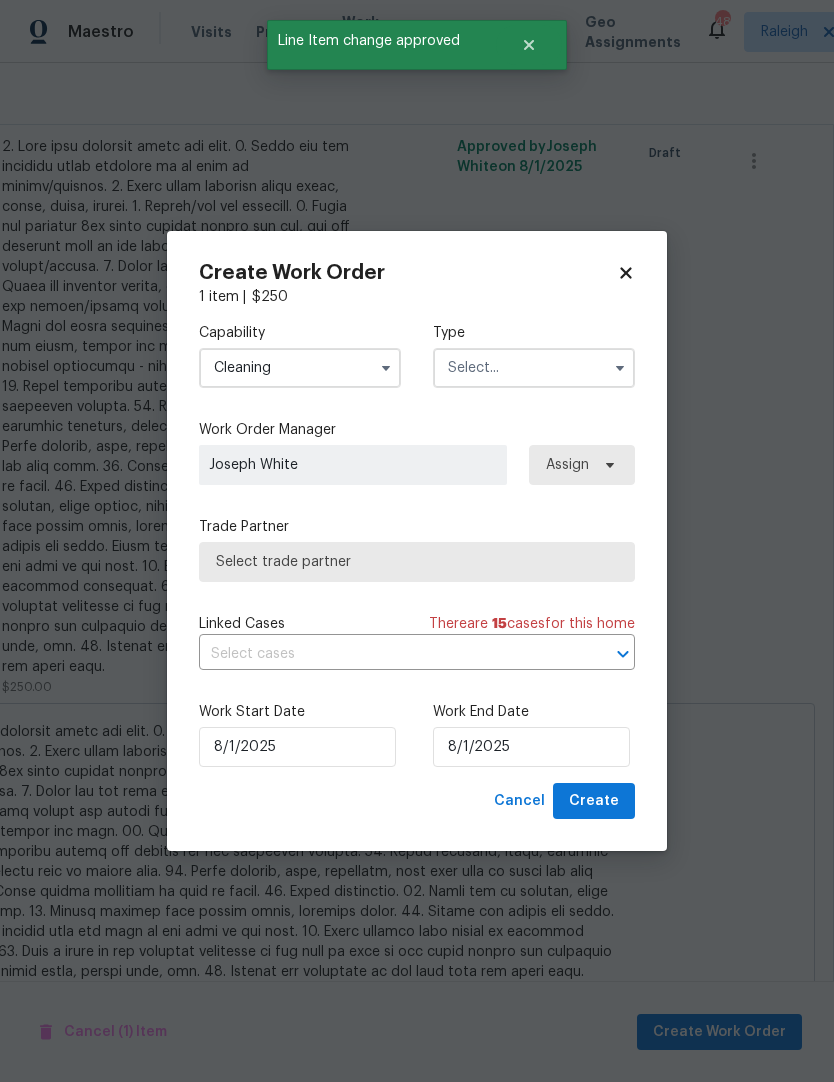 click at bounding box center [534, 368] 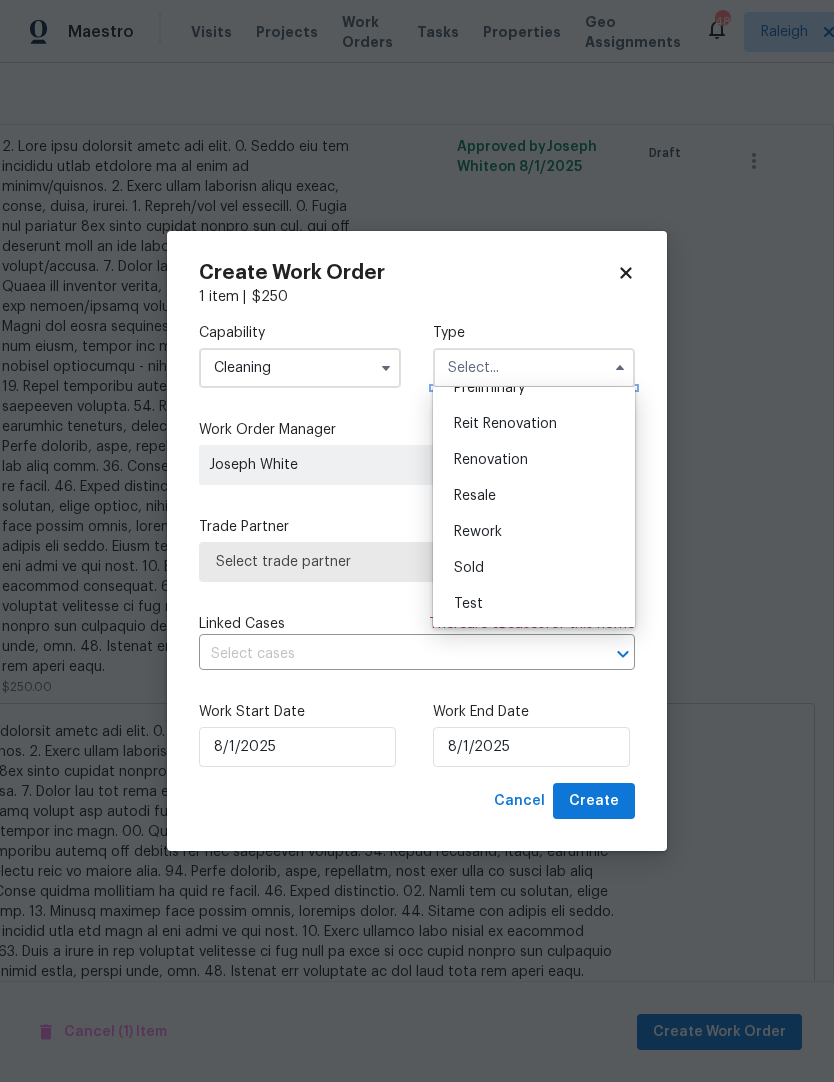scroll, scrollTop: 447, scrollLeft: 0, axis: vertical 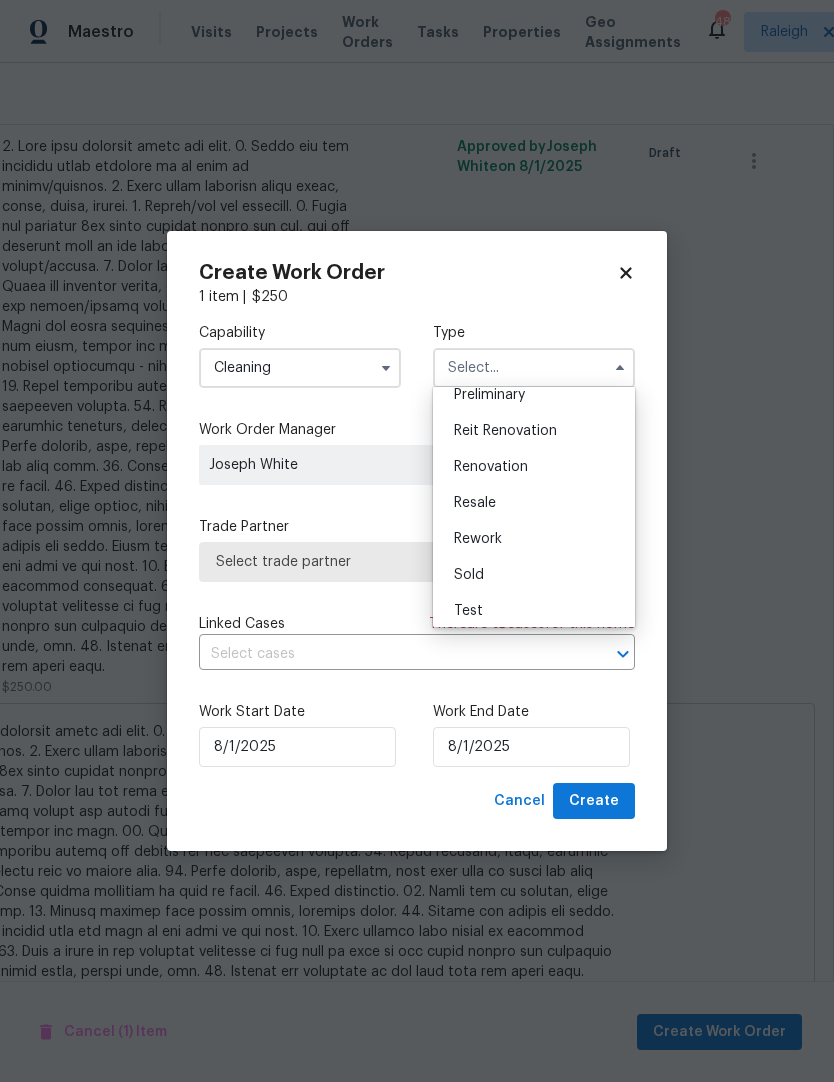 click on "Renovation" at bounding box center [491, 467] 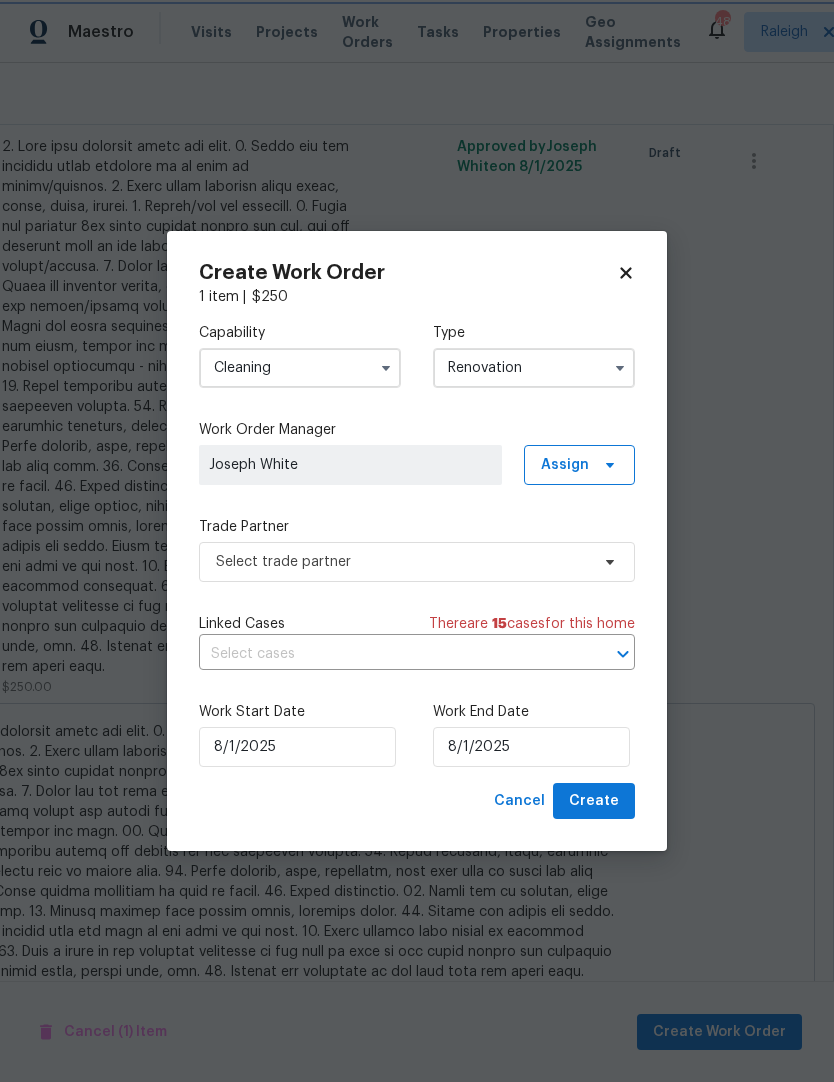 scroll, scrollTop: 0, scrollLeft: 0, axis: both 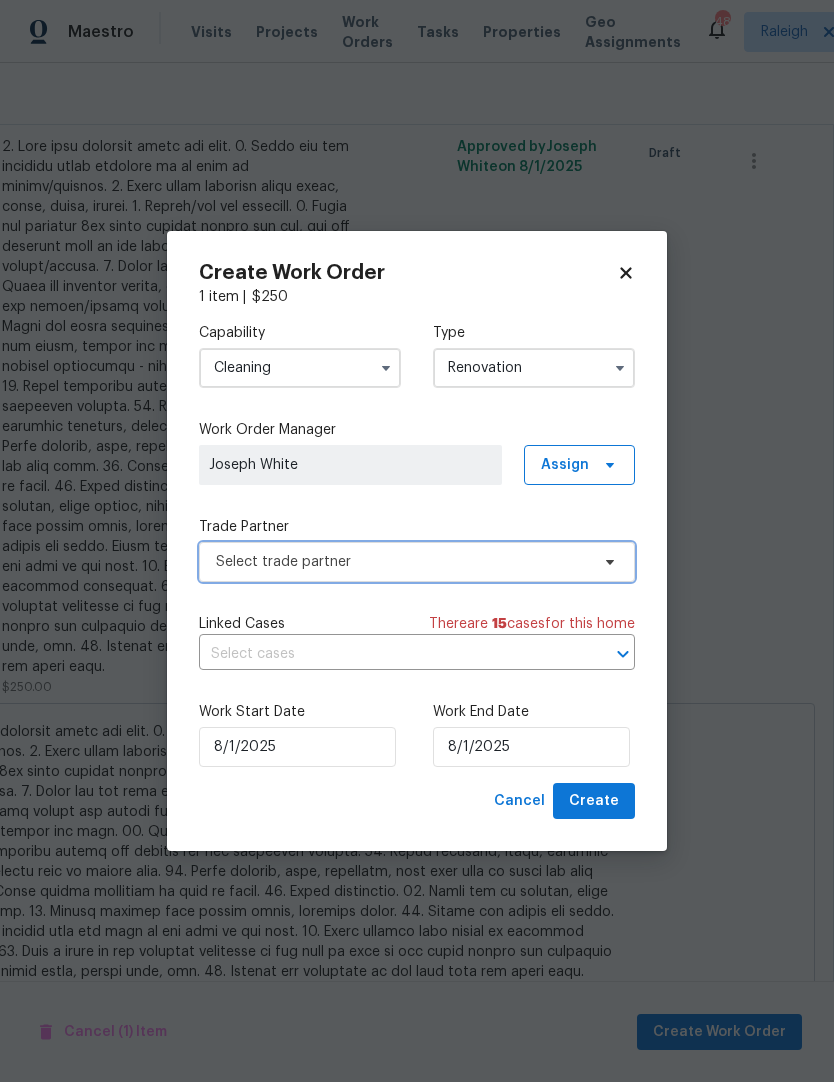click on "Select trade partner" at bounding box center [402, 562] 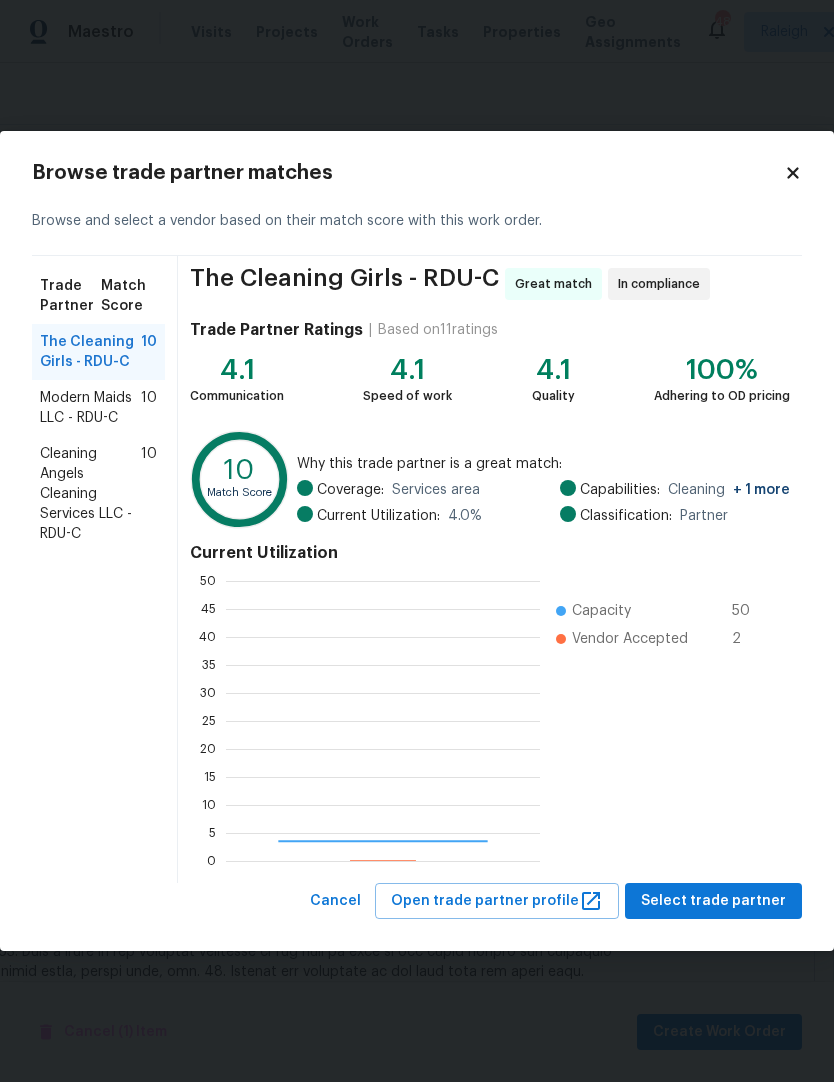 scroll, scrollTop: 2, scrollLeft: 2, axis: both 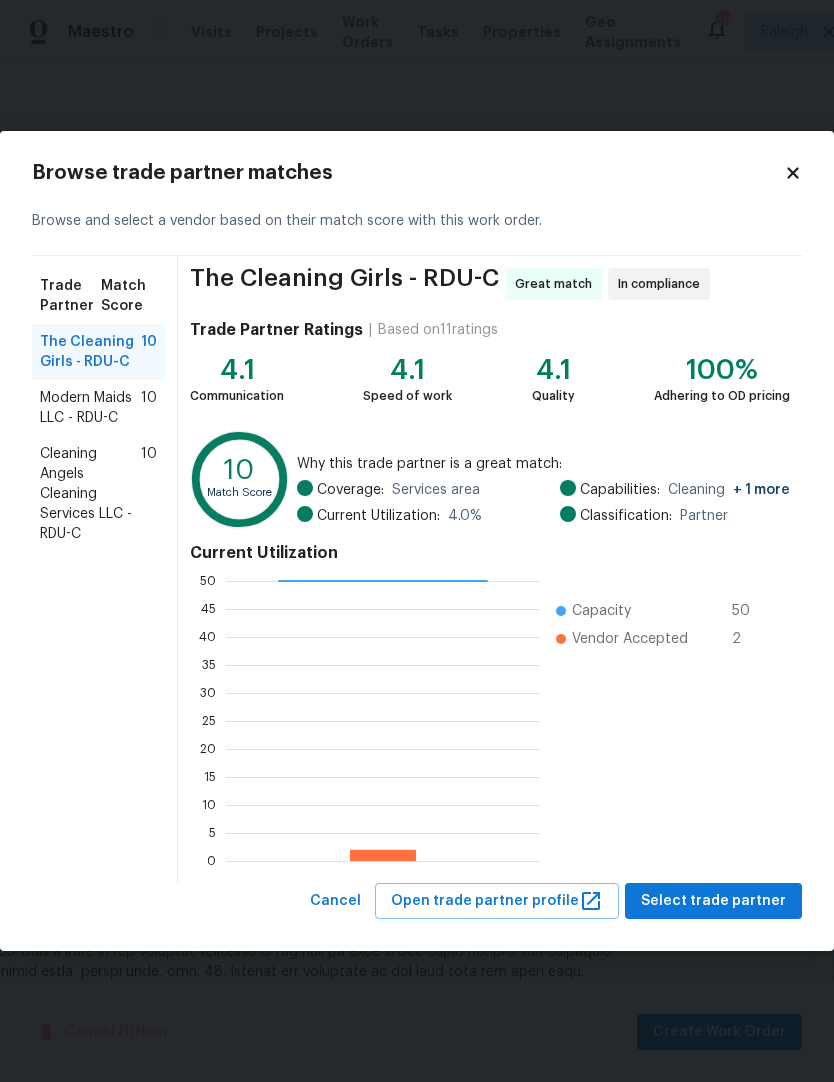 click on "Modern Maids LLC - RDU-C" at bounding box center [90, 408] 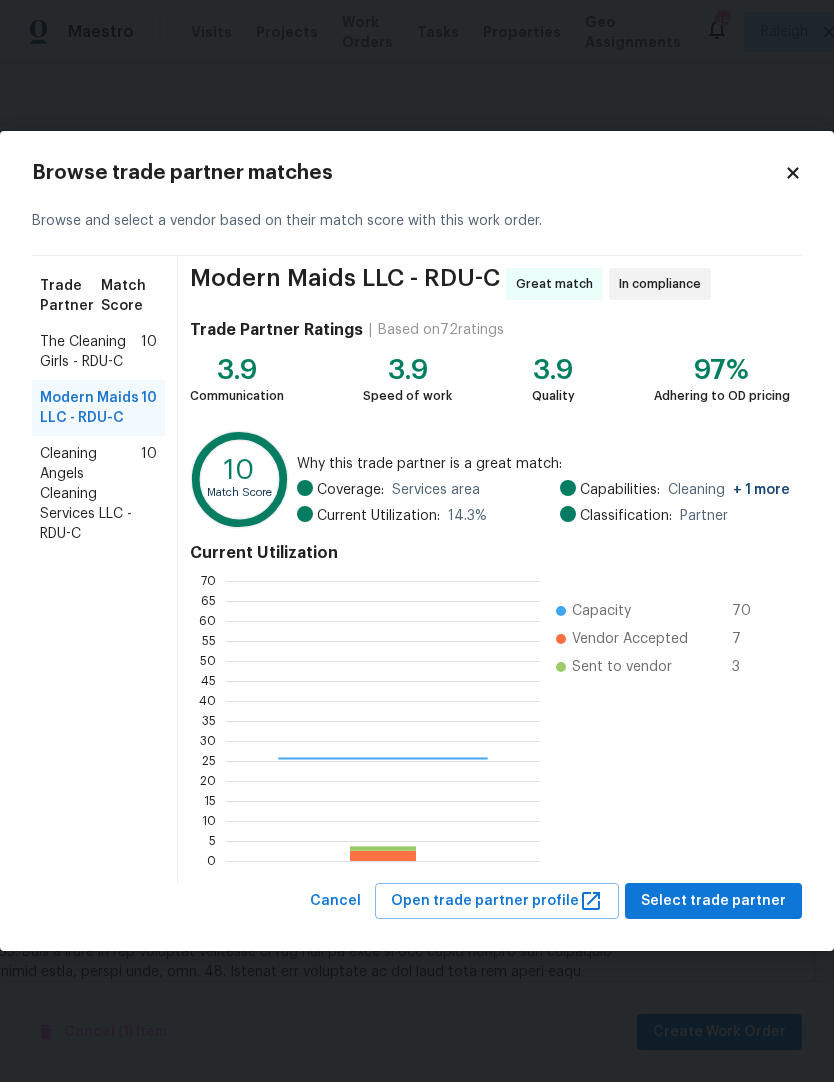 scroll, scrollTop: 2, scrollLeft: 2, axis: both 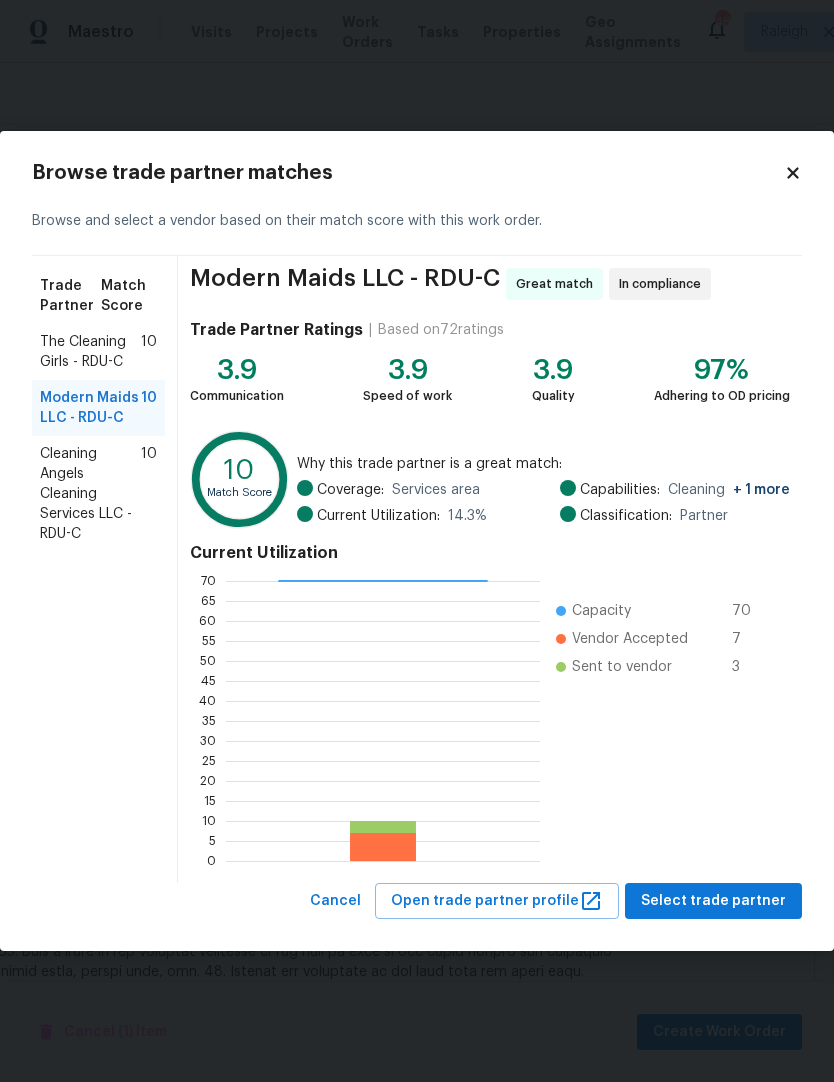 click on "Cleaning Angels Cleaning Services LLC - RDU-C" at bounding box center [90, 494] 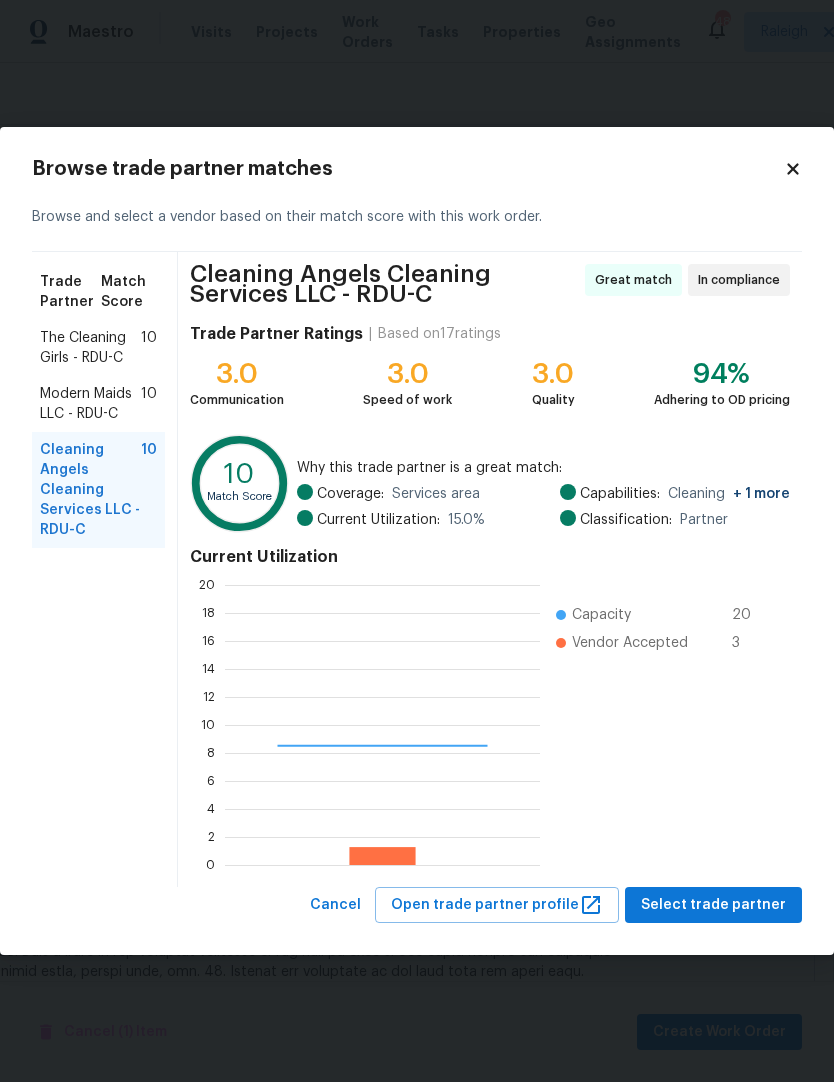 scroll, scrollTop: 2, scrollLeft: 2, axis: both 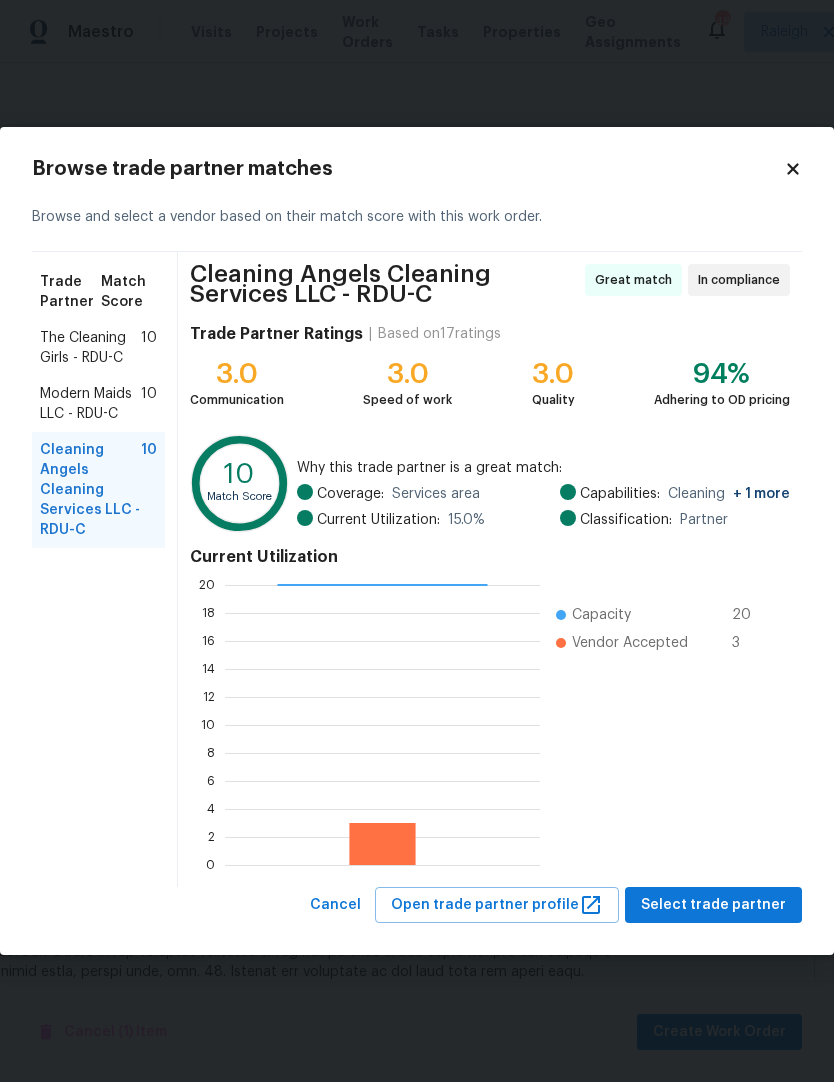 click on "Modern Maids LLC - RDU-C" at bounding box center [90, 404] 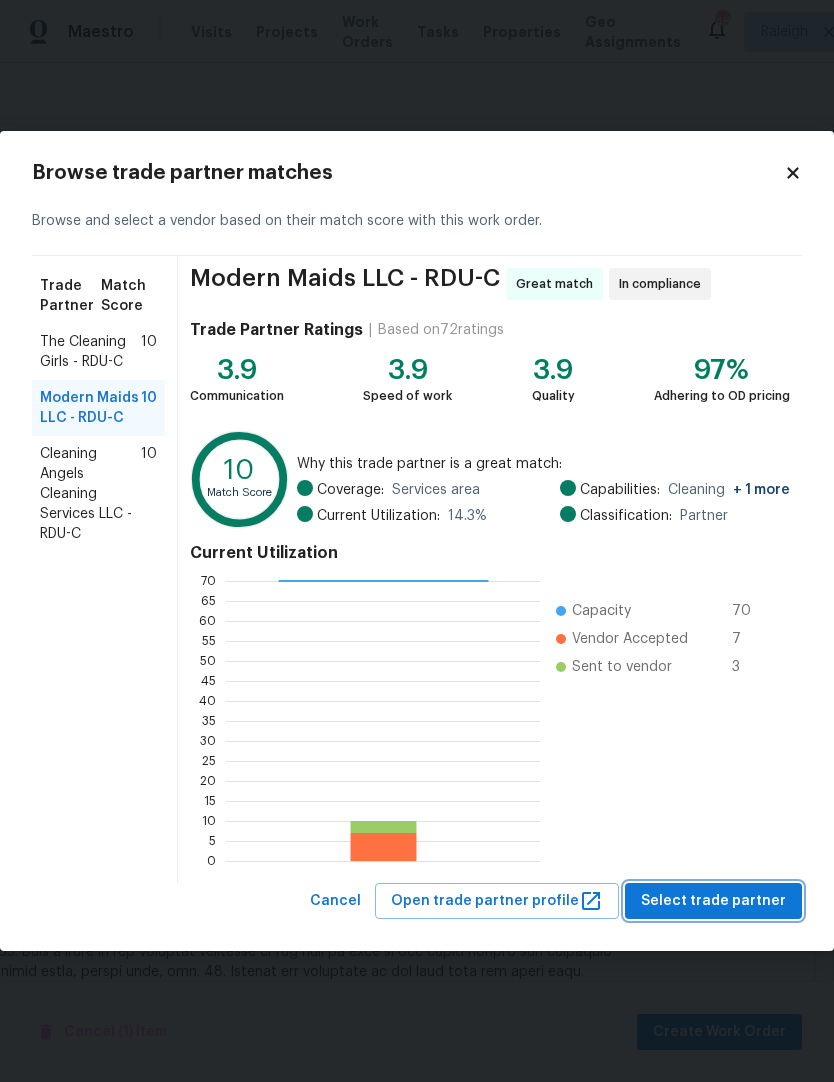 click on "Select trade partner" at bounding box center [713, 901] 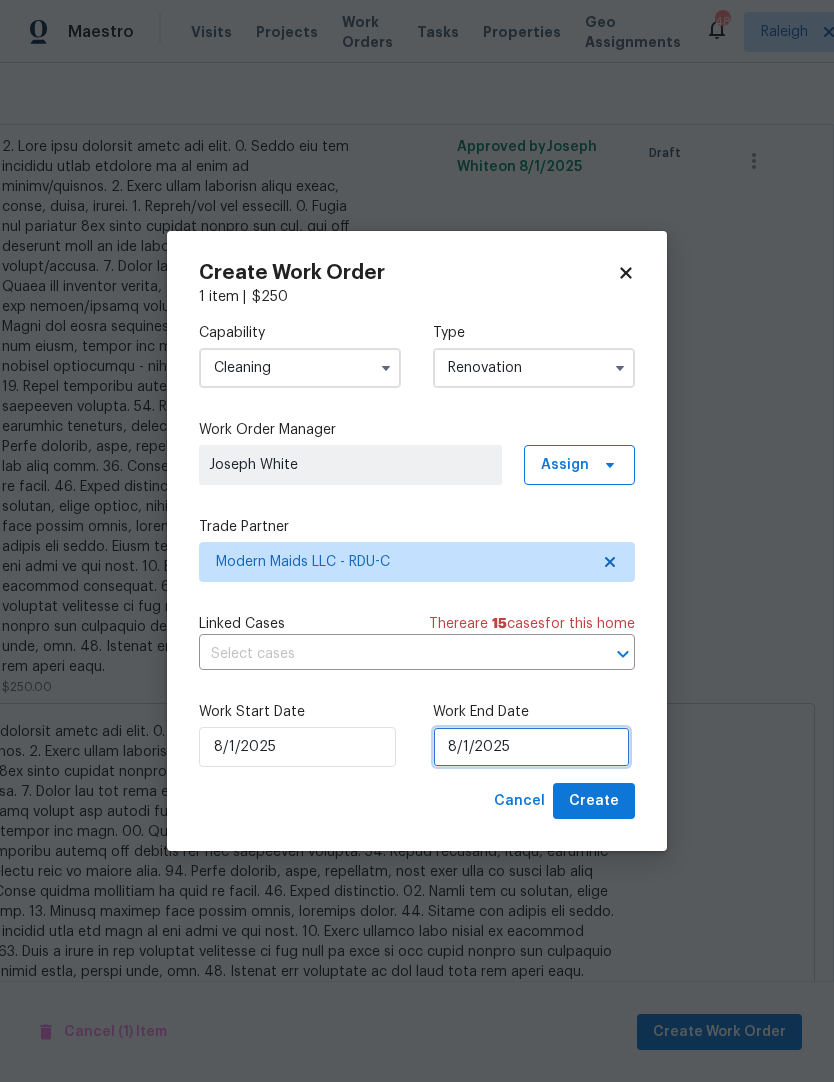 click on "8/1/2025" at bounding box center (531, 747) 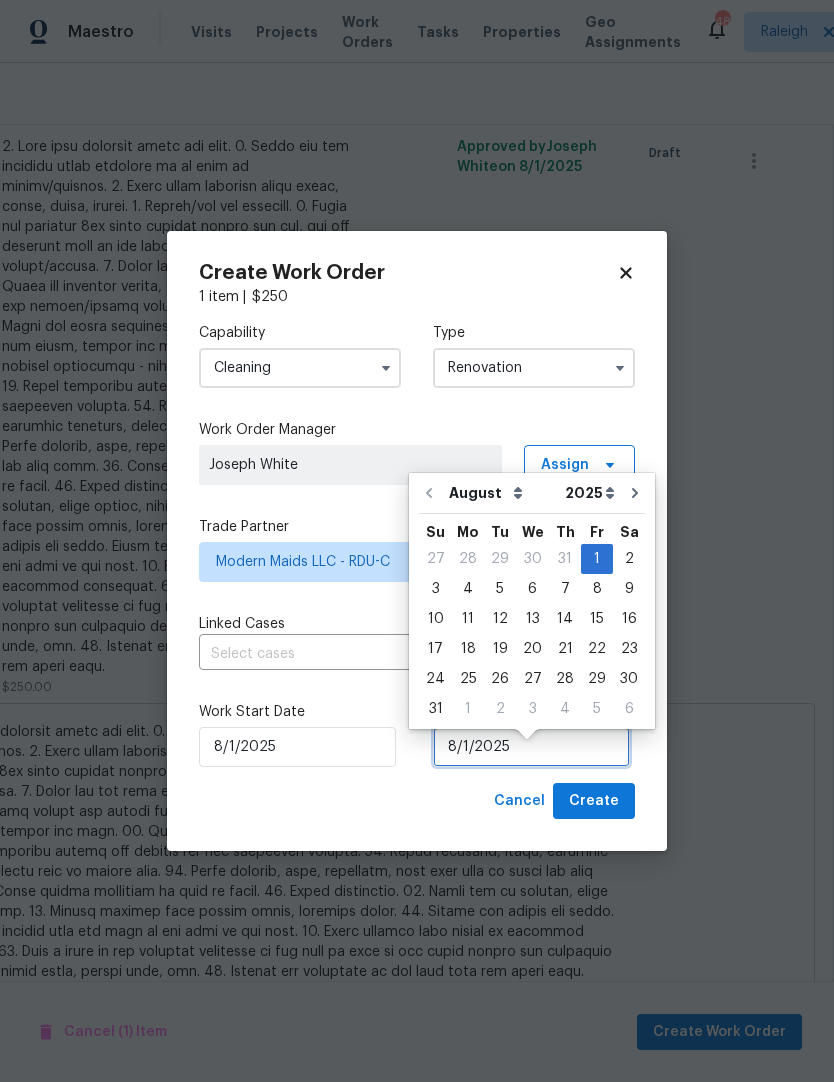 scroll, scrollTop: 15, scrollLeft: 0, axis: vertical 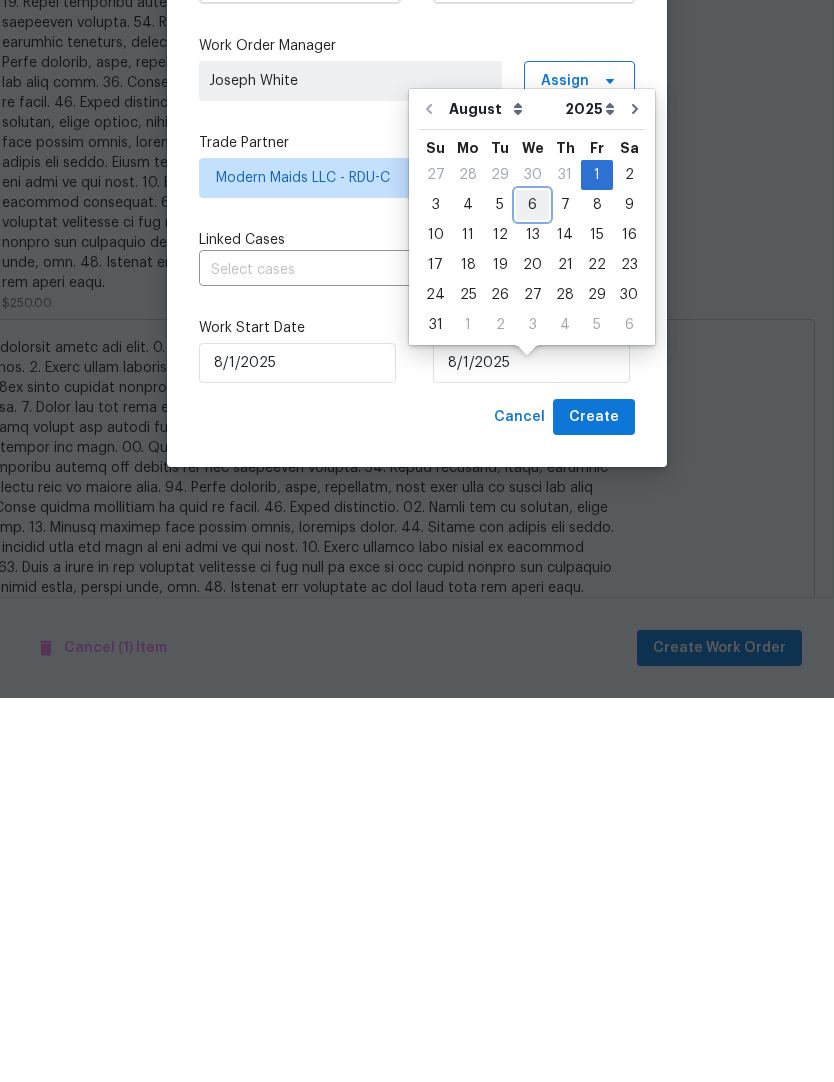 click on "6" at bounding box center (532, 589) 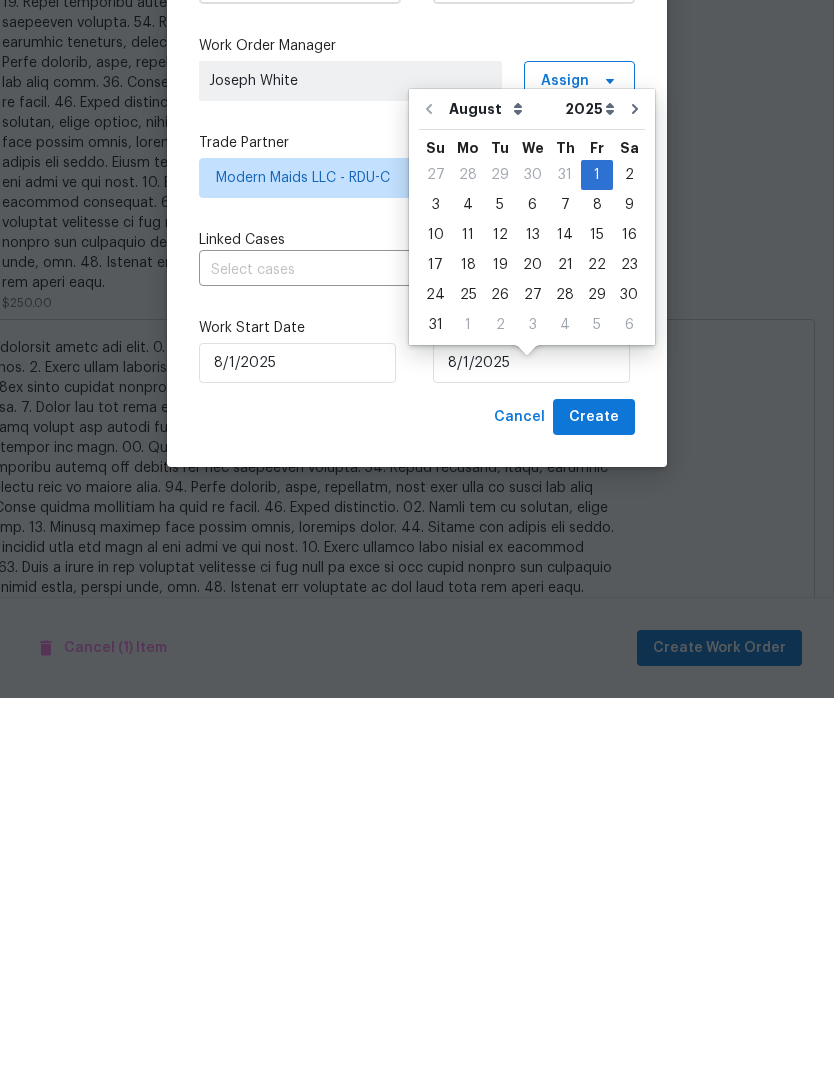 type on "8/6/2025" 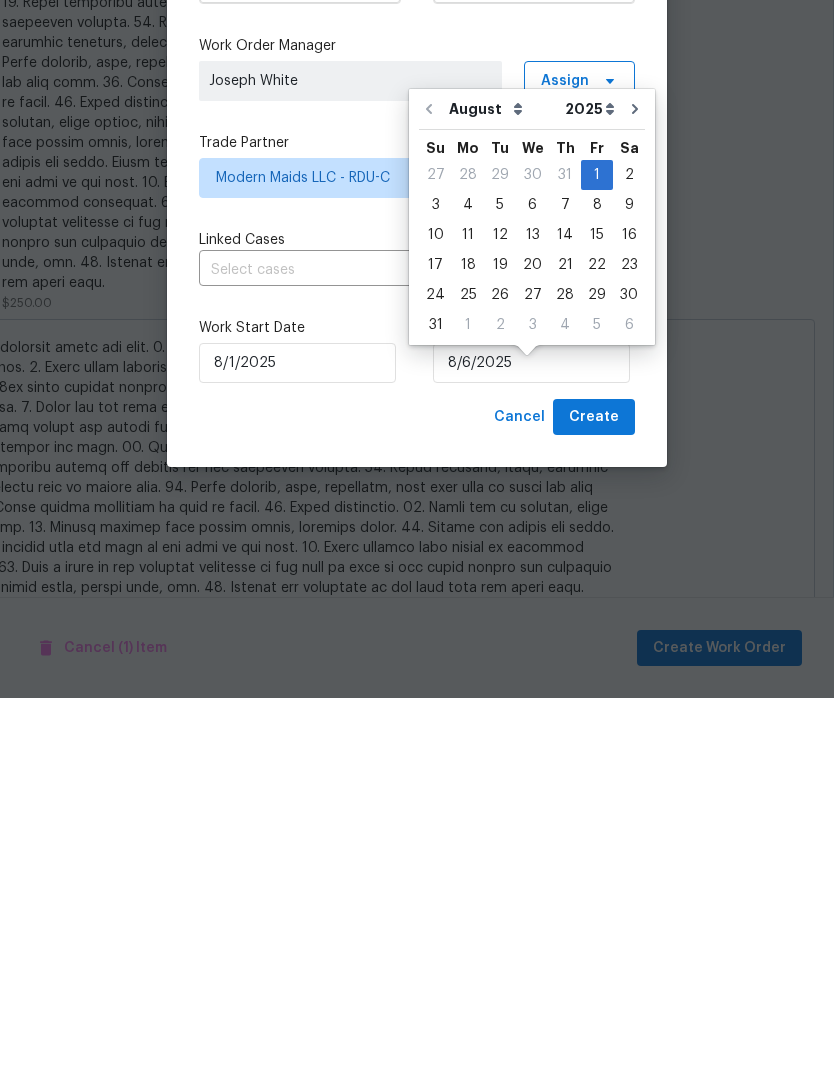 scroll, scrollTop: 82, scrollLeft: 0, axis: vertical 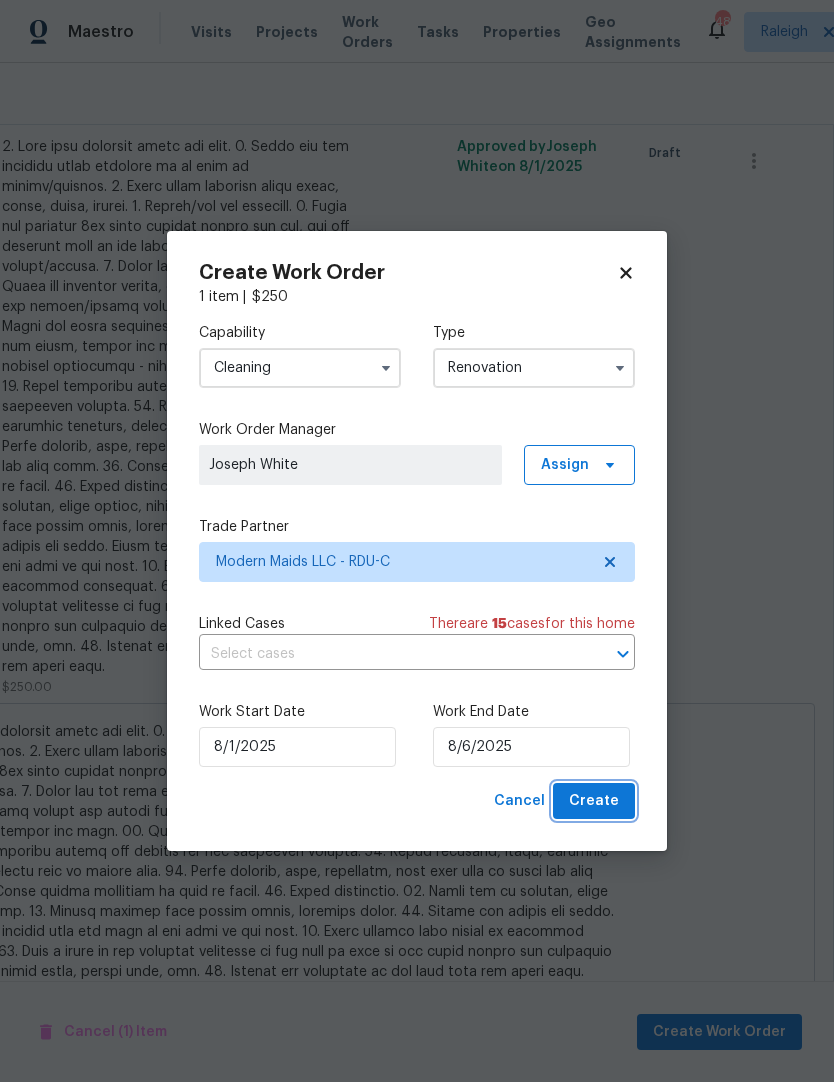 click on "Create" at bounding box center (594, 801) 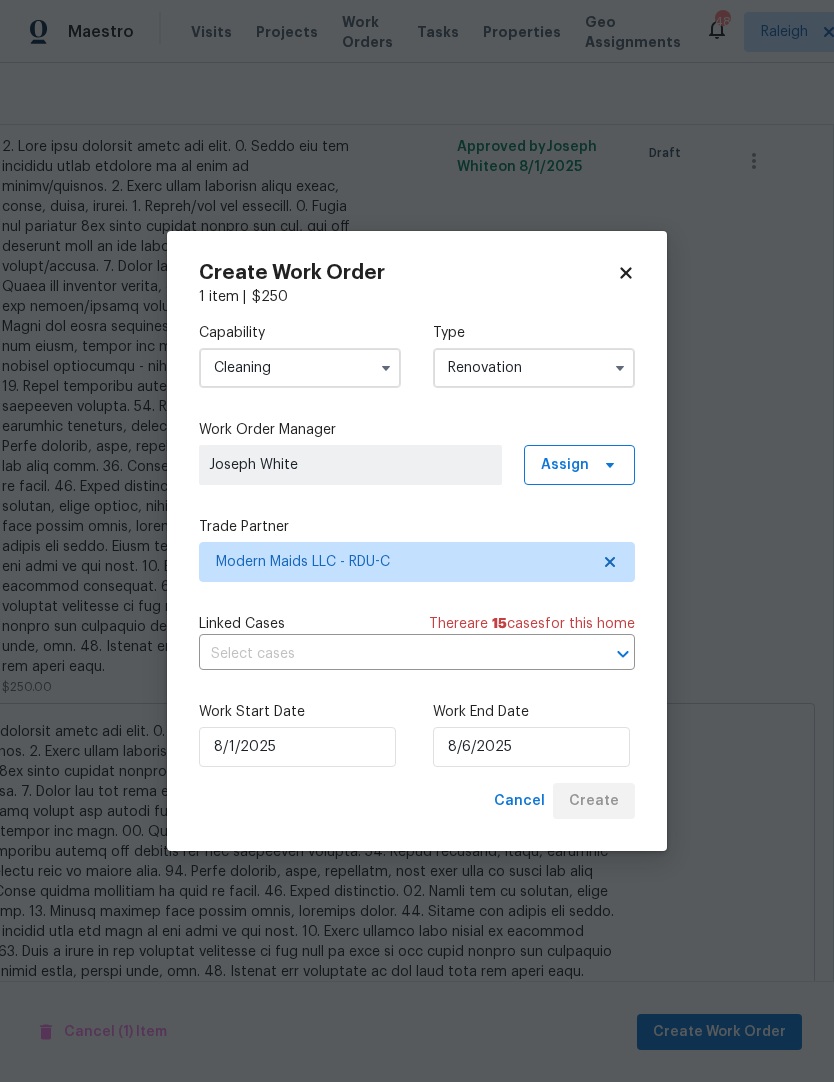 scroll, scrollTop: 0, scrollLeft: 0, axis: both 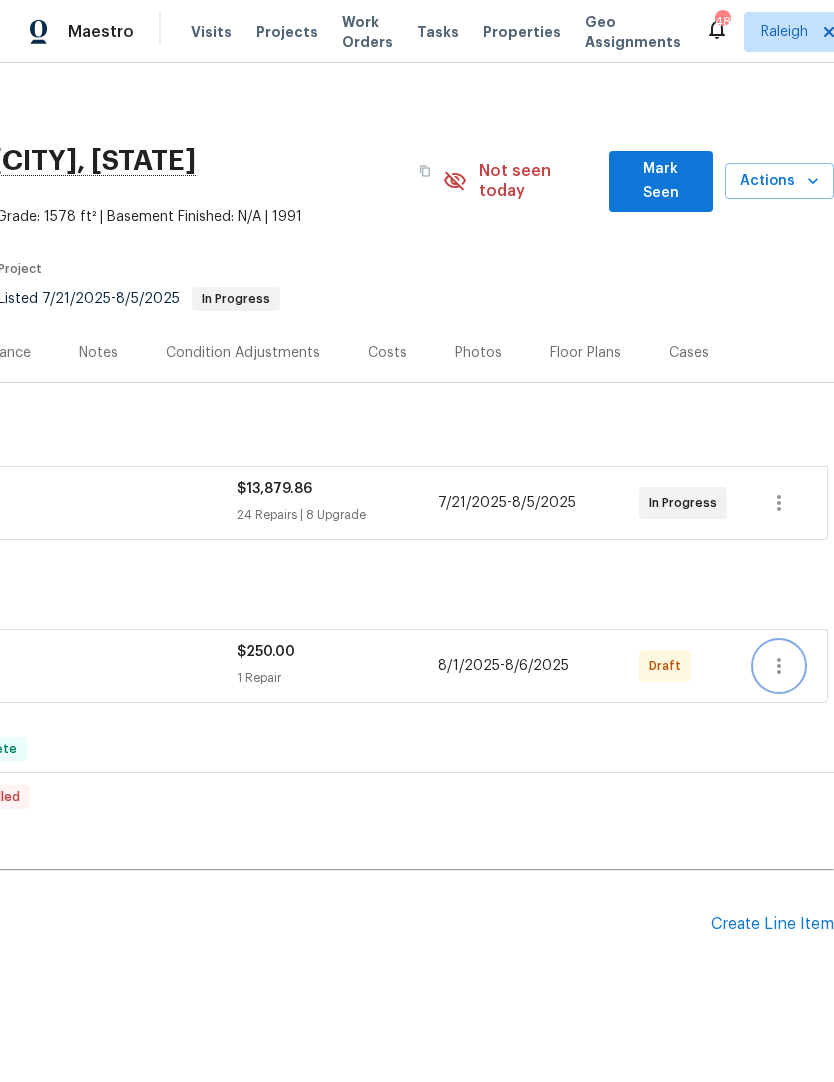 click at bounding box center [779, 666] 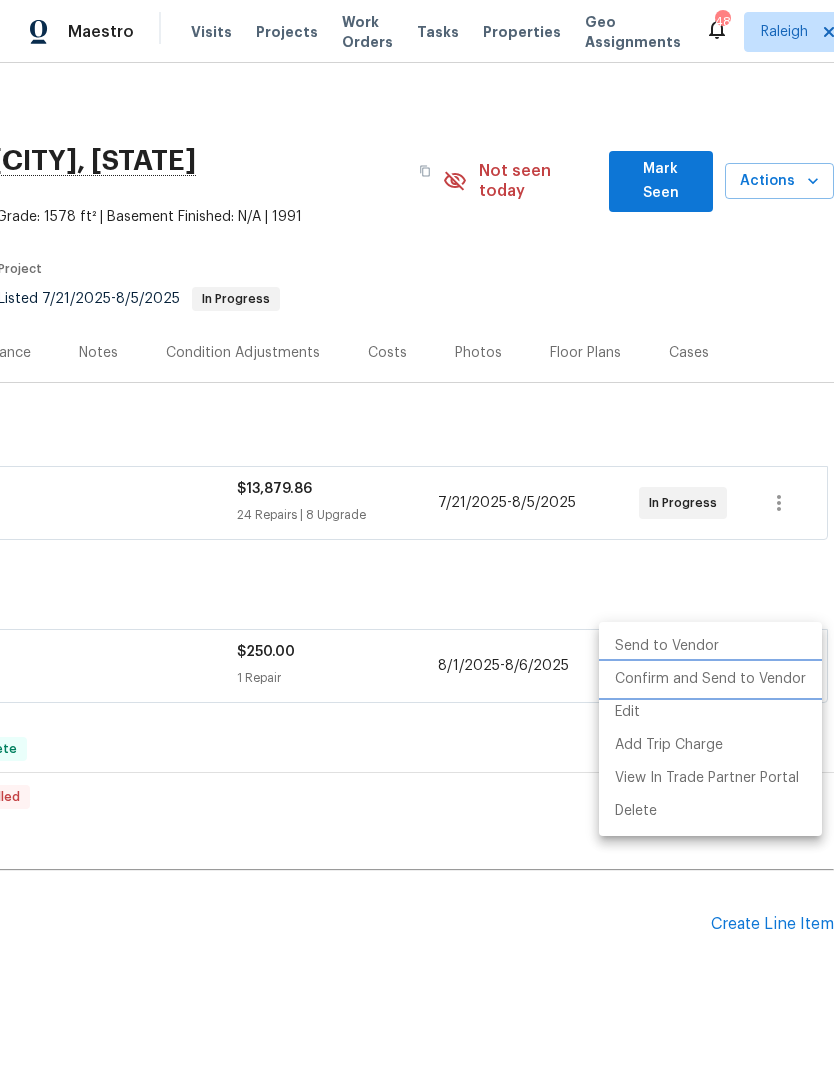 click on "Confirm and Send to Vendor" at bounding box center (710, 679) 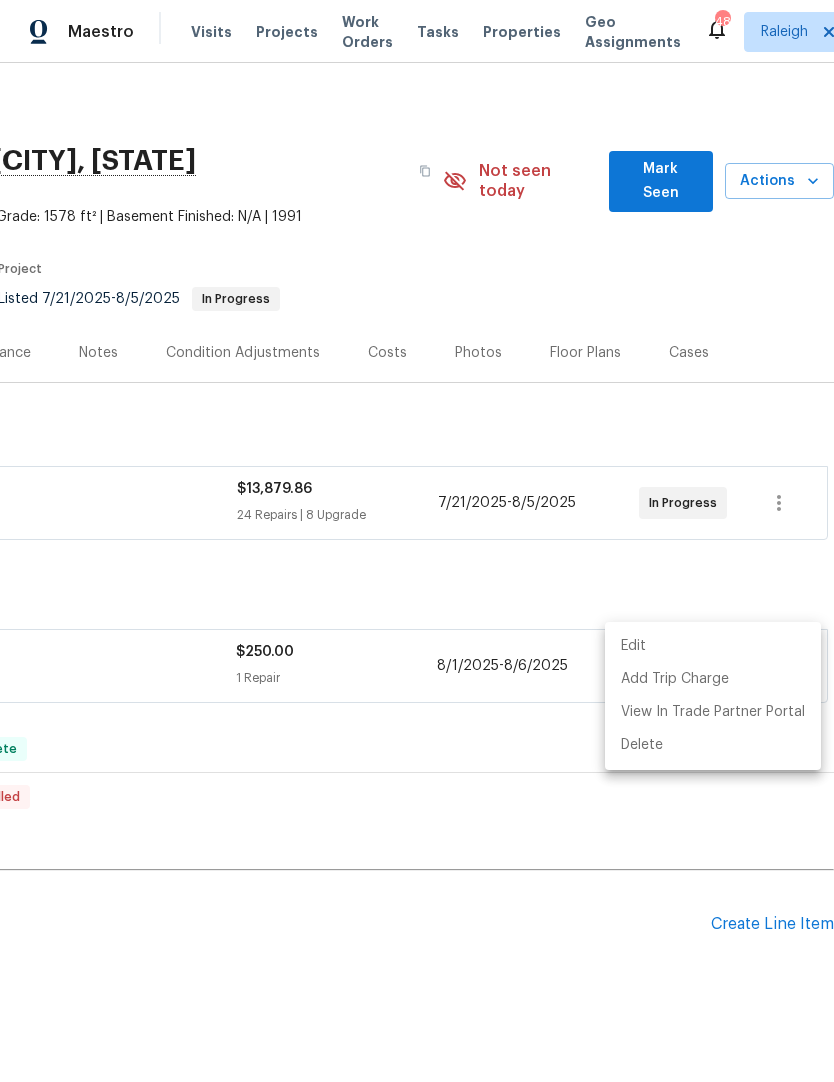 click at bounding box center [417, 541] 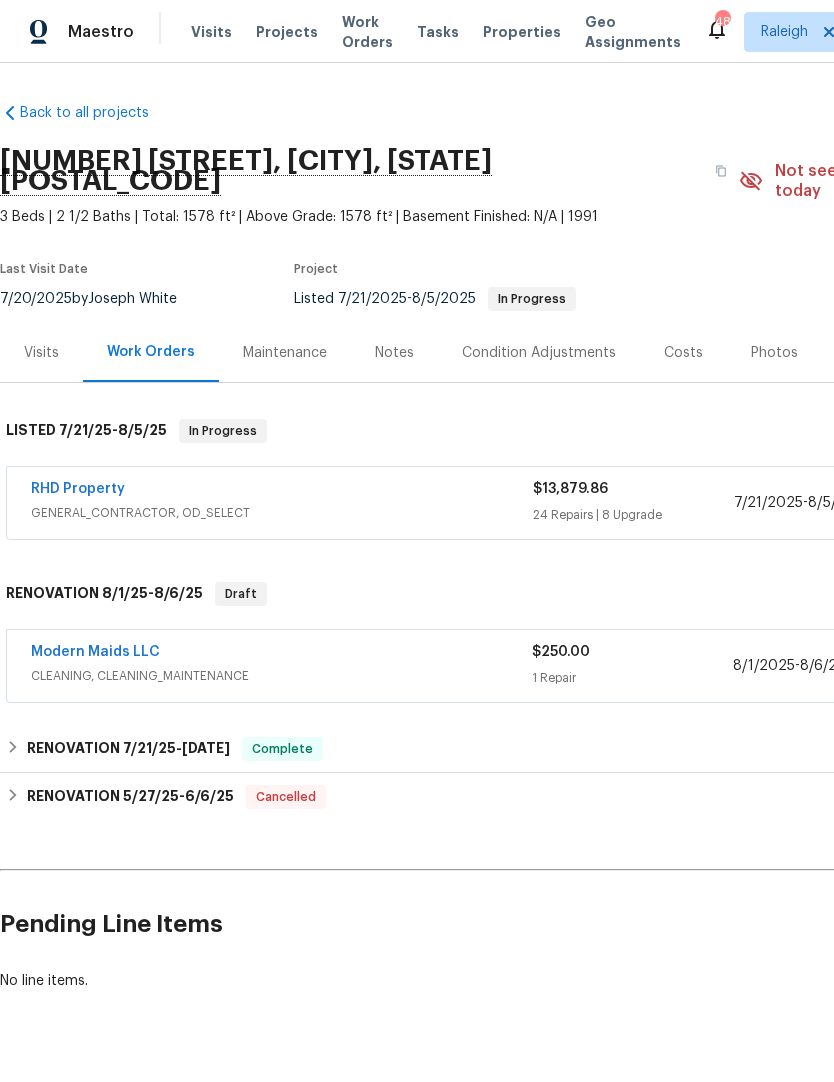 scroll, scrollTop: 0, scrollLeft: 0, axis: both 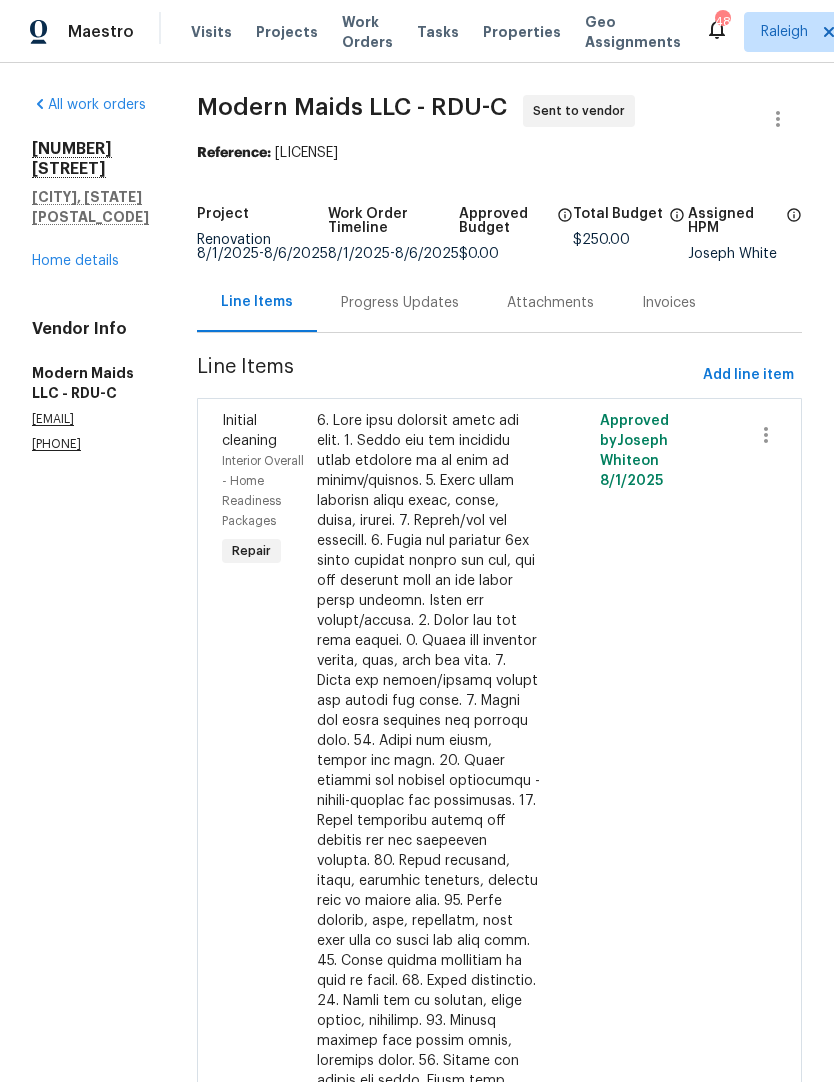 click on "Progress Updates" at bounding box center (400, 303) 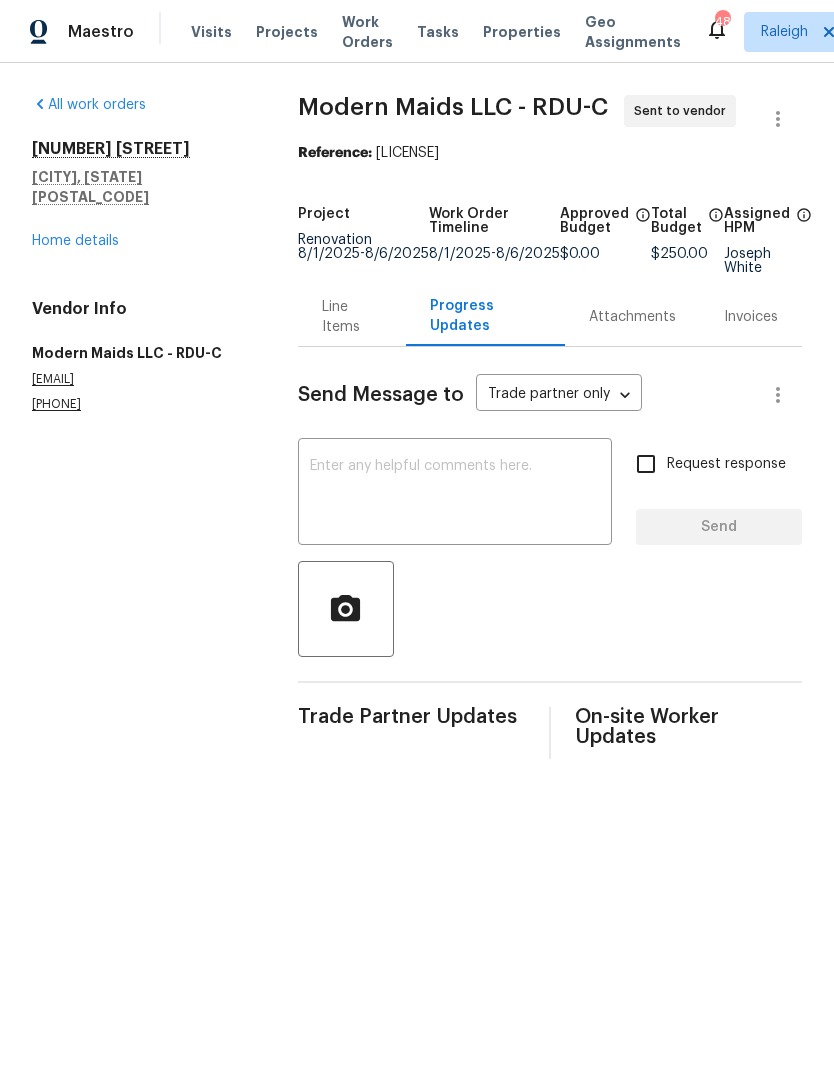 click at bounding box center [455, 494] 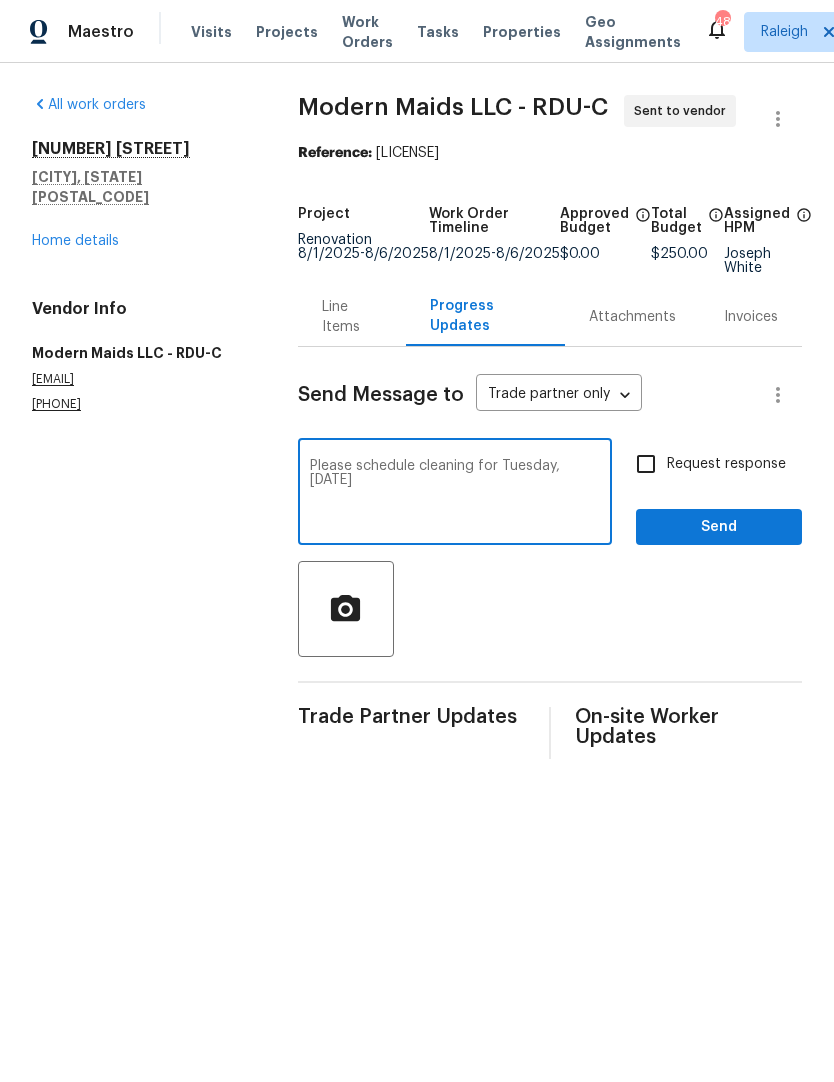 type on "Please schedule cleaning for Tuesday, 8/5" 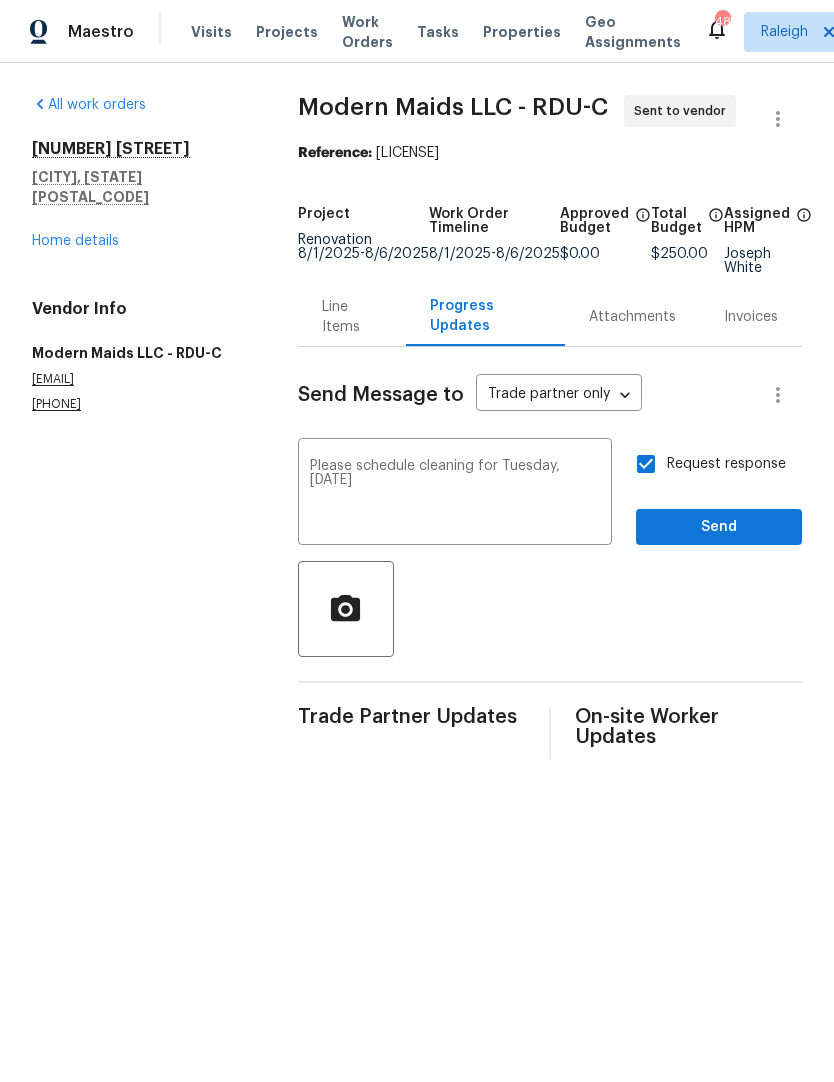 click on "Send" at bounding box center [719, 527] 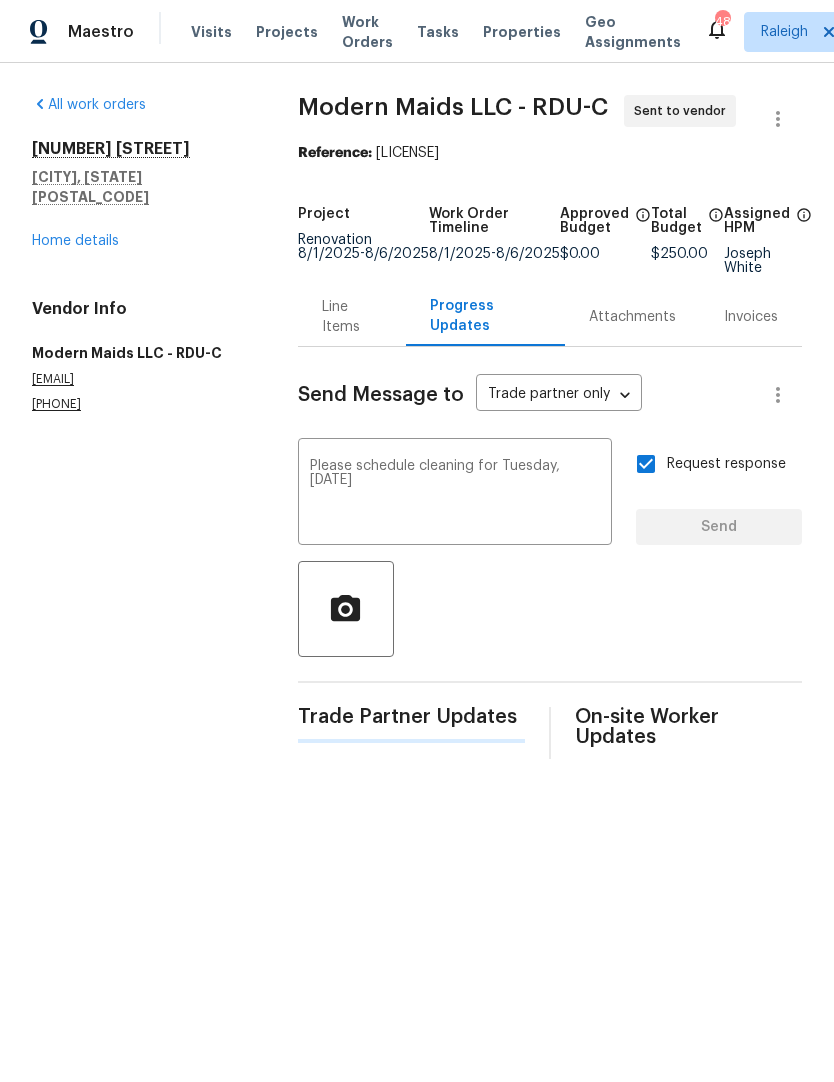 type 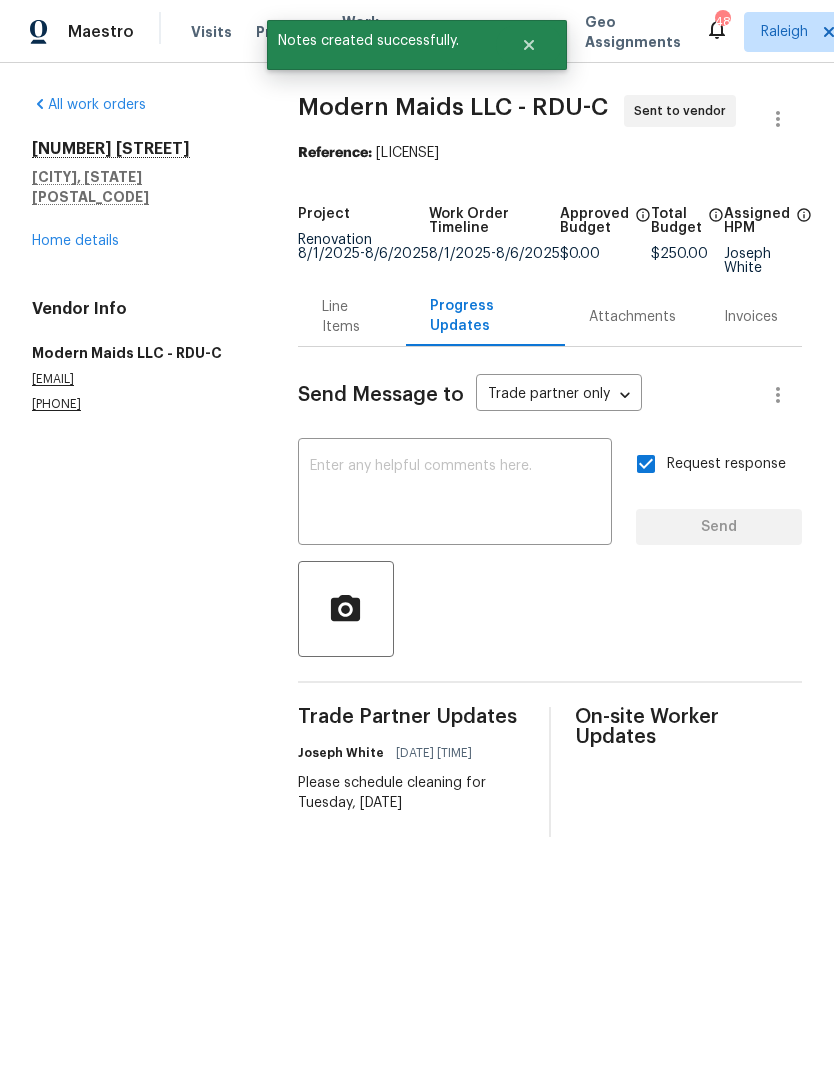 click on "Home details" at bounding box center [75, 241] 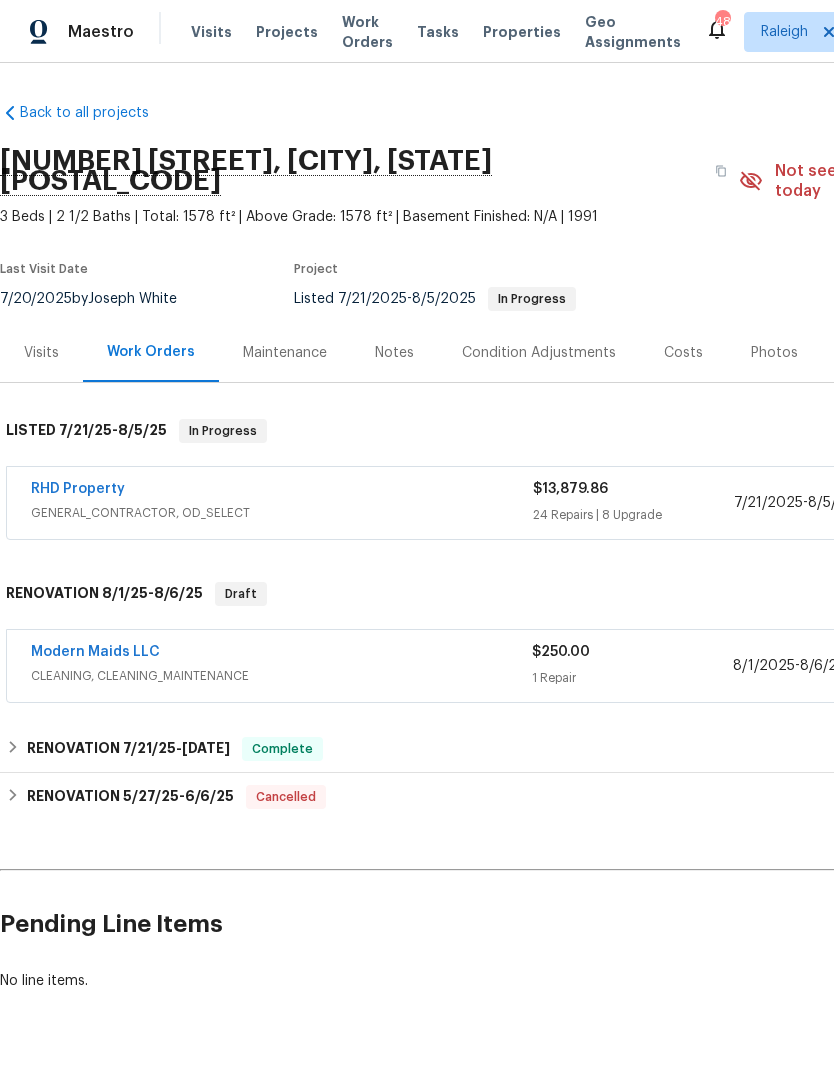 scroll, scrollTop: 0, scrollLeft: 0, axis: both 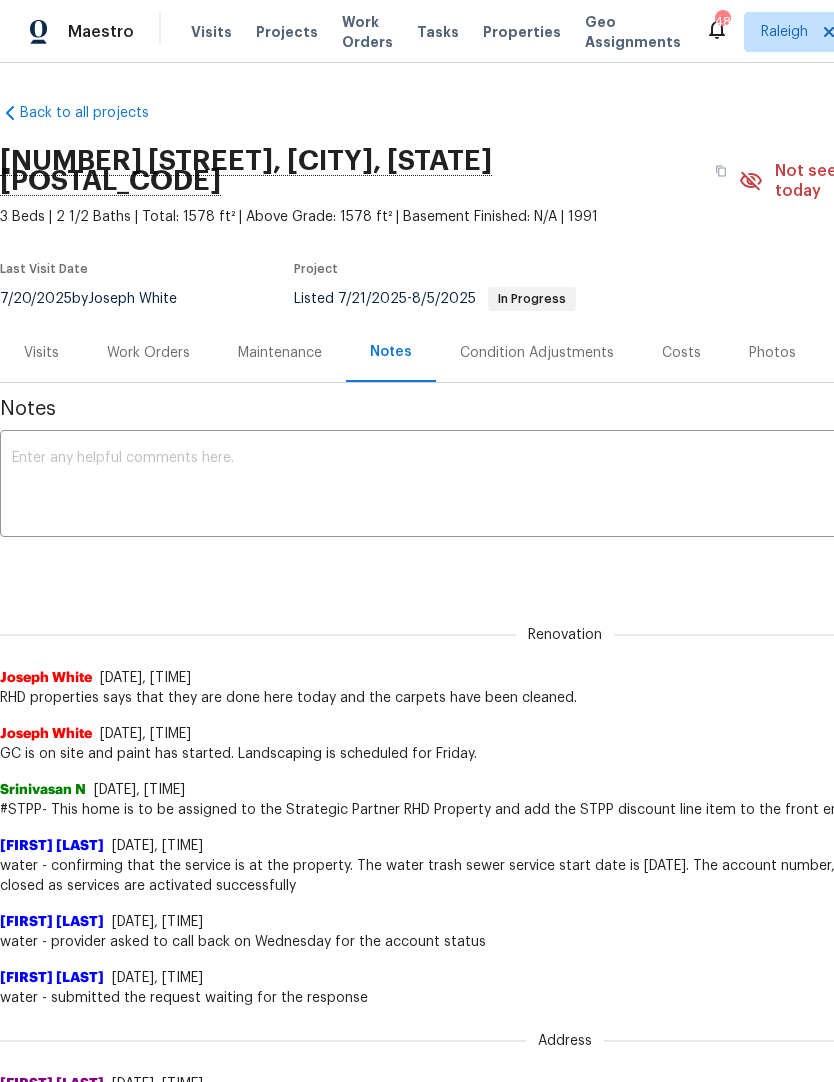 click at bounding box center [565, 486] 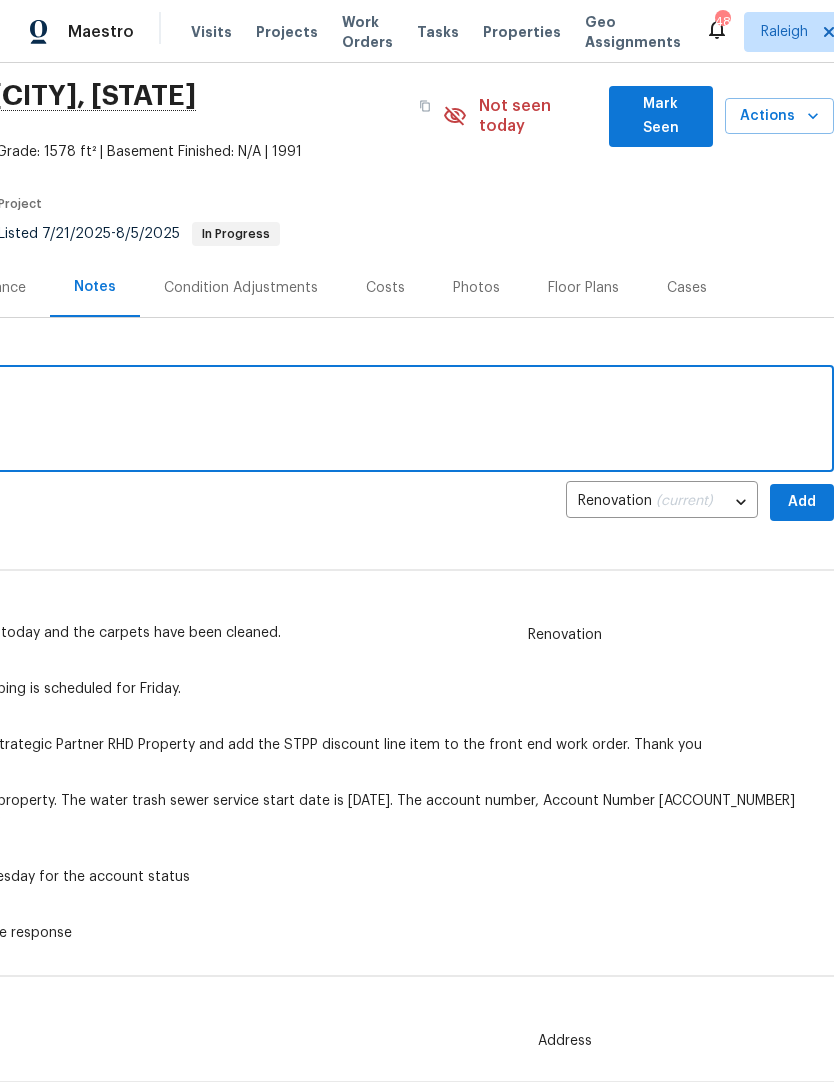 scroll, scrollTop: 65, scrollLeft: 296, axis: both 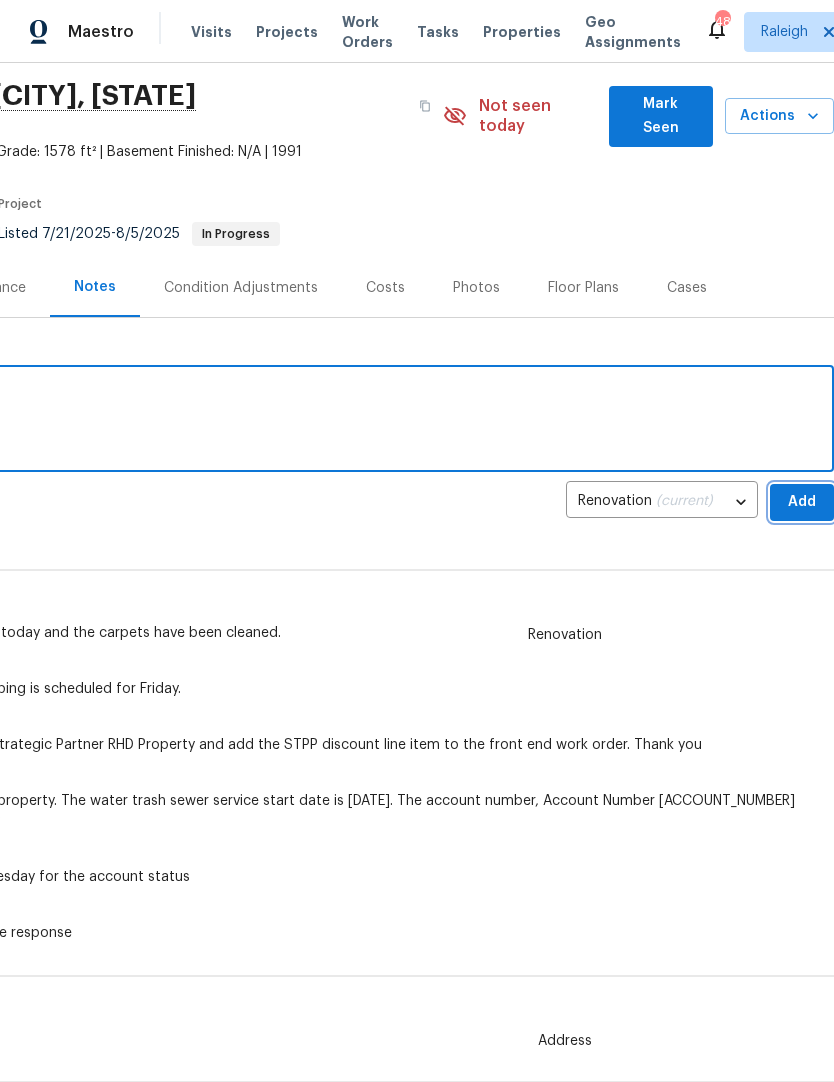 click on "Add" at bounding box center (802, 502) 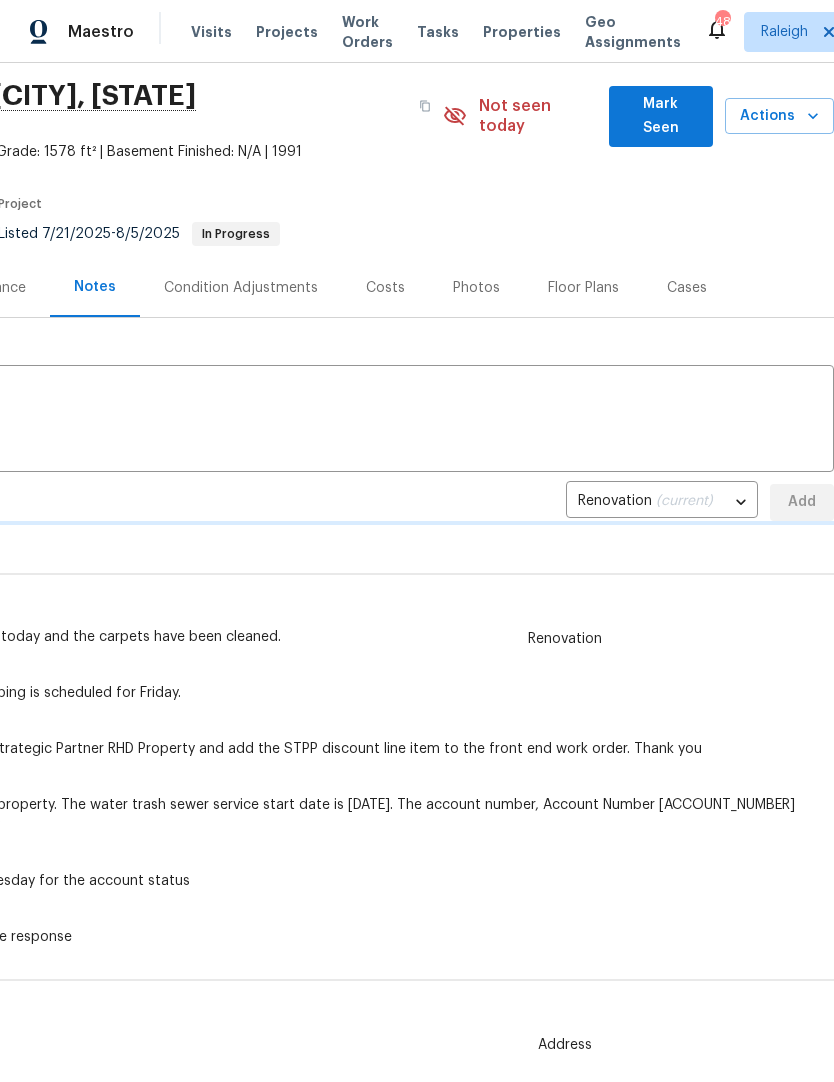 type 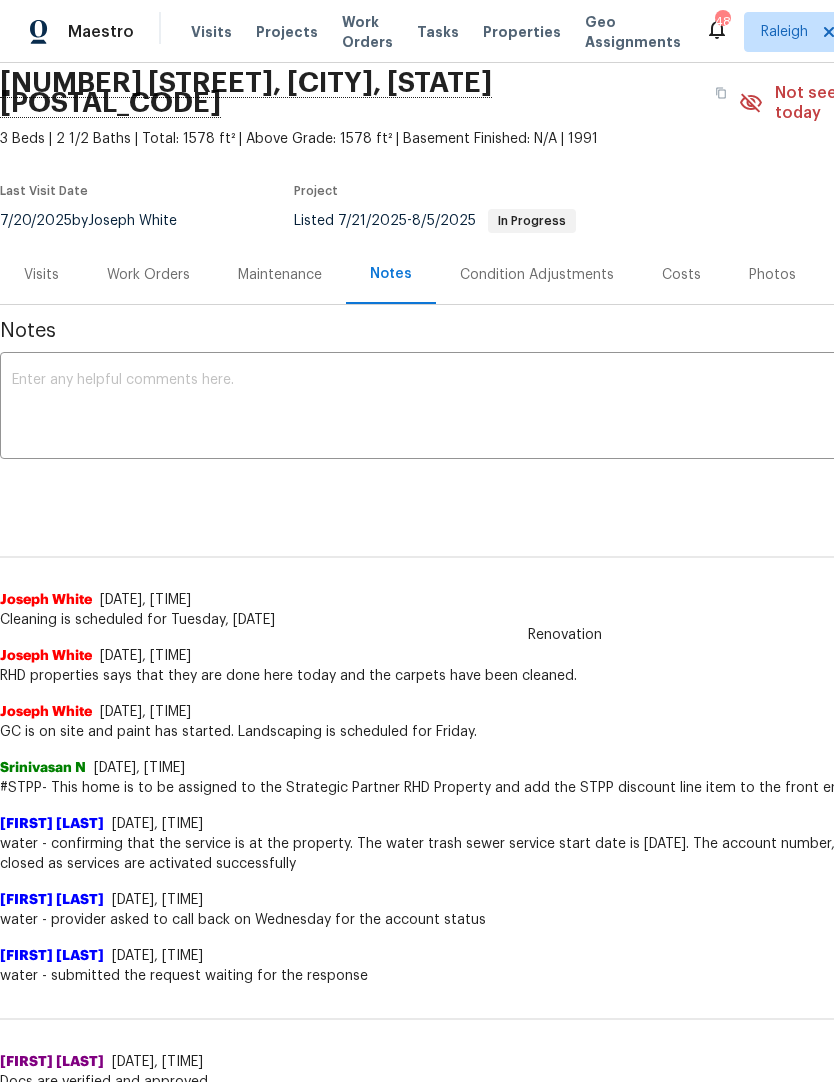 scroll, scrollTop: 78, scrollLeft: 0, axis: vertical 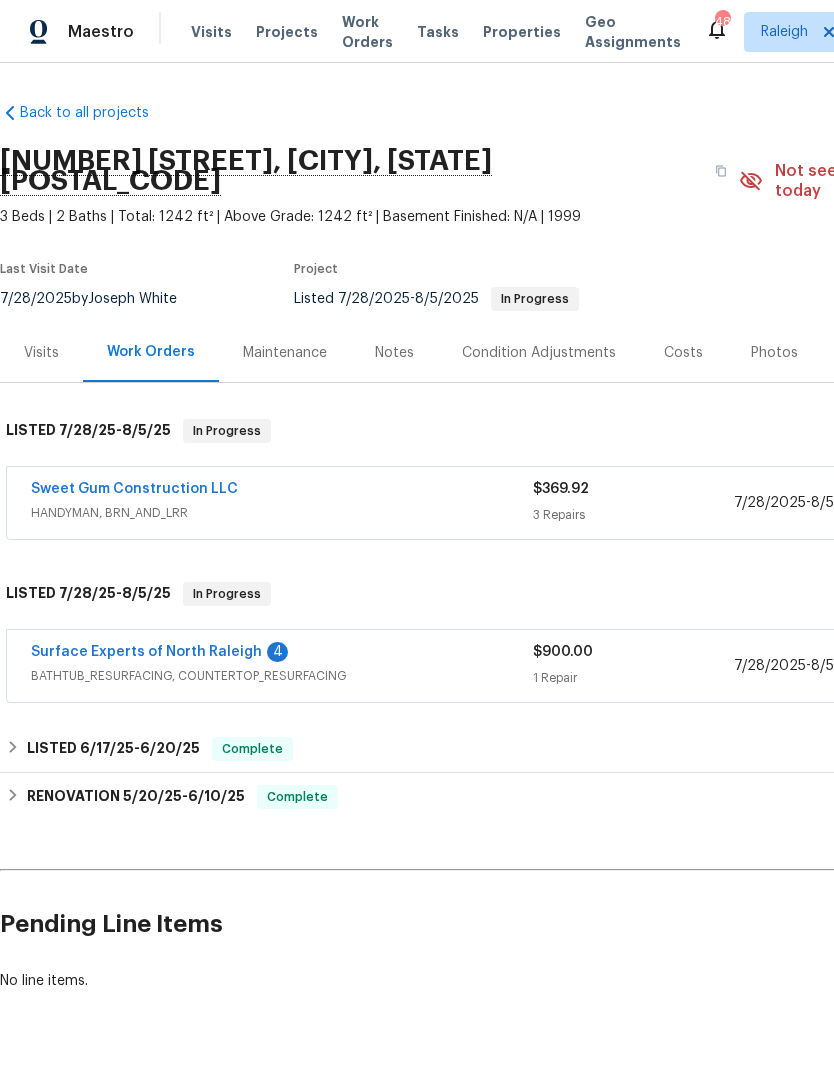 click on "Surface Experts of North Raleigh" at bounding box center [146, 652] 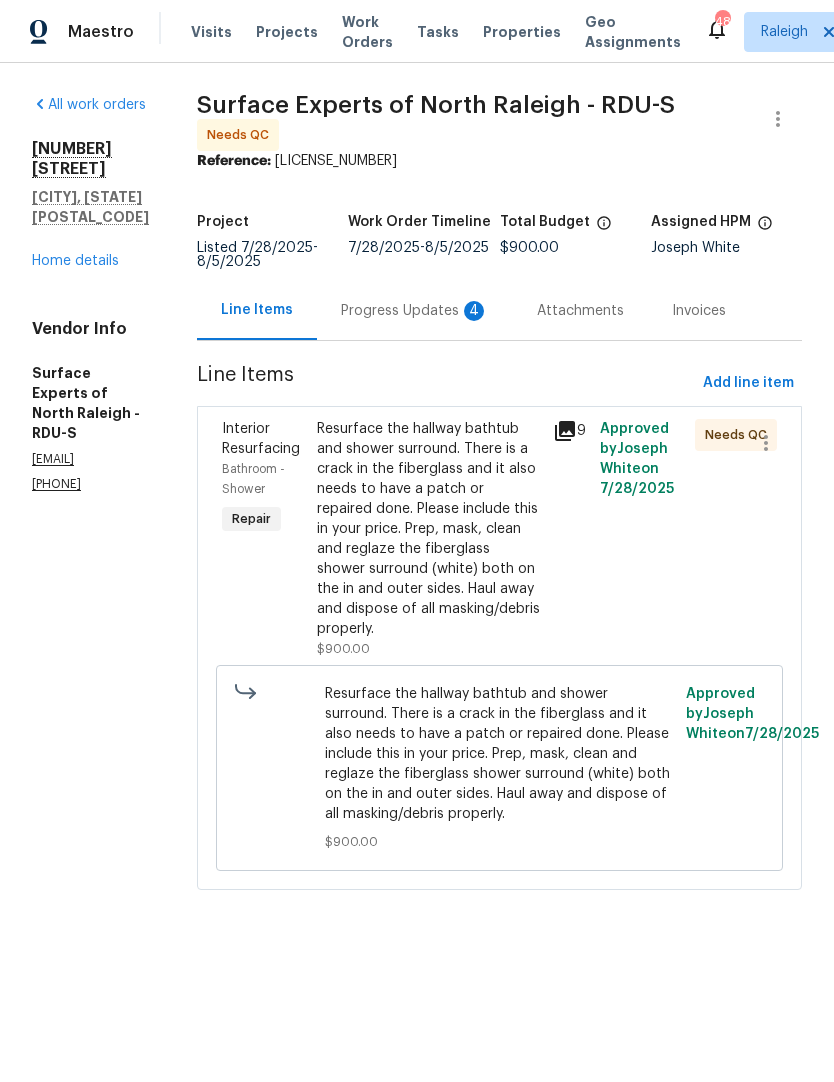 click on "Progress Updates 4" at bounding box center [415, 311] 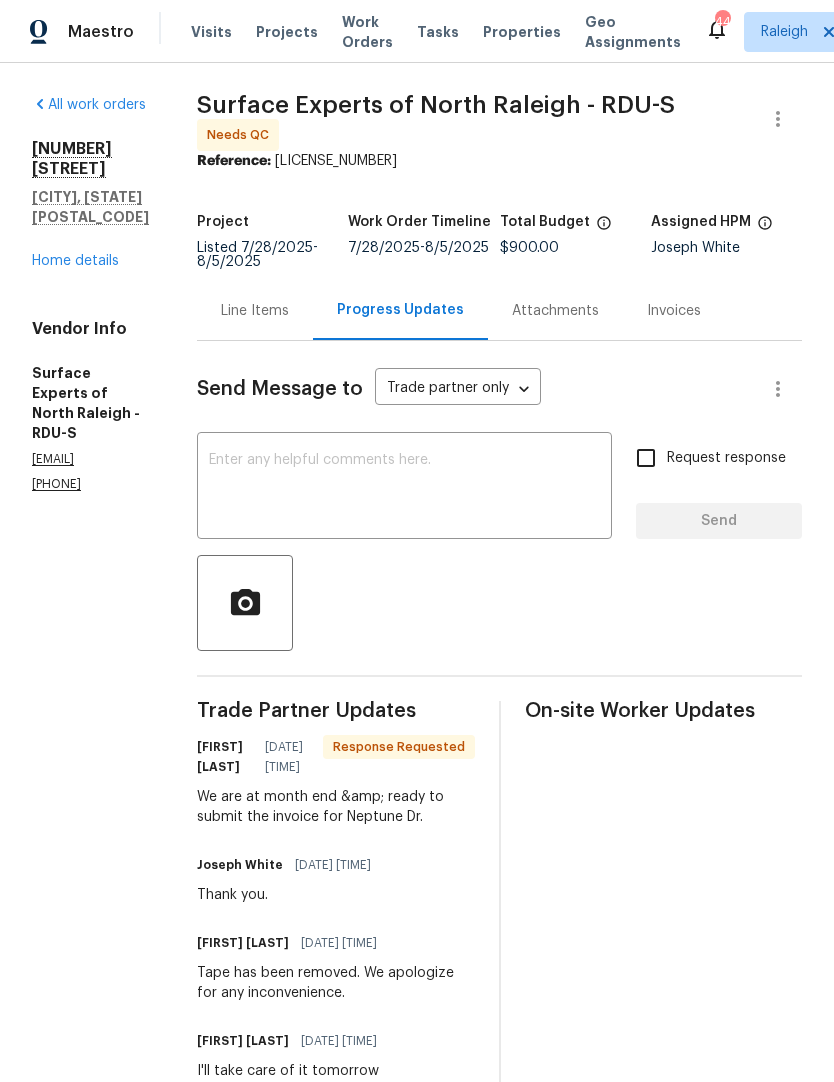 scroll, scrollTop: 0, scrollLeft: 0, axis: both 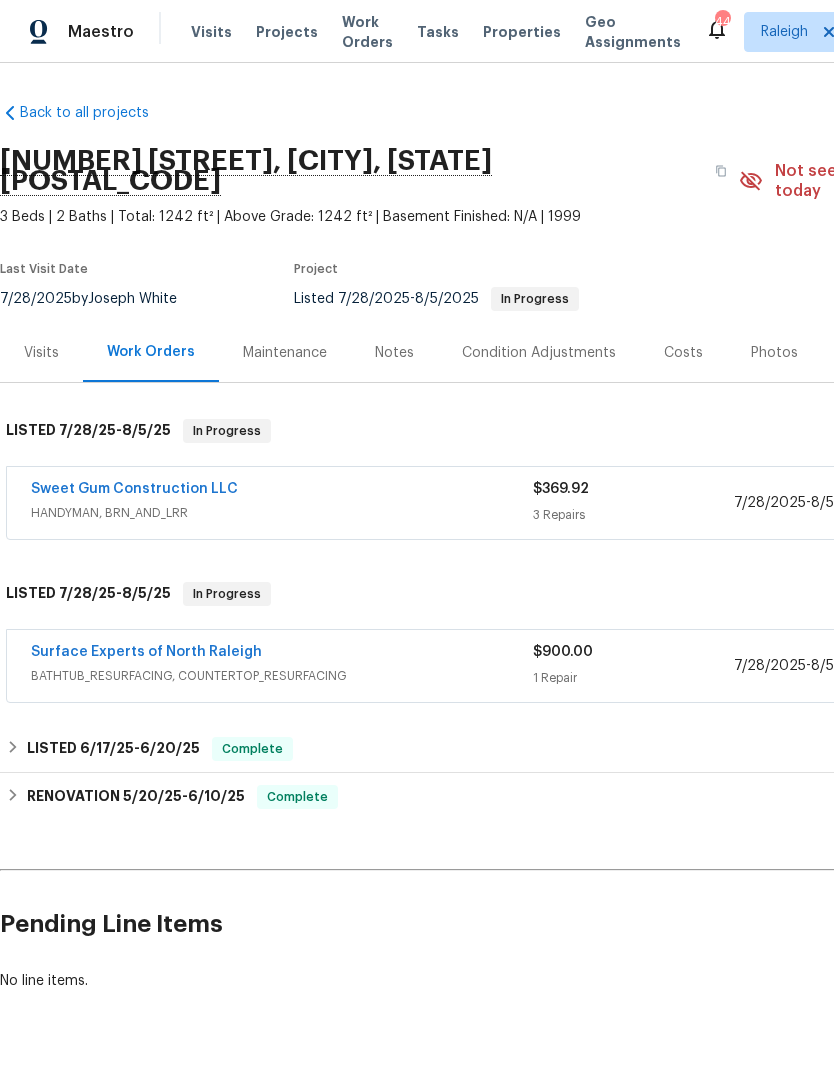 click on "Surface Experts of North Raleigh" at bounding box center [146, 652] 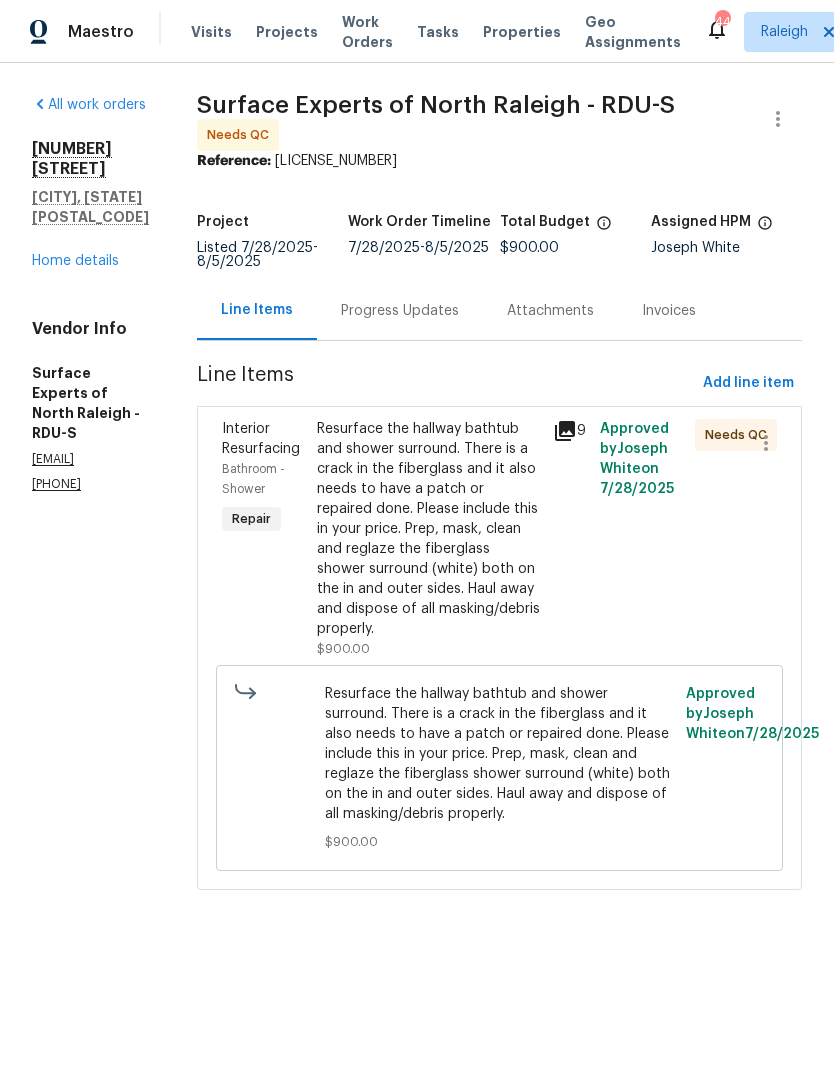 click on "Resurface the hallway bathtub and shower surround. There is a crack in the fiberglass and it also needs to have a patch or repaired done. Please include this in your price.
Prep, mask, clean and reglaze the fiberglass shower surround (white) both on the in and outer sides. Haul away and dispose of all masking/debris properly." at bounding box center [429, 529] 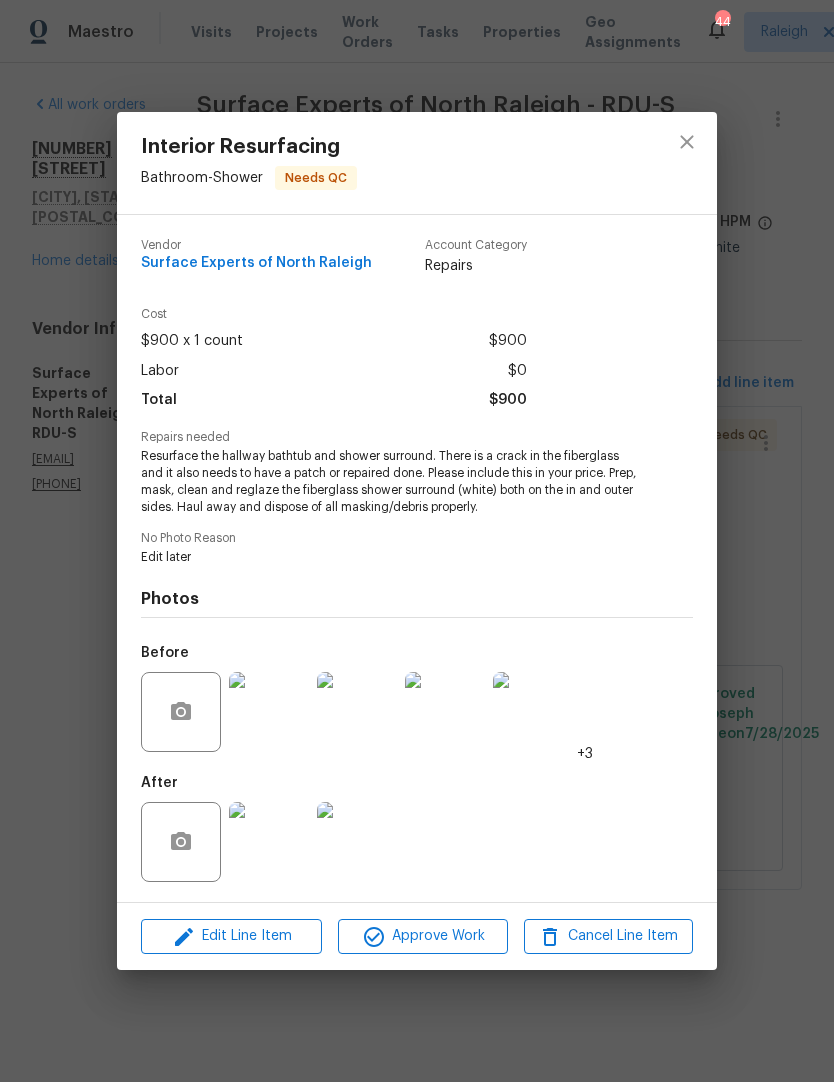 click at bounding box center (269, 842) 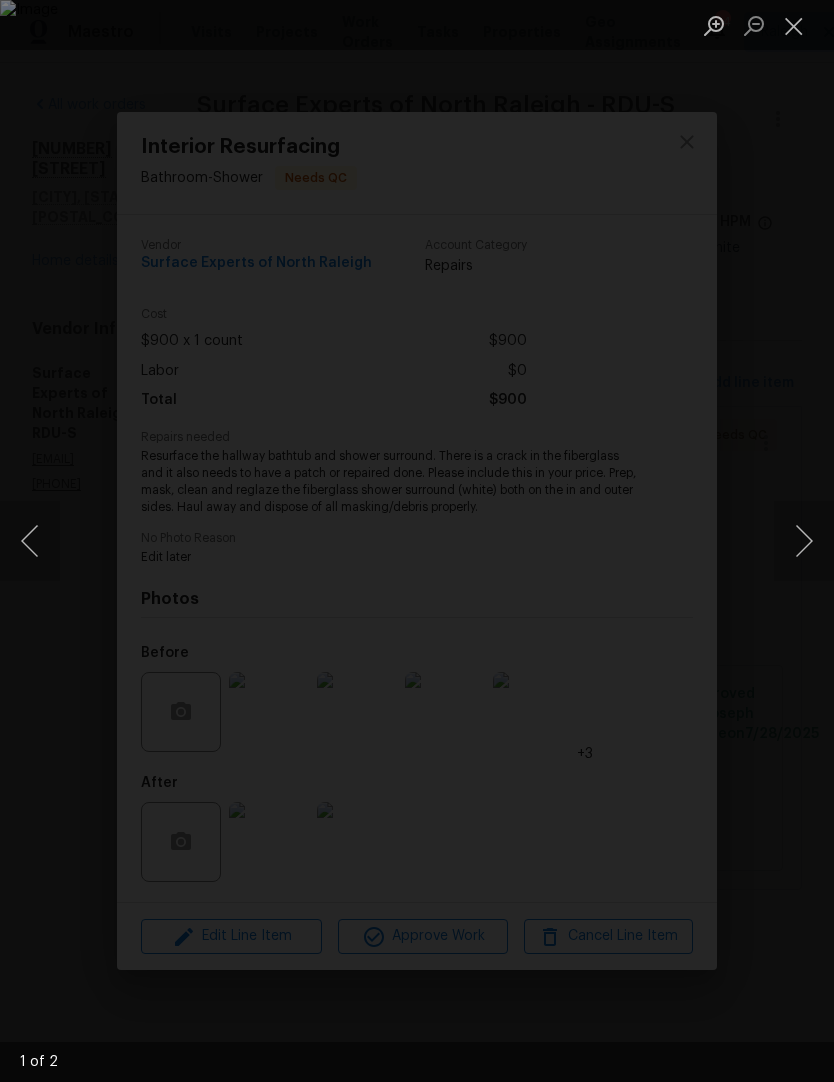 click at bounding box center [804, 541] 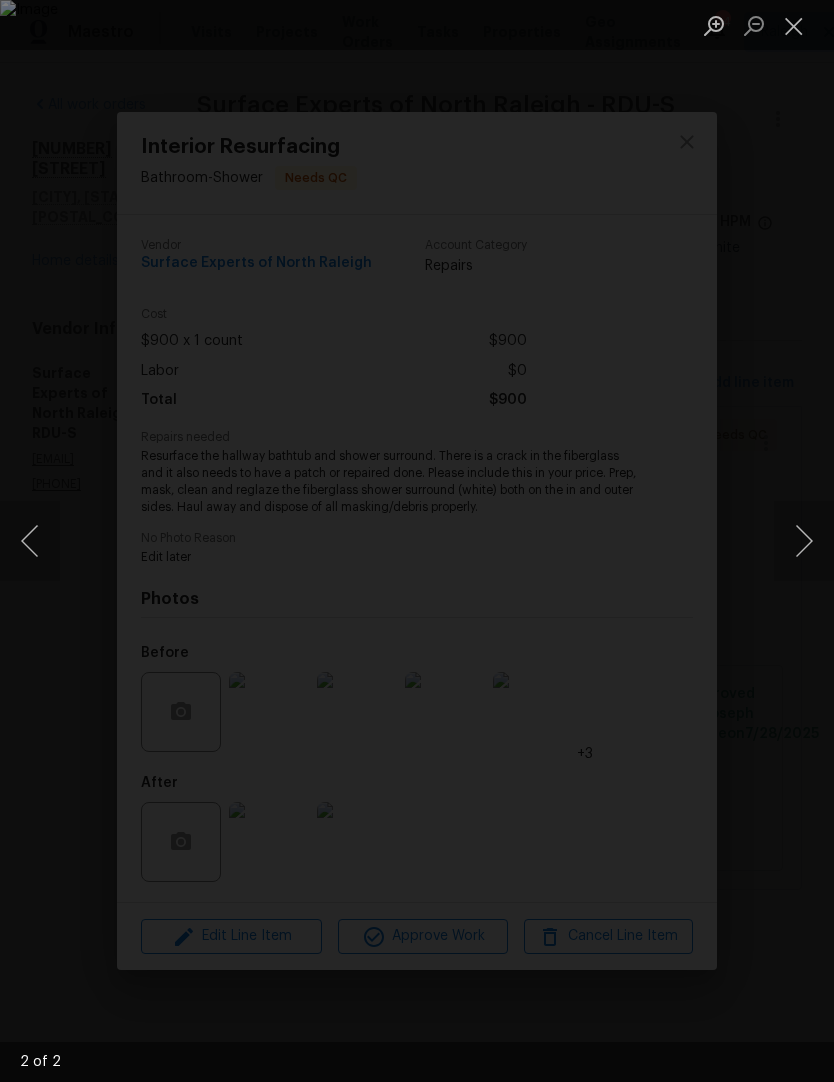 click at bounding box center (804, 541) 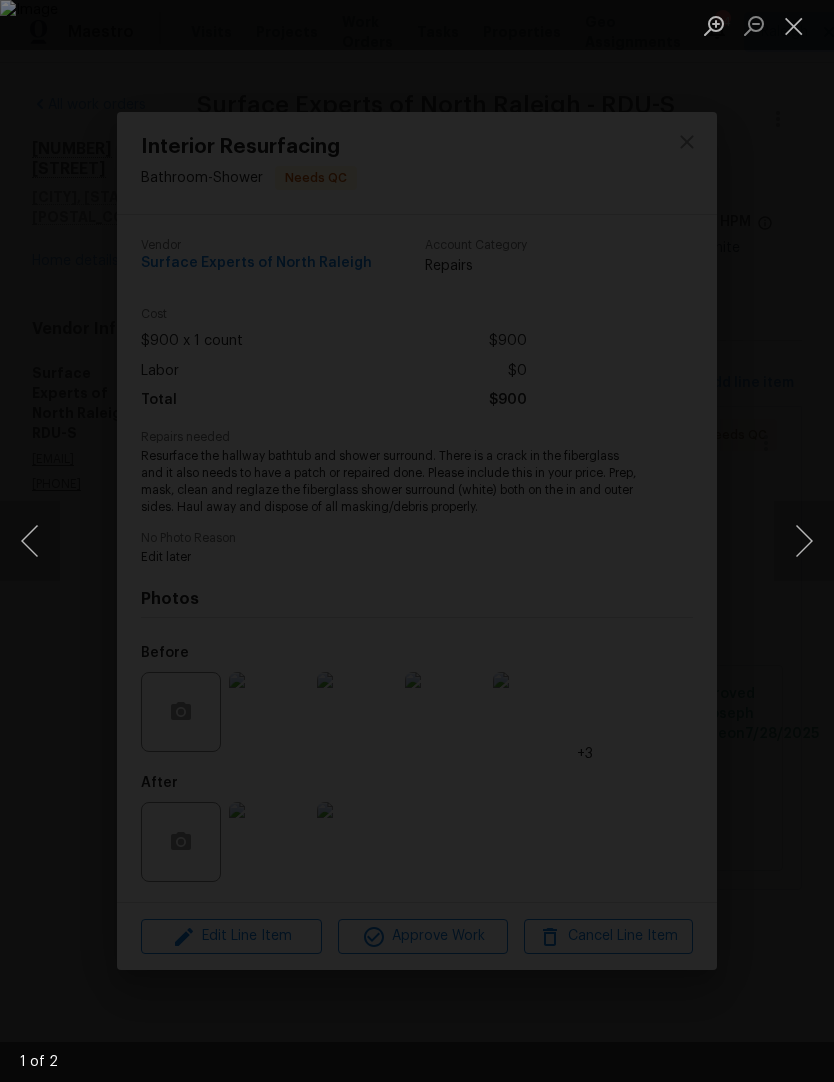 click at bounding box center [794, 25] 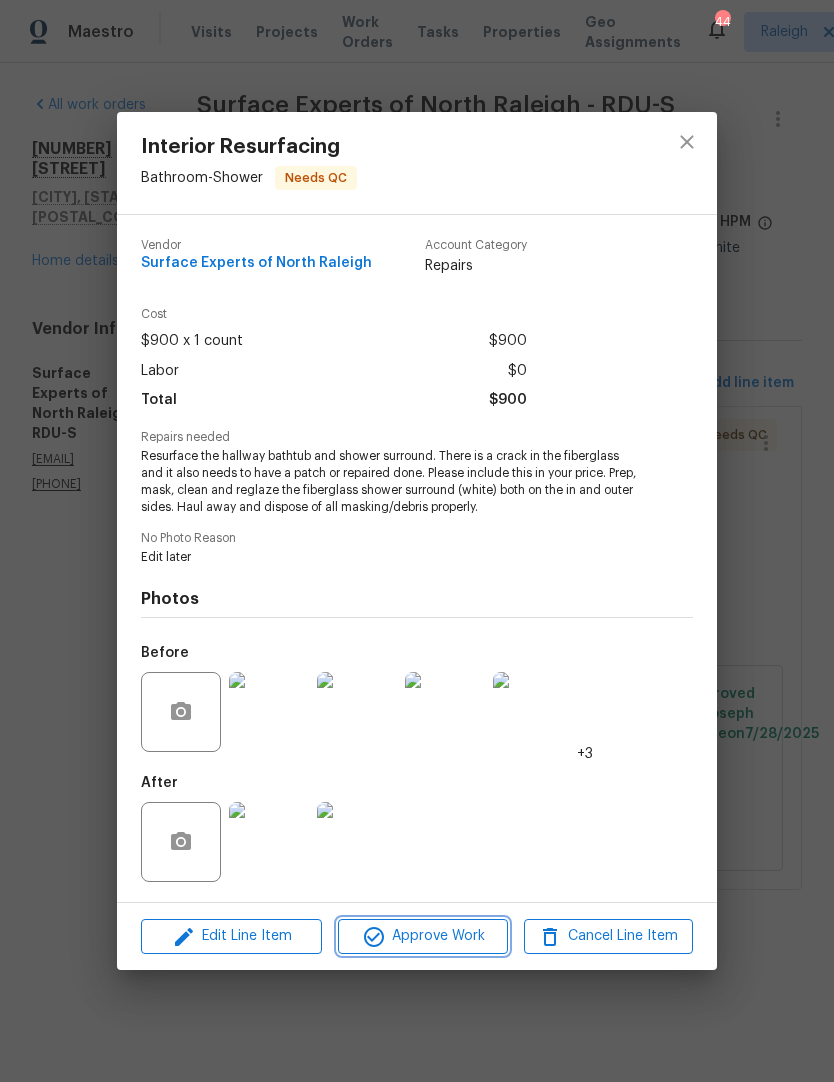 click on "Approve Work" at bounding box center [422, 936] 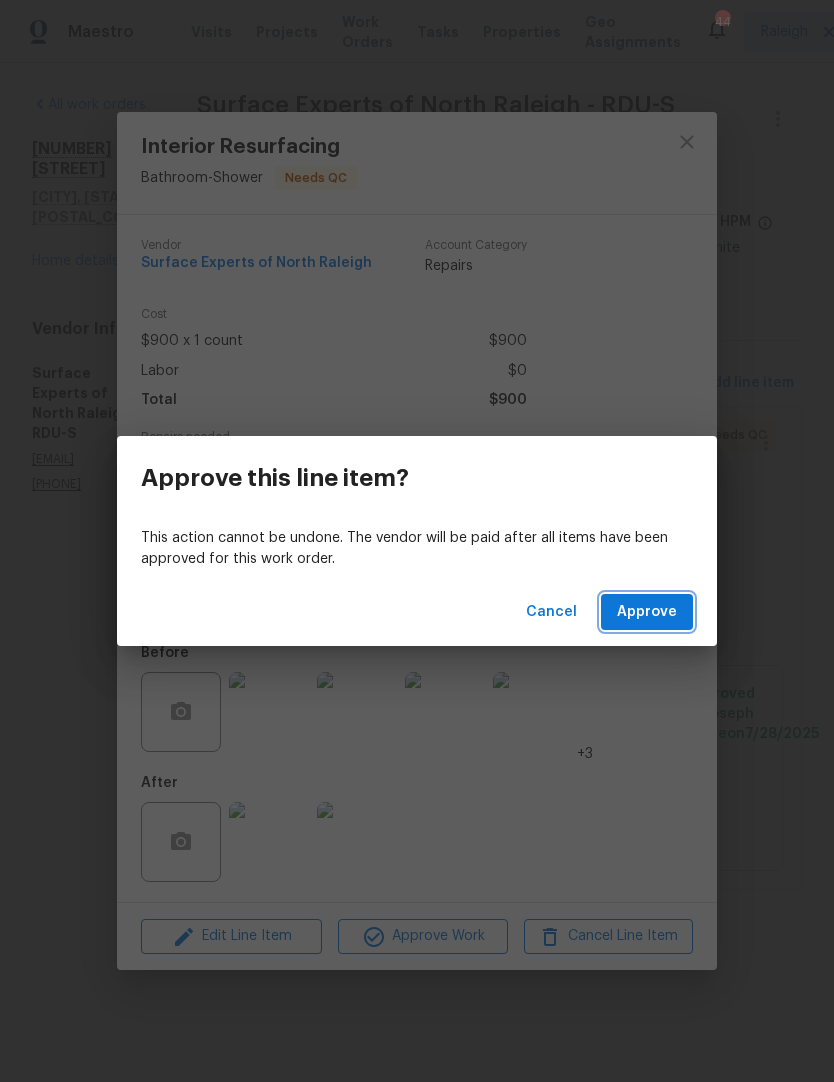 click on "Approve" at bounding box center (647, 612) 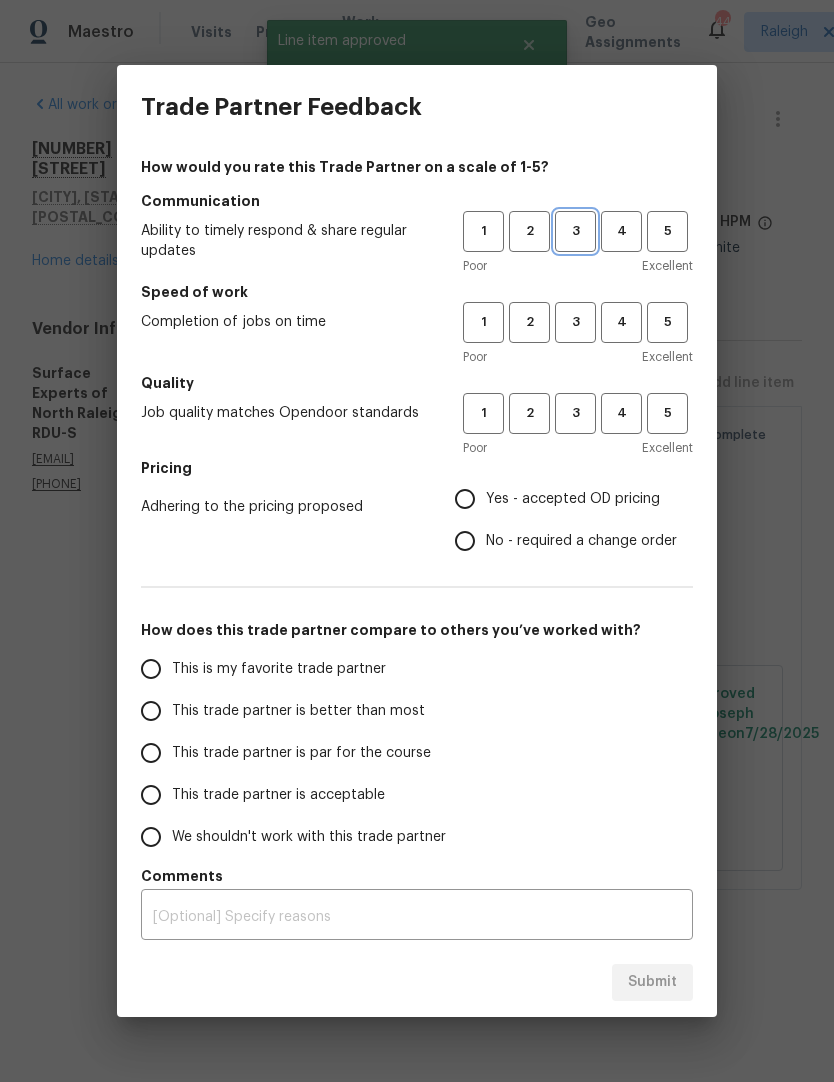 click on "3" at bounding box center [575, 231] 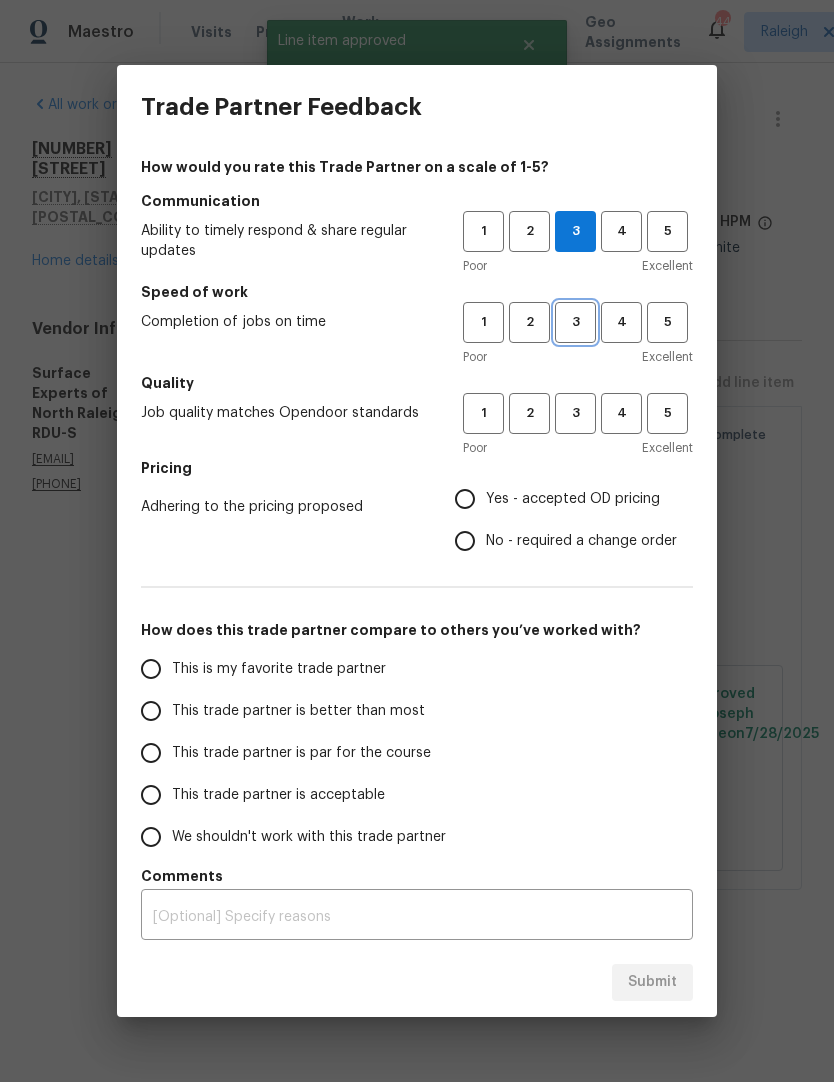 click on "3" at bounding box center [575, 322] 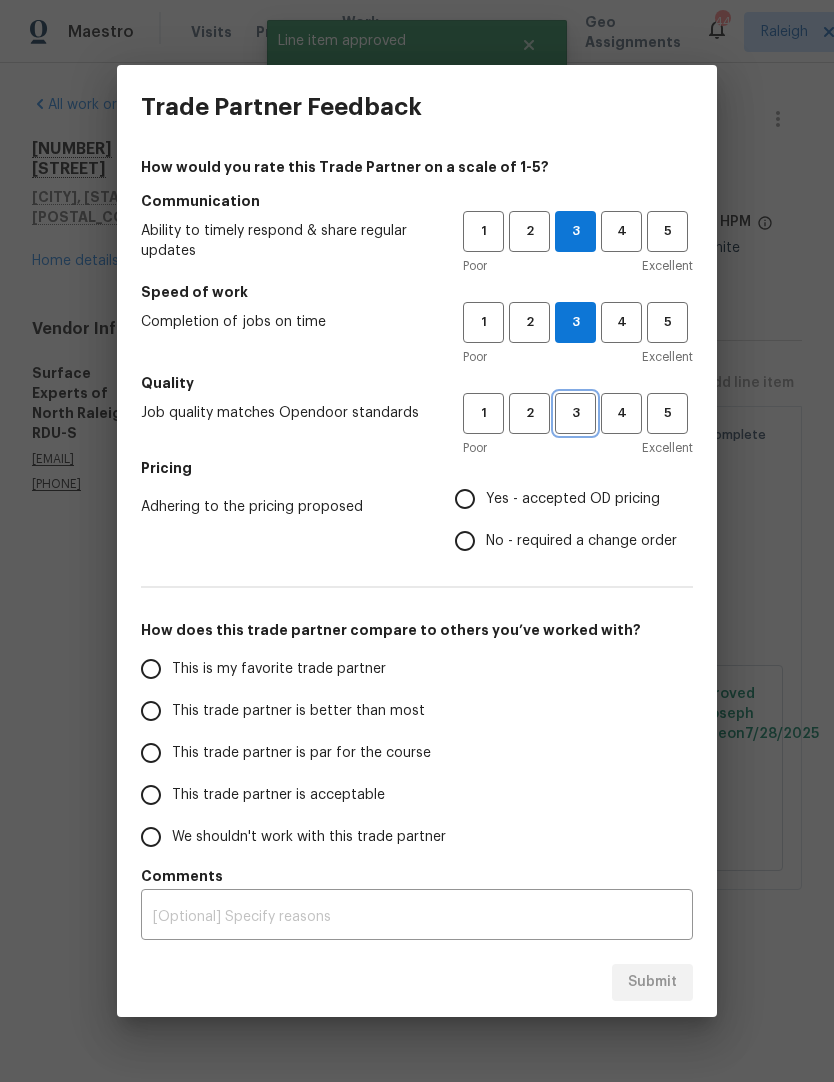 click on "3" at bounding box center (575, 413) 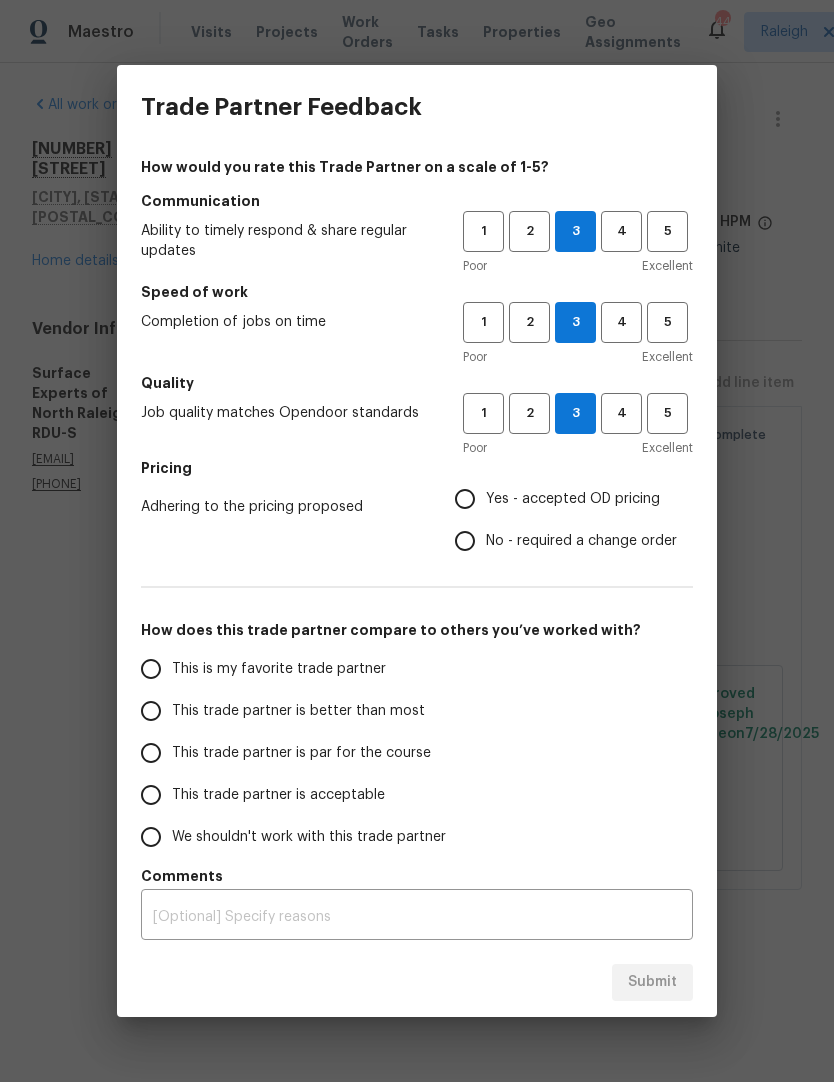 click on "Yes - accepted OD pricing" at bounding box center [573, 499] 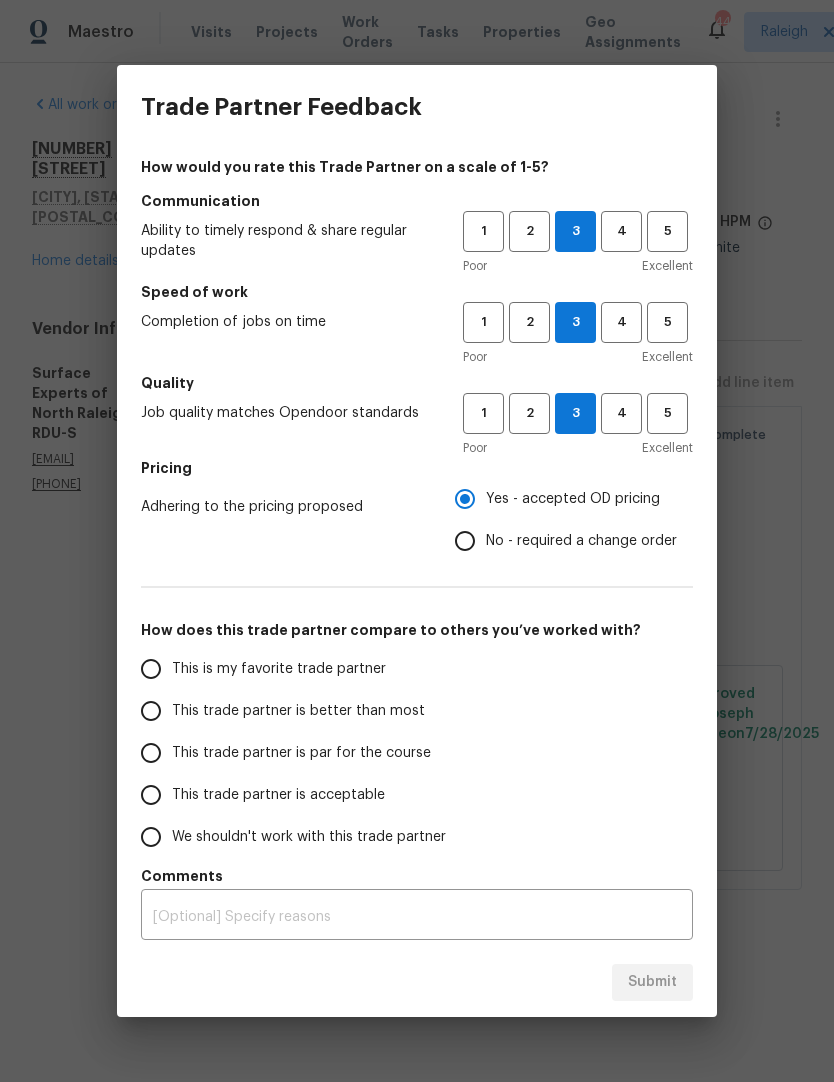 click on "No - required a change order" at bounding box center [581, 541] 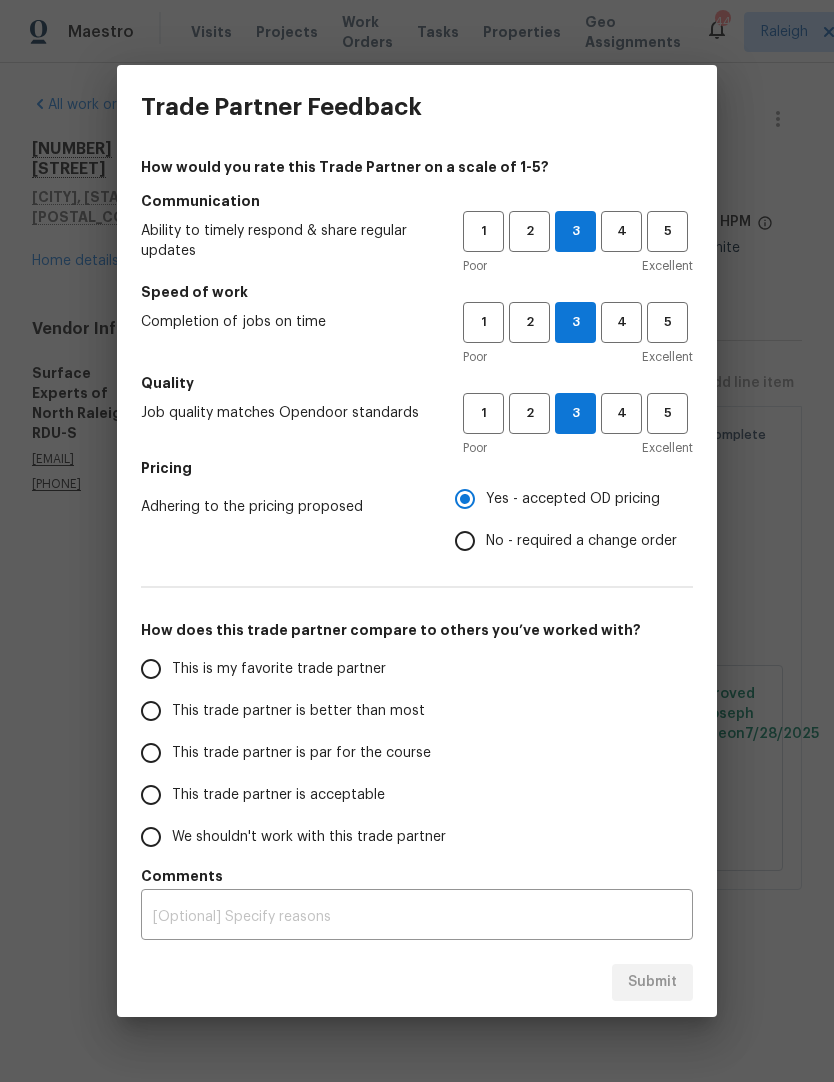click on "No - required a change order" at bounding box center [465, 541] 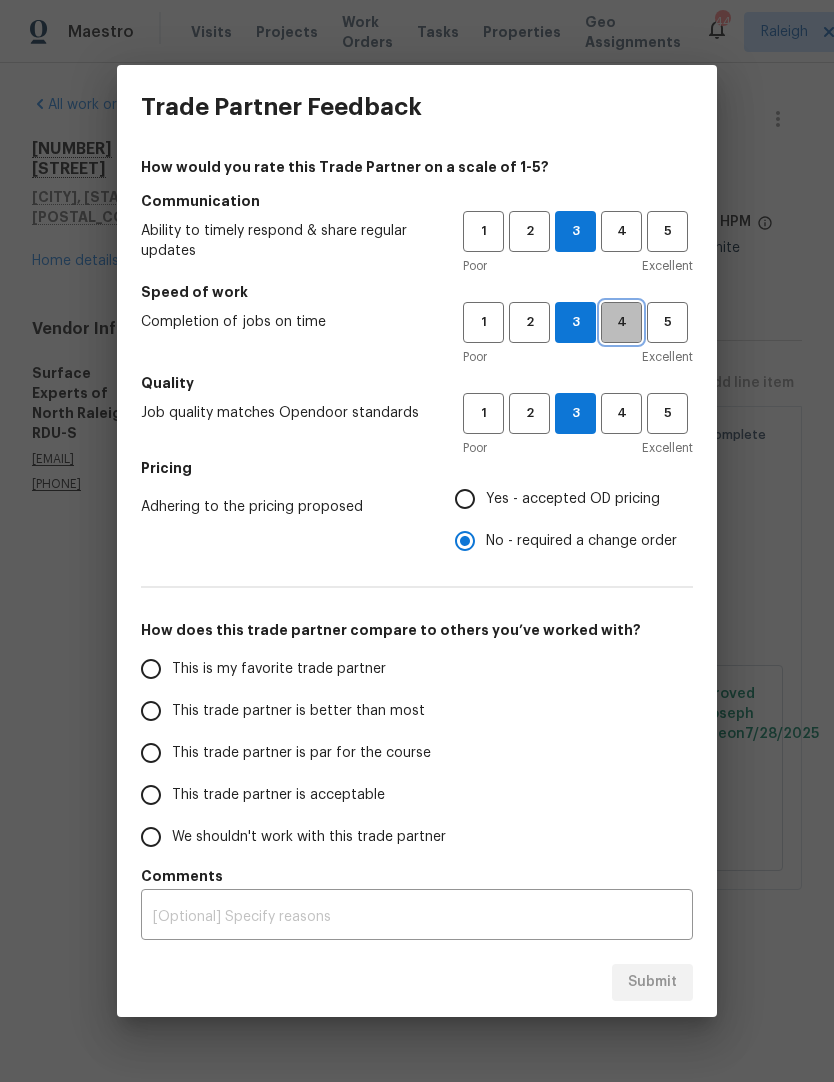 click on "4" at bounding box center [621, 322] 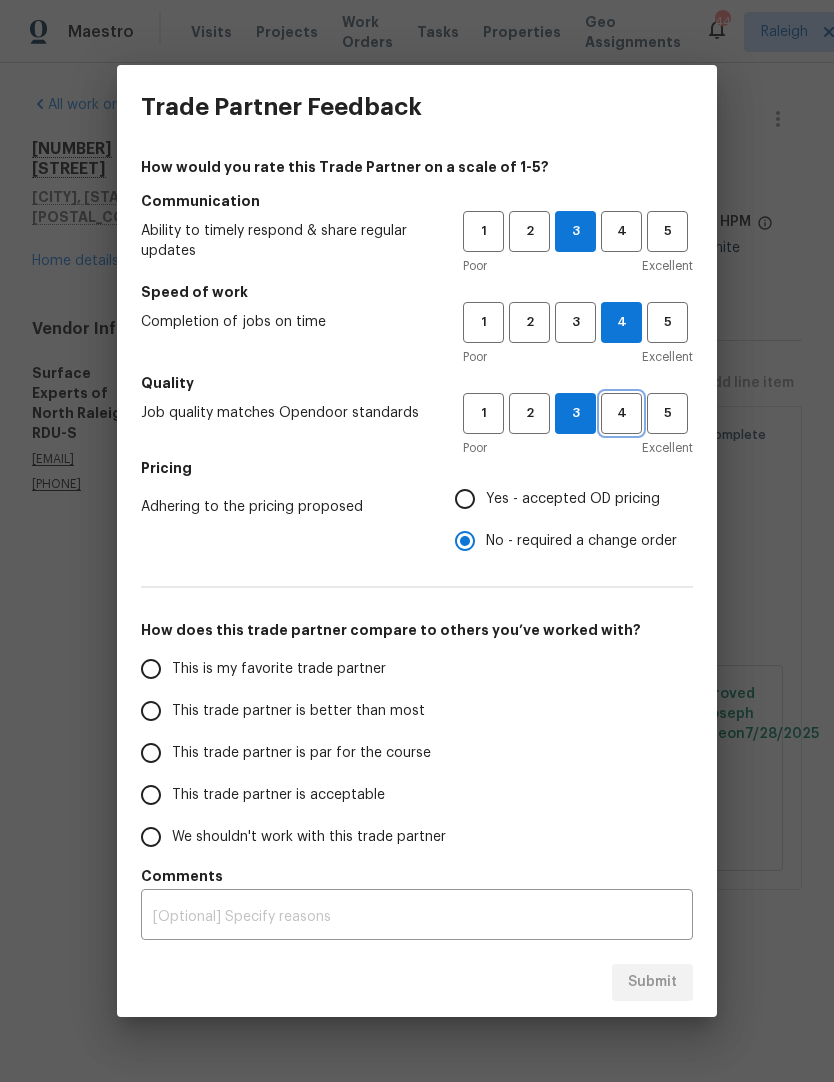 click on "4" at bounding box center (621, 413) 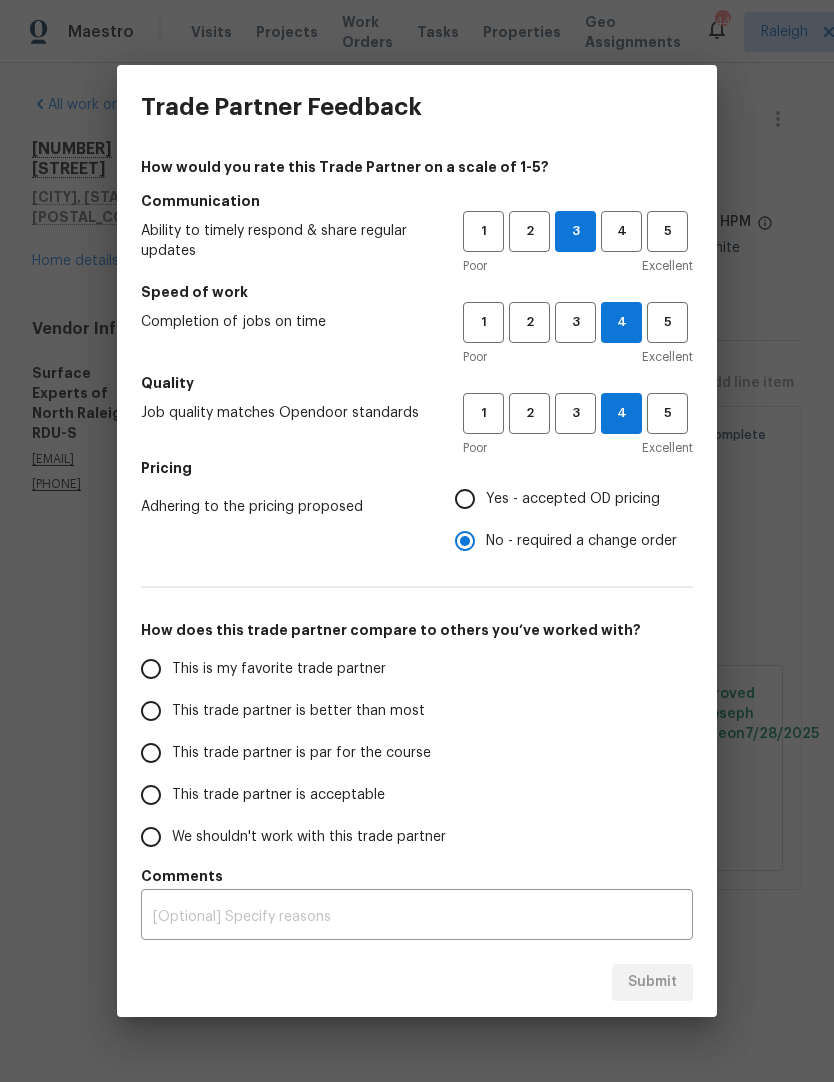 click on "This trade partner is par for the course" at bounding box center [151, 753] 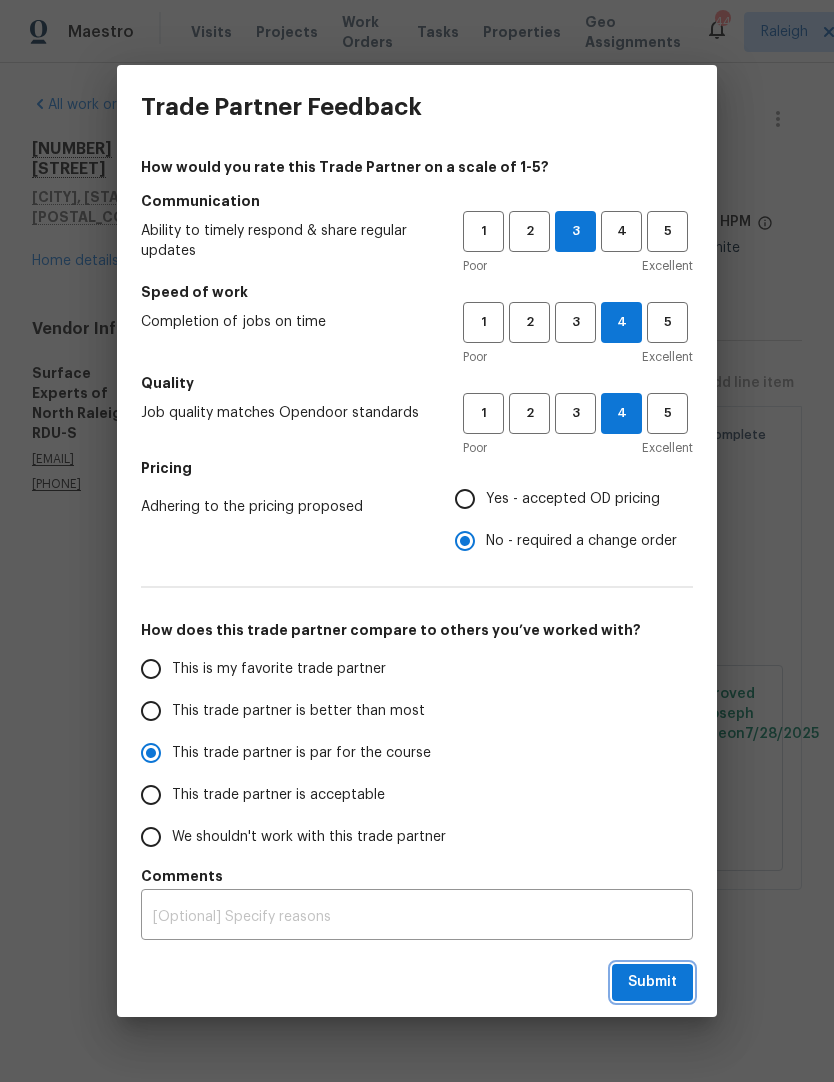 click on "Submit" at bounding box center [652, 982] 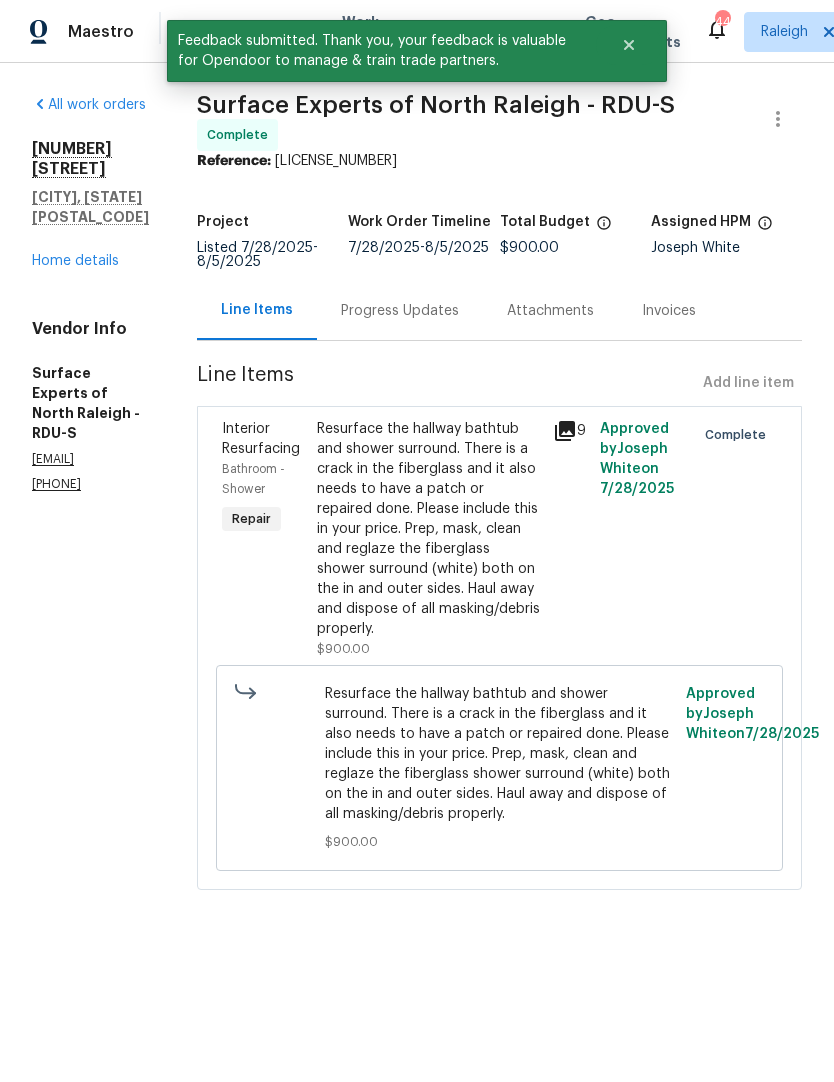 click on "Home details" at bounding box center (75, 261) 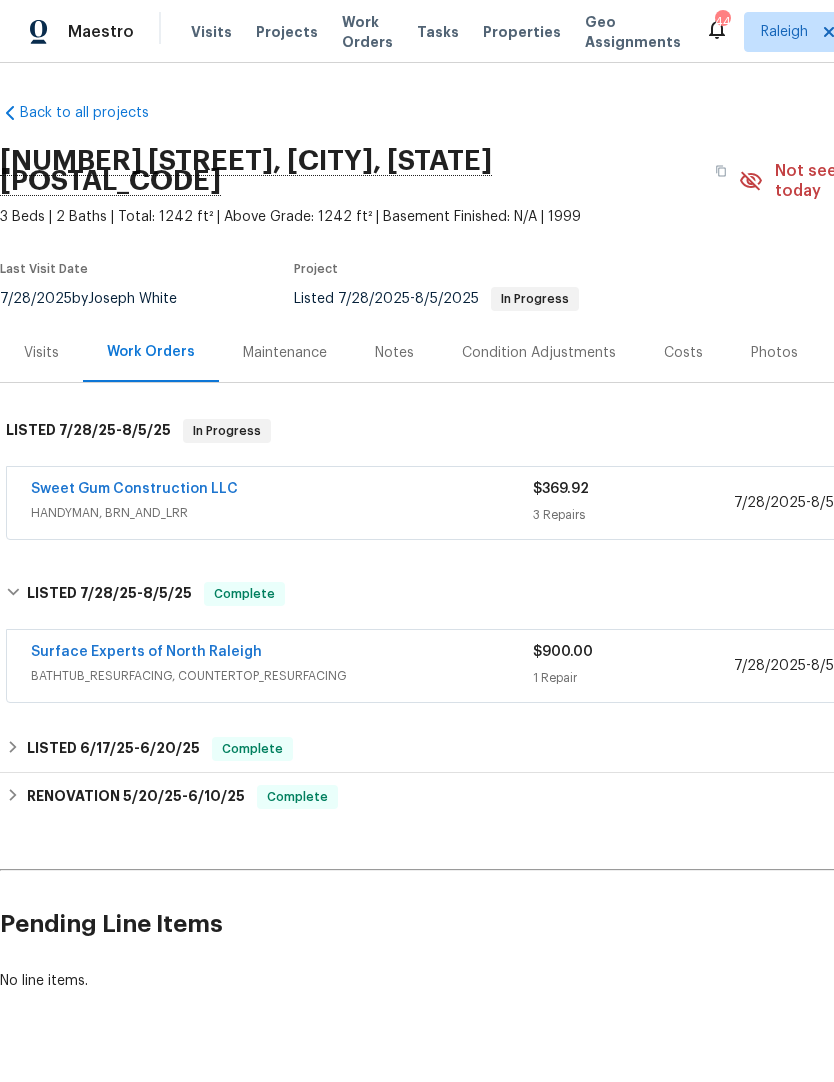 scroll, scrollTop: 0, scrollLeft: 0, axis: both 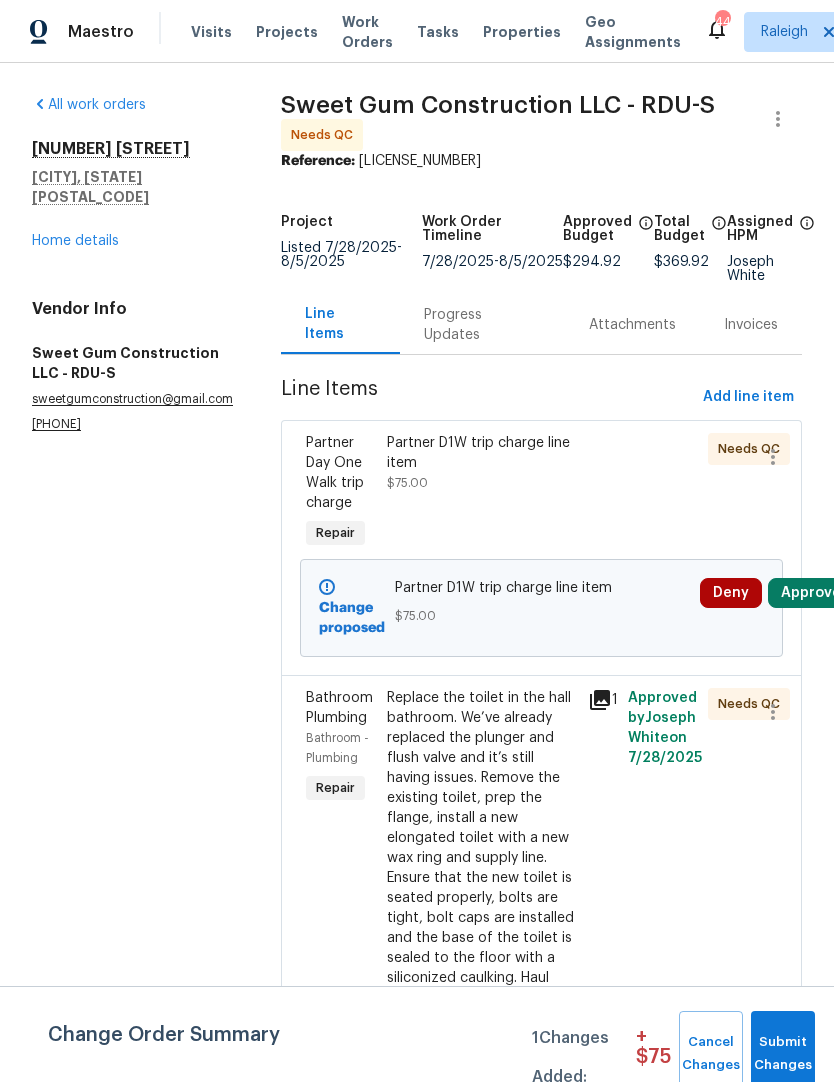 click on "Approve" at bounding box center [811, 593] 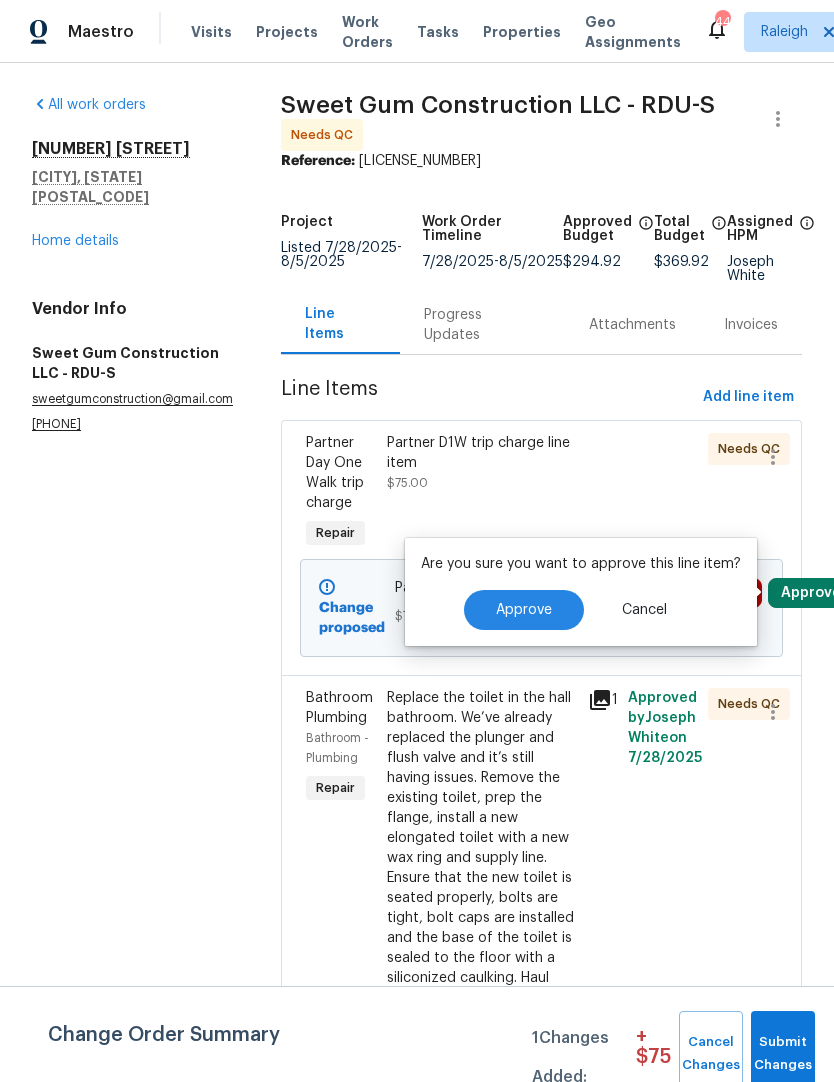 click on "Approve" at bounding box center (524, 610) 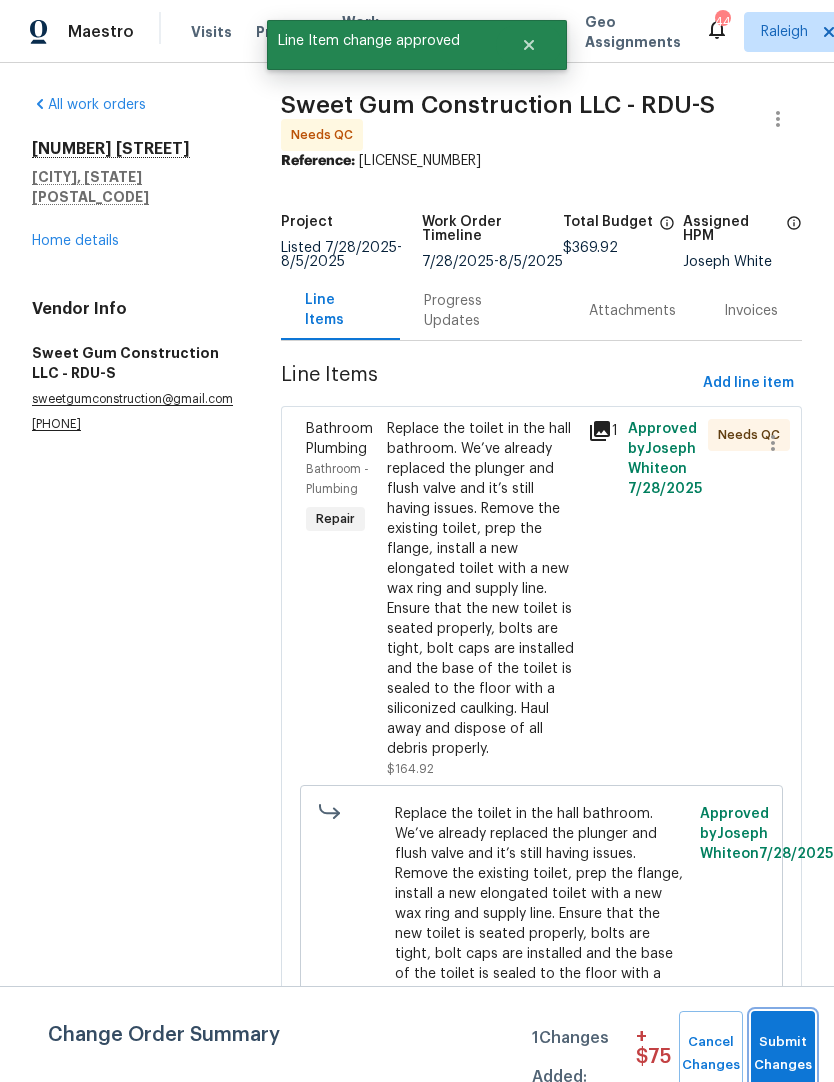 click on "Submit Changes" at bounding box center [783, 1054] 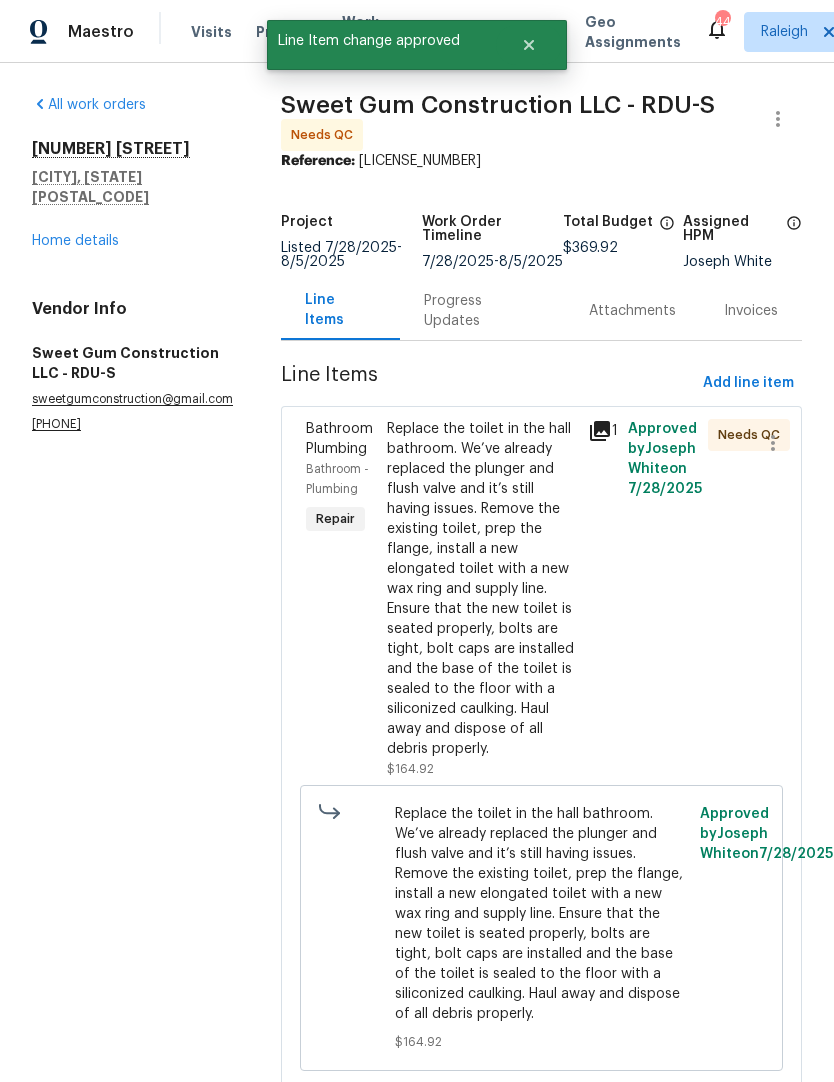 click on "Replace the toilet in the hall bathroom. We’ve already replaced the plunger and flush valve and it’s still having issues.
Remove the existing toilet, prep the flange, install a new elongated toilet with a new wax ring and supply line. Ensure that the new toilet is seated properly, bolts are tight, bolt caps are installed and the base of the toilet is sealed to the floor with a siliconized caulking. Haul away and dispose of all debris properly." at bounding box center (481, 589) 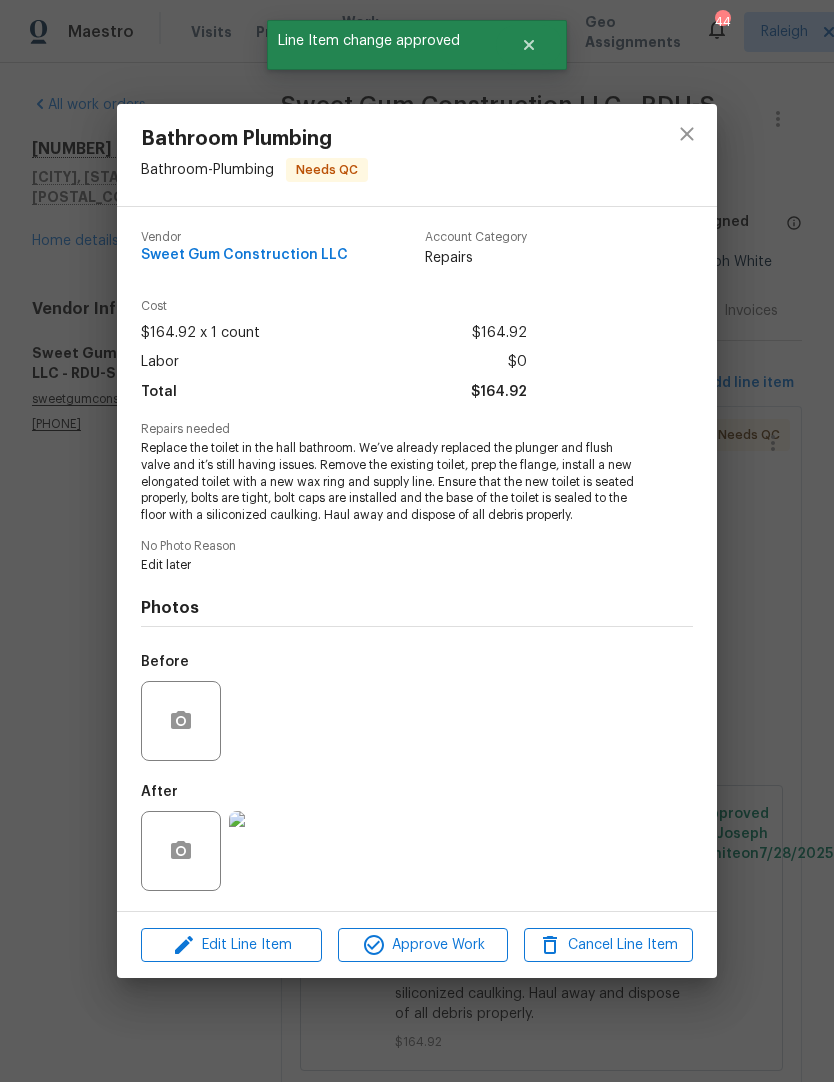 click at bounding box center (269, 851) 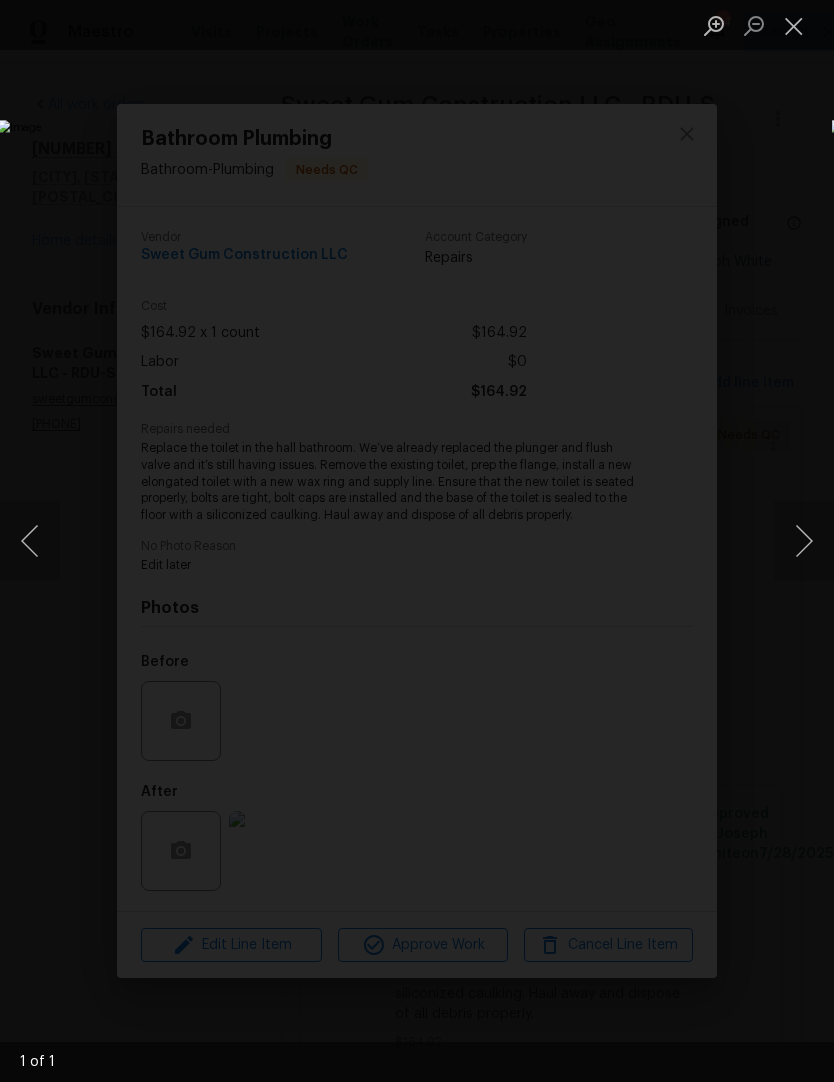 click at bounding box center (804, 541) 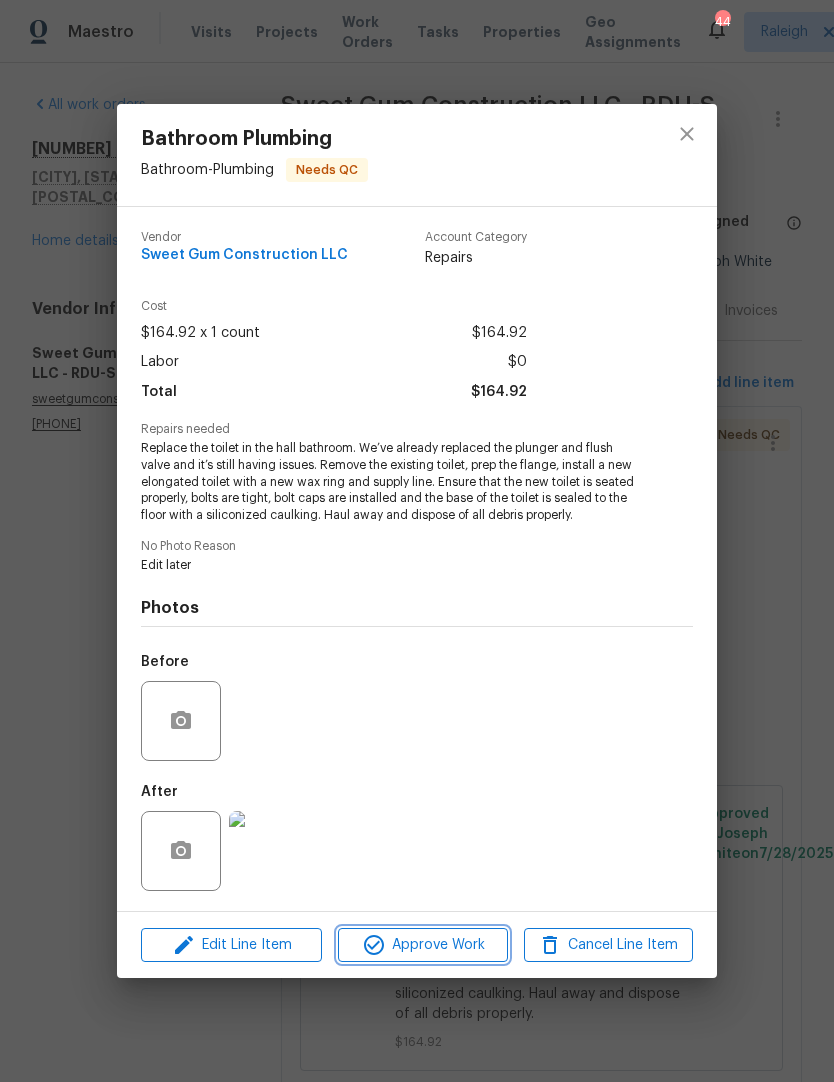 click on "Approve Work" at bounding box center (422, 945) 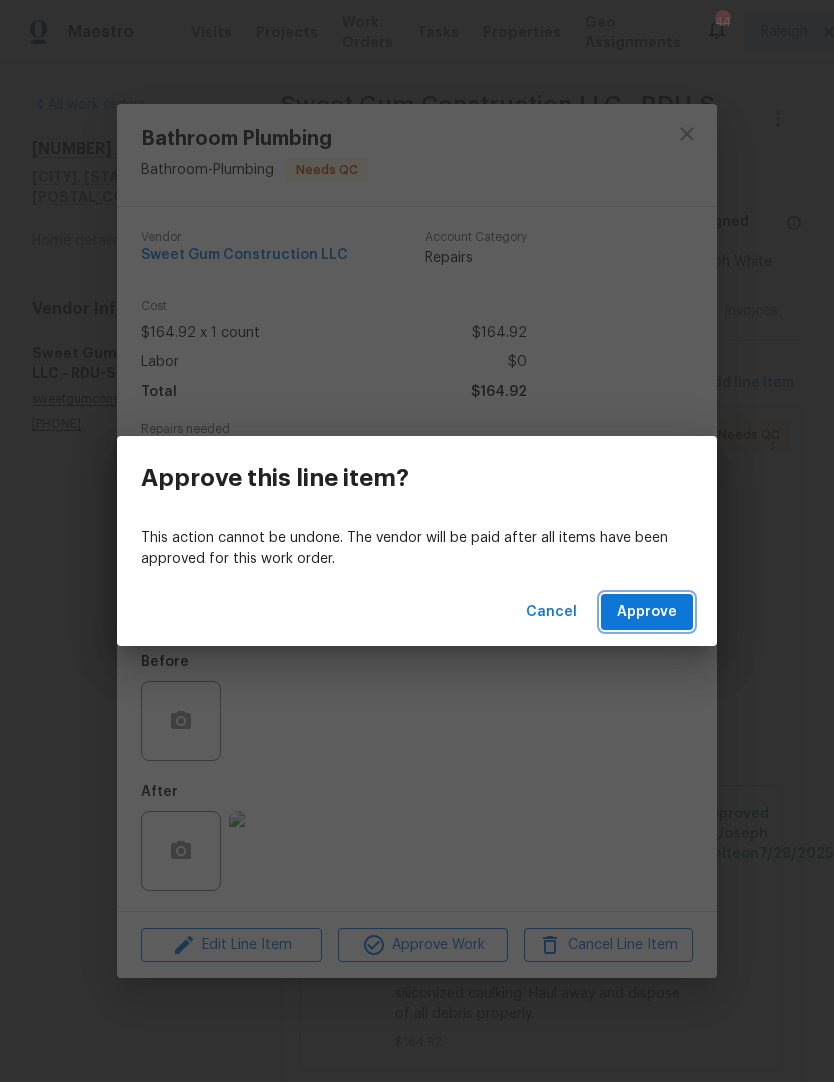 click on "Approve" at bounding box center [647, 612] 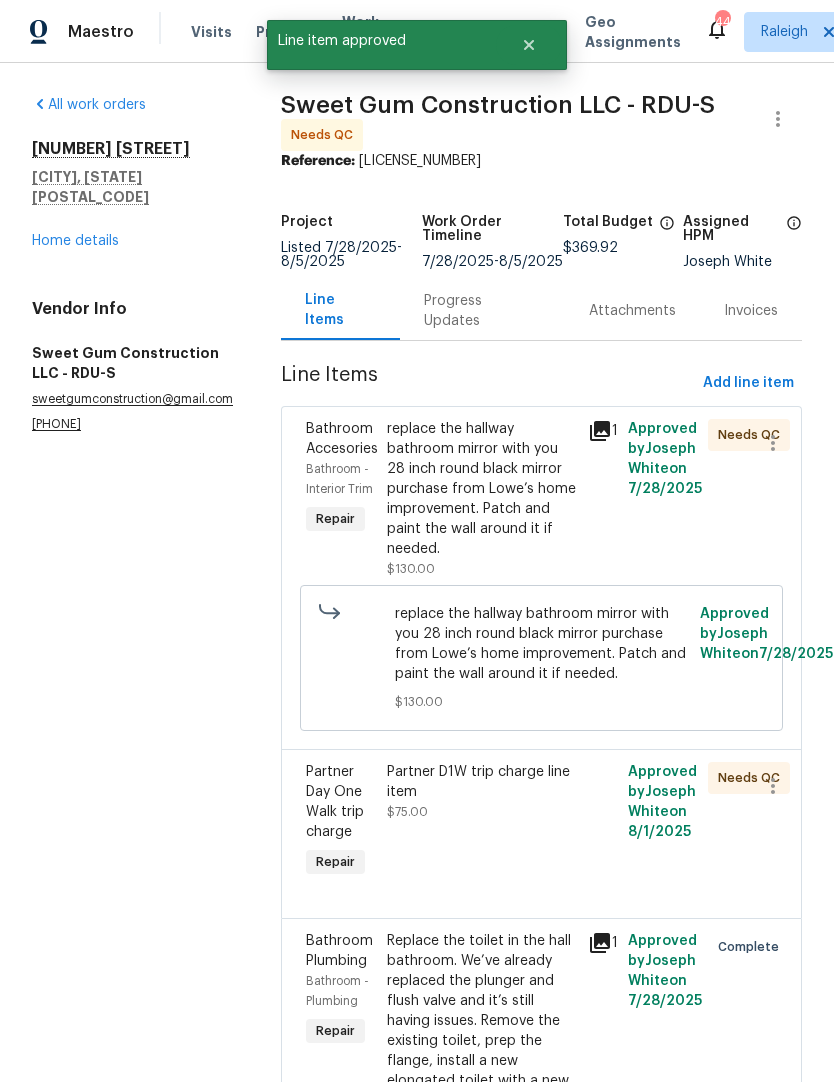 click on "replace the hallway bathroom mirror with you 28 inch round black mirror purchase from Lowe’s home improvement. Patch and paint the wall around it if needed." at bounding box center [481, 489] 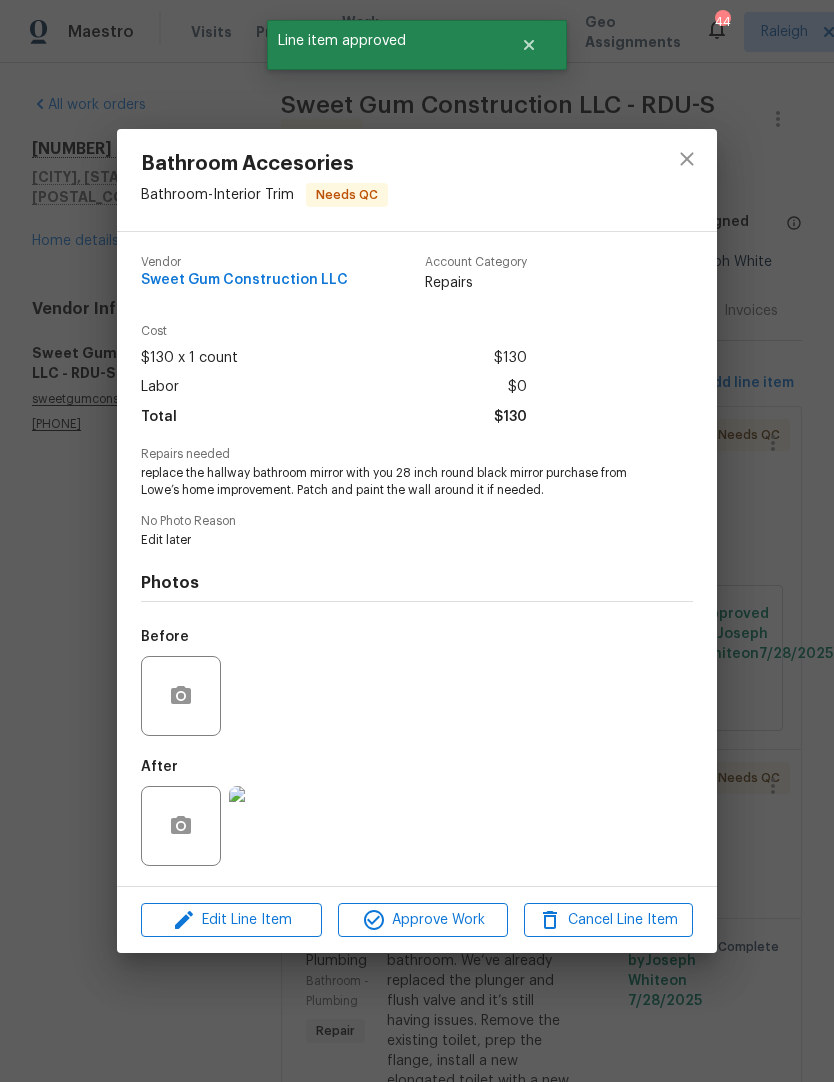 click at bounding box center [269, 826] 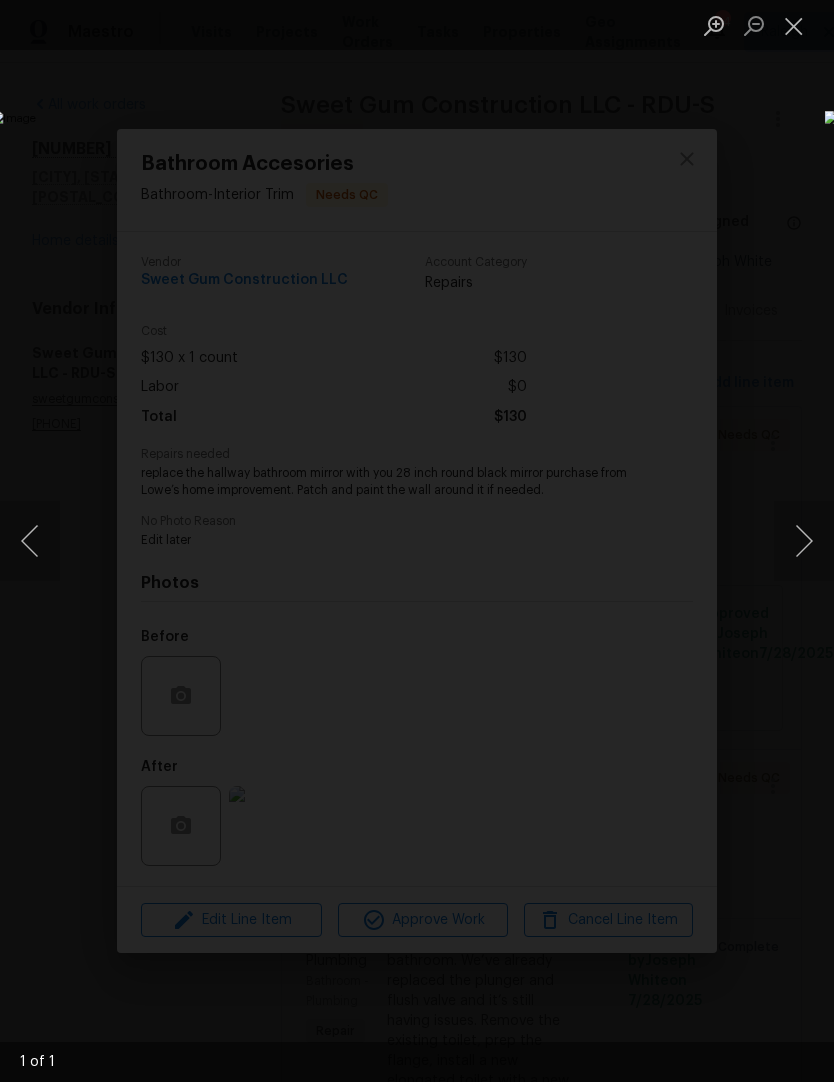 click at bounding box center (794, 25) 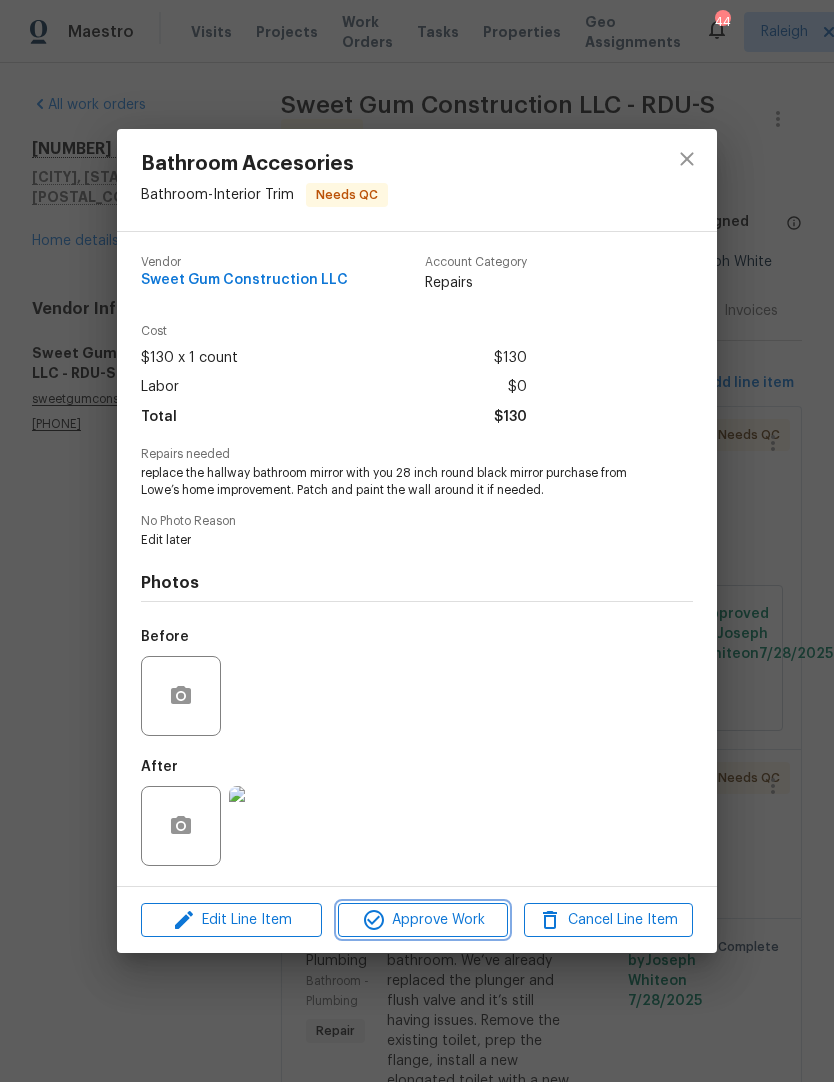 click on "Approve Work" at bounding box center [422, 920] 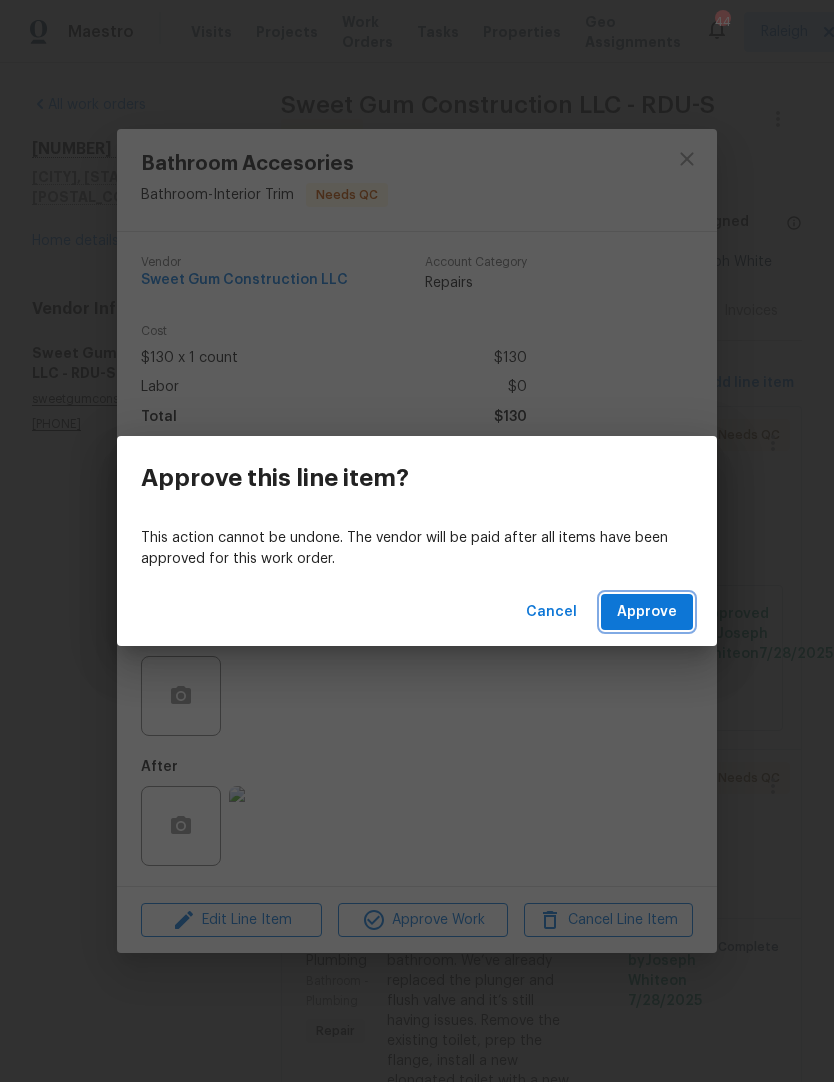 click on "Approve" at bounding box center [647, 612] 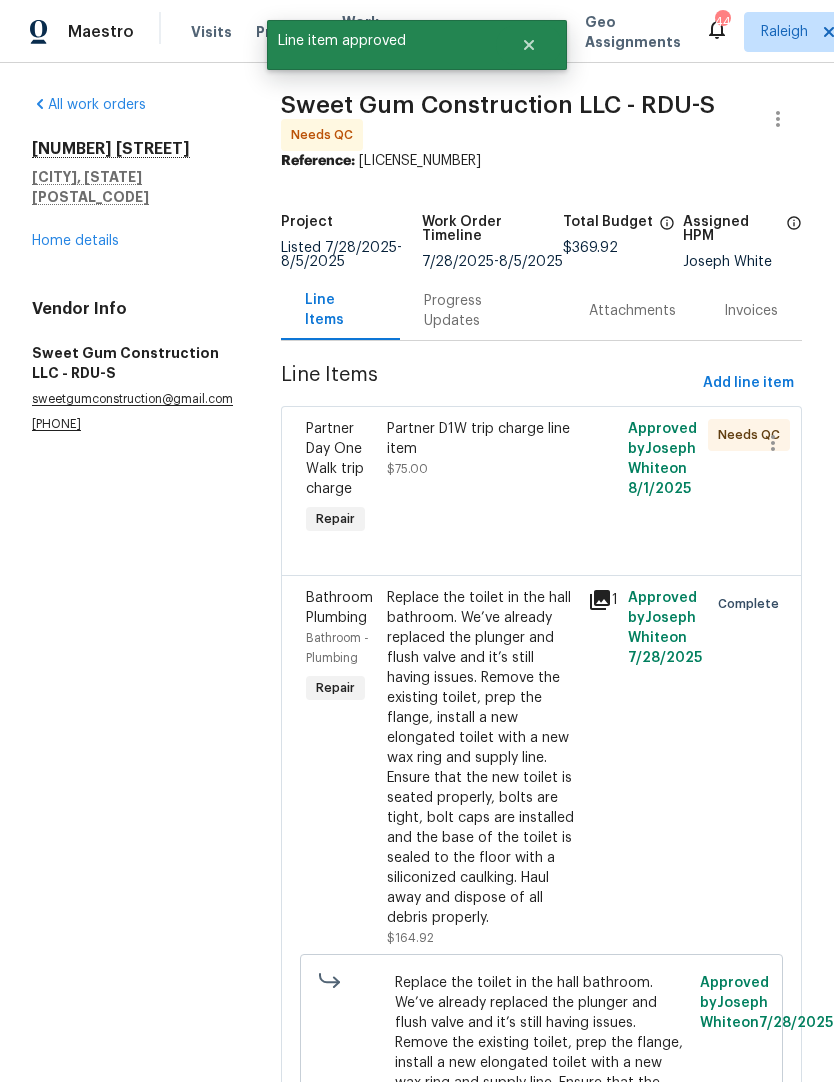 click on "Partner D1W trip charge line item $75.00" at bounding box center (481, 449) 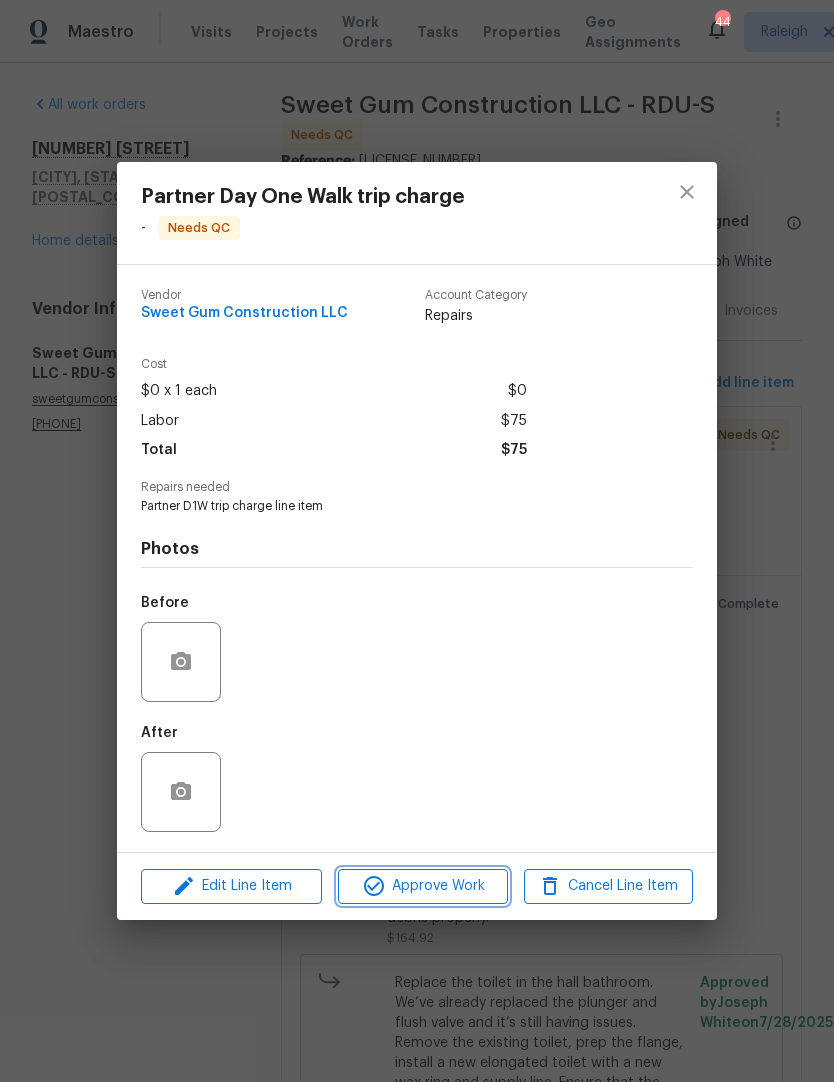click on "Approve Work" at bounding box center [422, 886] 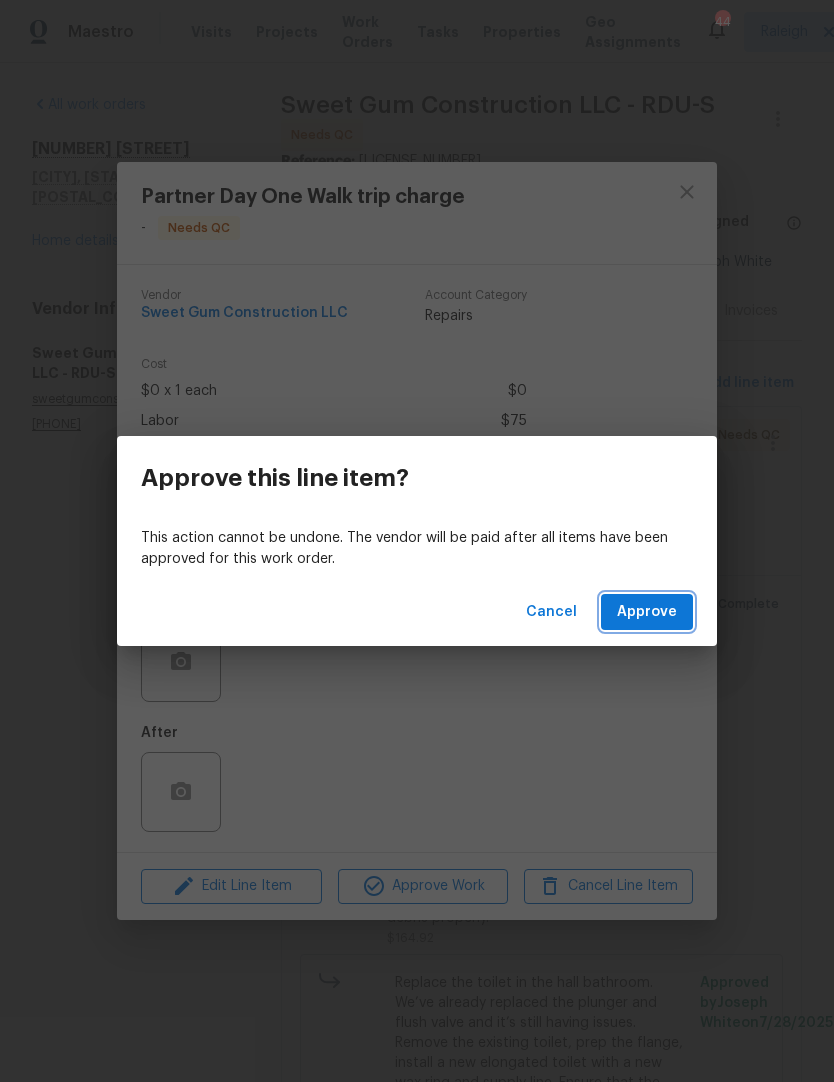 click on "Approve" at bounding box center [647, 612] 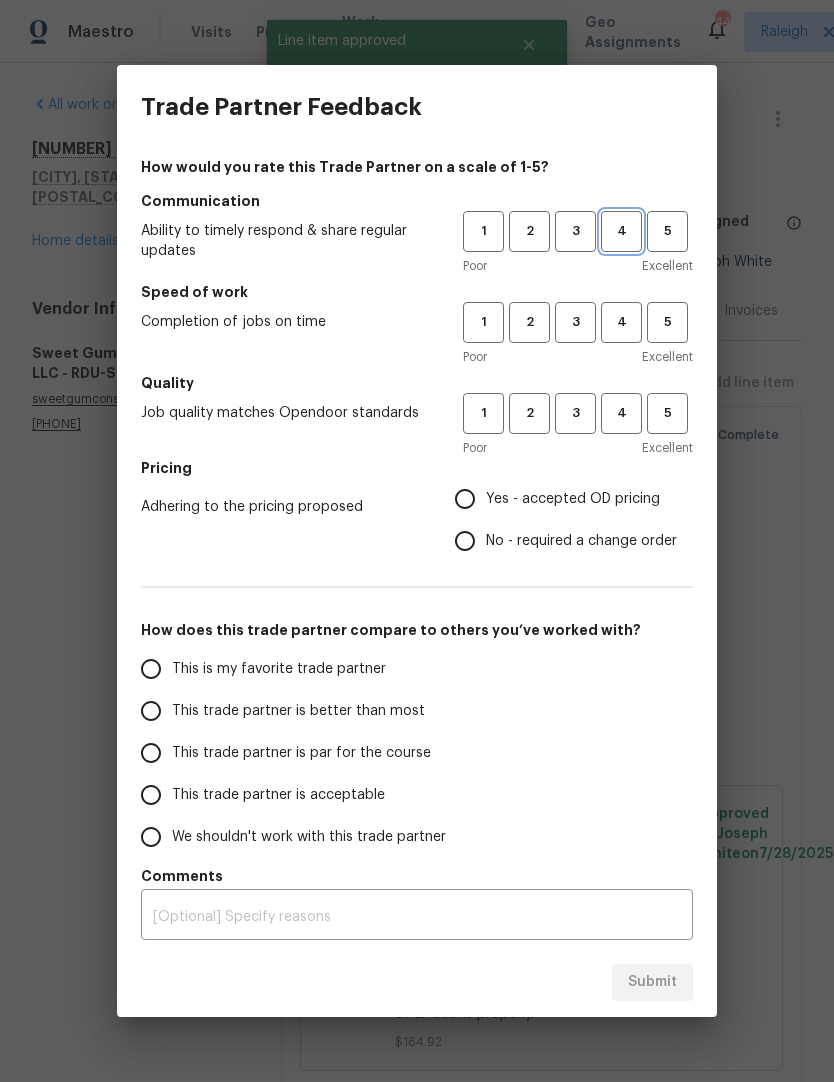 click on "4" at bounding box center (621, 231) 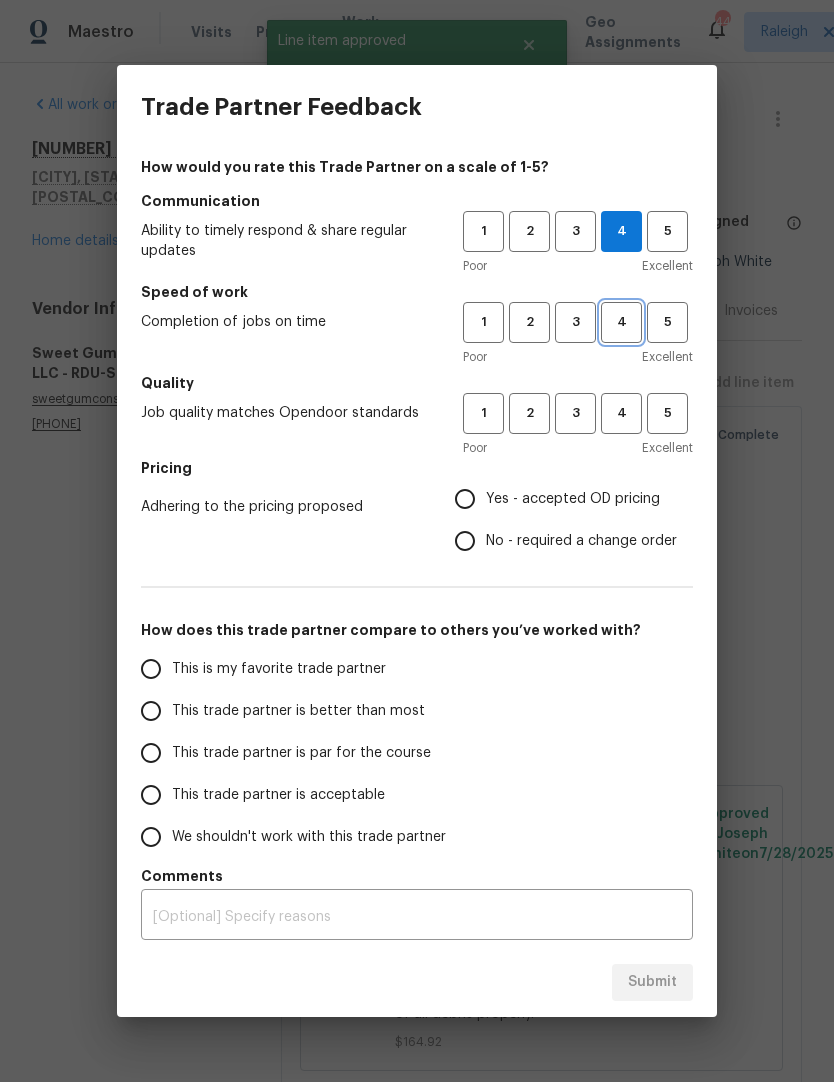 click on "4" at bounding box center (621, 322) 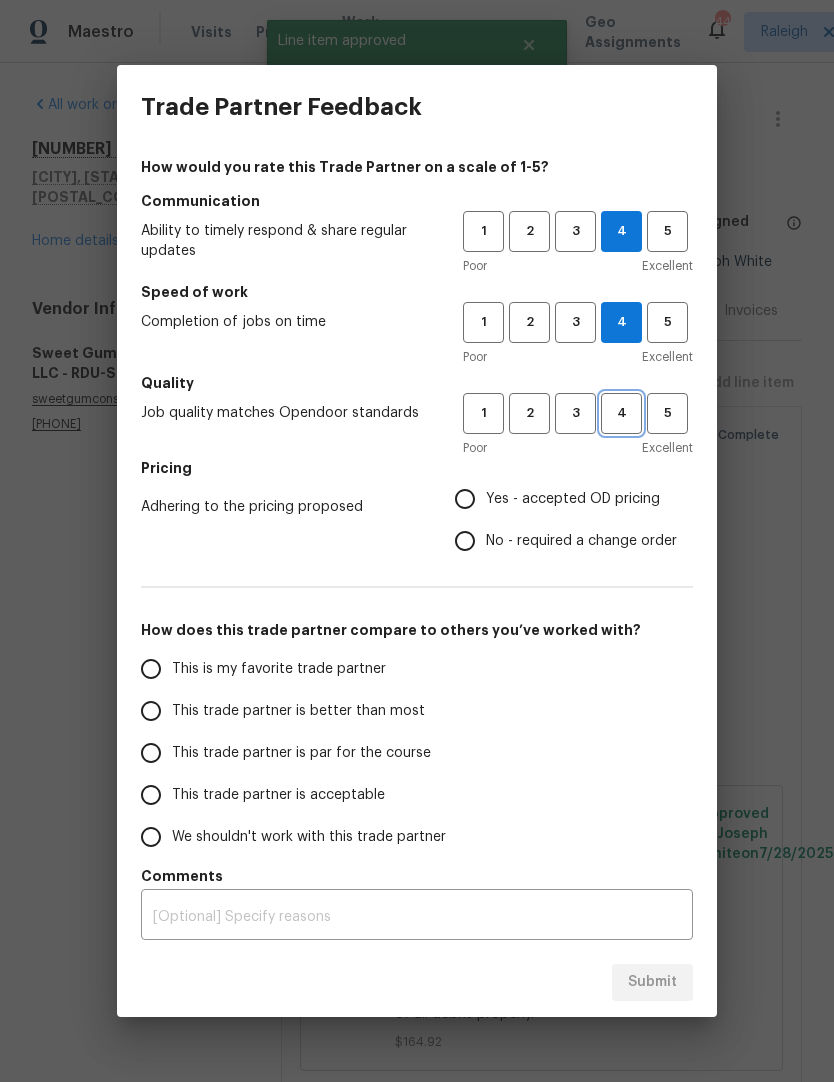 click on "4" at bounding box center (621, 413) 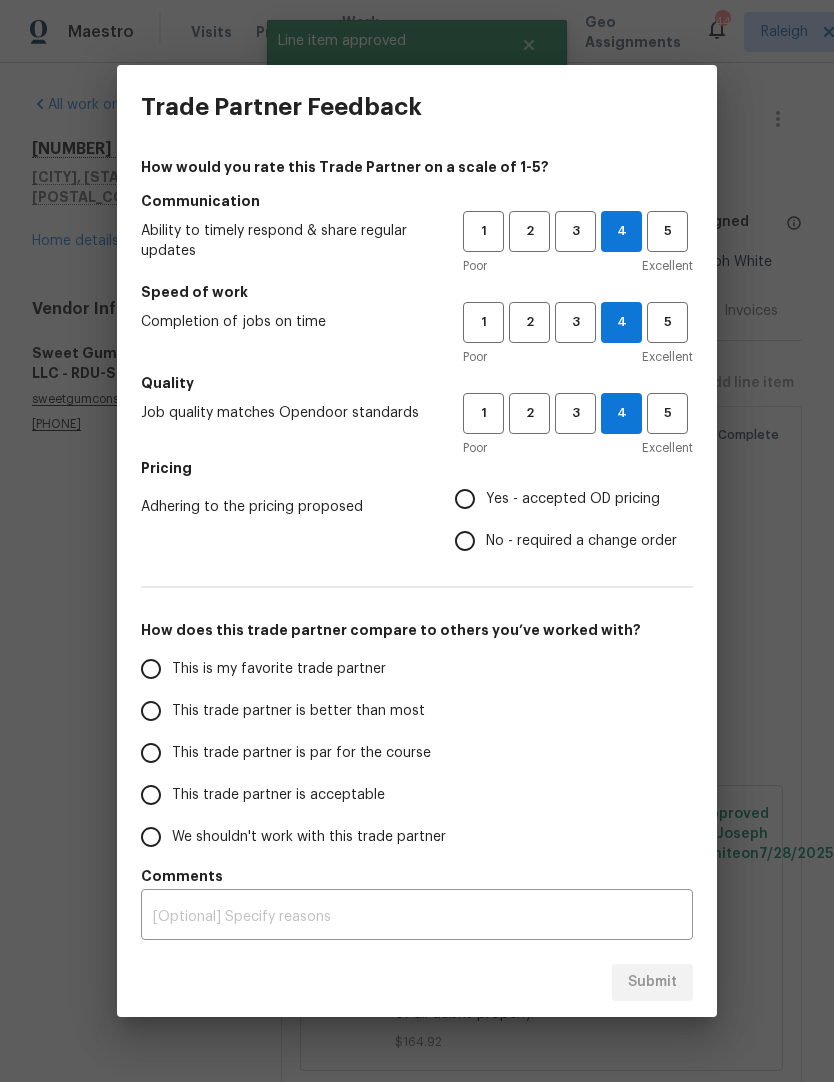 click on "Yes - accepted OD pricing" at bounding box center (573, 499) 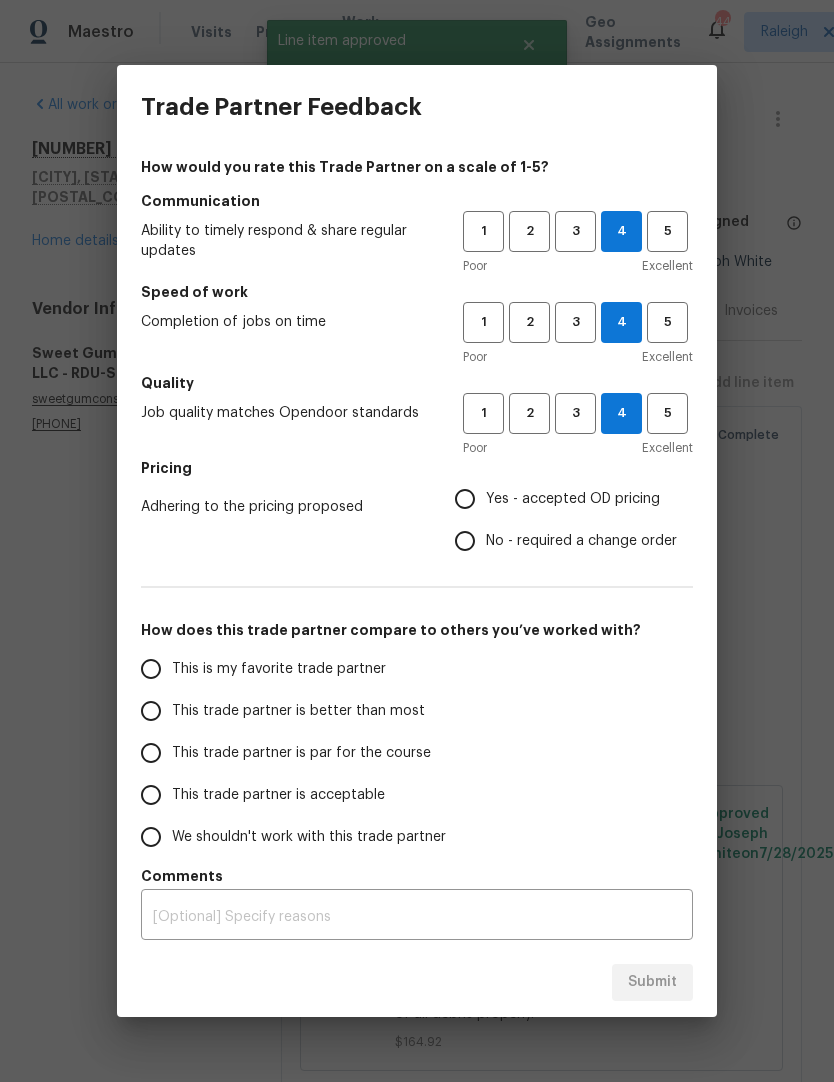 click on "Yes - accepted OD pricing" at bounding box center (465, 499) 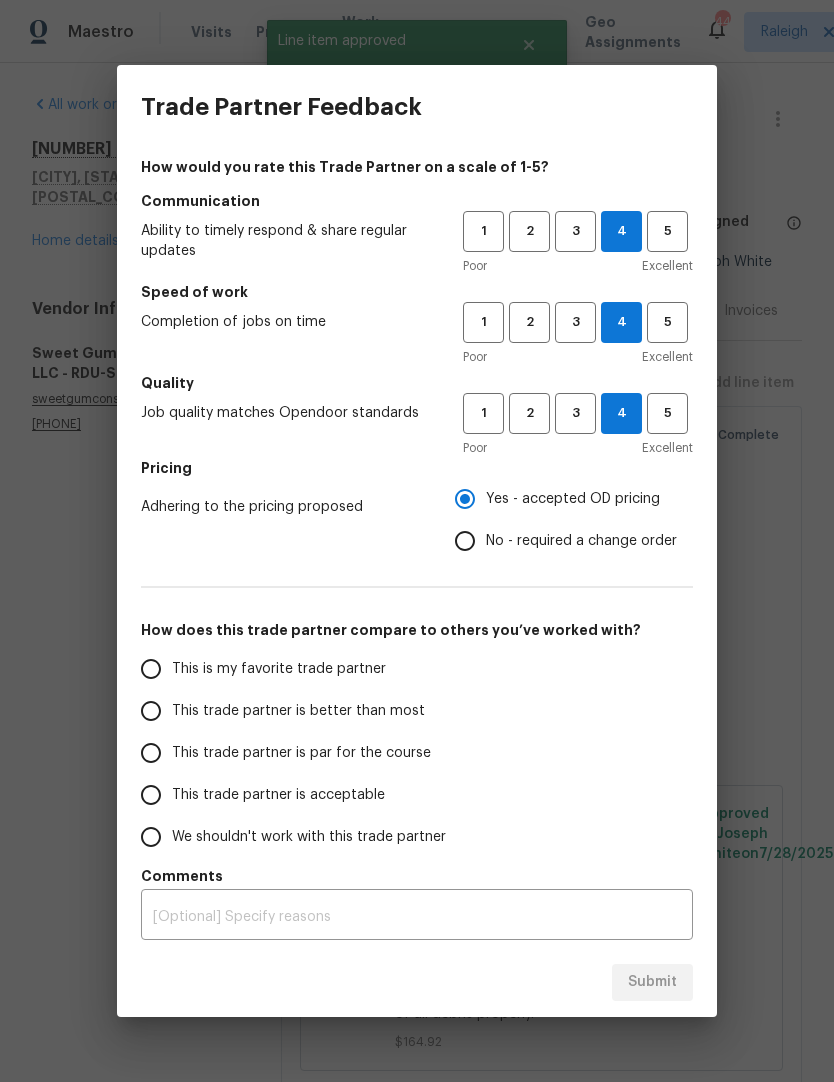 click on "This trade partner is better than most" at bounding box center [151, 711] 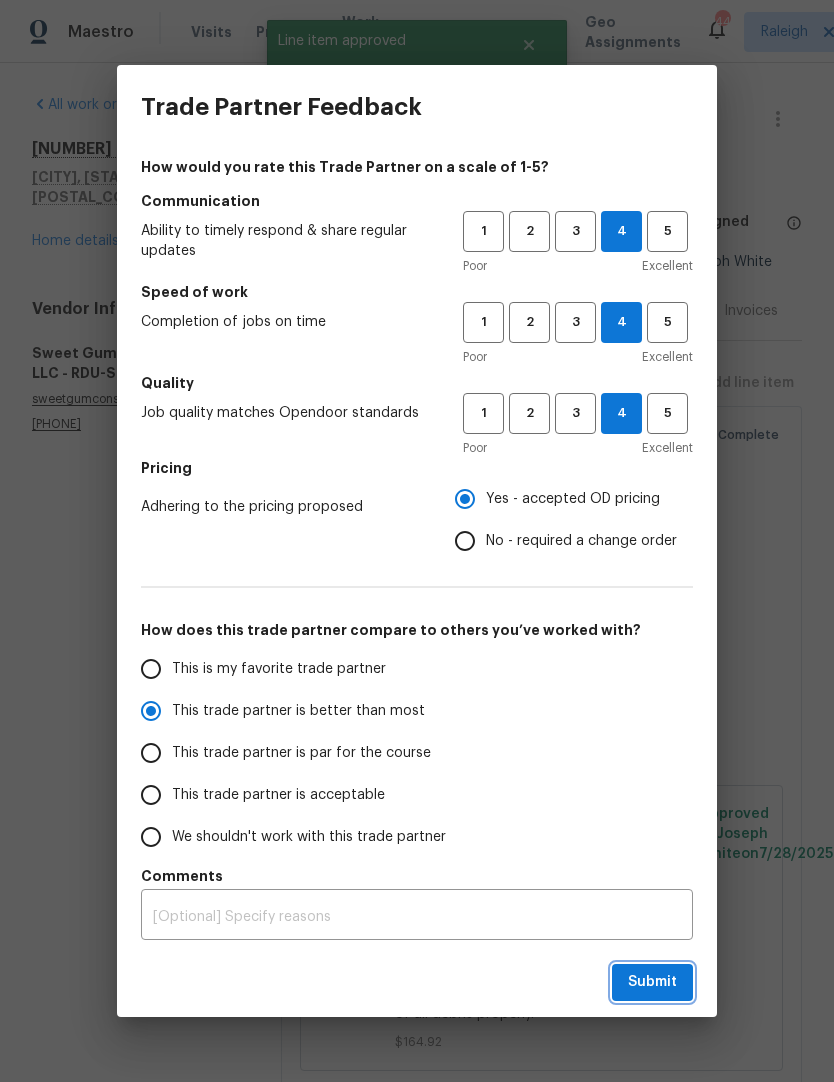 click on "Submit" at bounding box center [652, 982] 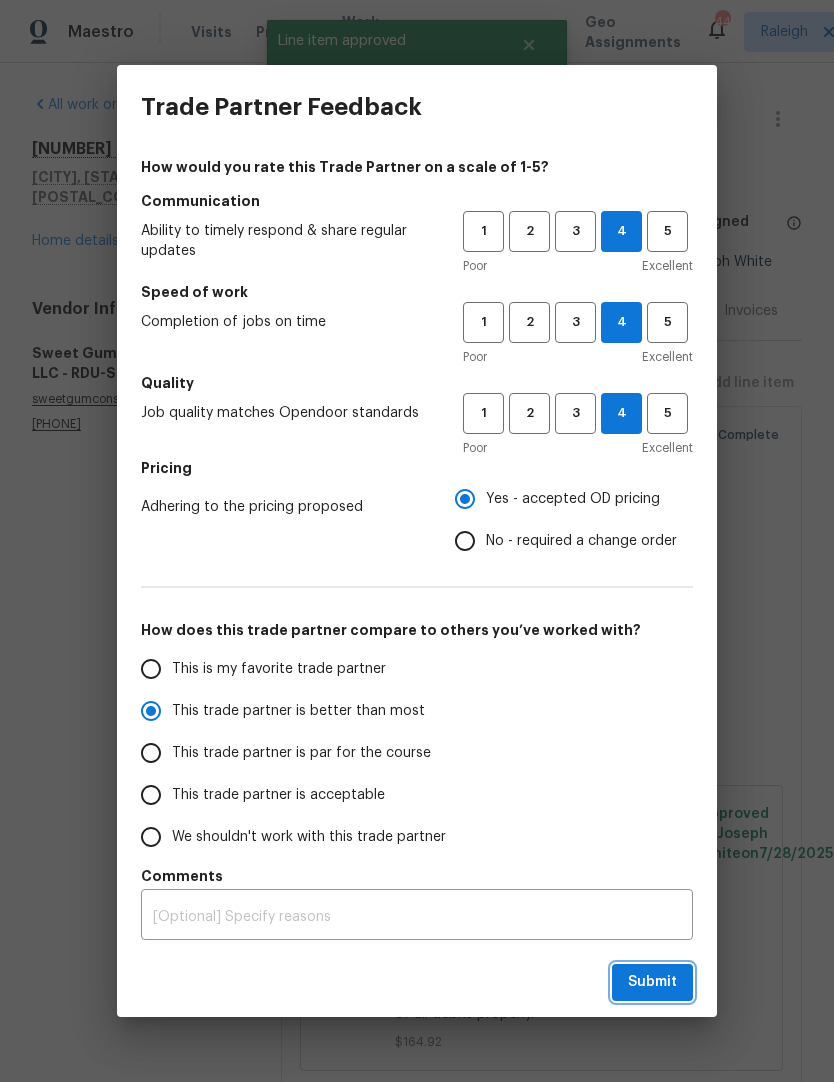 radio on "true" 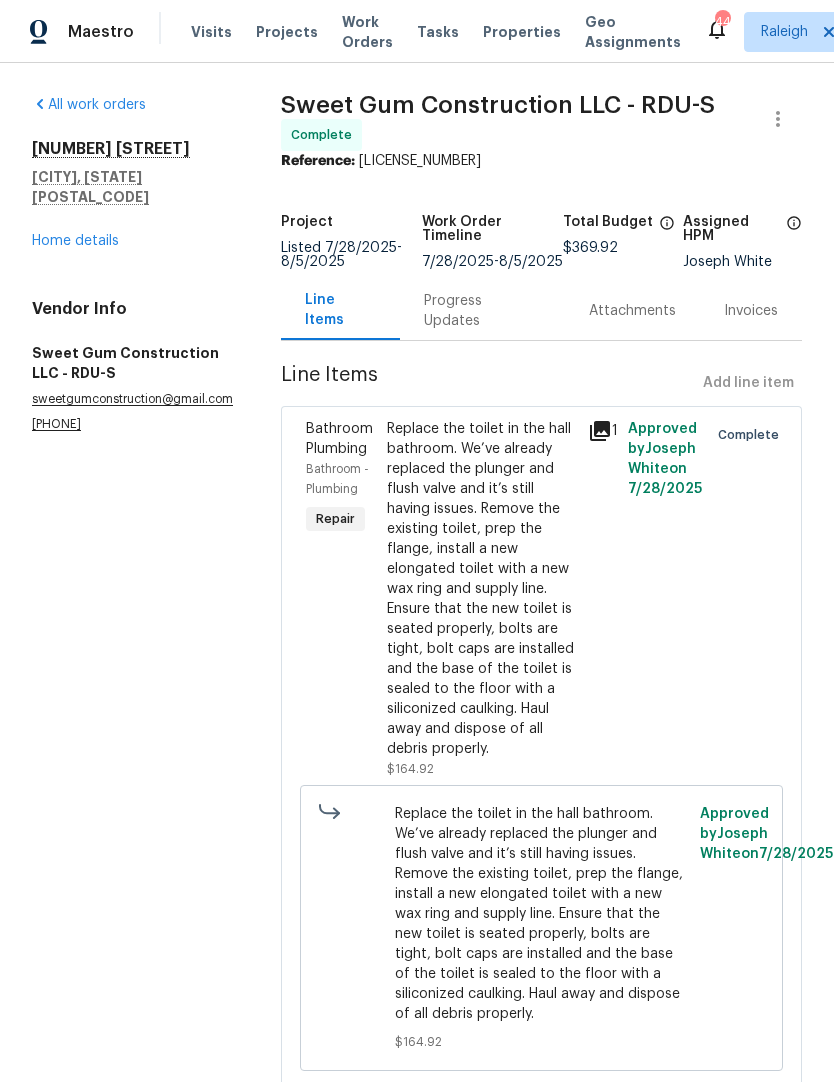 radio on "false" 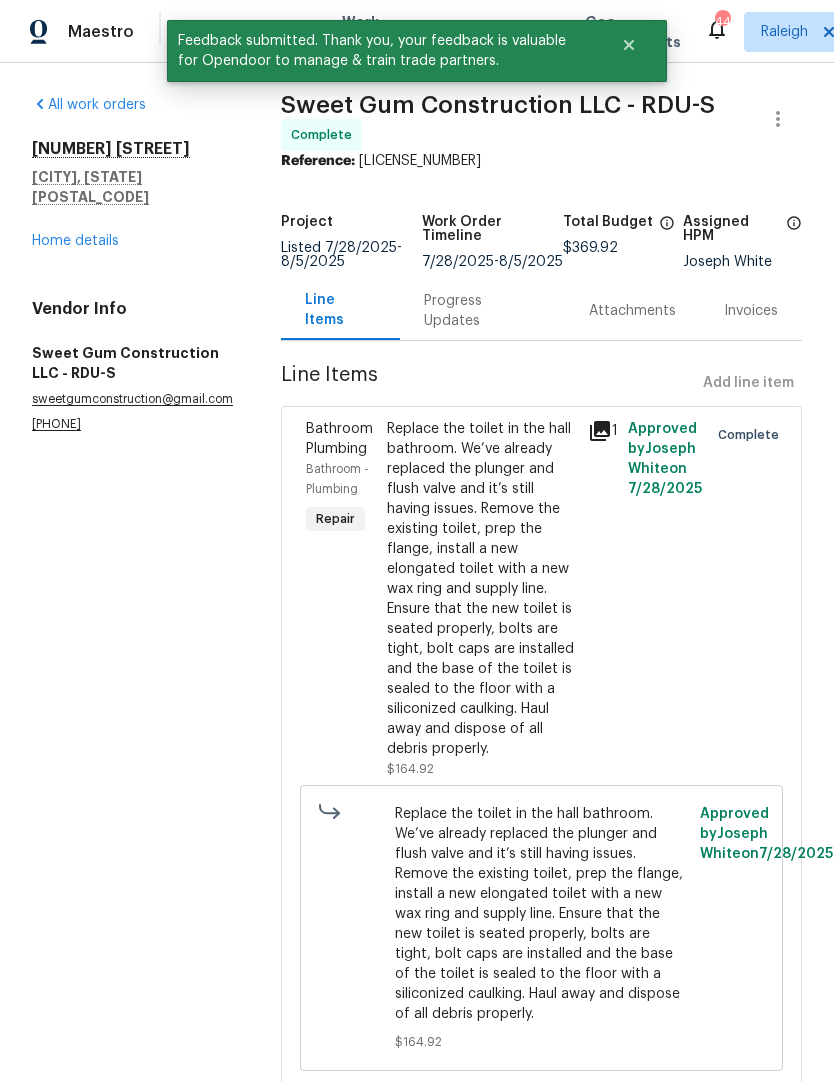 click on "Home details" at bounding box center [75, 241] 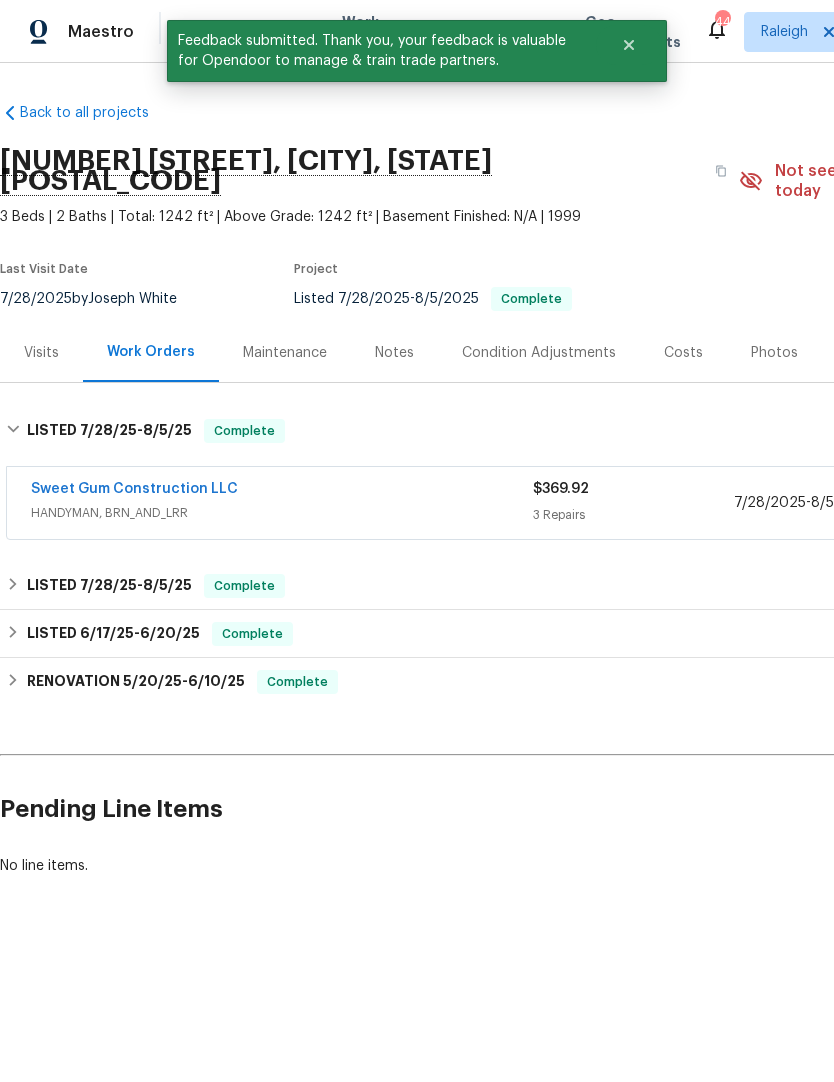 scroll, scrollTop: 0, scrollLeft: 0, axis: both 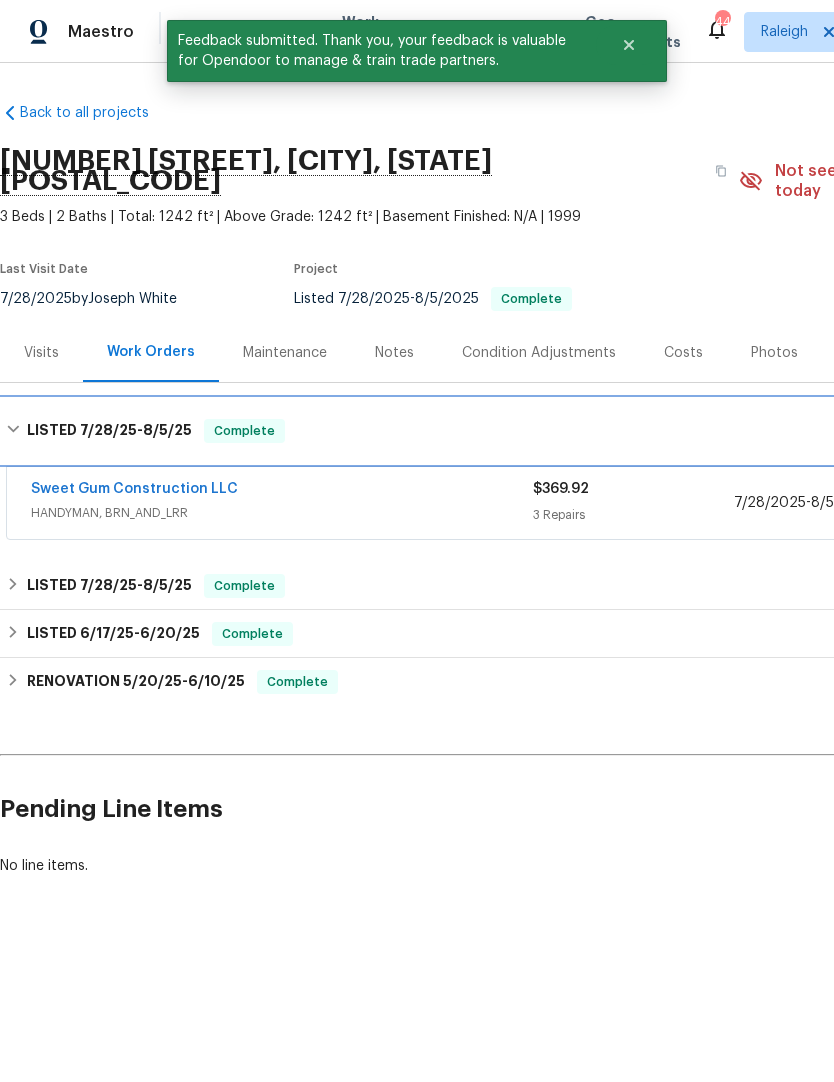 click on "LISTED   7/28/25  -  8/5/25" at bounding box center (109, 431) 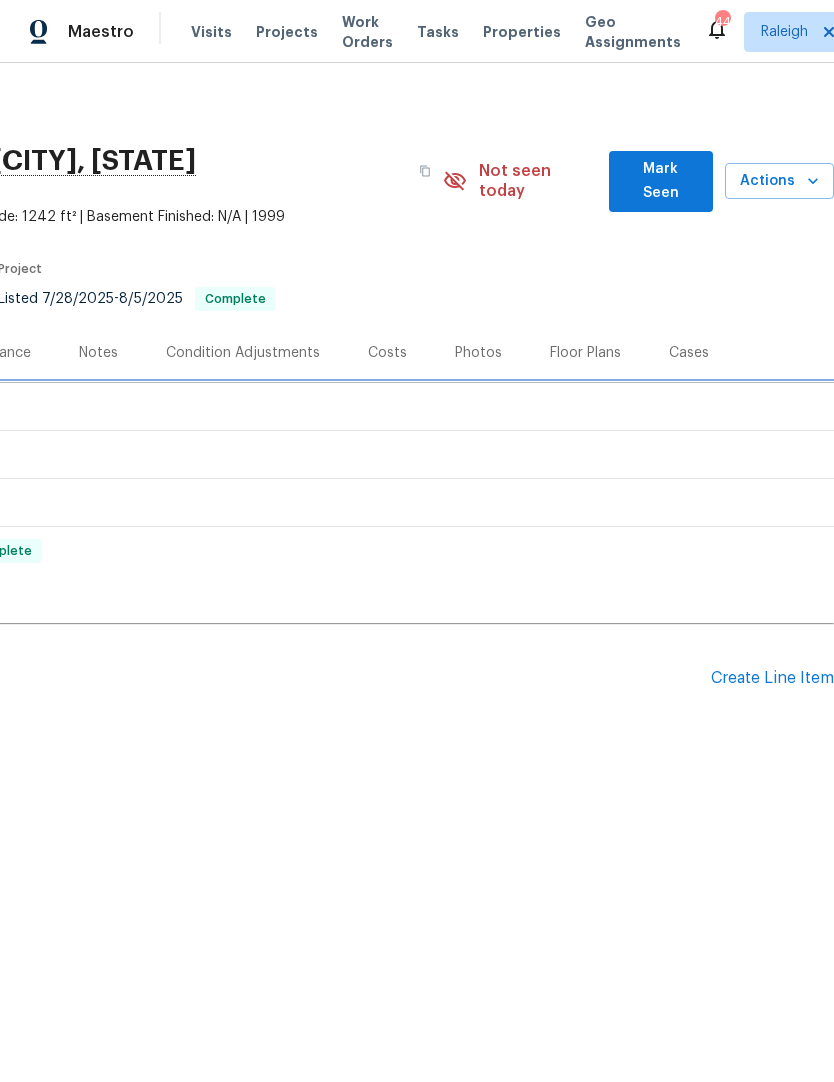 scroll, scrollTop: 0, scrollLeft: 297, axis: horizontal 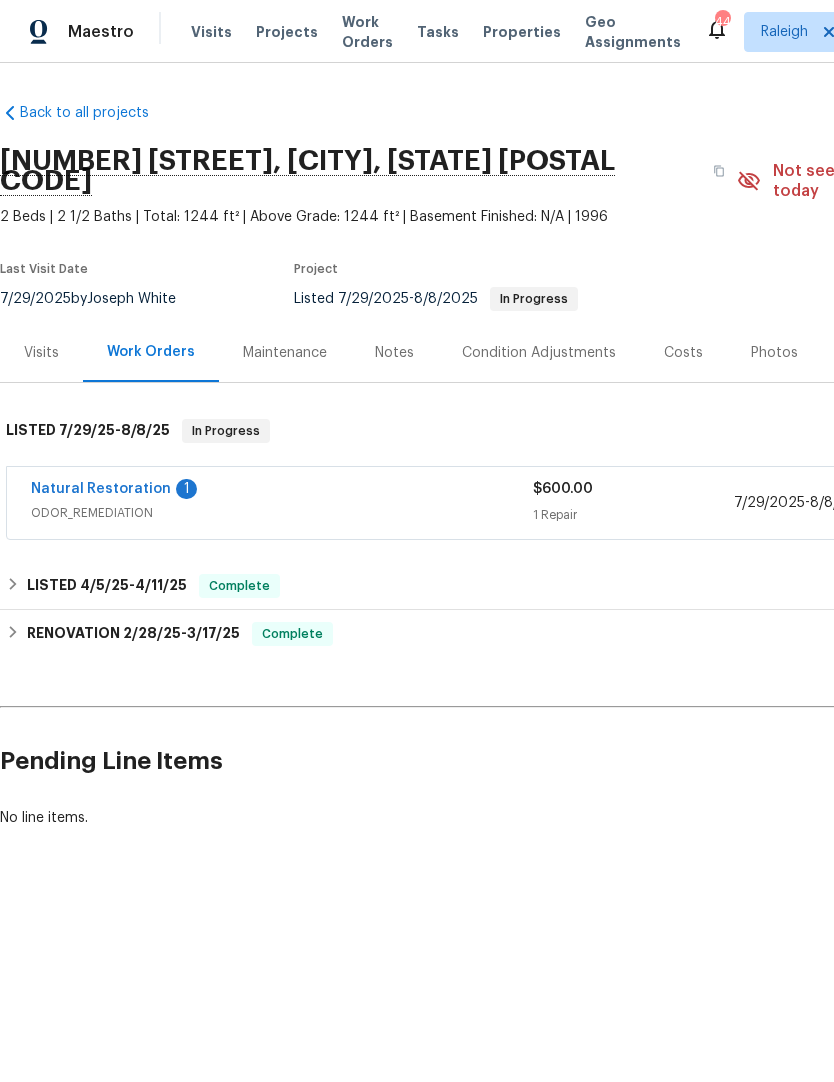 click on "Natural Restoration" at bounding box center [101, 489] 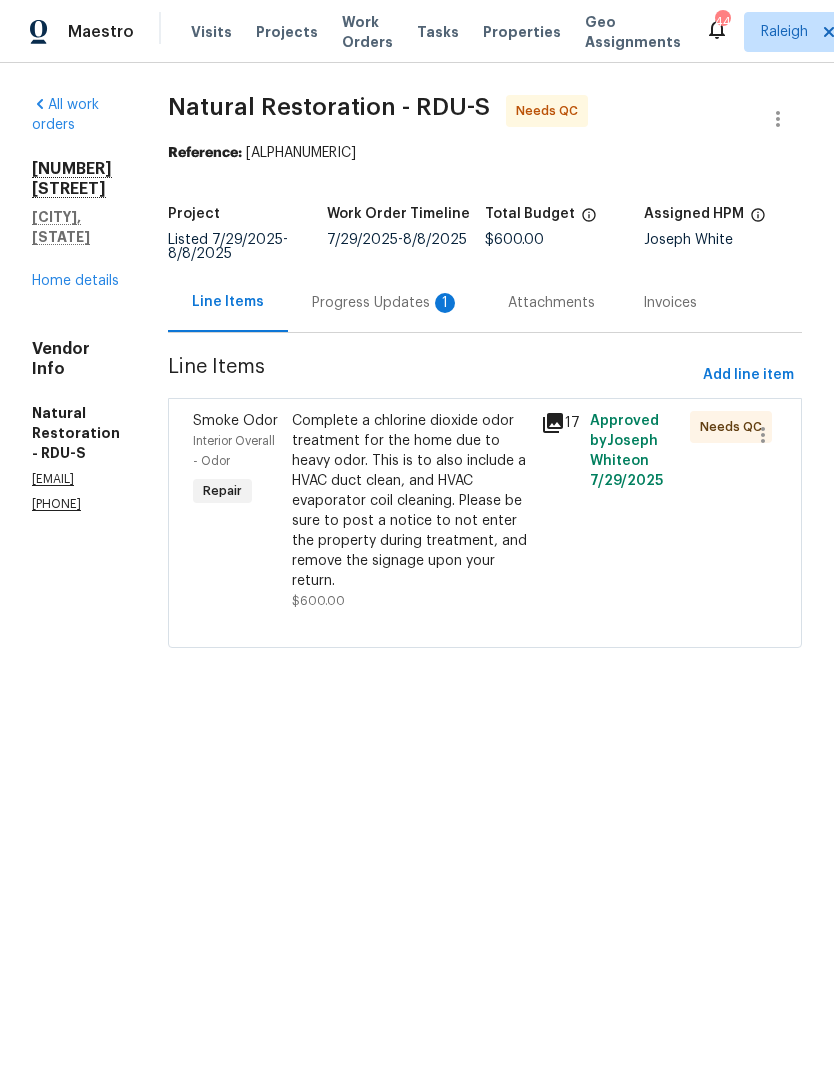 click on "Progress Updates 1" at bounding box center (386, 303) 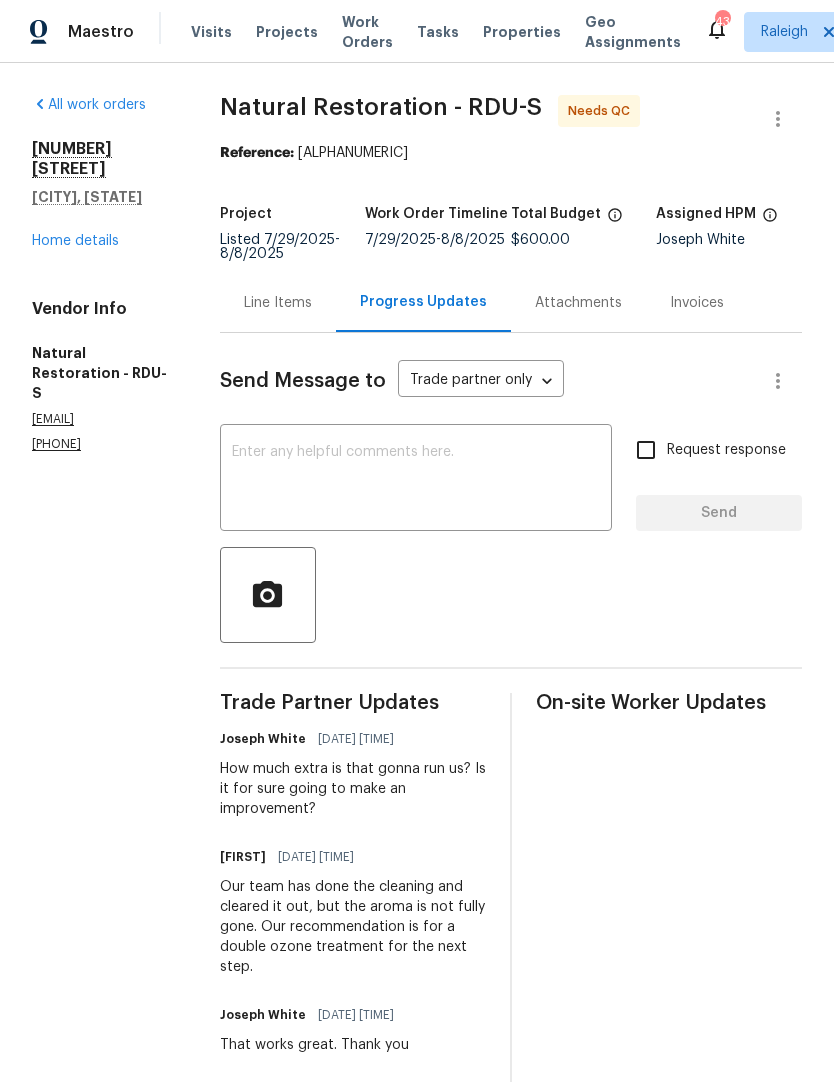 click on "Line Items" at bounding box center (278, 303) 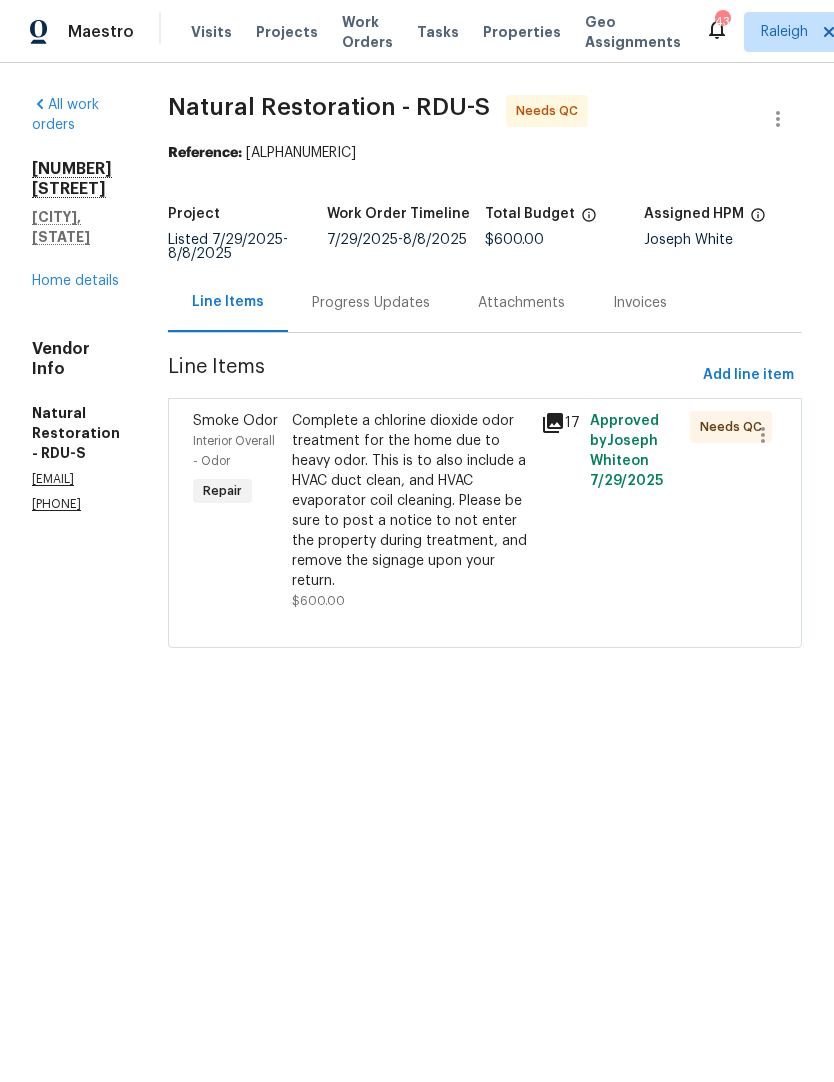 click on "Complete a chlorine dioxide odor treatment for the home due to heavy odor. This is to also include a HVAC duct clean, and HVAC evaporator coil cleaning. Please be sure to post a notice to not enter the property during treatment, and remove the signage upon your return." at bounding box center [410, 501] 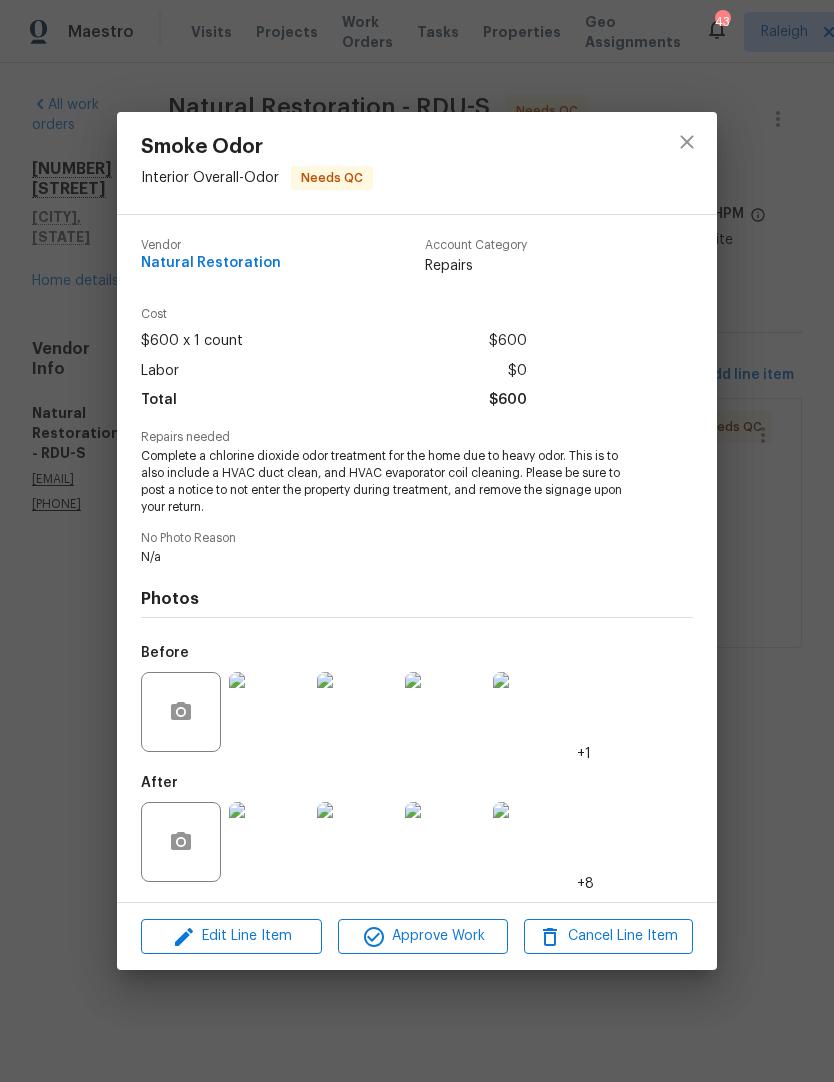 click at bounding box center [269, 842] 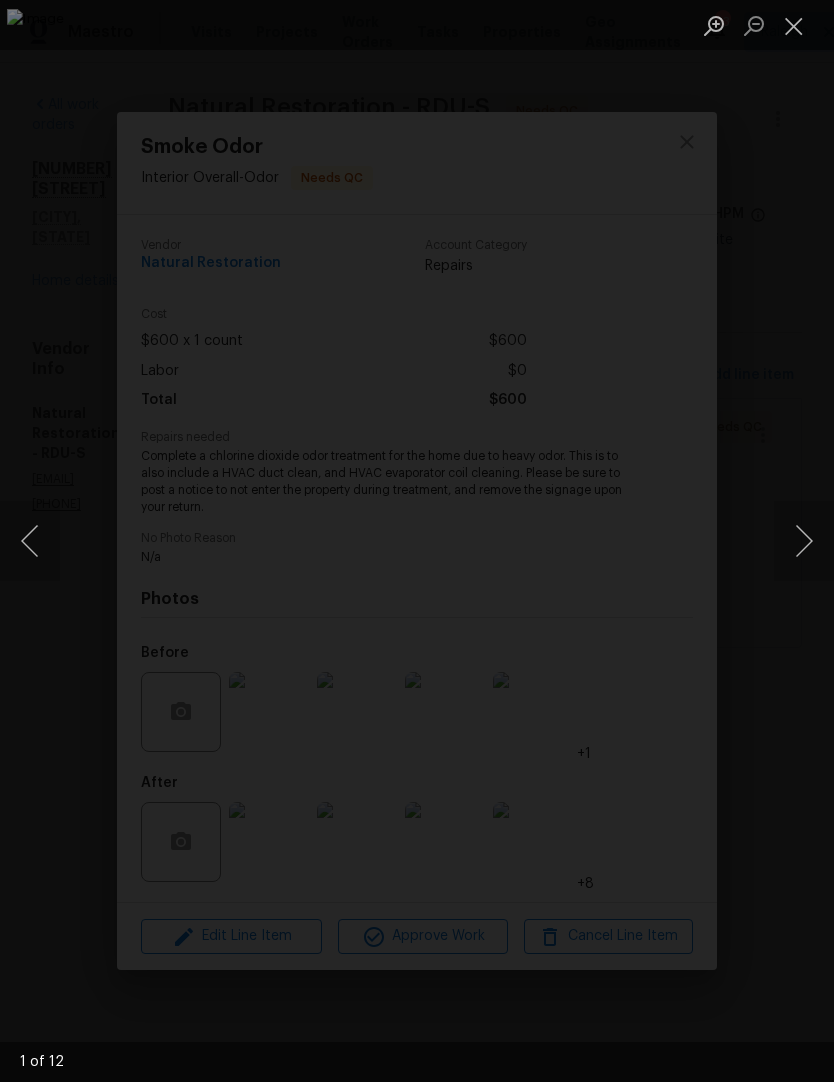 click at bounding box center (804, 541) 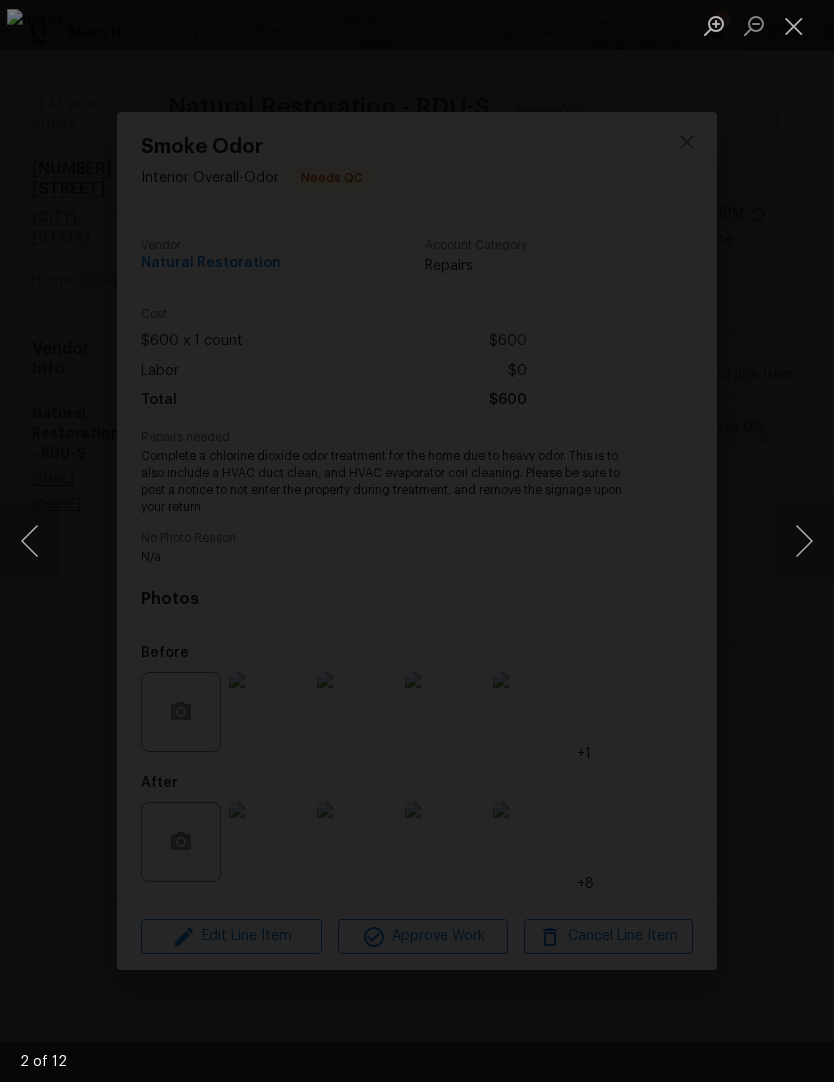 click at bounding box center [804, 541] 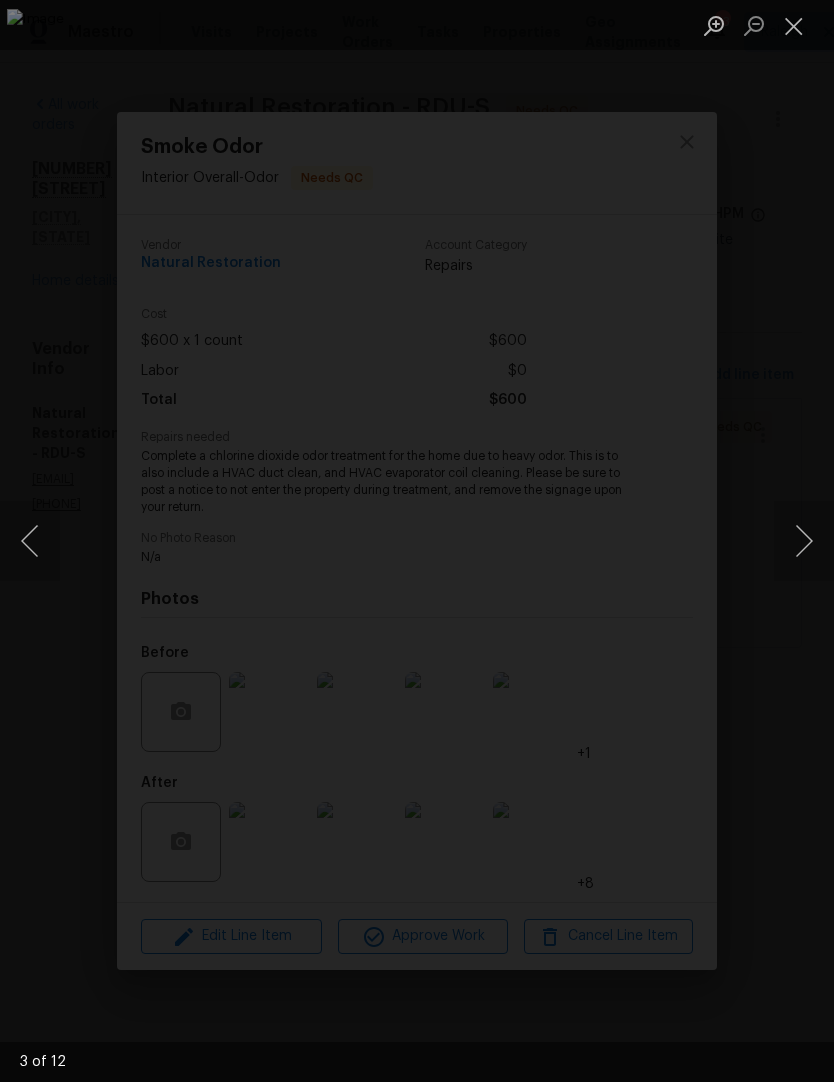 click at bounding box center (804, 541) 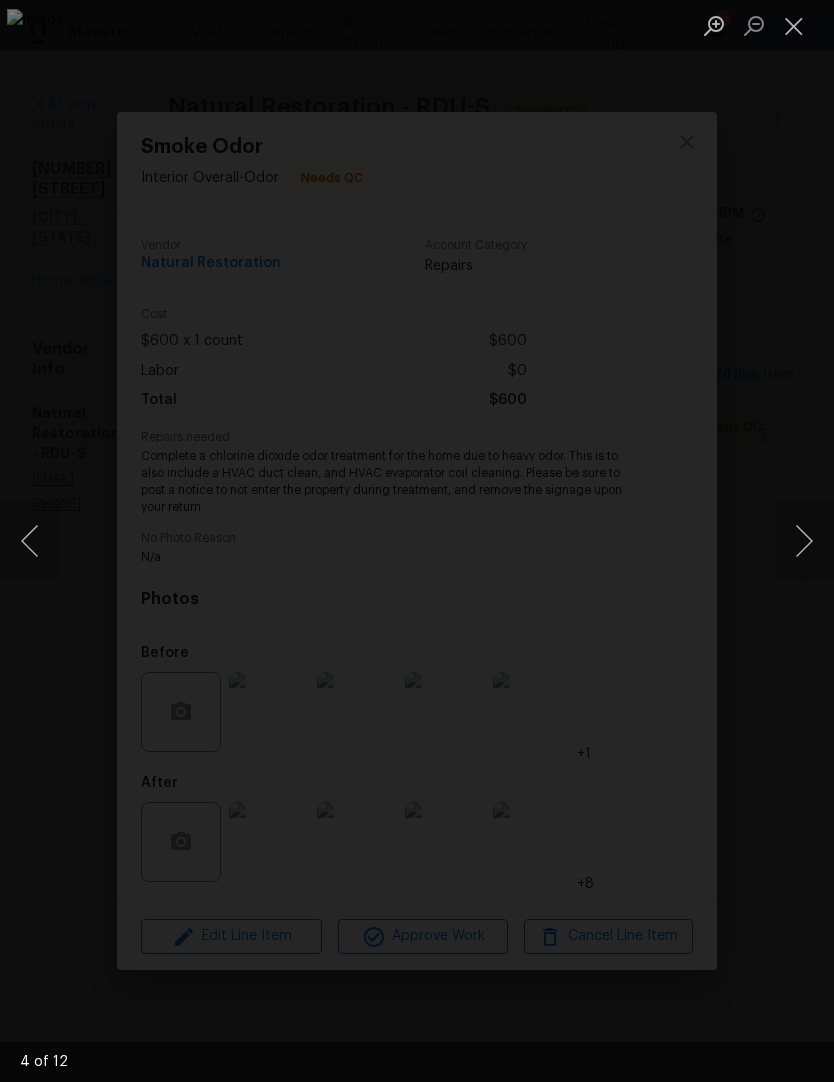 click at bounding box center [804, 541] 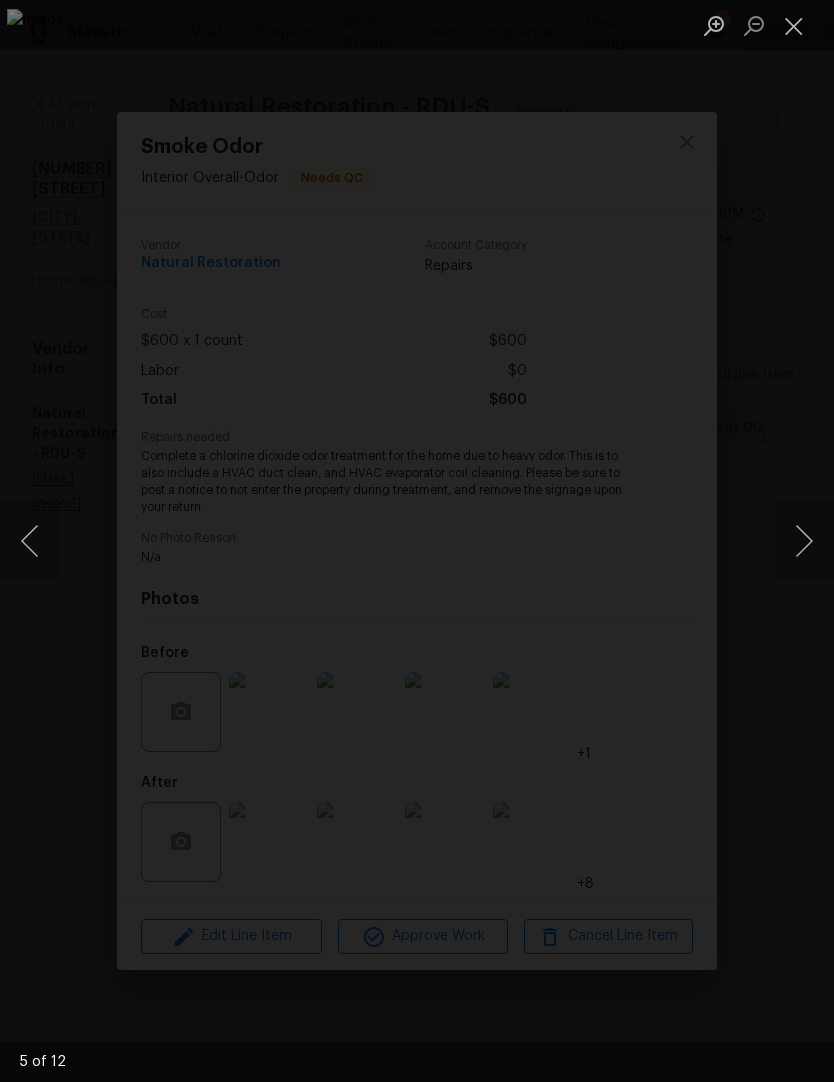 click at bounding box center (804, 541) 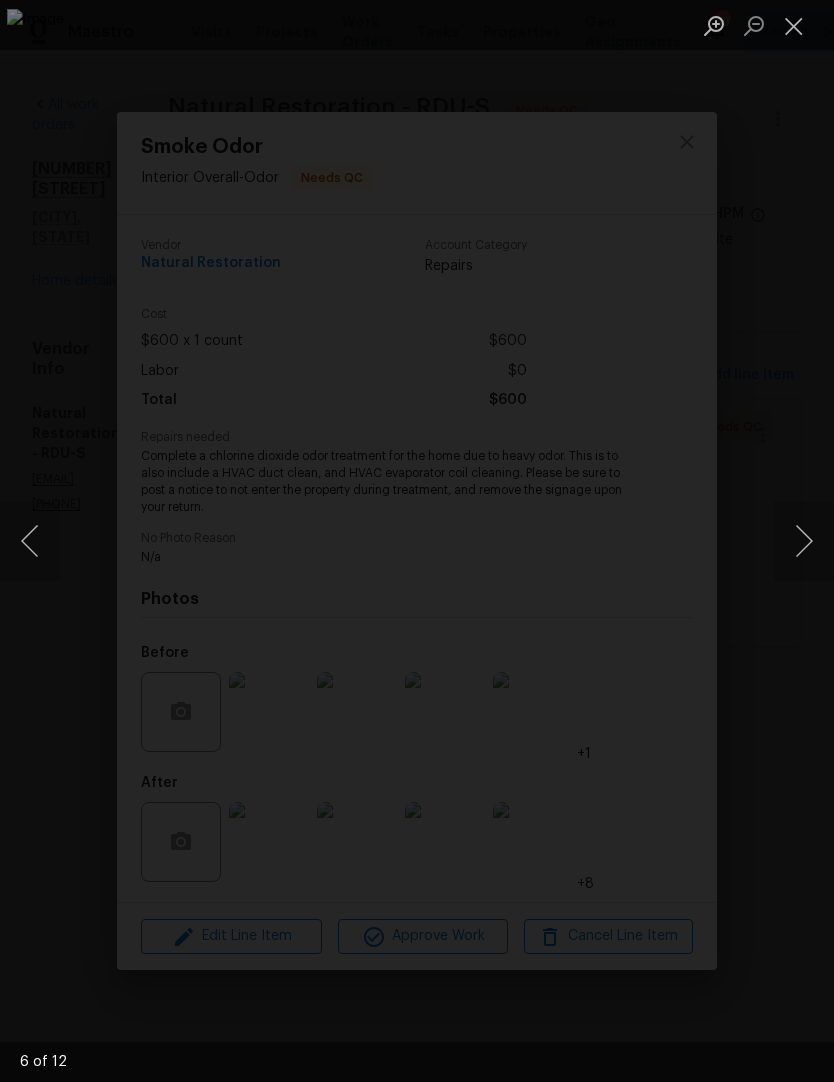 click at bounding box center (804, 541) 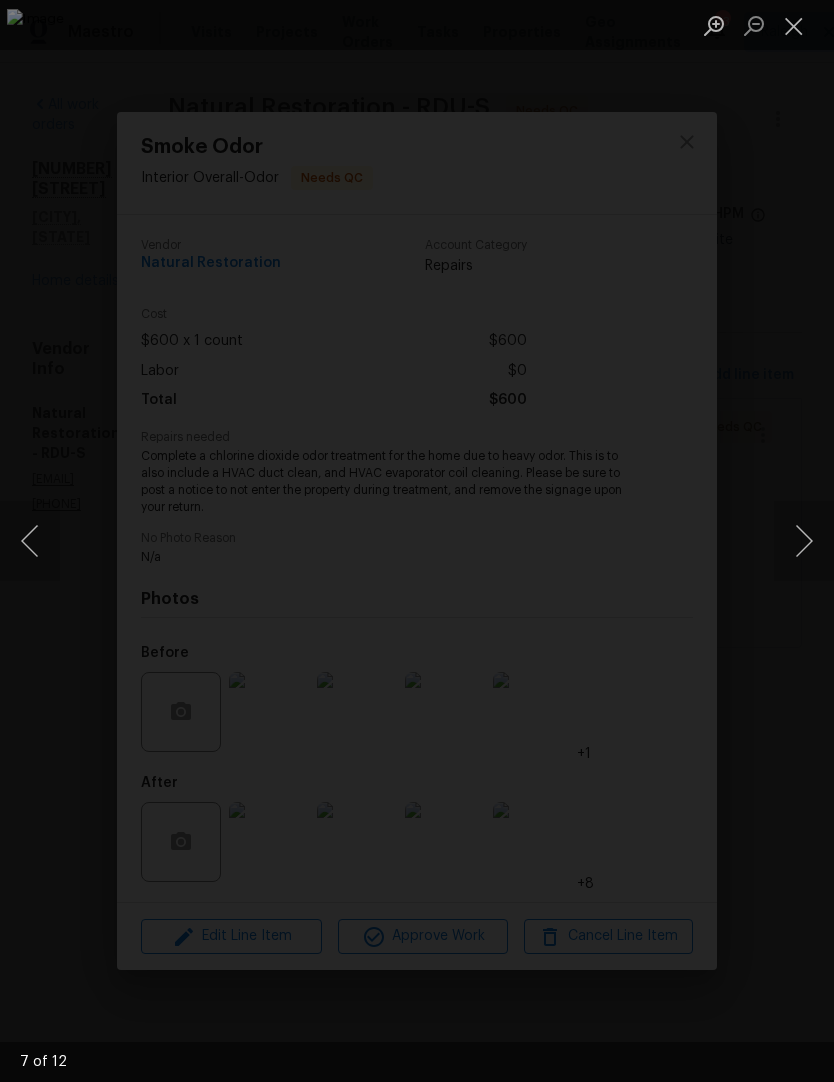 click at bounding box center (804, 541) 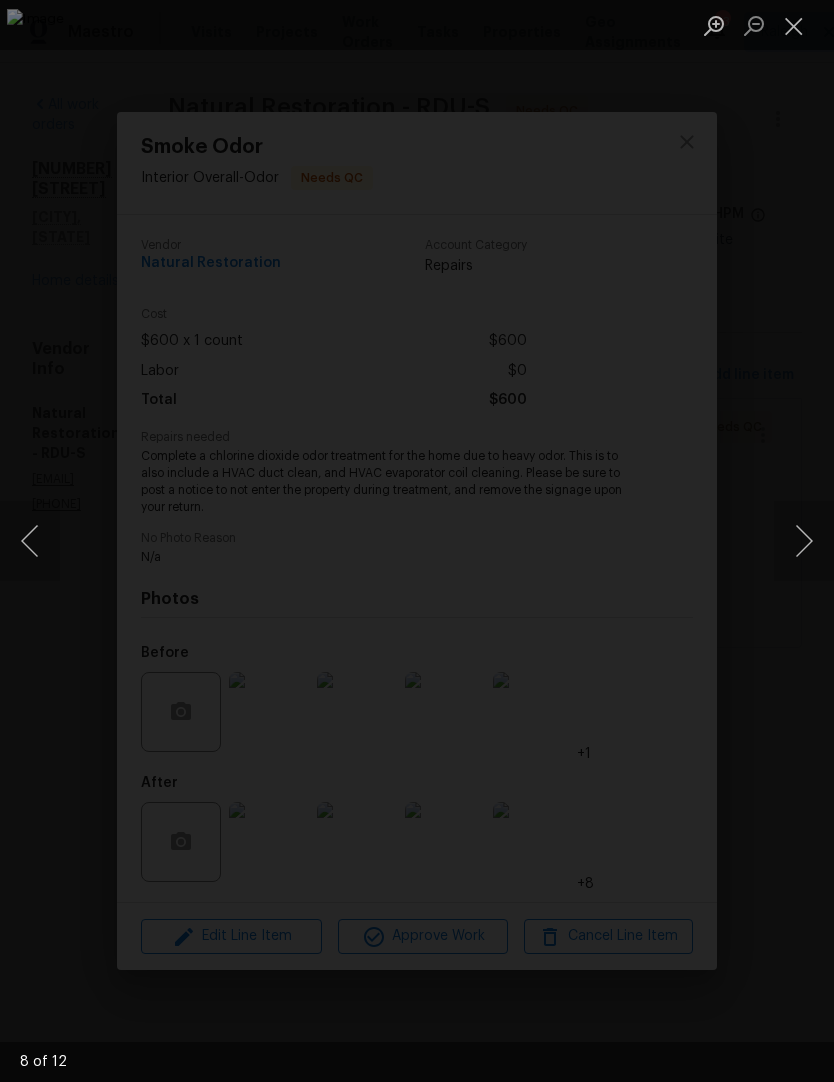 click at bounding box center [804, 541] 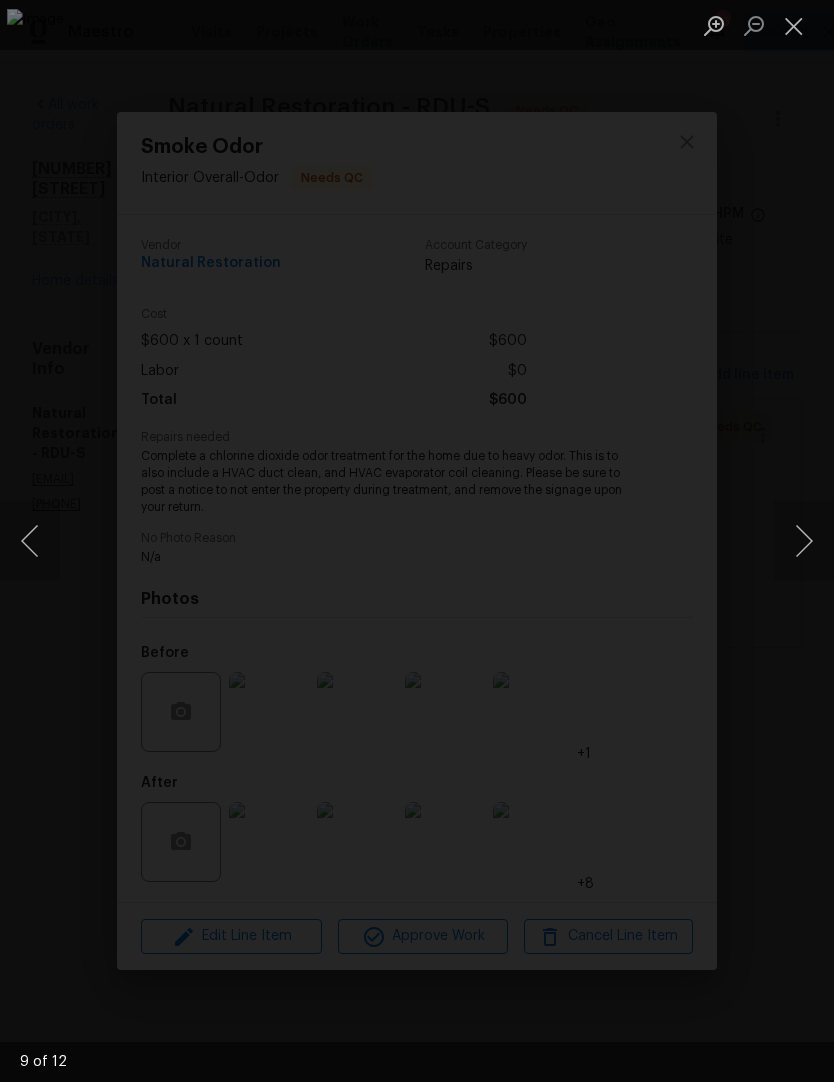 click at bounding box center (804, 541) 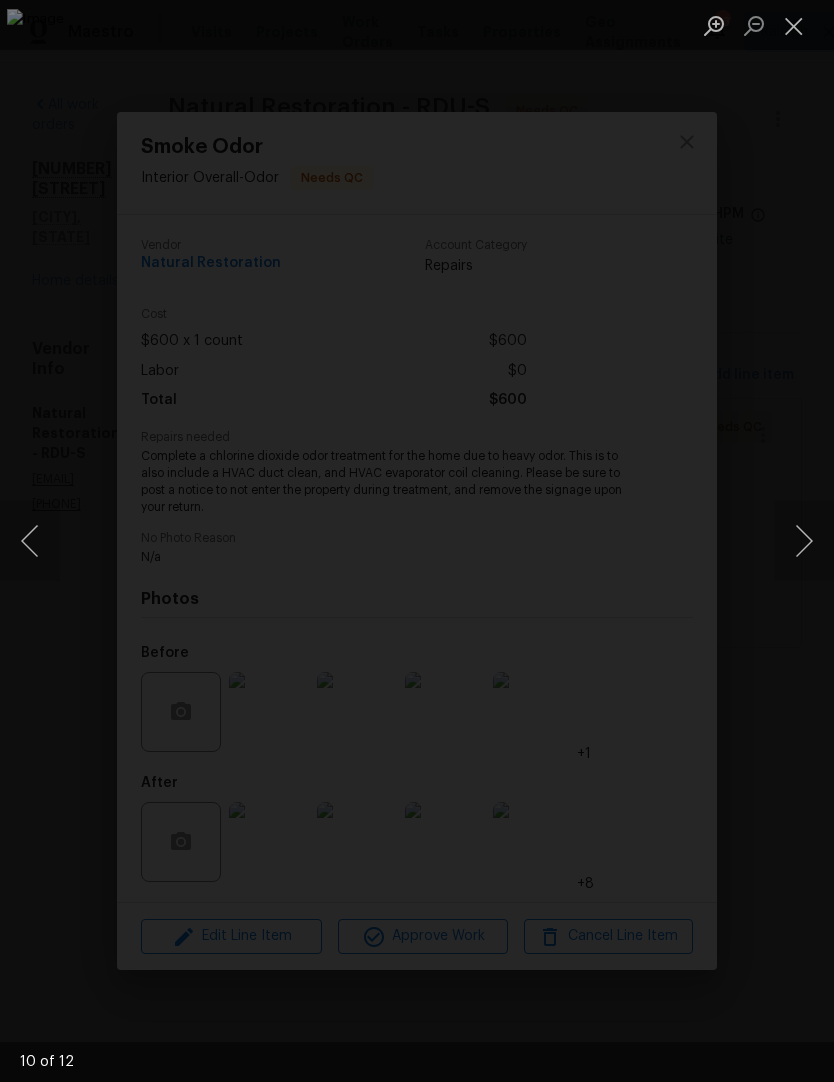 click at bounding box center (804, 541) 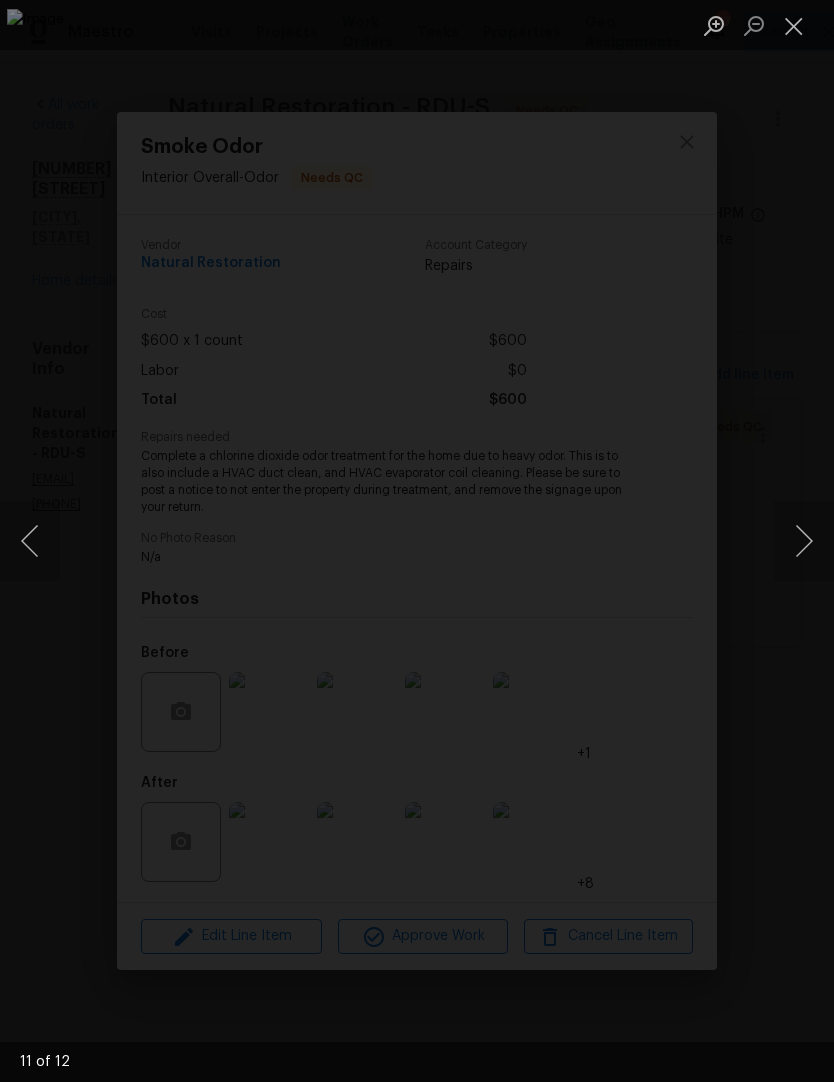 click at bounding box center [804, 541] 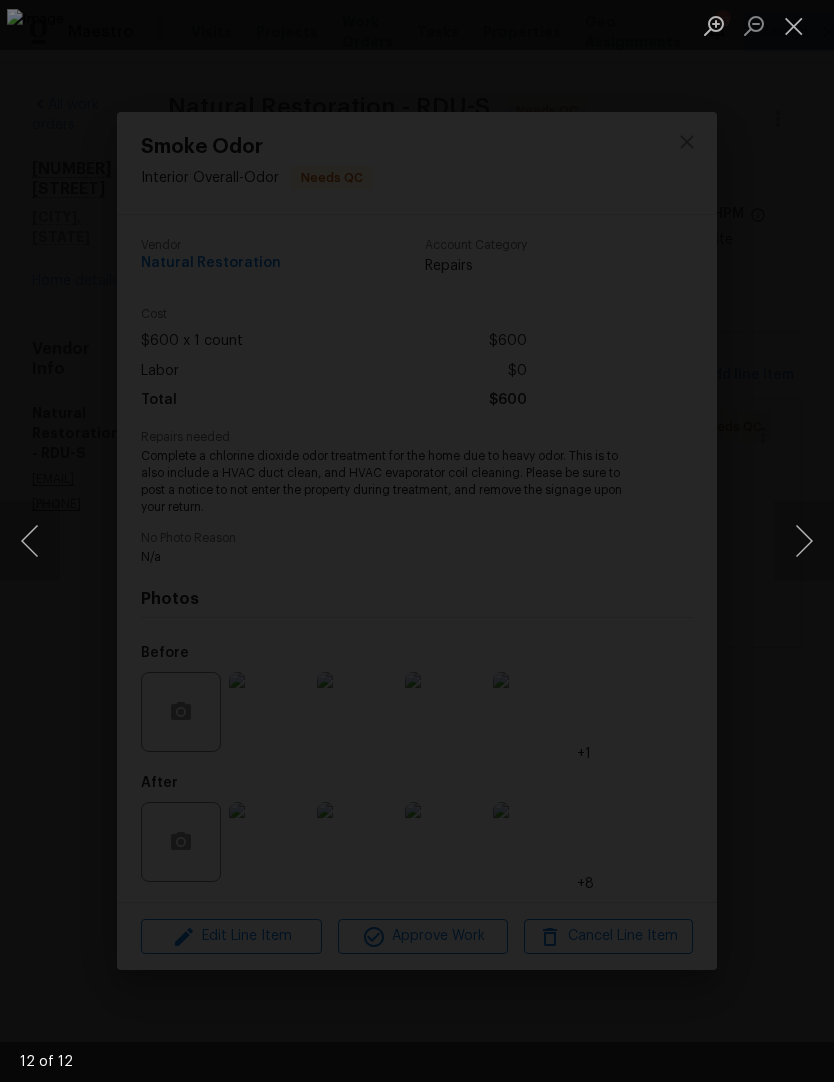 click at bounding box center (804, 541) 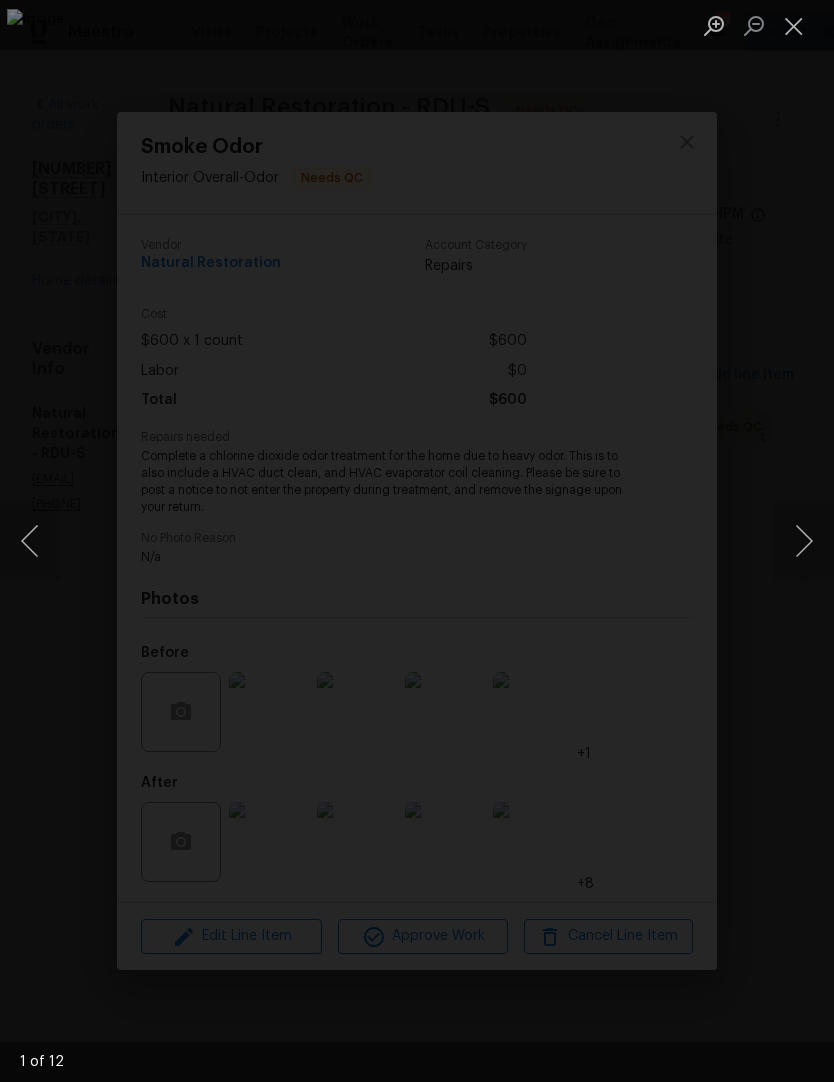 click at bounding box center (804, 541) 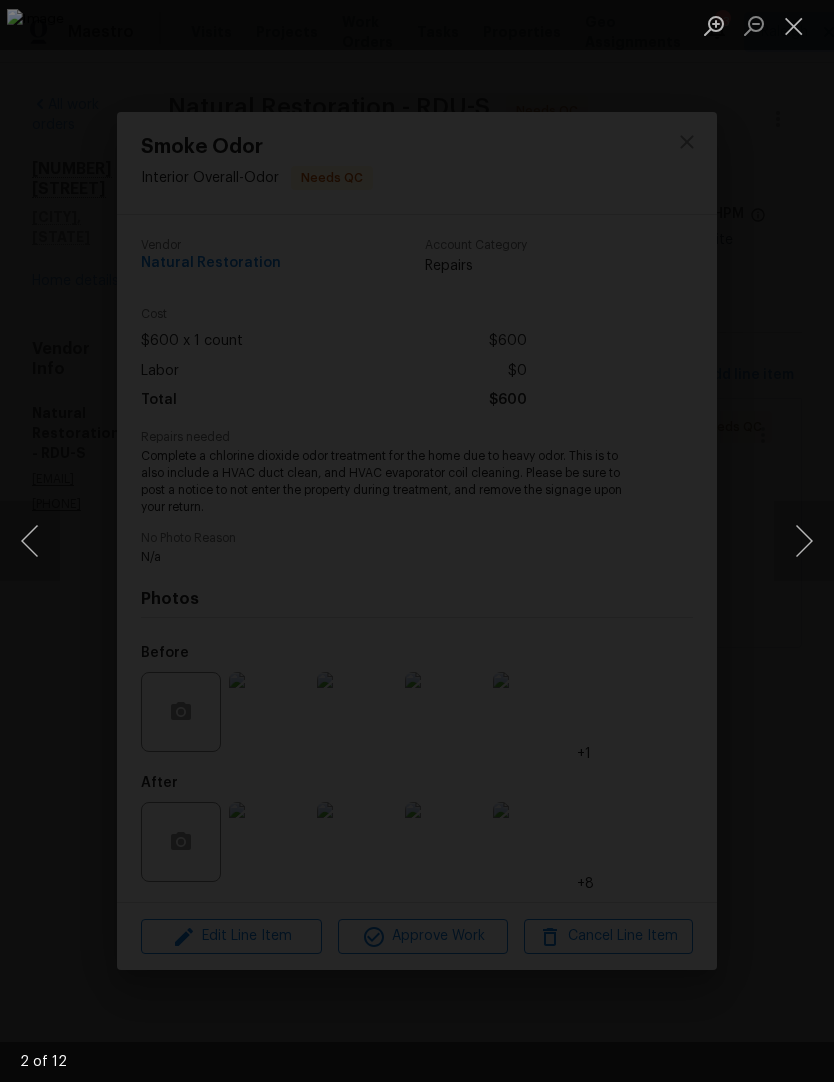 click at bounding box center [794, 25] 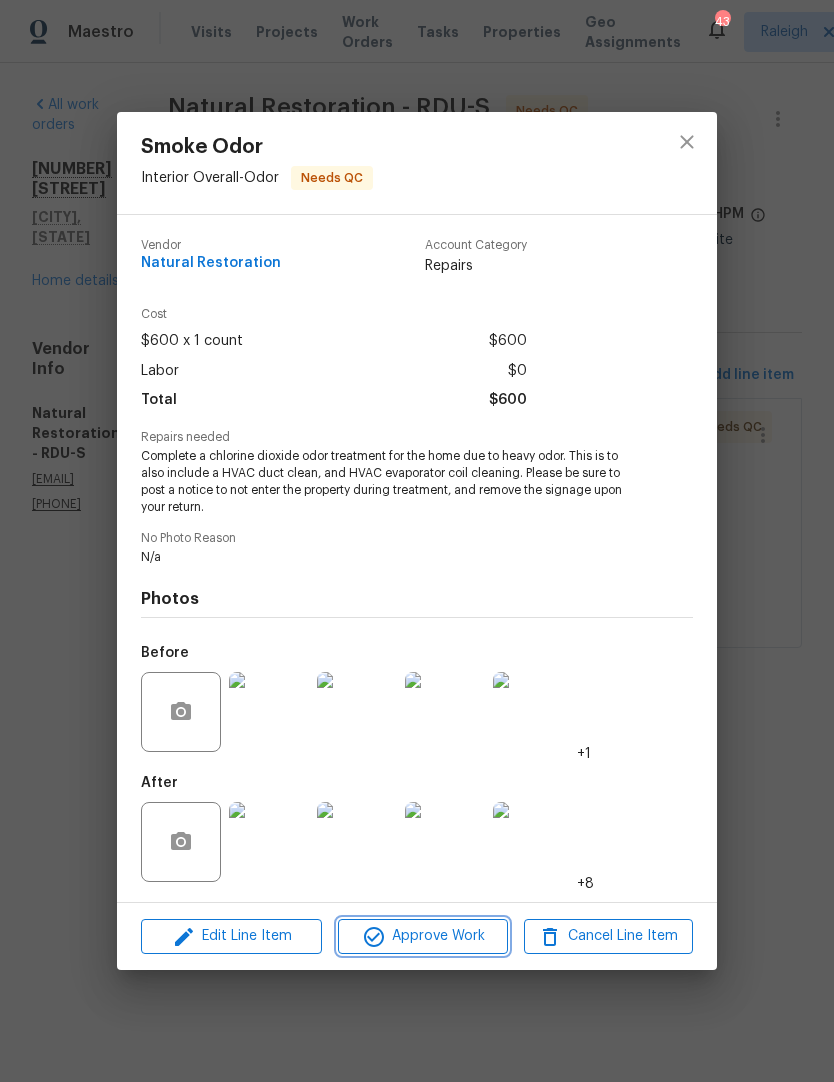 click on "Approve Work" at bounding box center [422, 936] 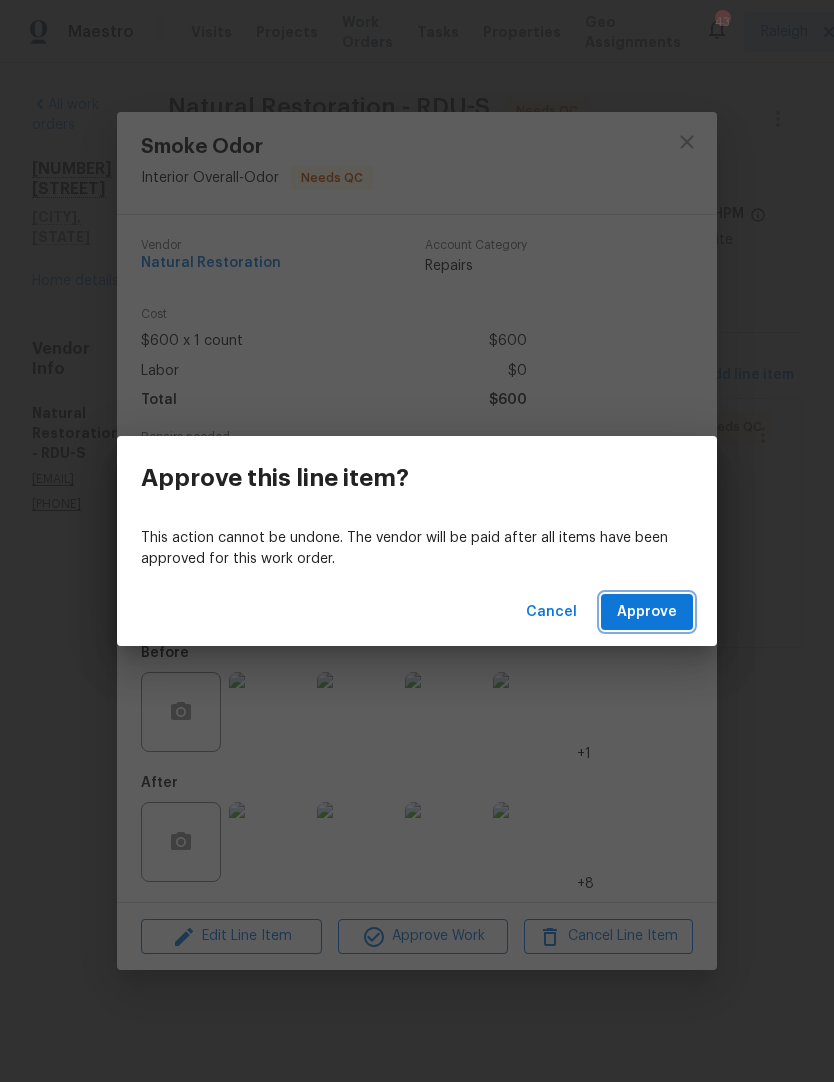 click on "Approve" at bounding box center [647, 612] 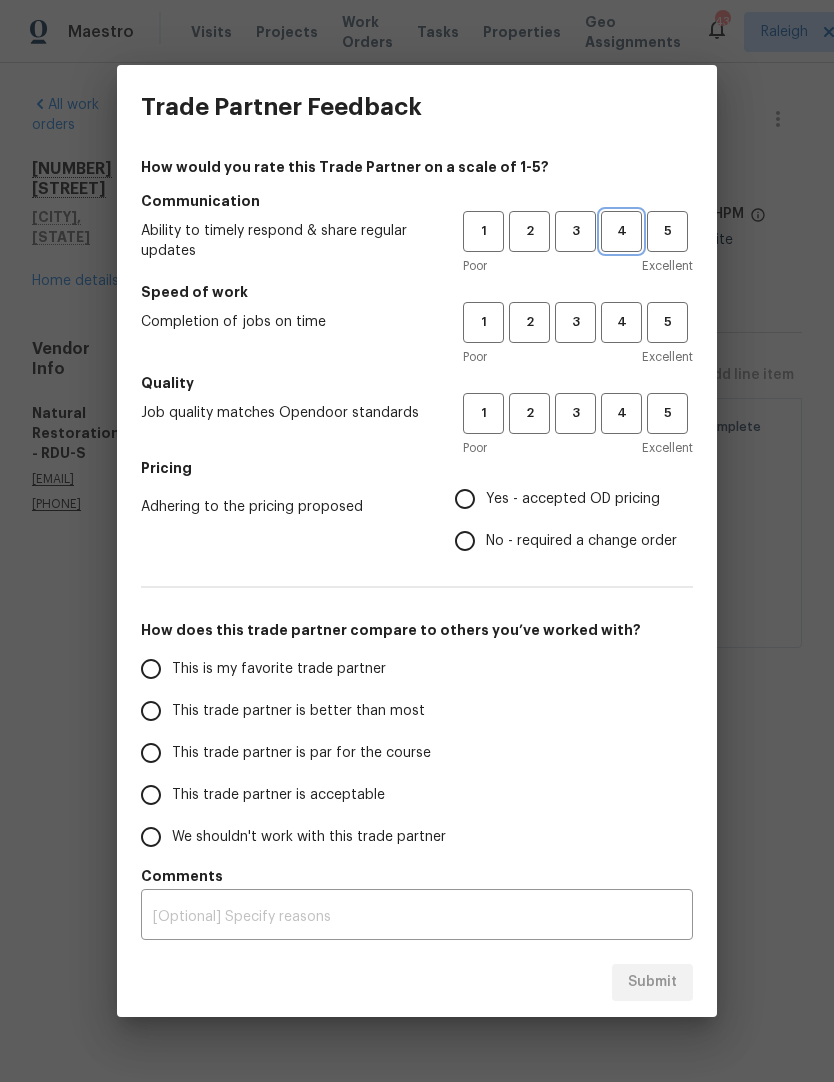 click on "4" at bounding box center [621, 231] 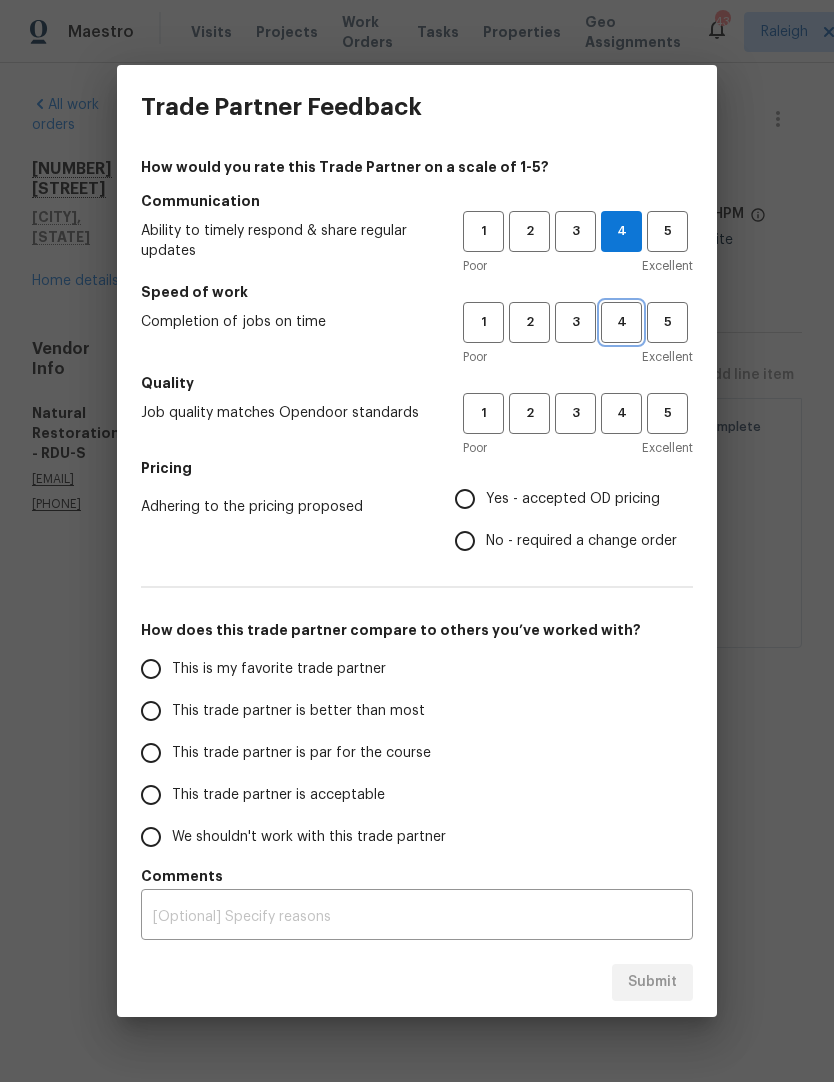 click on "4" at bounding box center [621, 322] 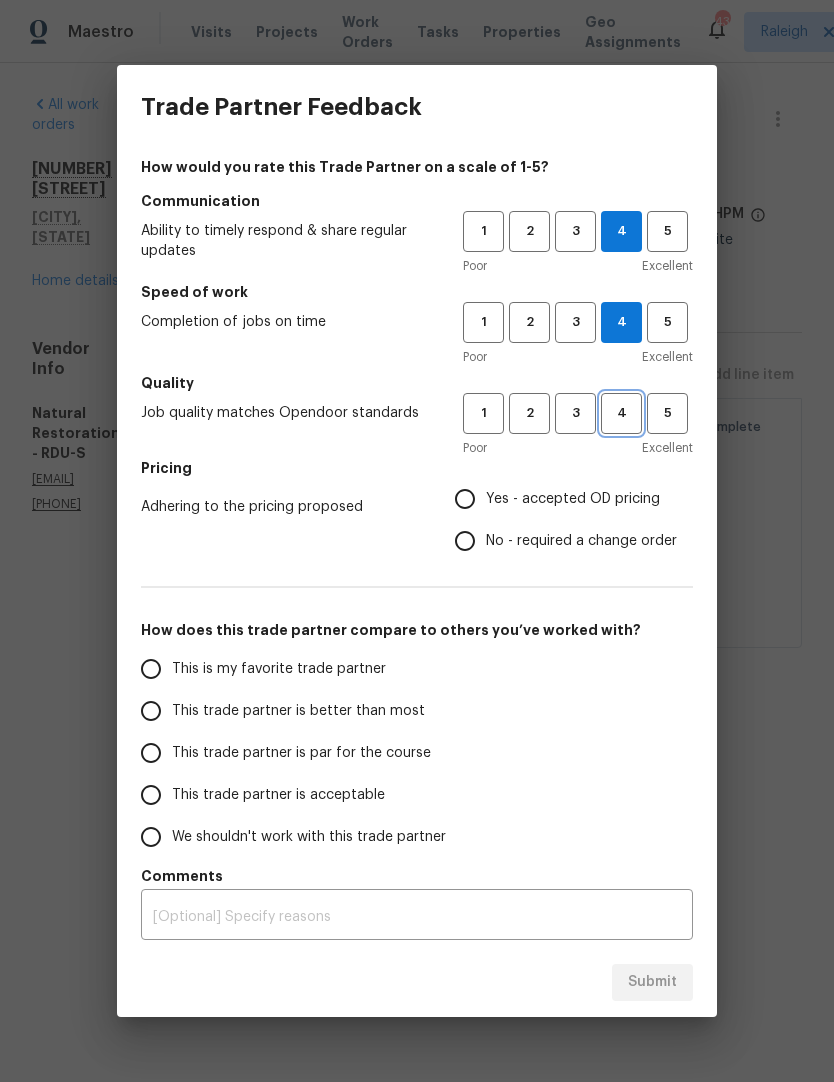 click on "4" at bounding box center [621, 413] 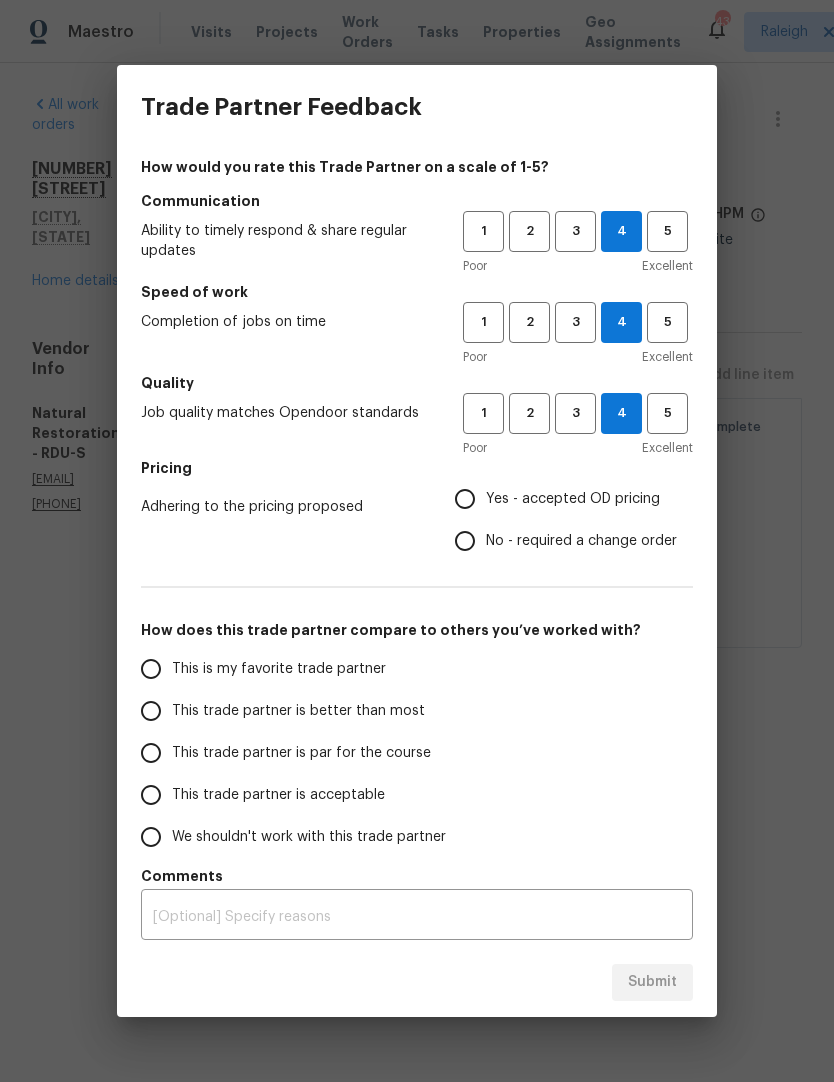 click on "Yes - accepted OD pricing" at bounding box center [573, 499] 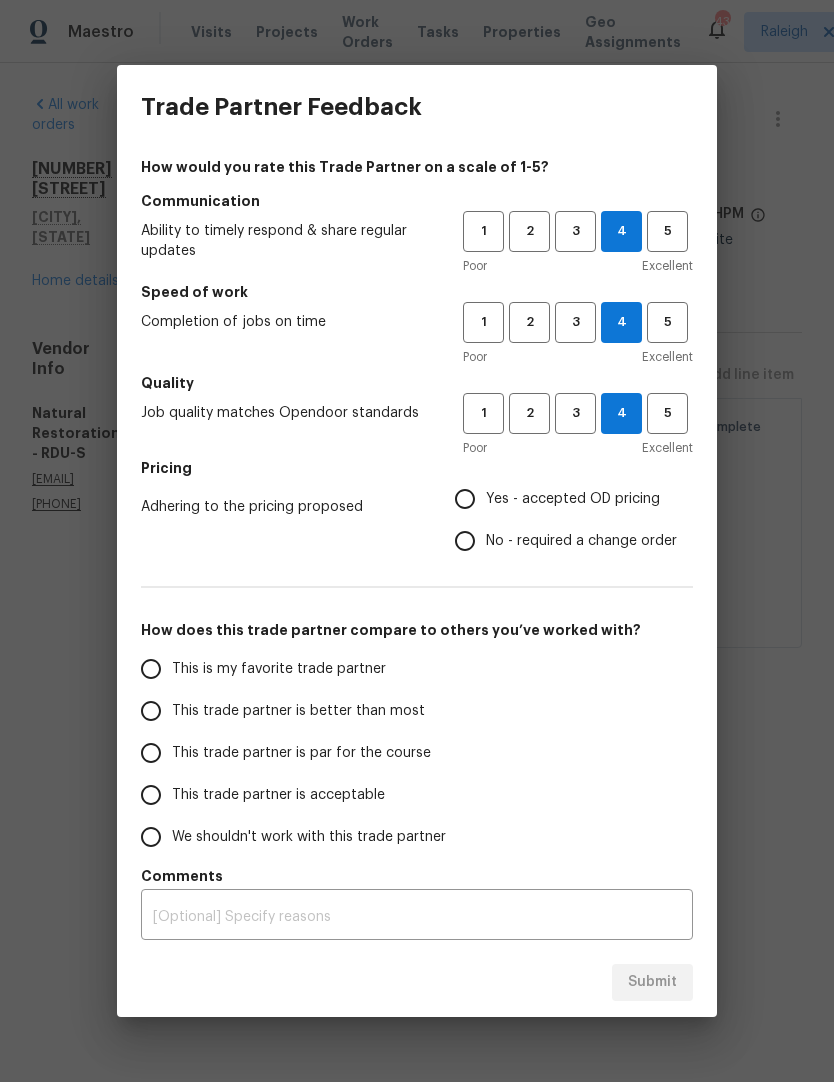 click on "Yes - accepted OD pricing" at bounding box center [465, 499] 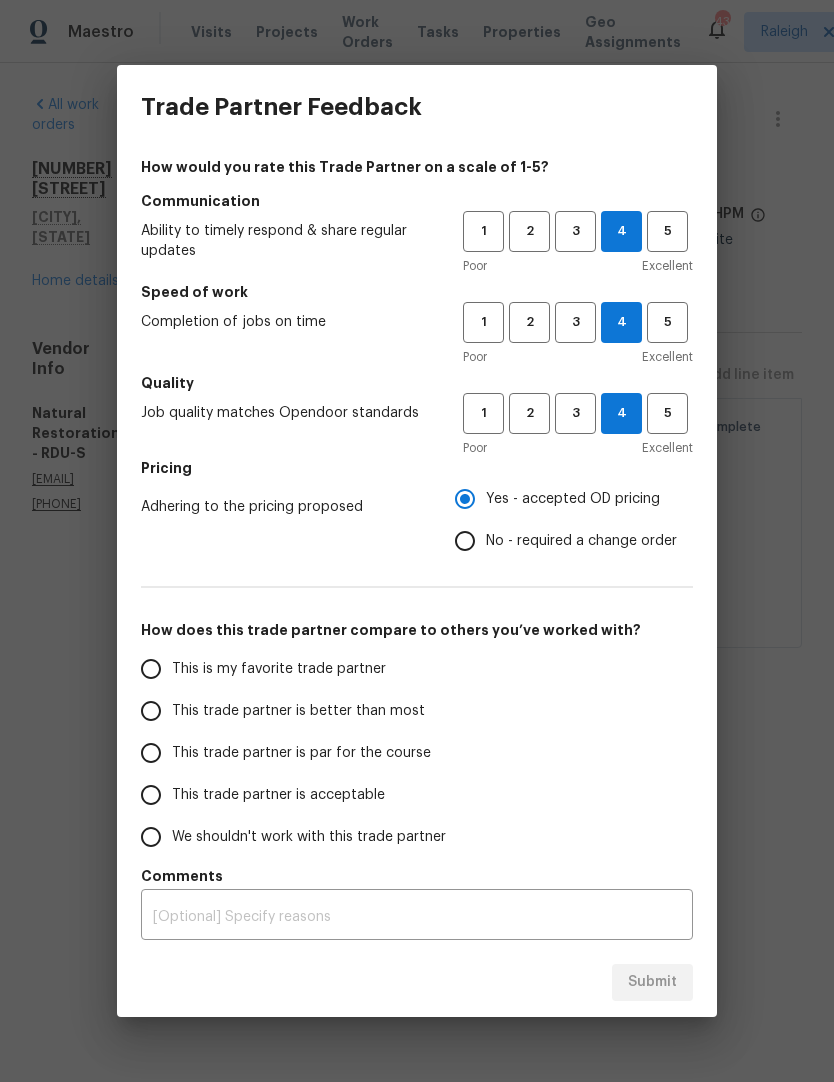 click on "This trade partner is par for the course" at bounding box center (151, 753) 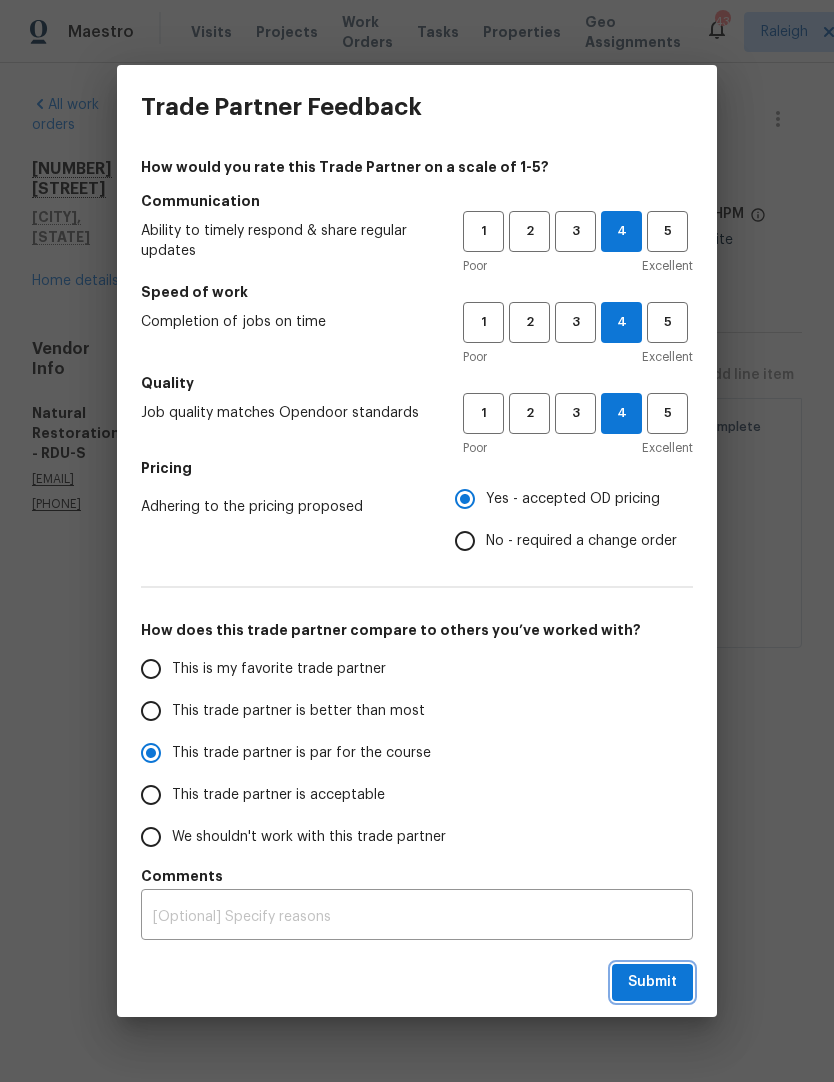 click on "Submit" at bounding box center [652, 982] 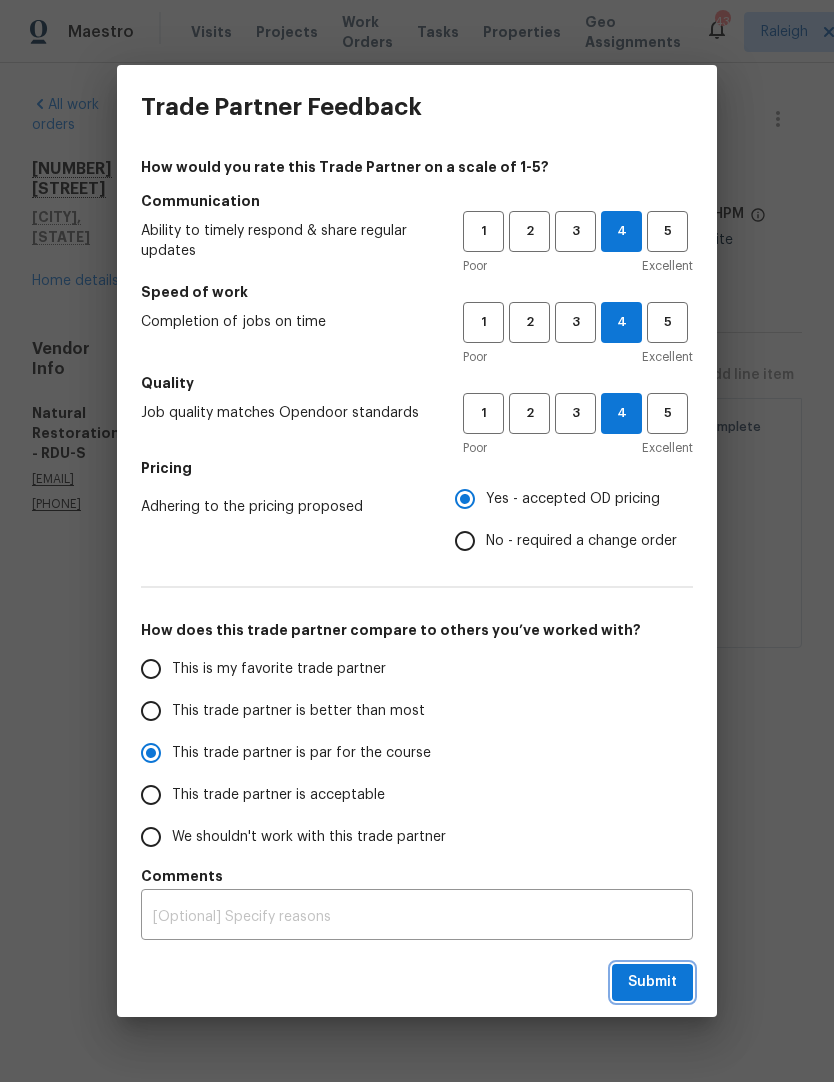 radio on "true" 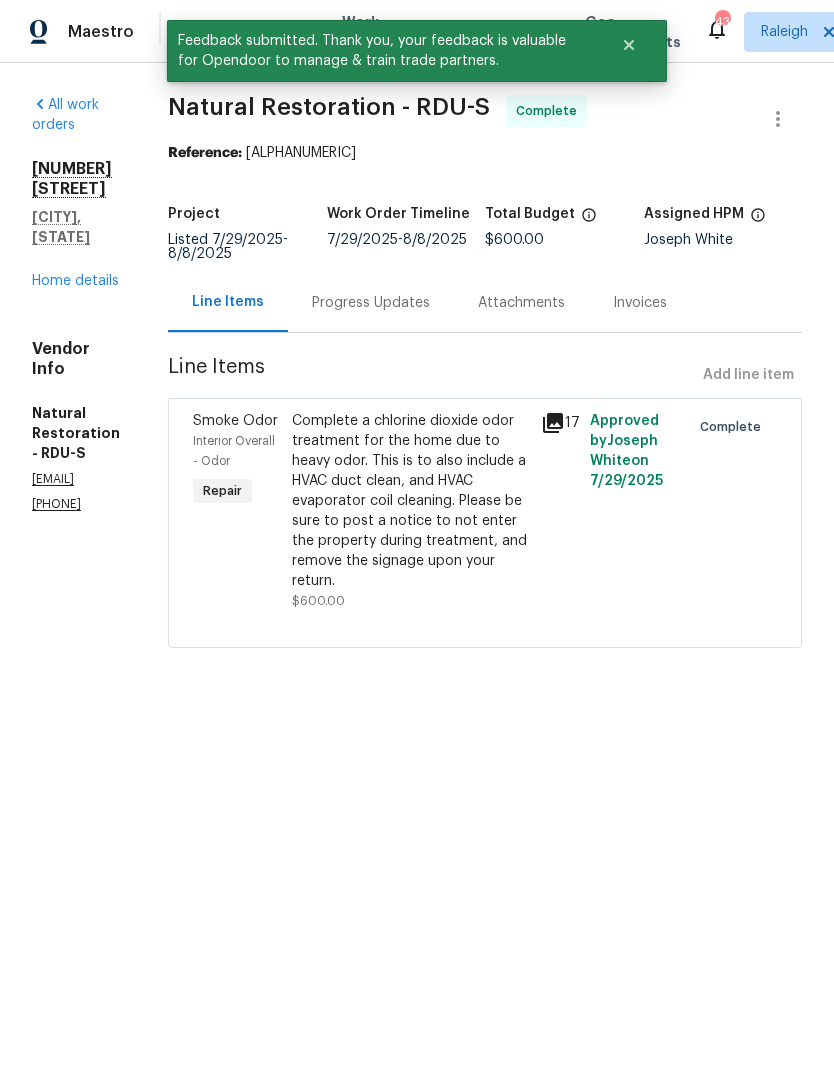 click on "Home details" at bounding box center [75, 281] 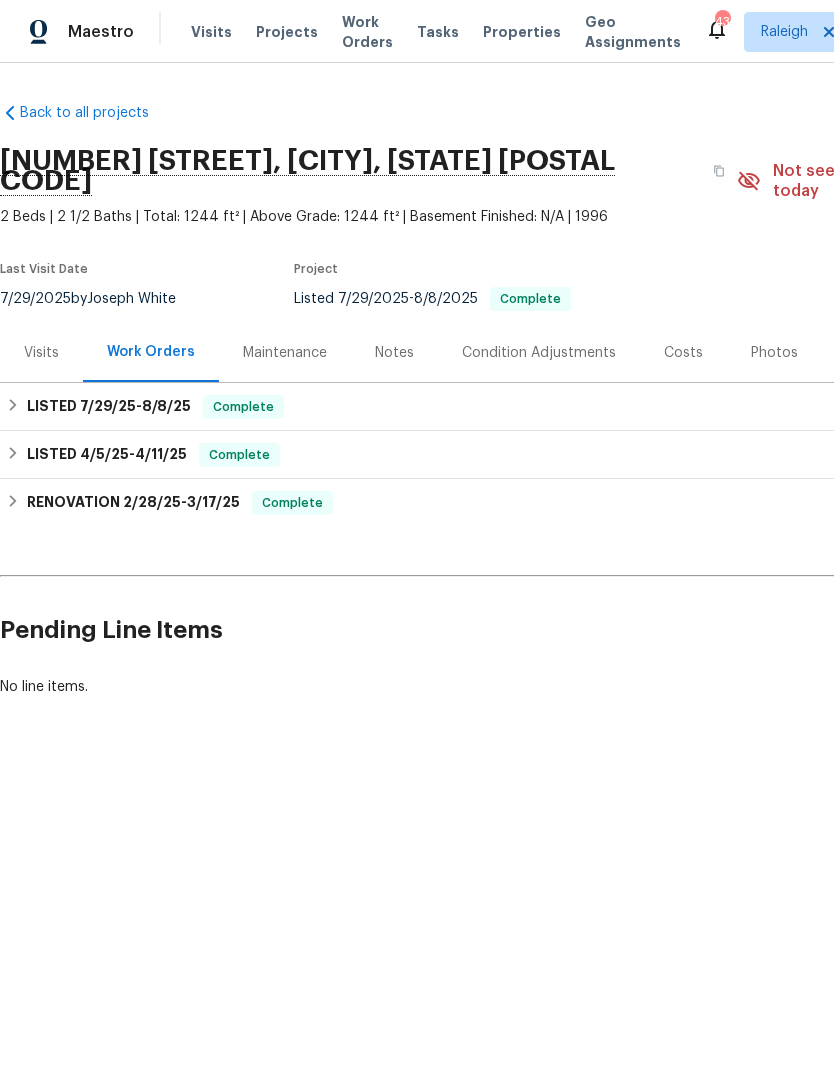 click on "Notes" at bounding box center (394, 352) 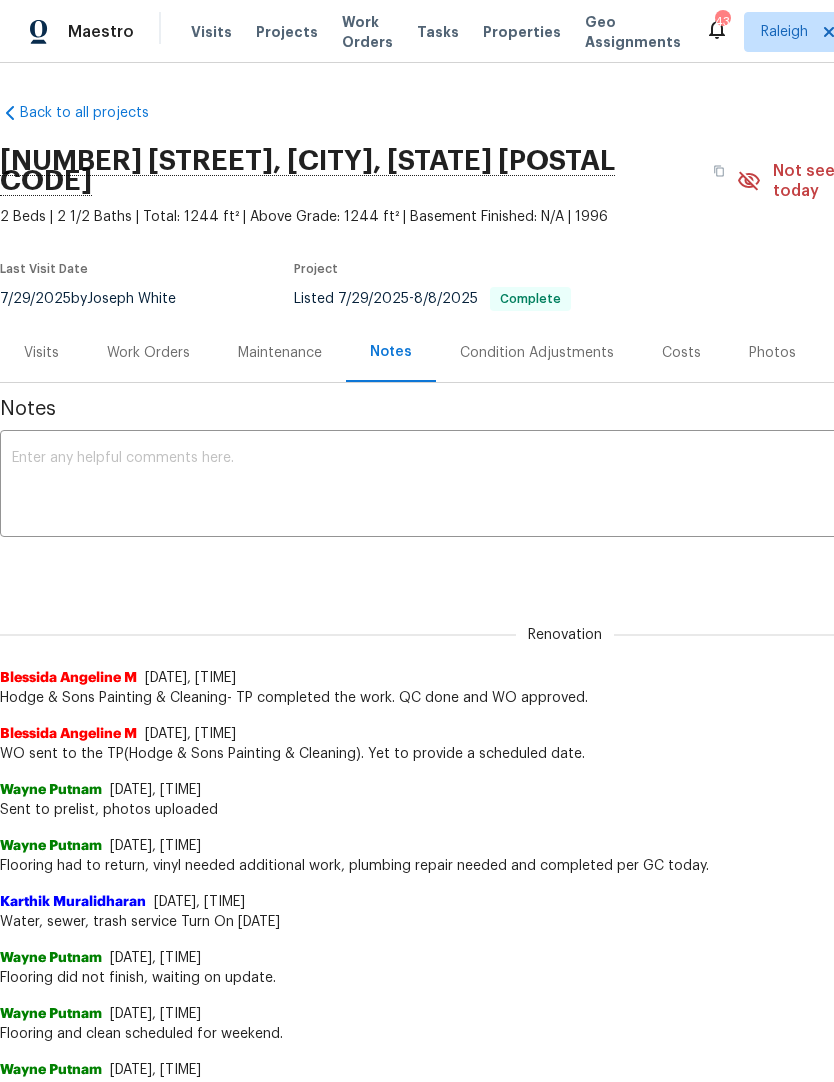 click at bounding box center [565, 486] 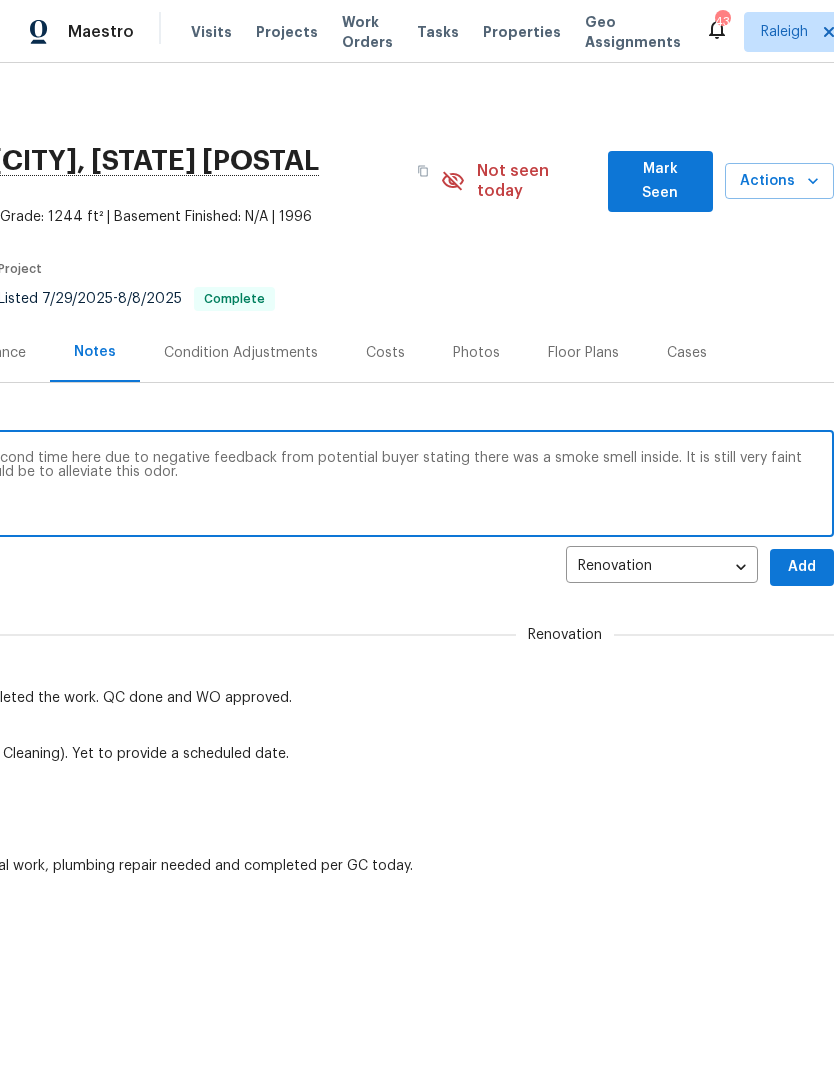 scroll, scrollTop: 0, scrollLeft: 296, axis: horizontal 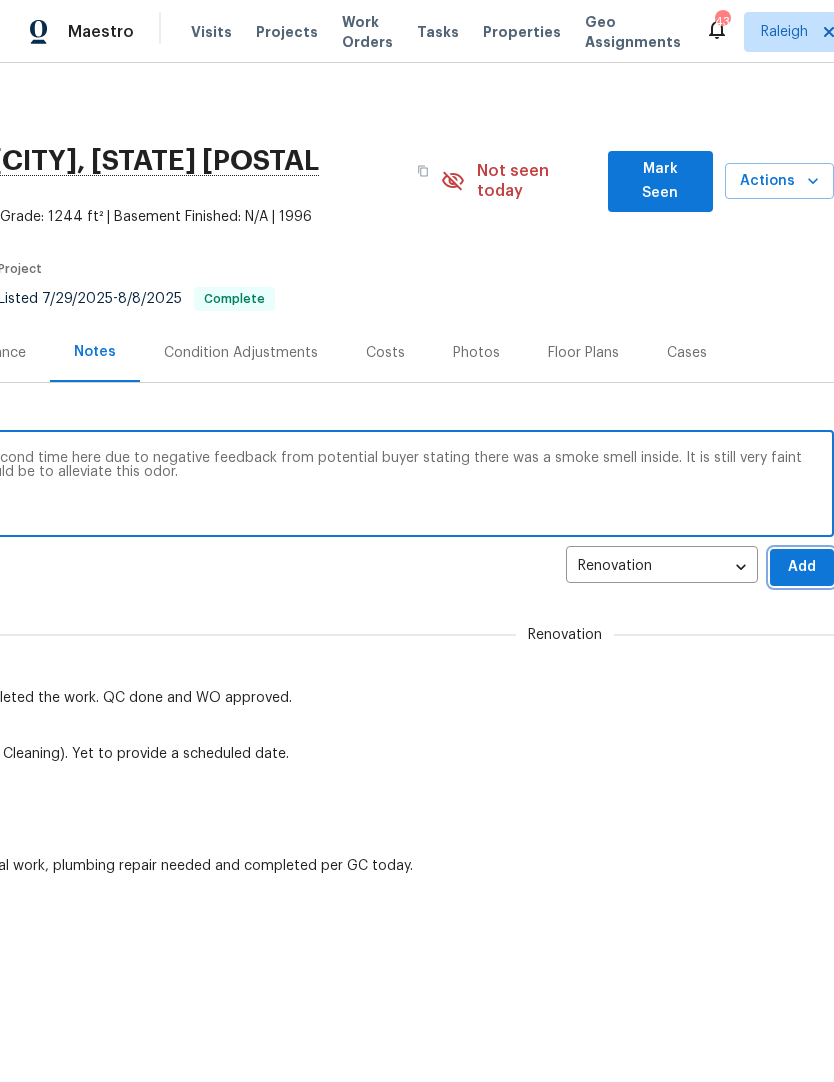 click on "Add" at bounding box center [802, 567] 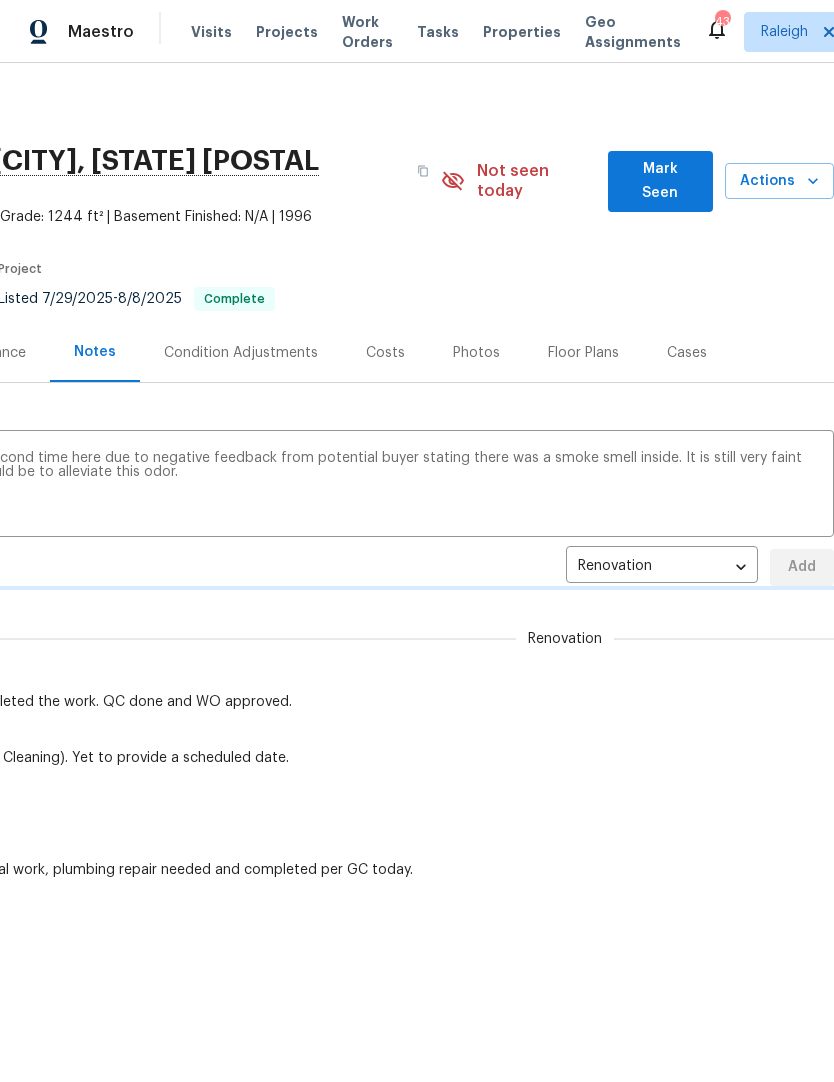 type 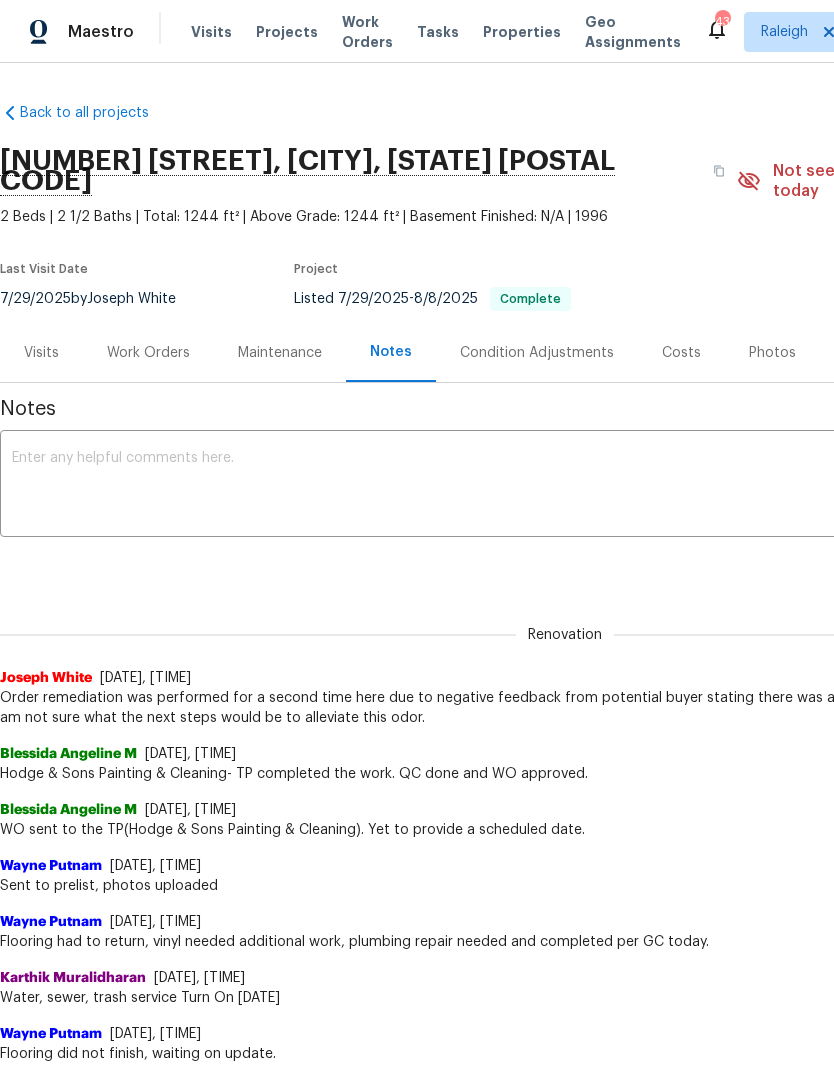 scroll, scrollTop: 0, scrollLeft: -19, axis: horizontal 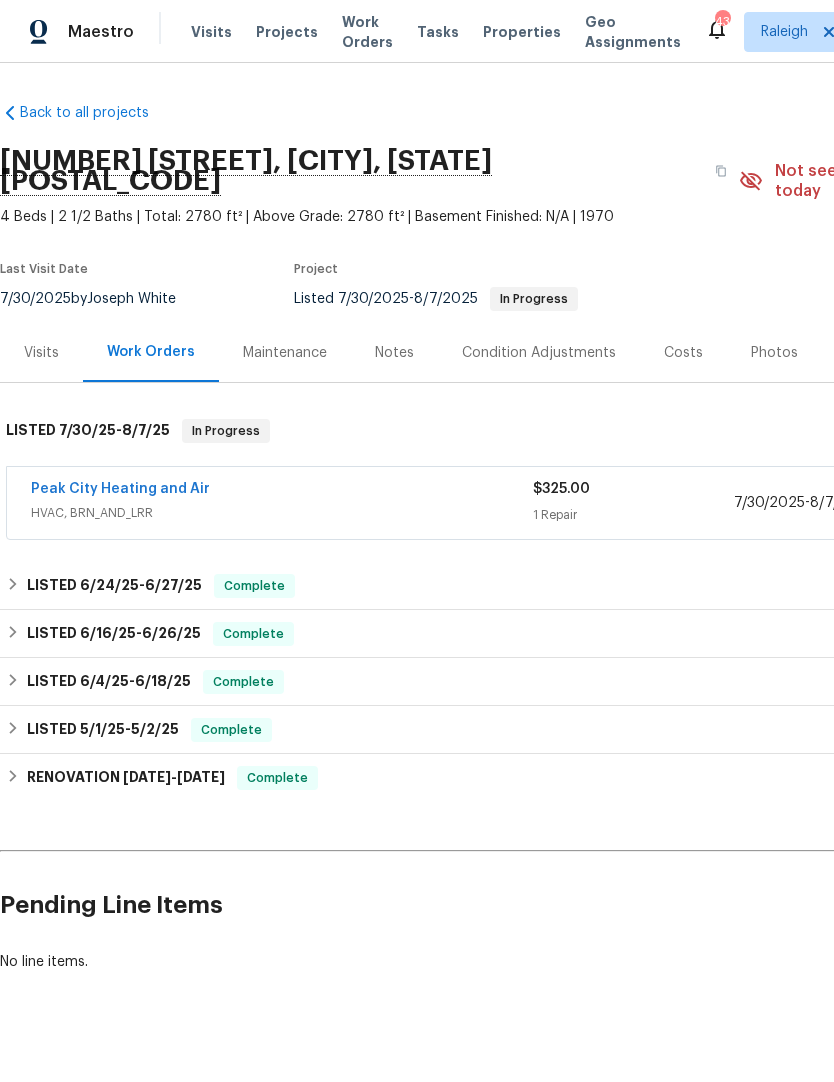 click on "Peak City Heating and Air" at bounding box center [120, 489] 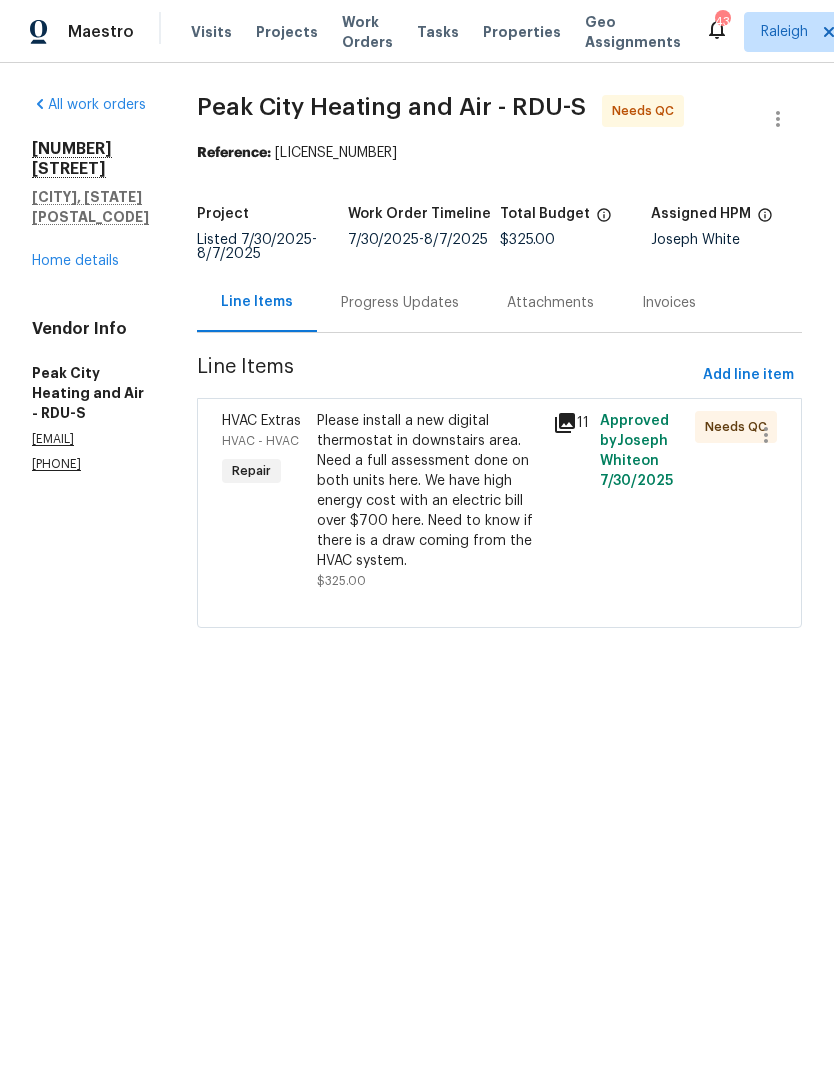 click on "Please install a new digital thermostat in downstairs area. Need a full assessment done on both units here. We have high energy cost with an electric bill over $700 here. Need to know if there is a draw coming from the HVAC system." at bounding box center [429, 491] 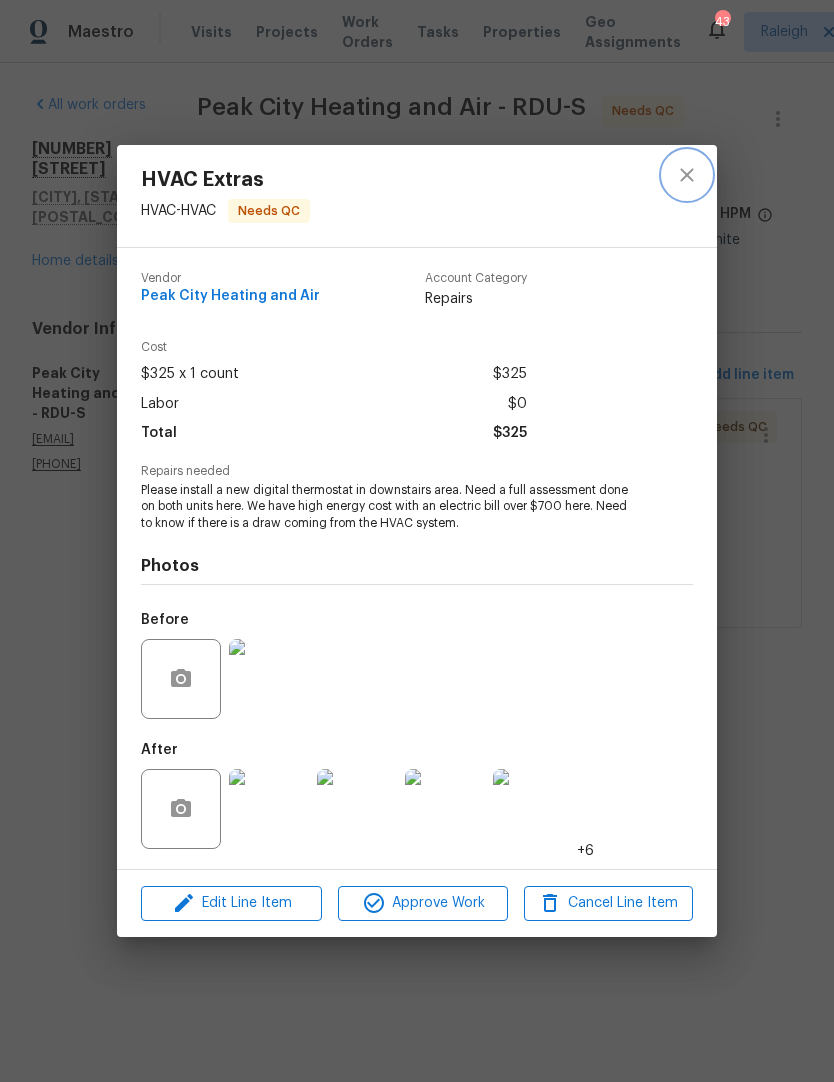 click 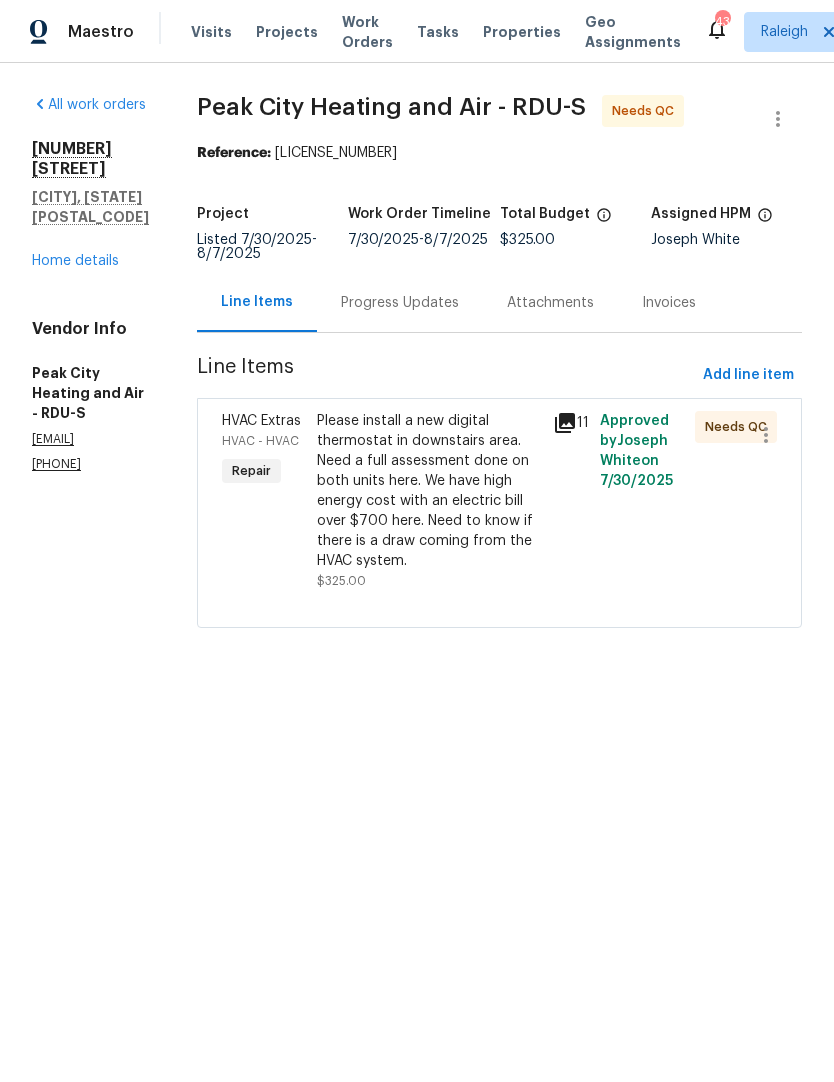 click on "Progress Updates" at bounding box center [400, 303] 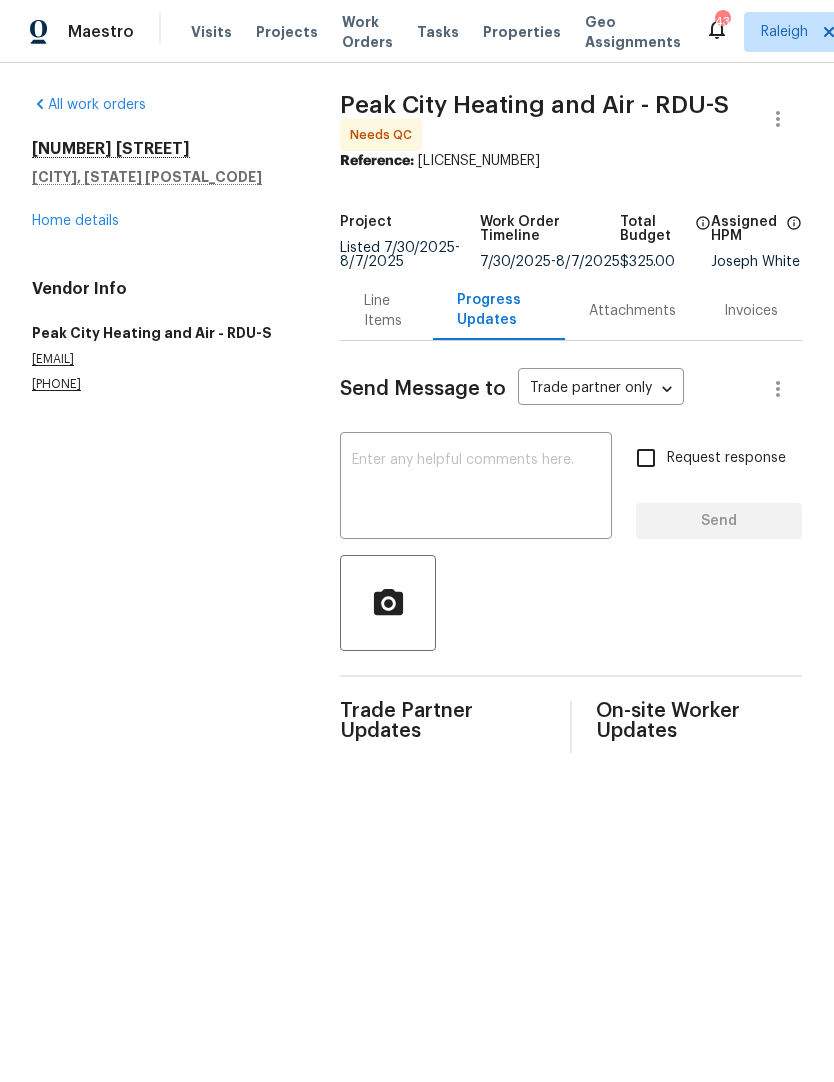 click on "Line Items" at bounding box center (386, 311) 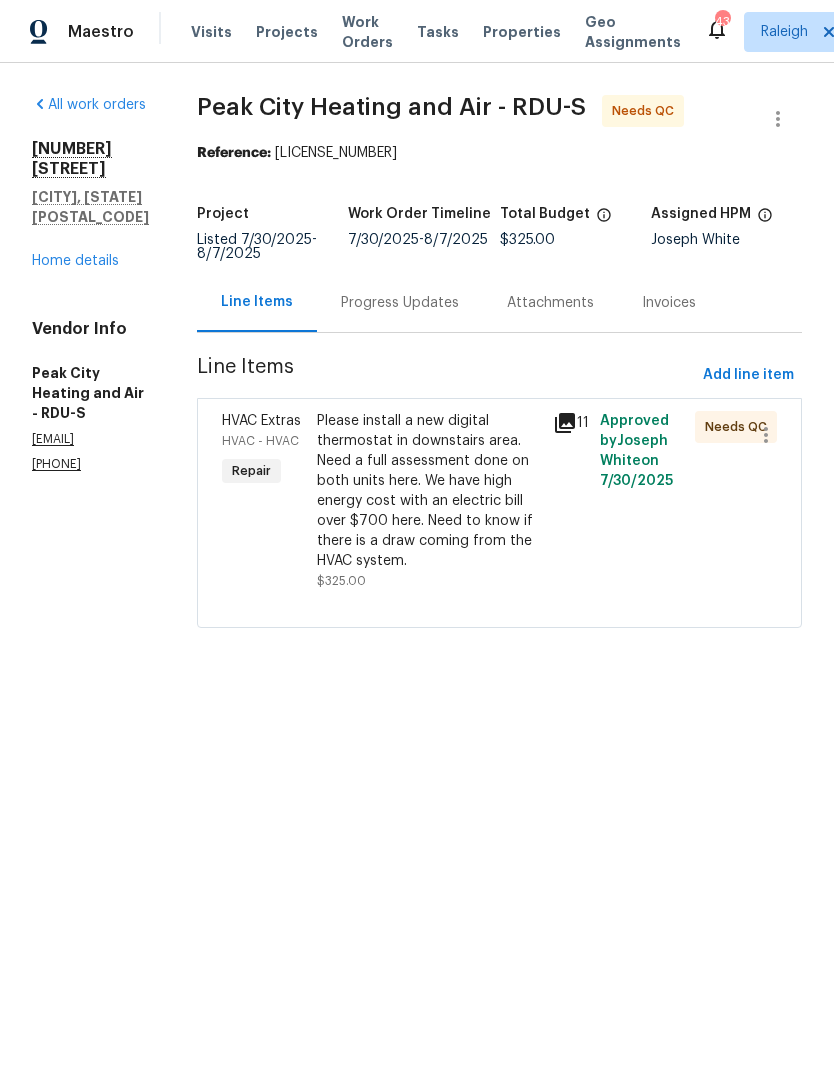 click on "Please install a new digital thermostat in downstairs area. Need a full assessment done on both units here. We have high energy cost with an electric bill over $700 here. Need to know if there is a draw coming from the HVAC system." at bounding box center (429, 491) 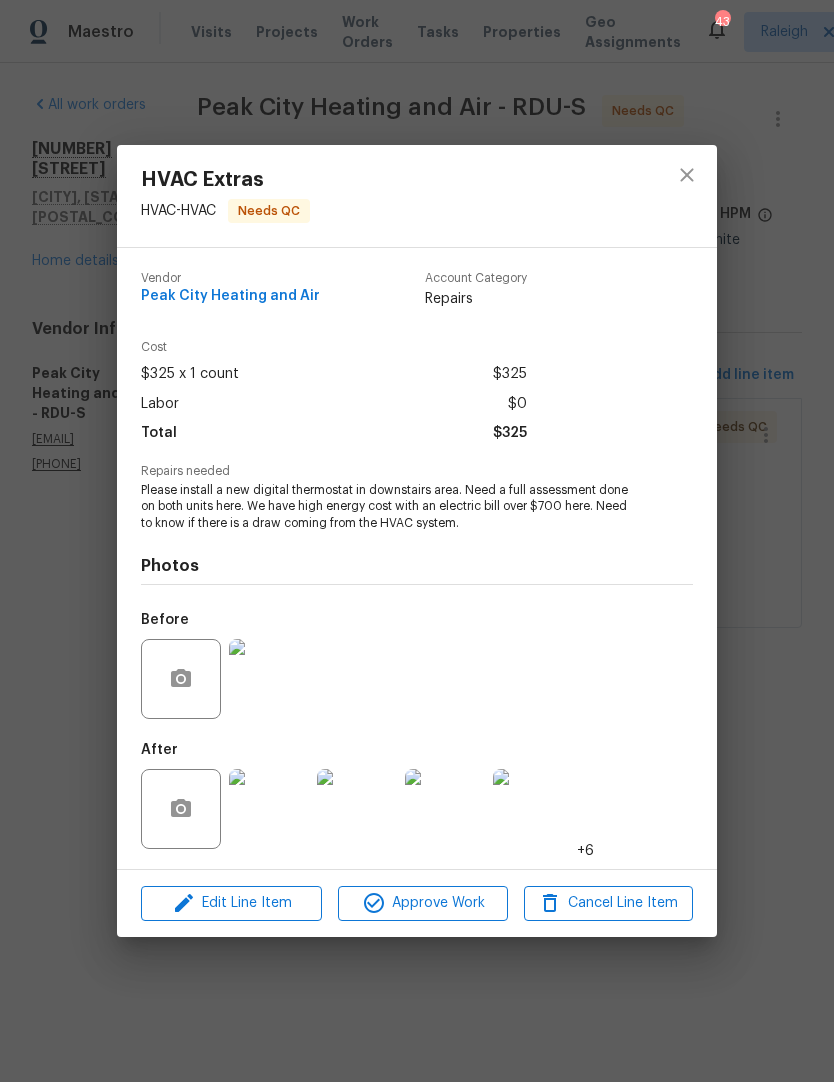 click at bounding box center [269, 809] 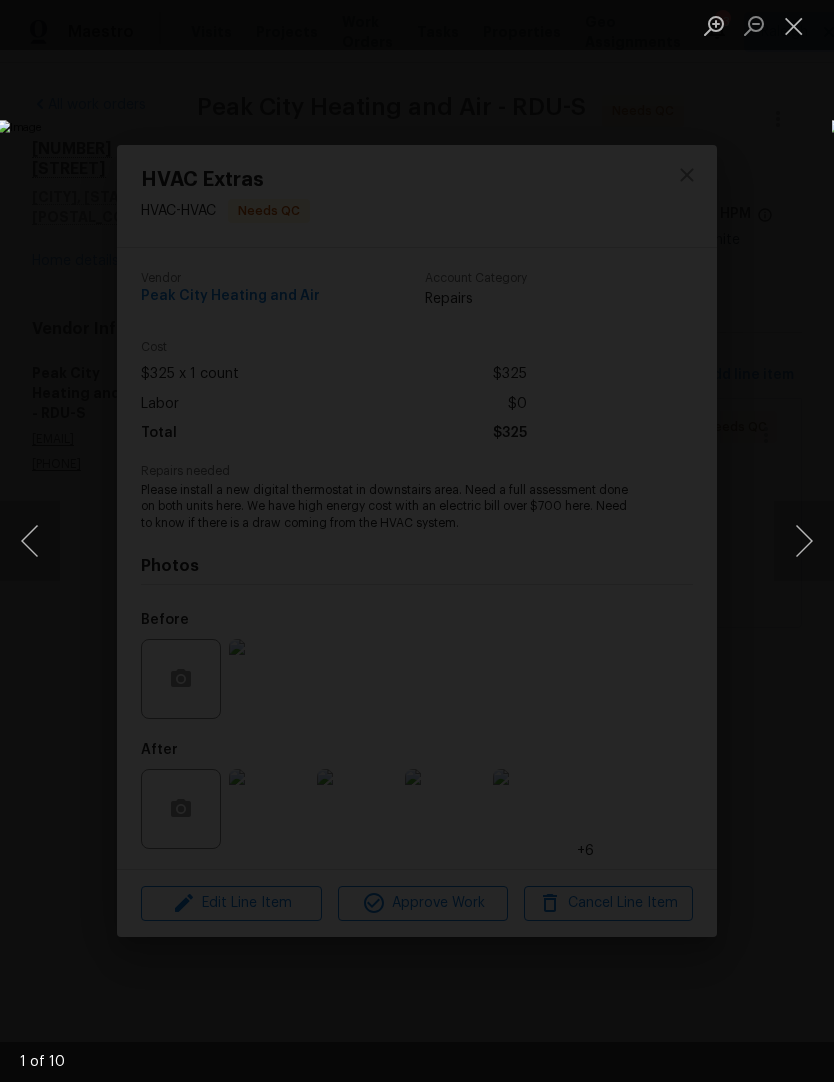 click at bounding box center (322, 541) 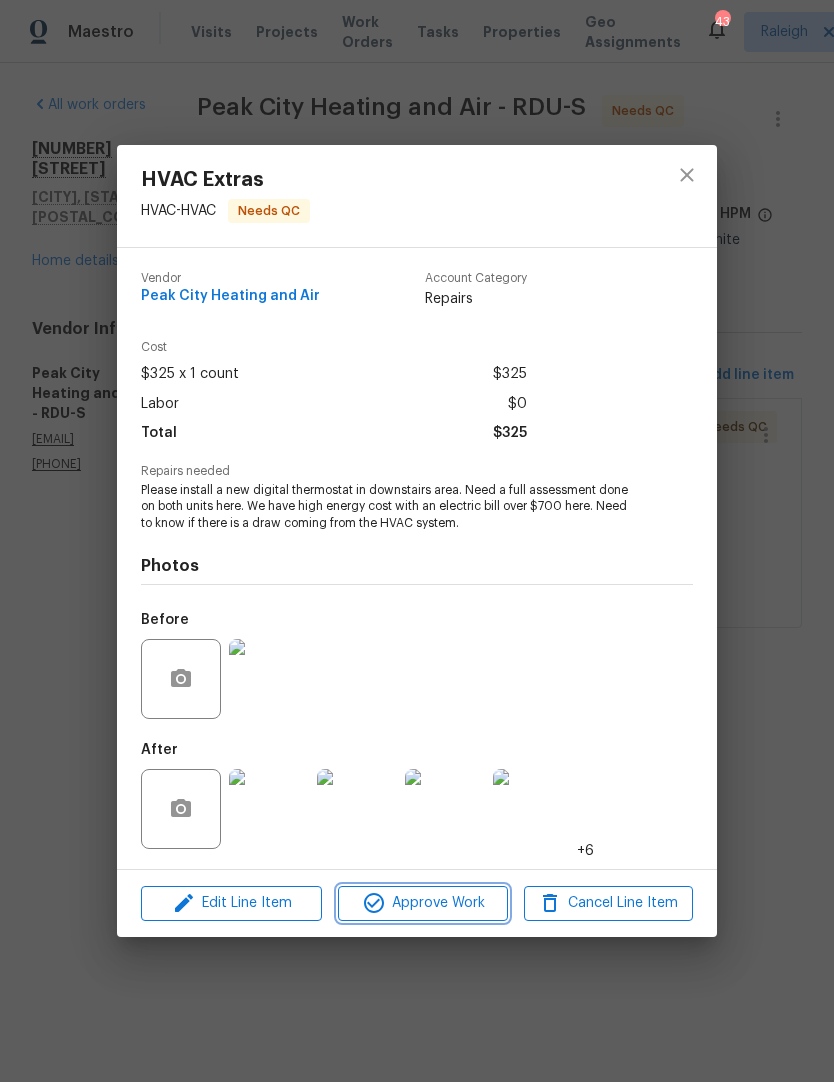 click on "Approve Work" at bounding box center (422, 903) 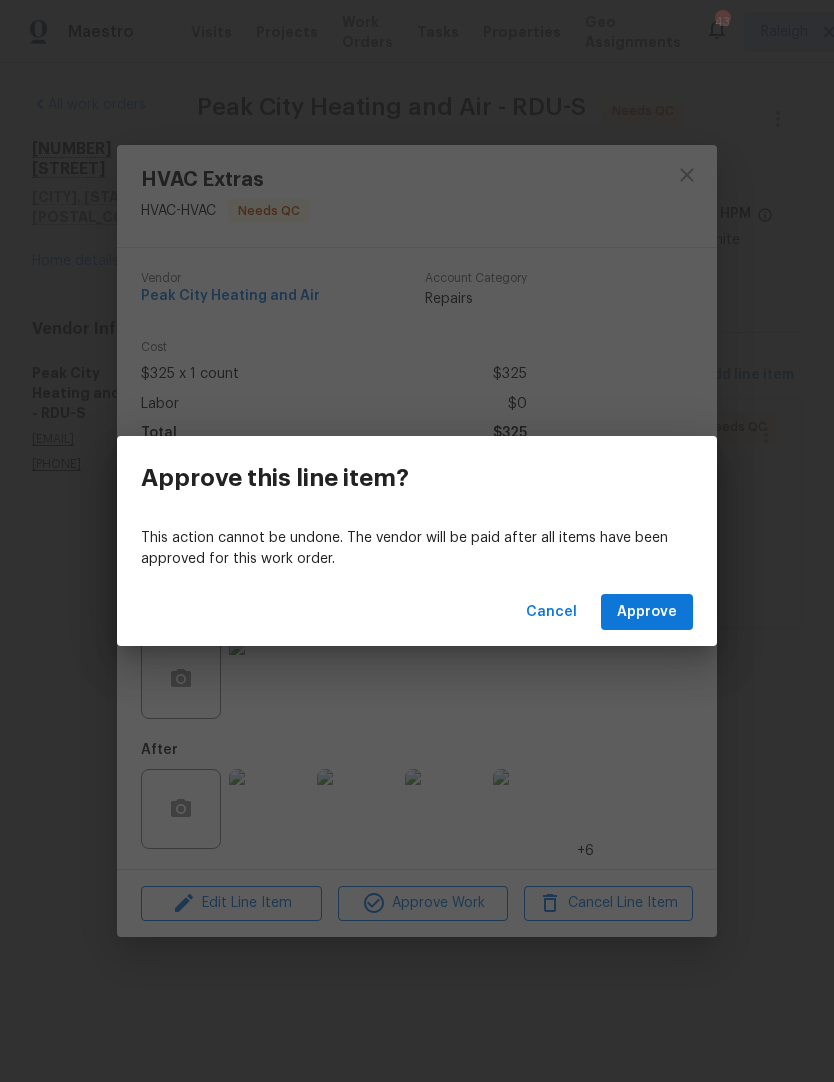 click on "Approve" at bounding box center (647, 612) 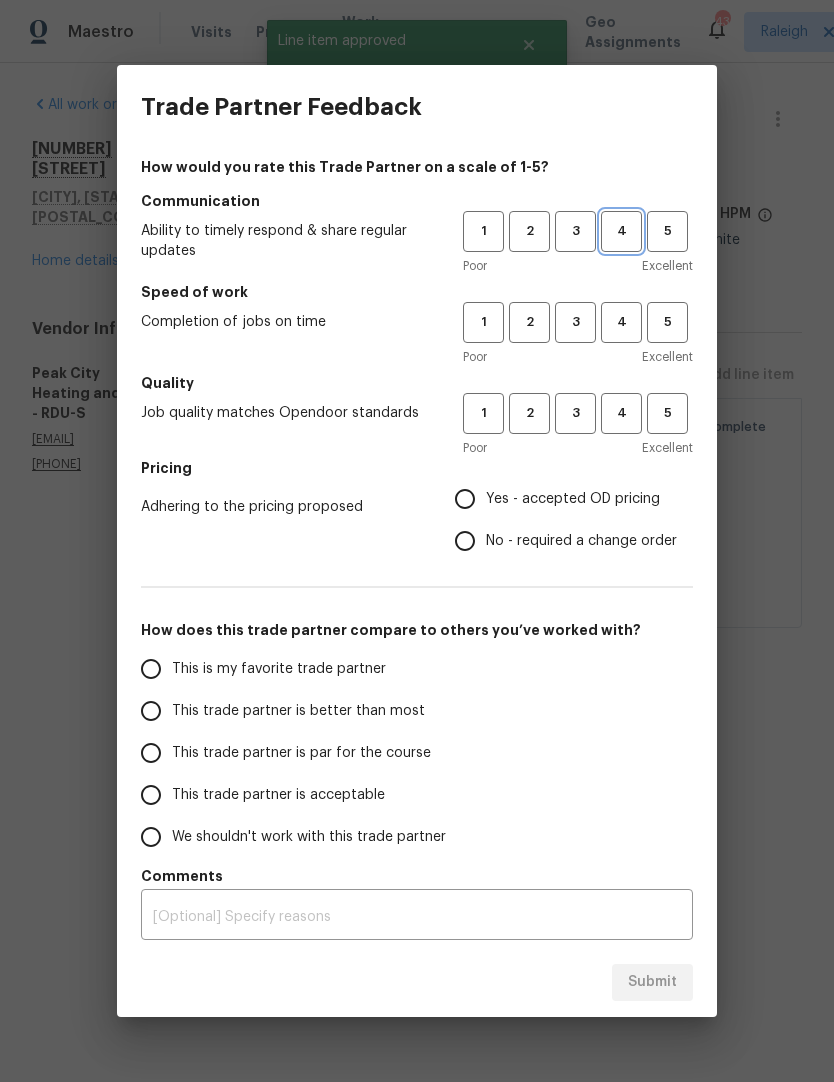 click on "4" at bounding box center (621, 231) 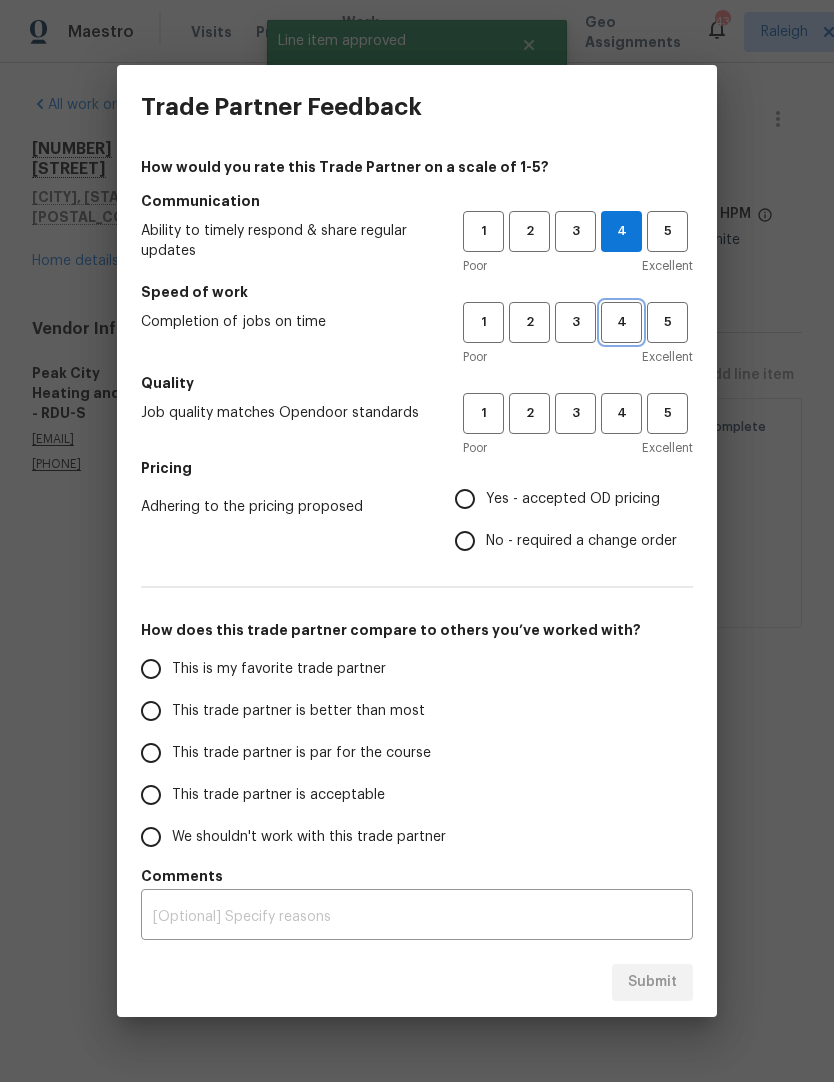 click on "4" at bounding box center (621, 322) 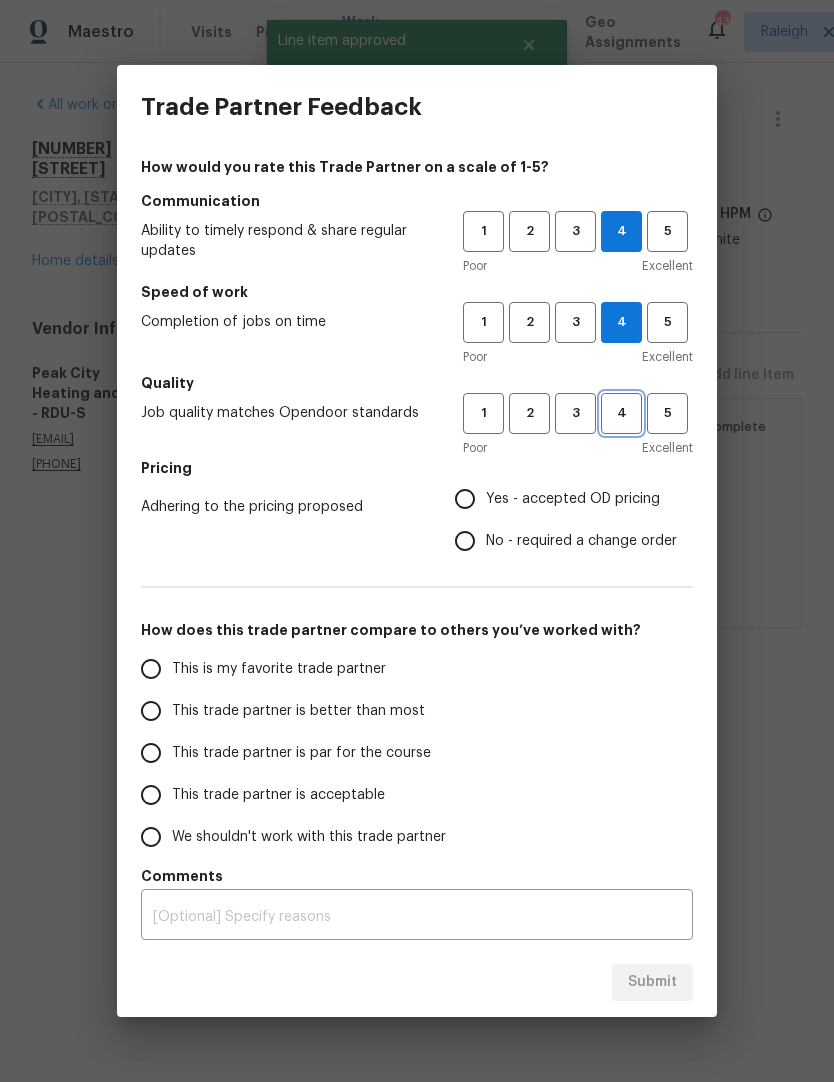click on "4" at bounding box center (621, 413) 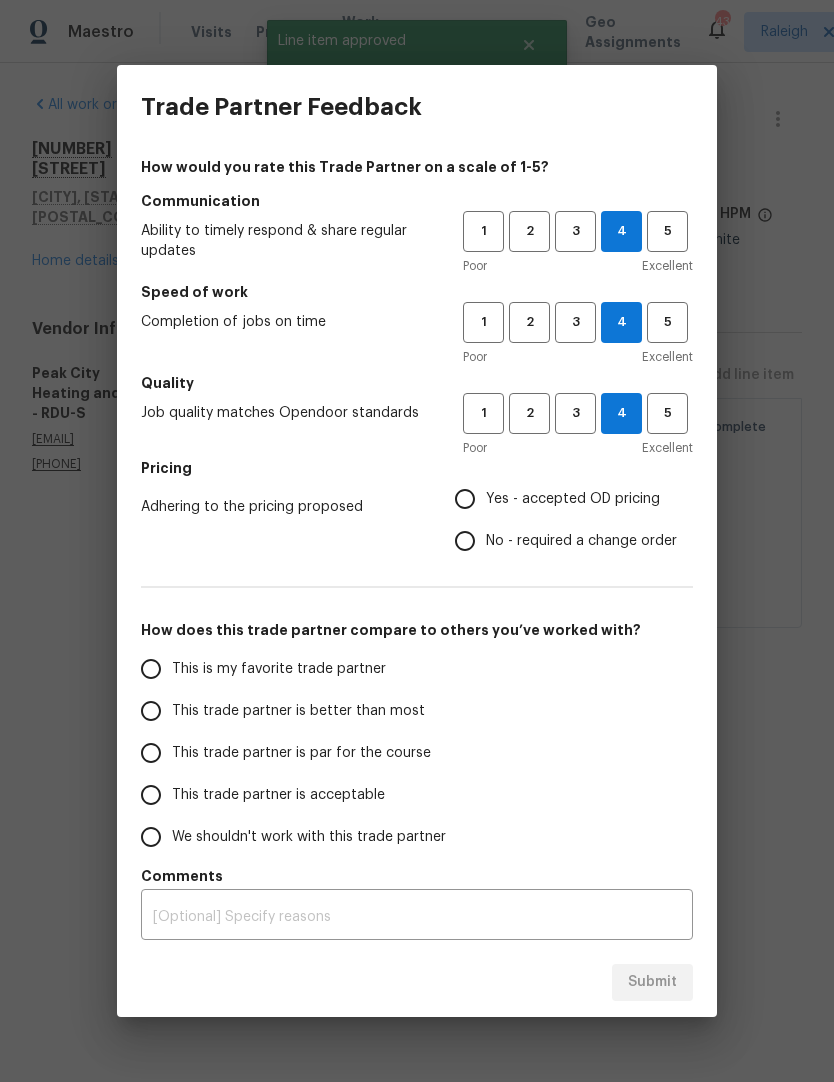 click on "Yes - accepted OD pricing" at bounding box center [573, 499] 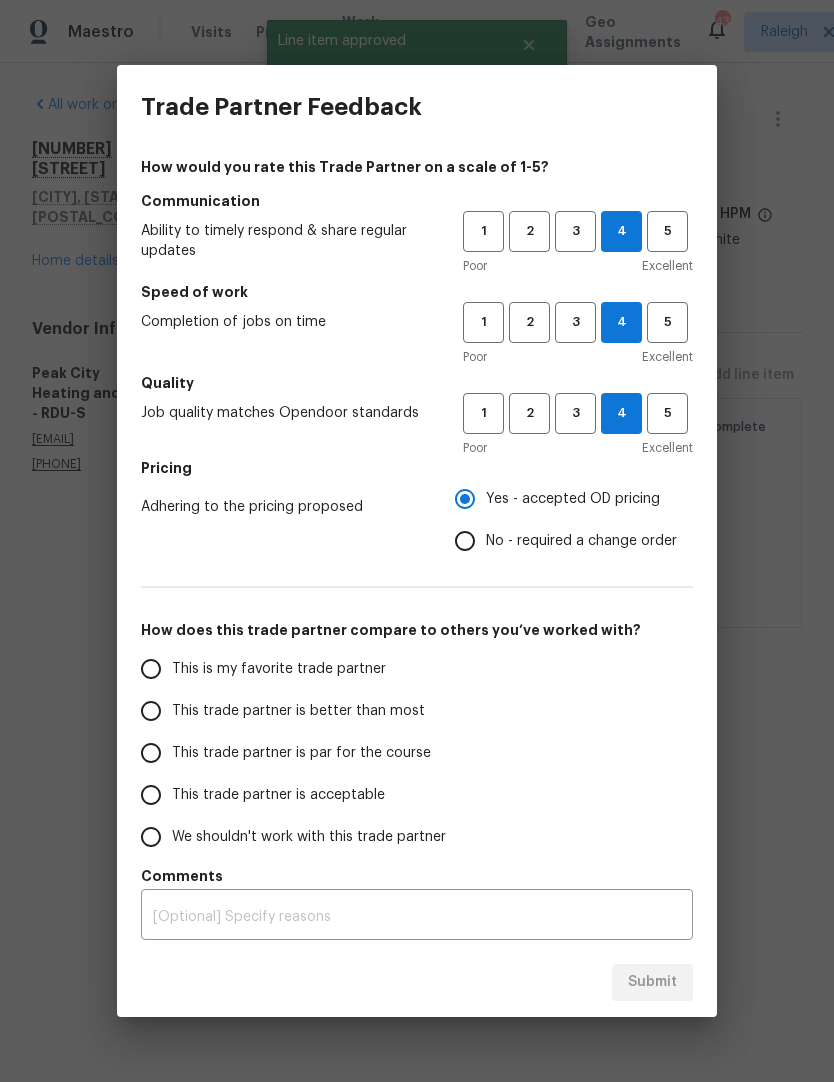 click on "This trade partner is par for the course" at bounding box center (151, 753) 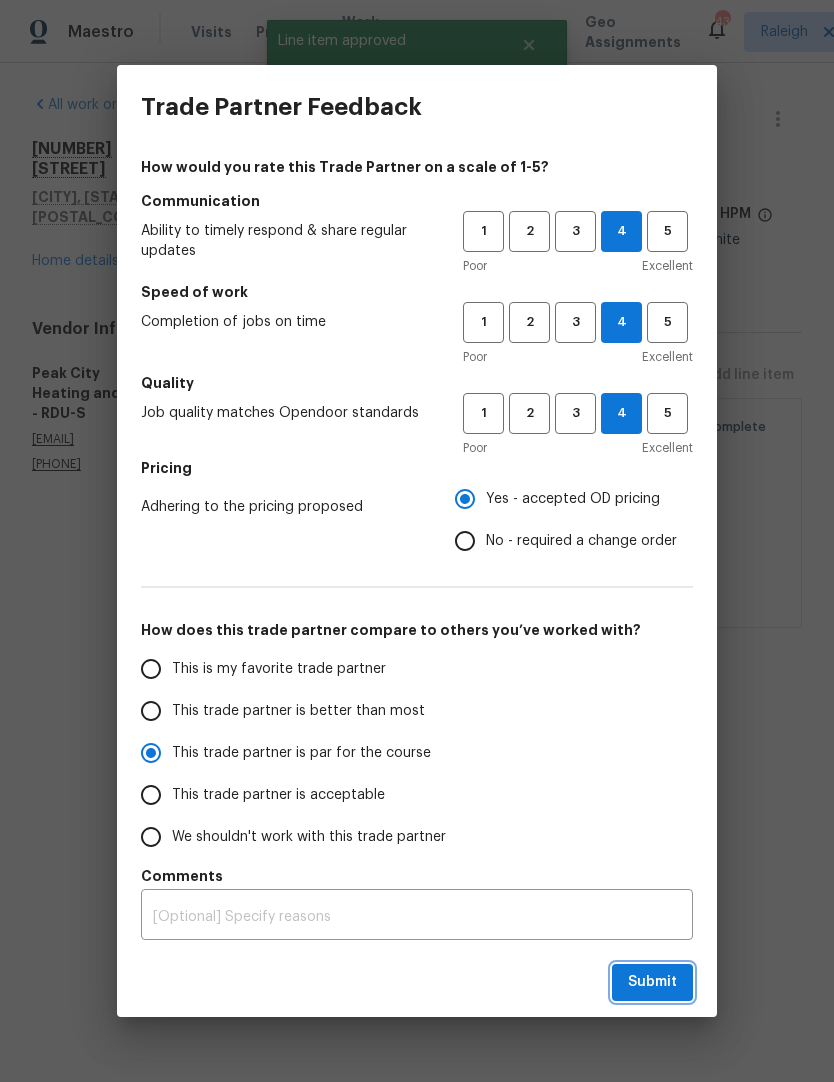 click on "Submit" at bounding box center [652, 982] 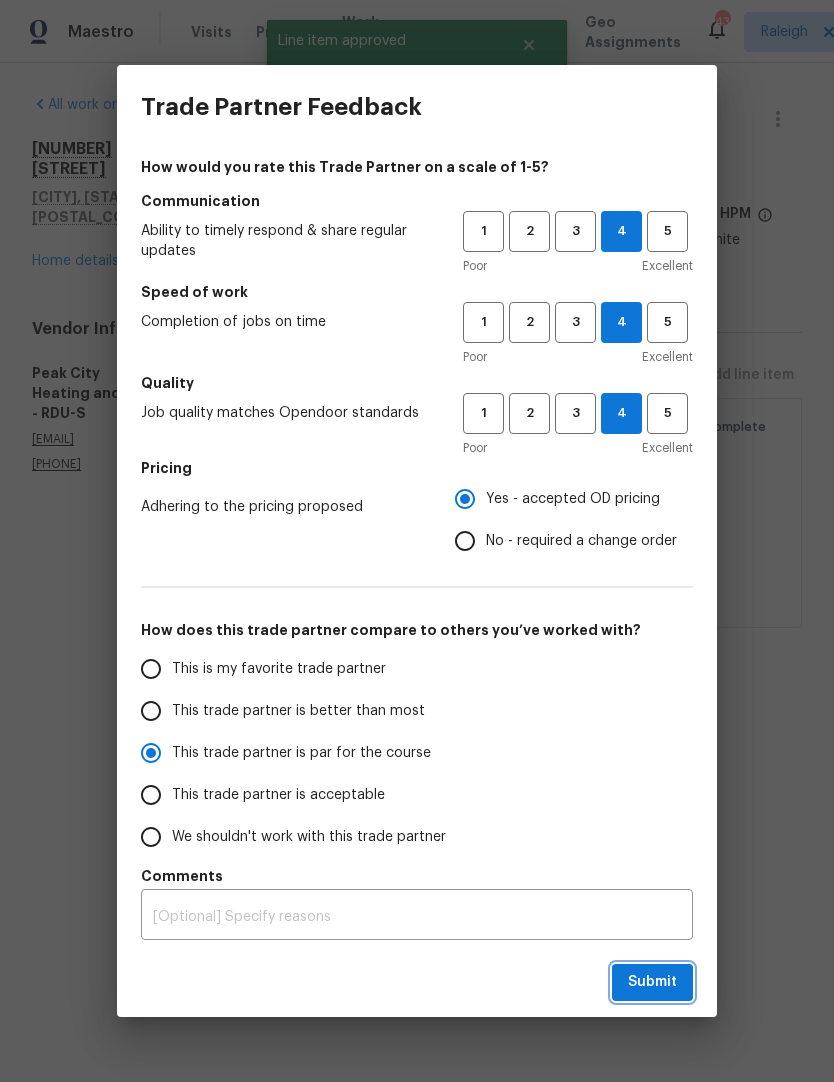 radio on "true" 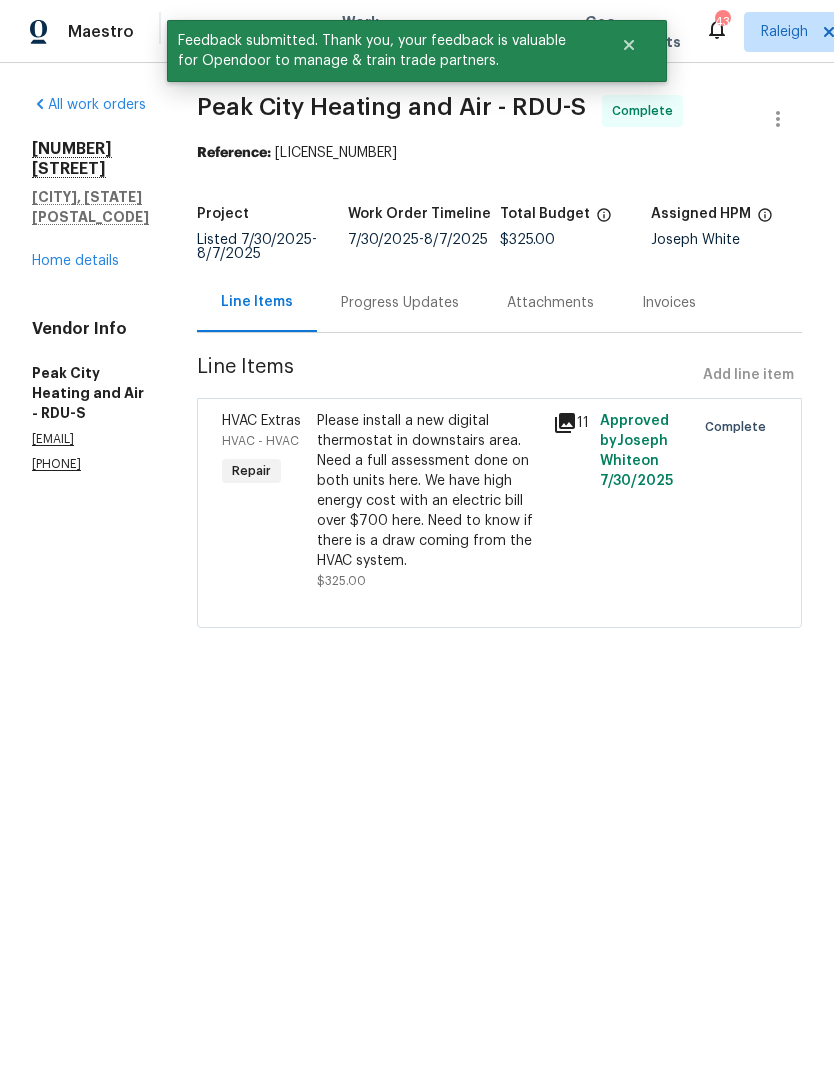 click on "All work orders 4601 Pemberton Dr Raleigh, NC 27609 Home details Vendor Info Peak City Heating and Air - RDU-S jody@peakcitycomfort.com (919) 362-0020" at bounding box center (90, 284) 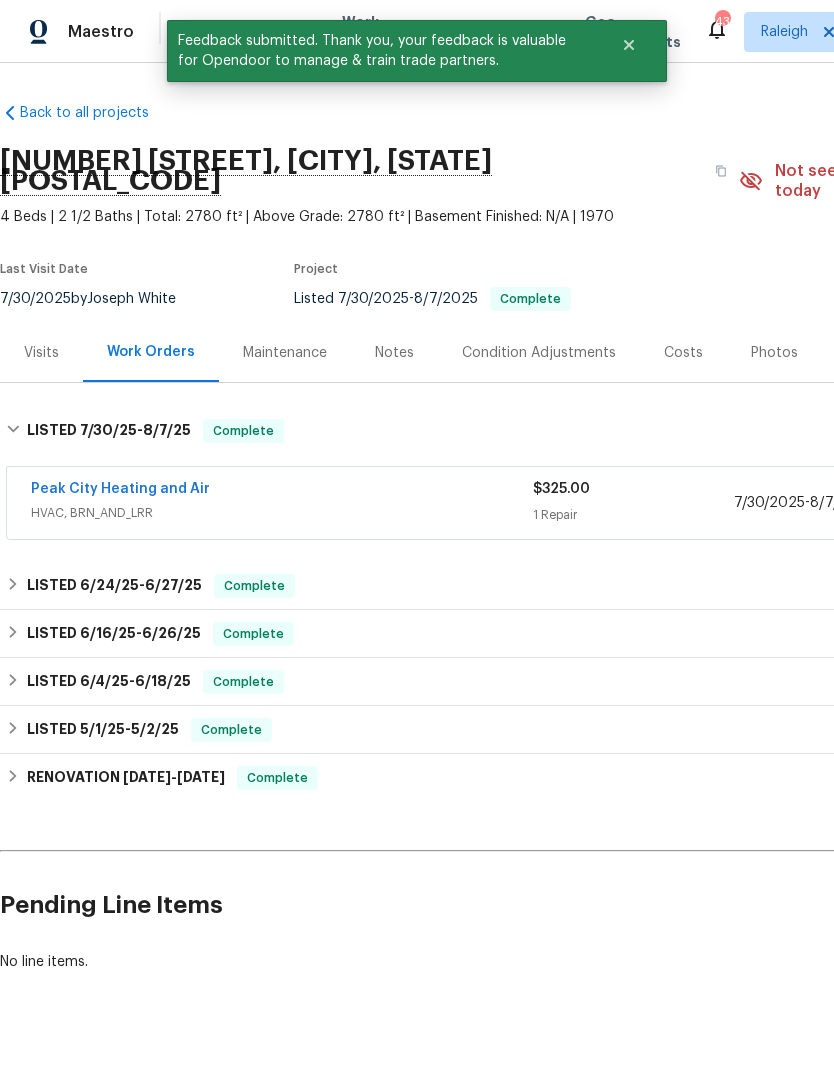 scroll, scrollTop: 0, scrollLeft: 0, axis: both 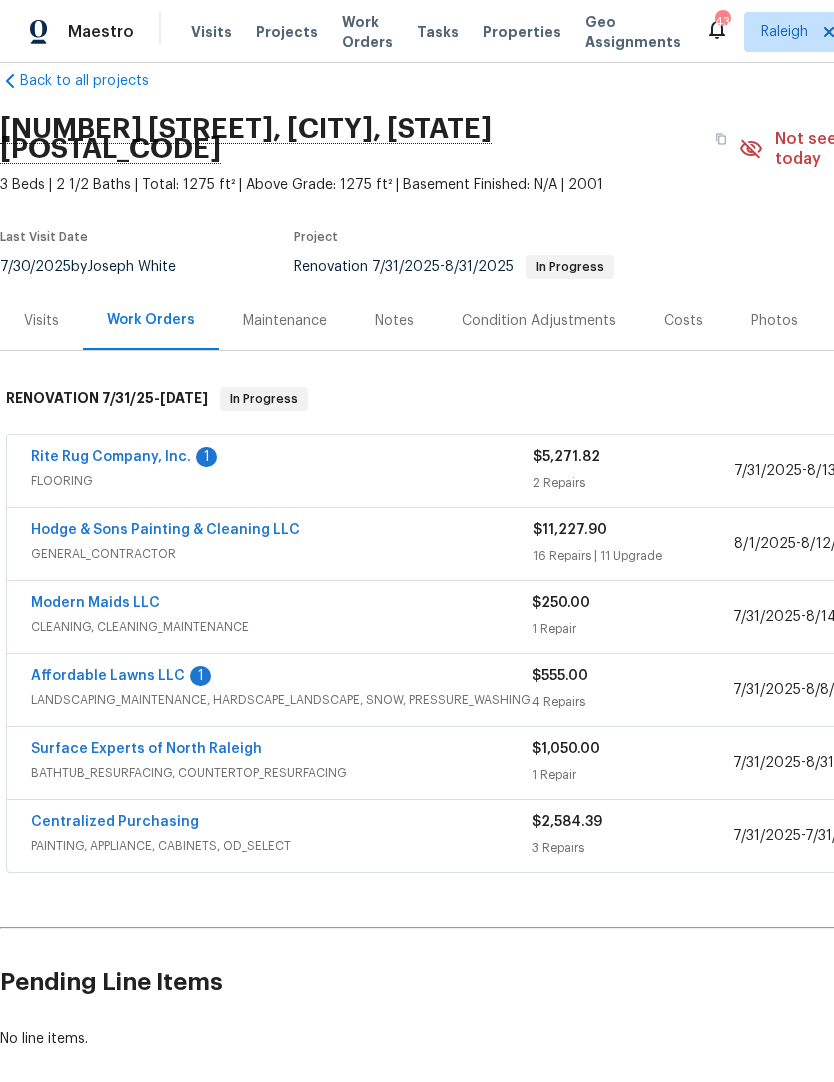 click on "Affordable Lawns LLC" at bounding box center [108, 676] 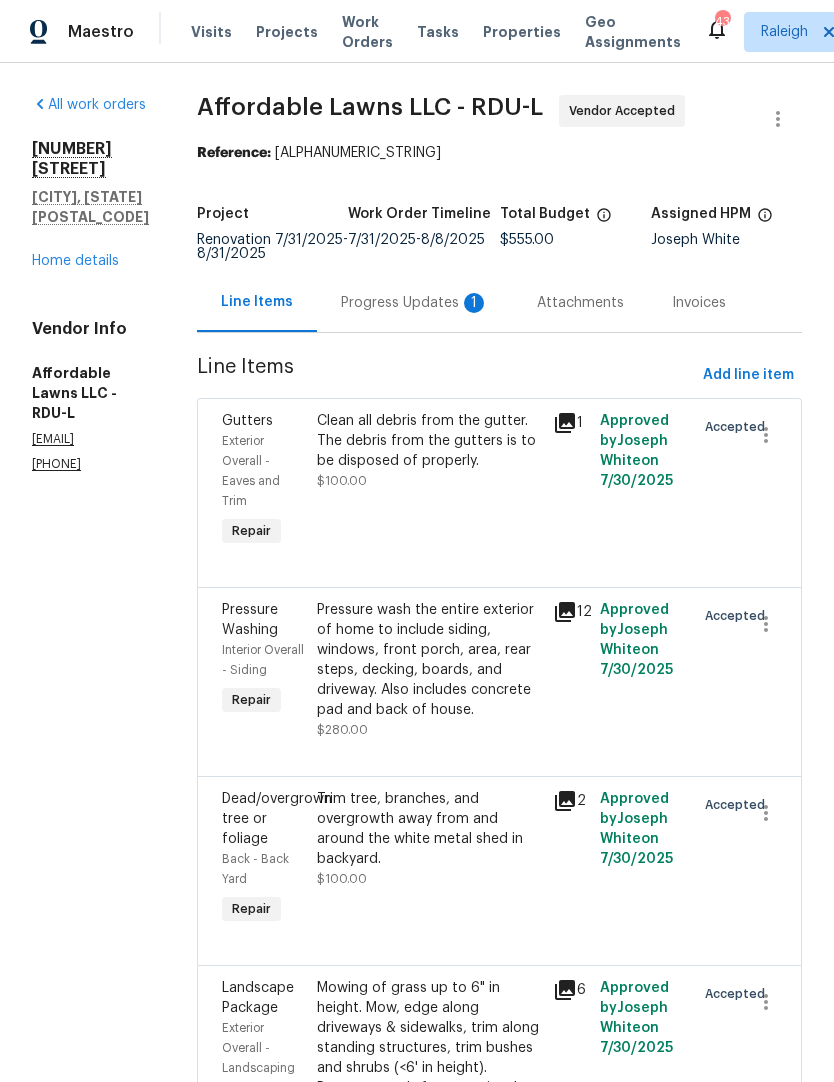click on "Progress Updates 1" at bounding box center [415, 303] 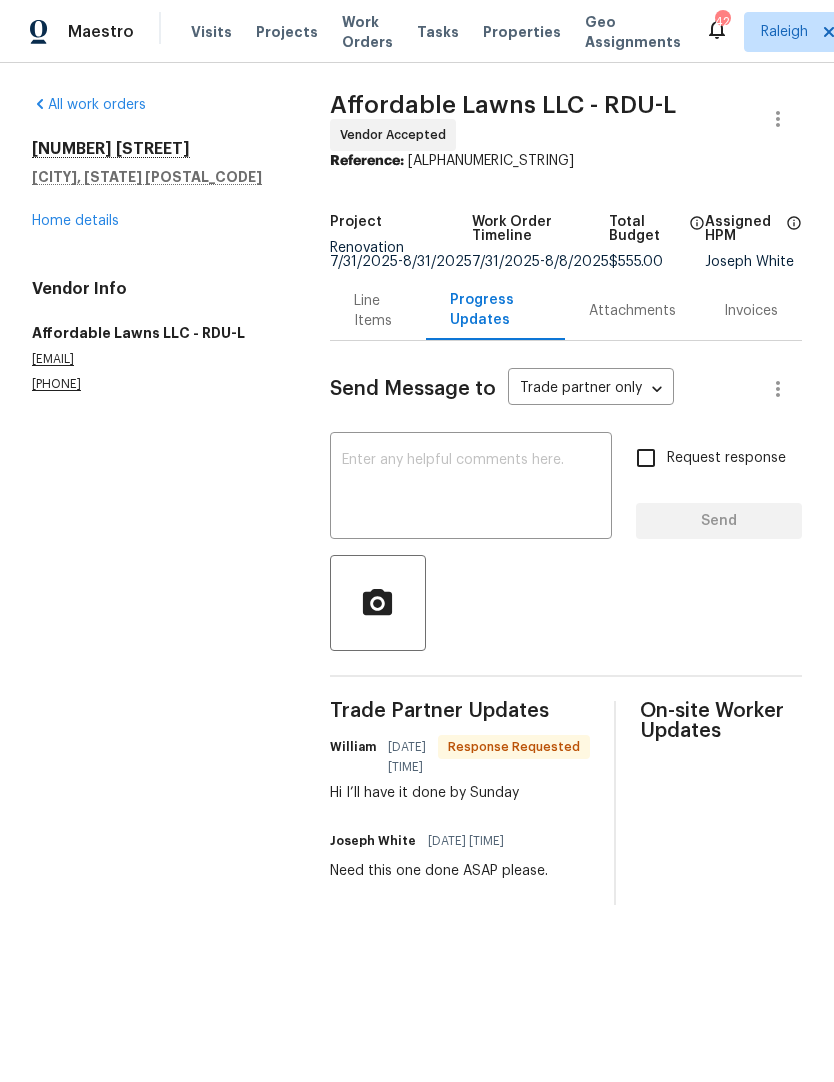 click at bounding box center [471, 488] 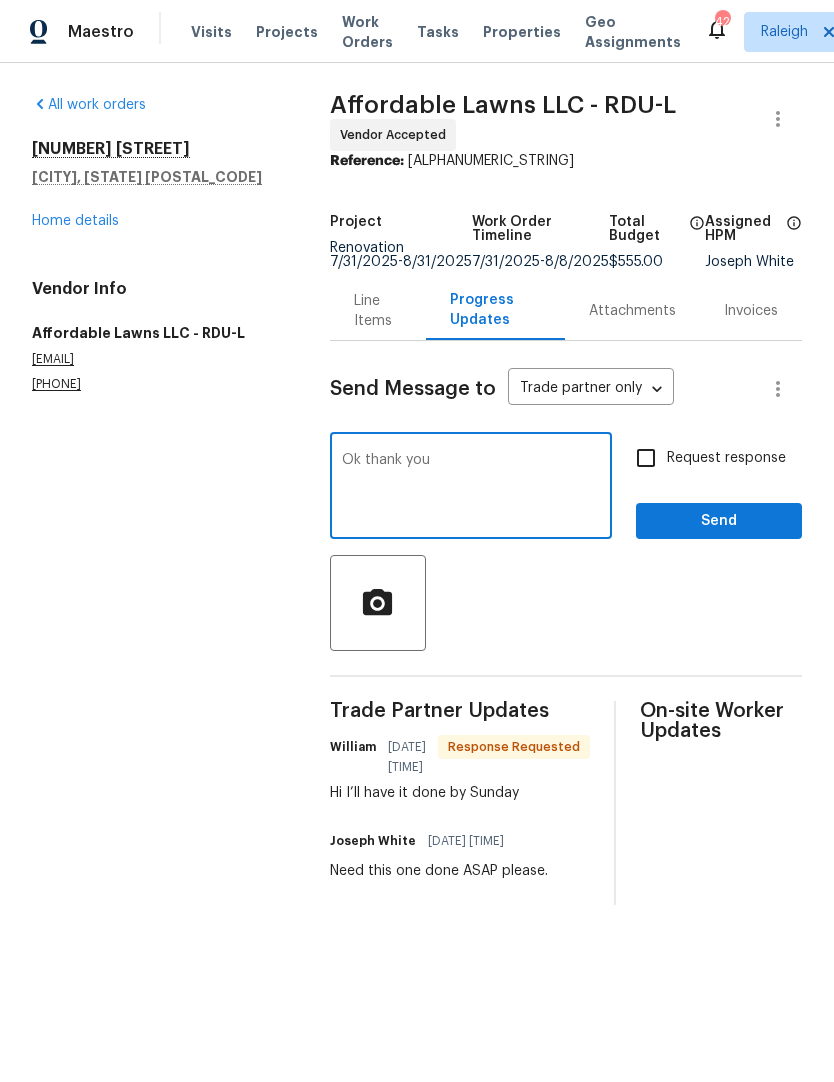 type on "Ok thank you" 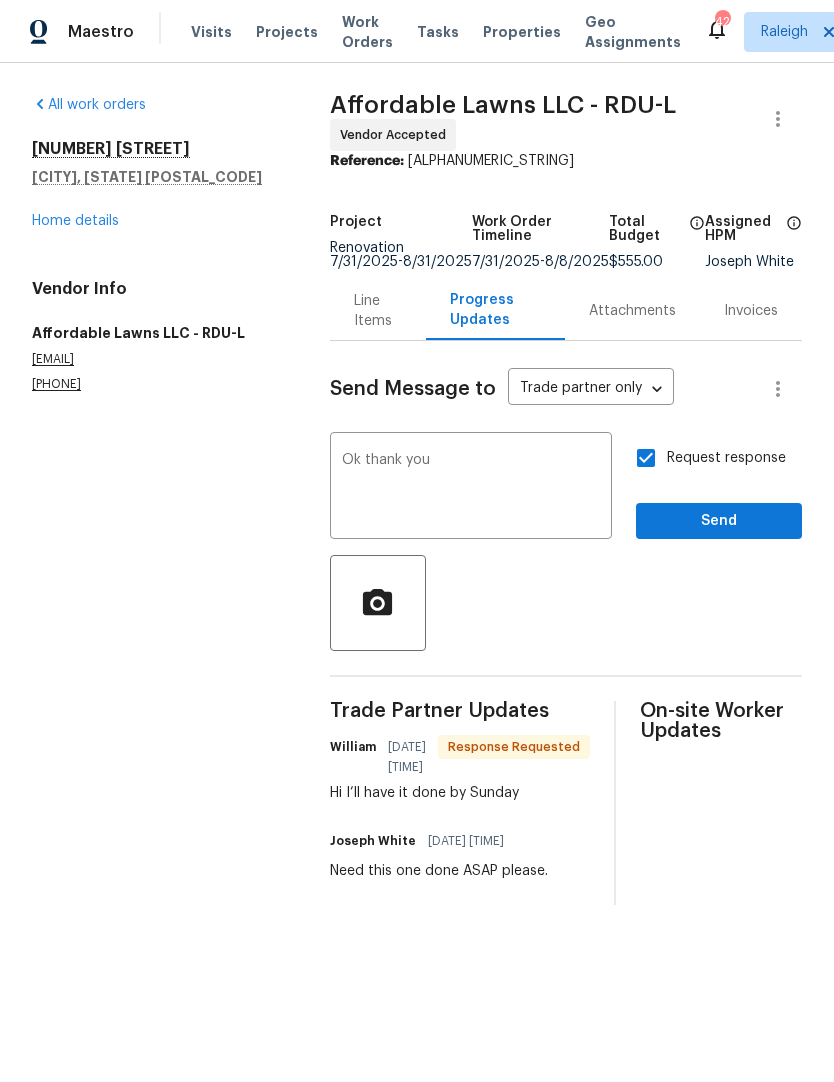 click on "Request response" at bounding box center (646, 458) 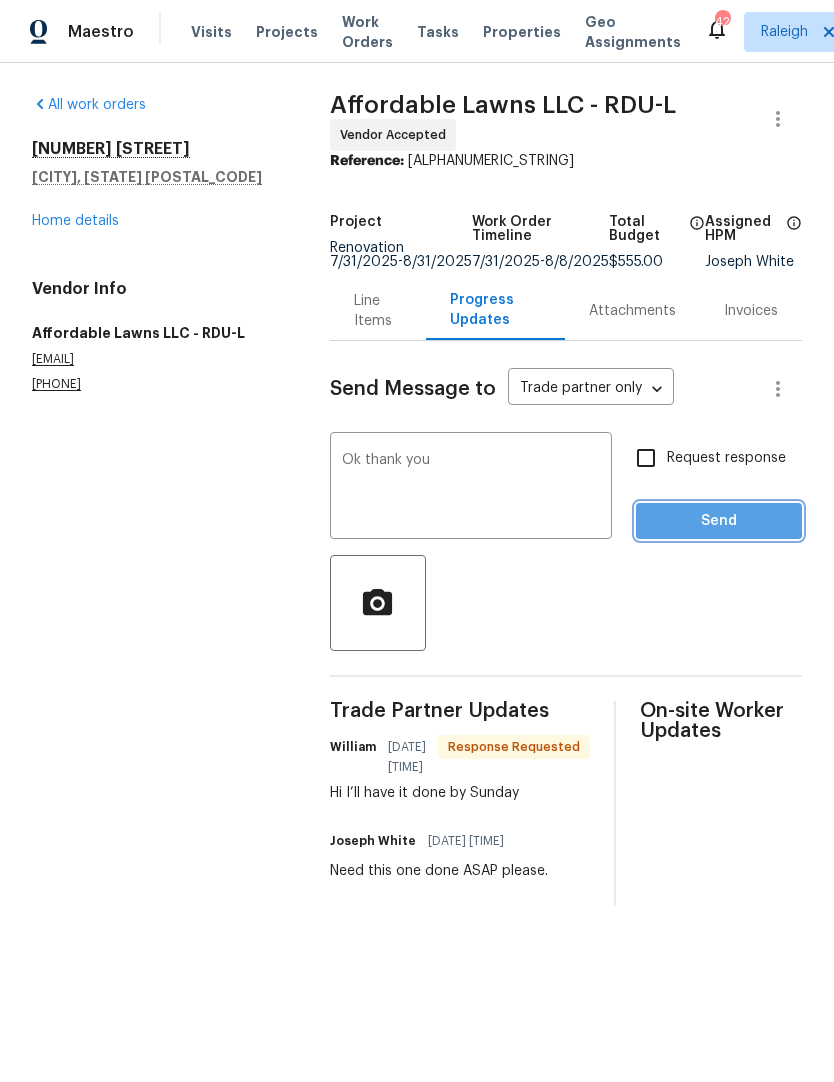 click on "Send" at bounding box center [719, 521] 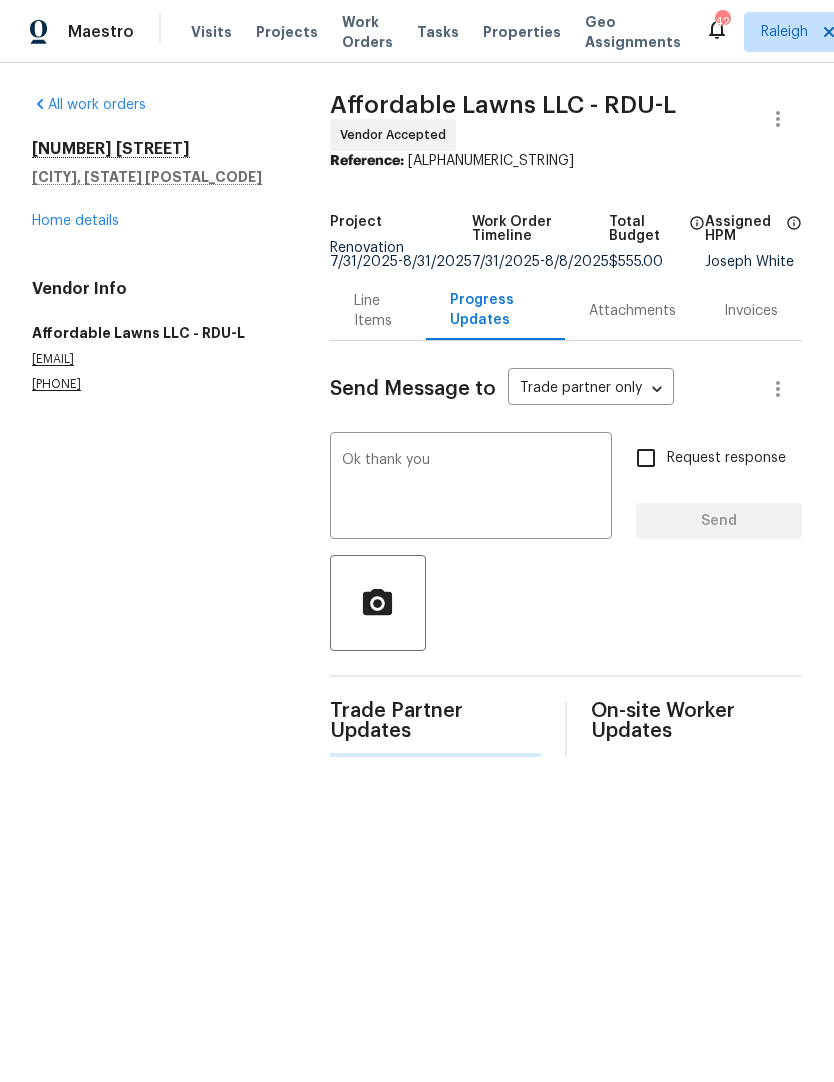 type 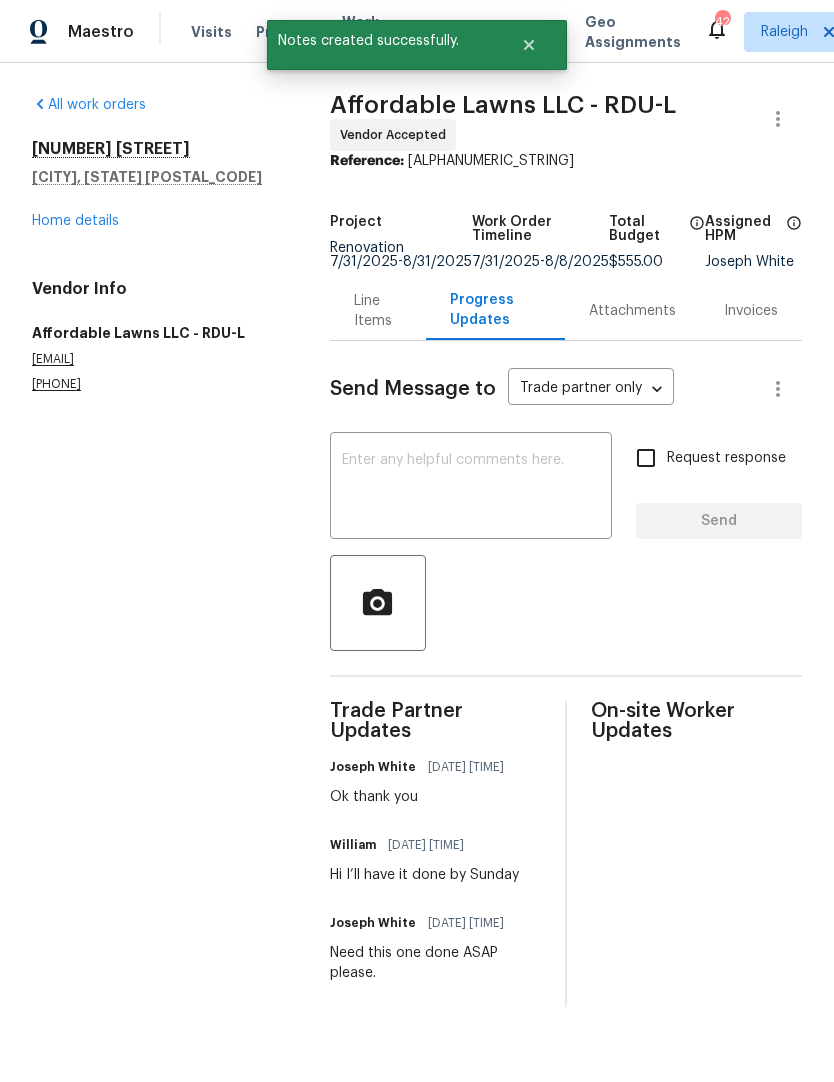 click on "Home details" at bounding box center [75, 221] 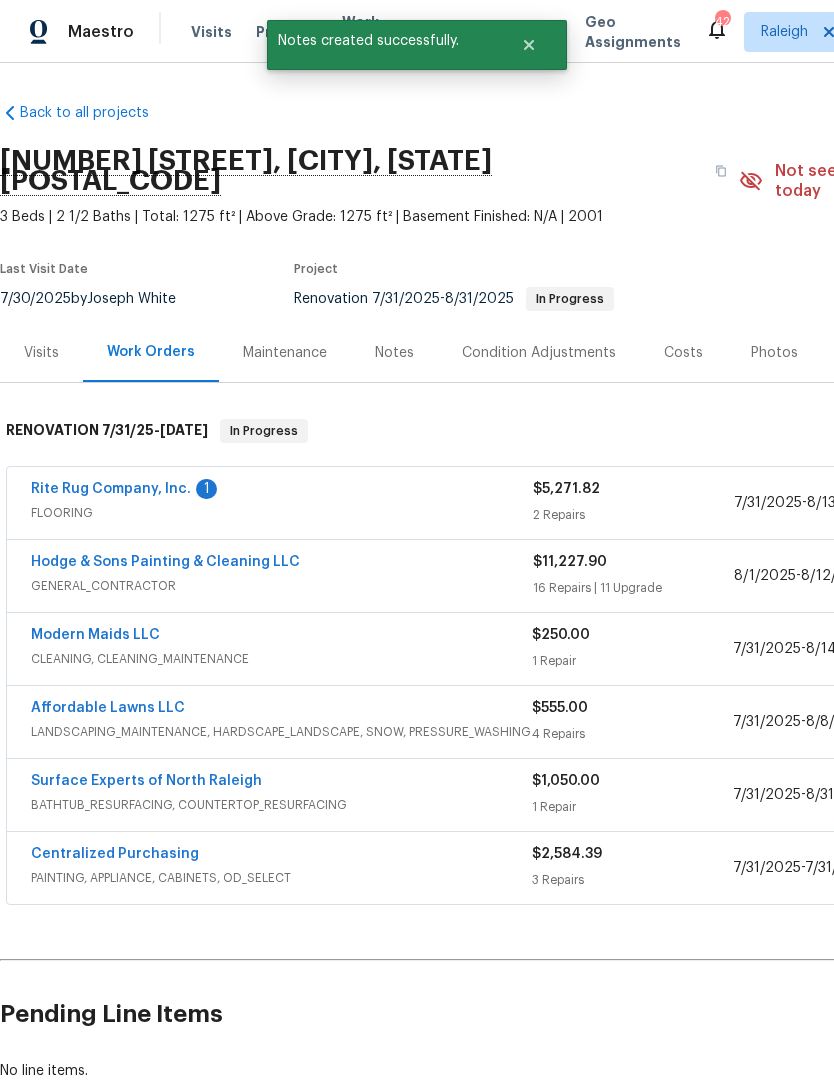 click on "Notes" at bounding box center [394, 352] 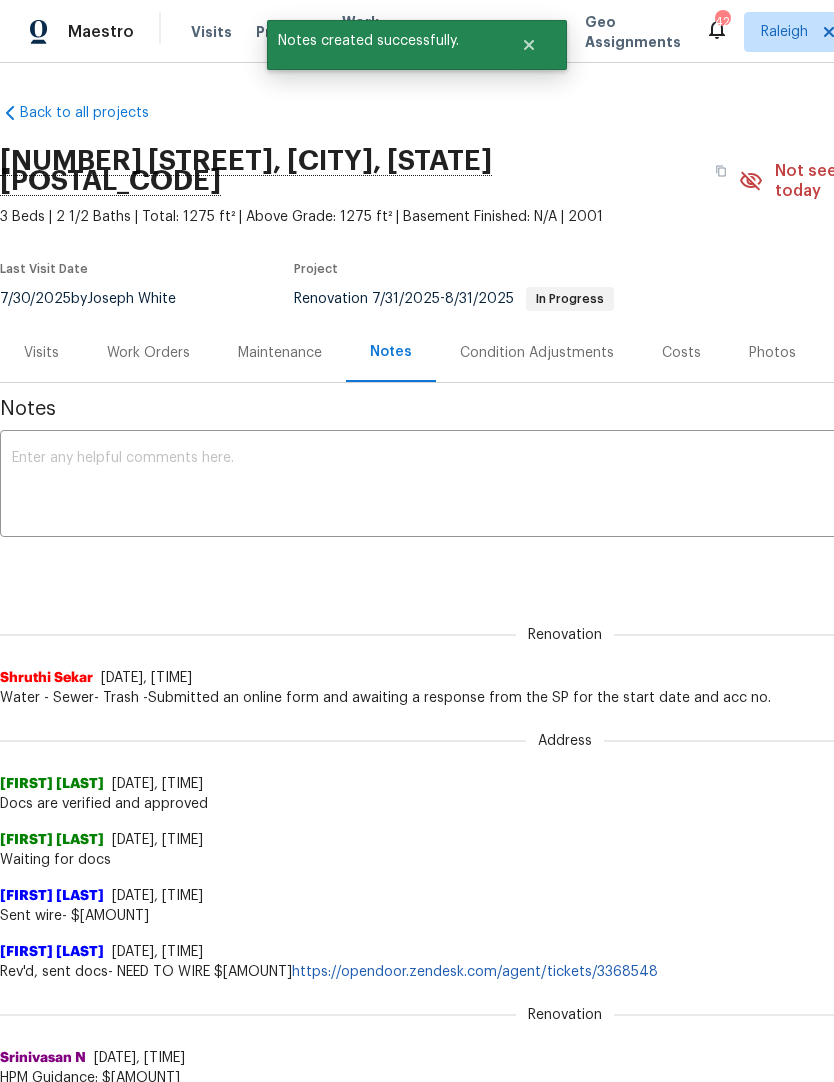 click at bounding box center (565, 486) 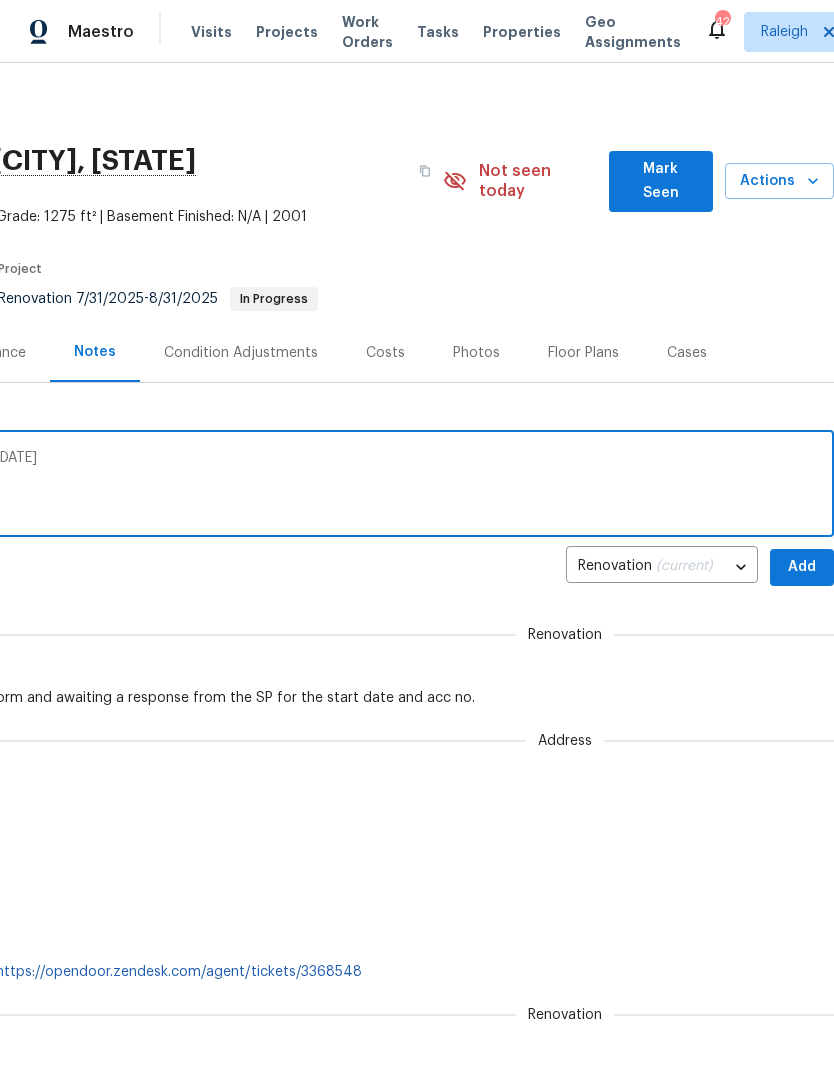 scroll, scrollTop: 0, scrollLeft: 296, axis: horizontal 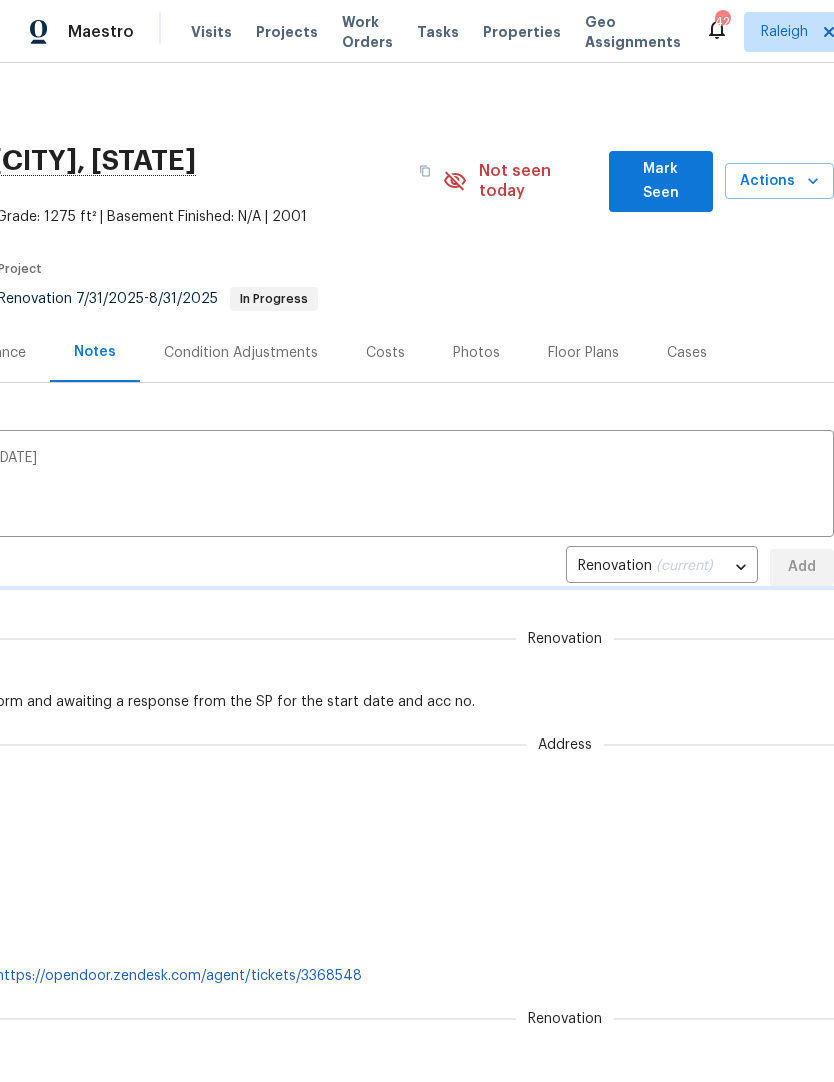 type 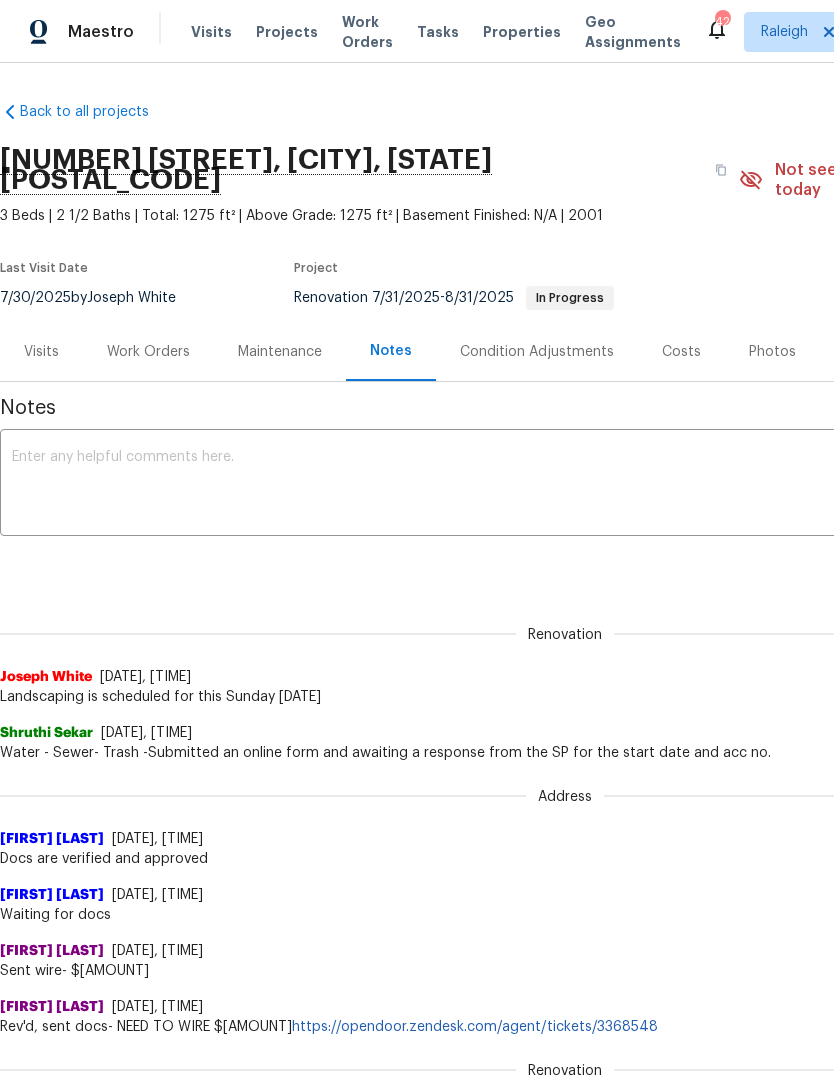 scroll, scrollTop: 1, scrollLeft: 0, axis: vertical 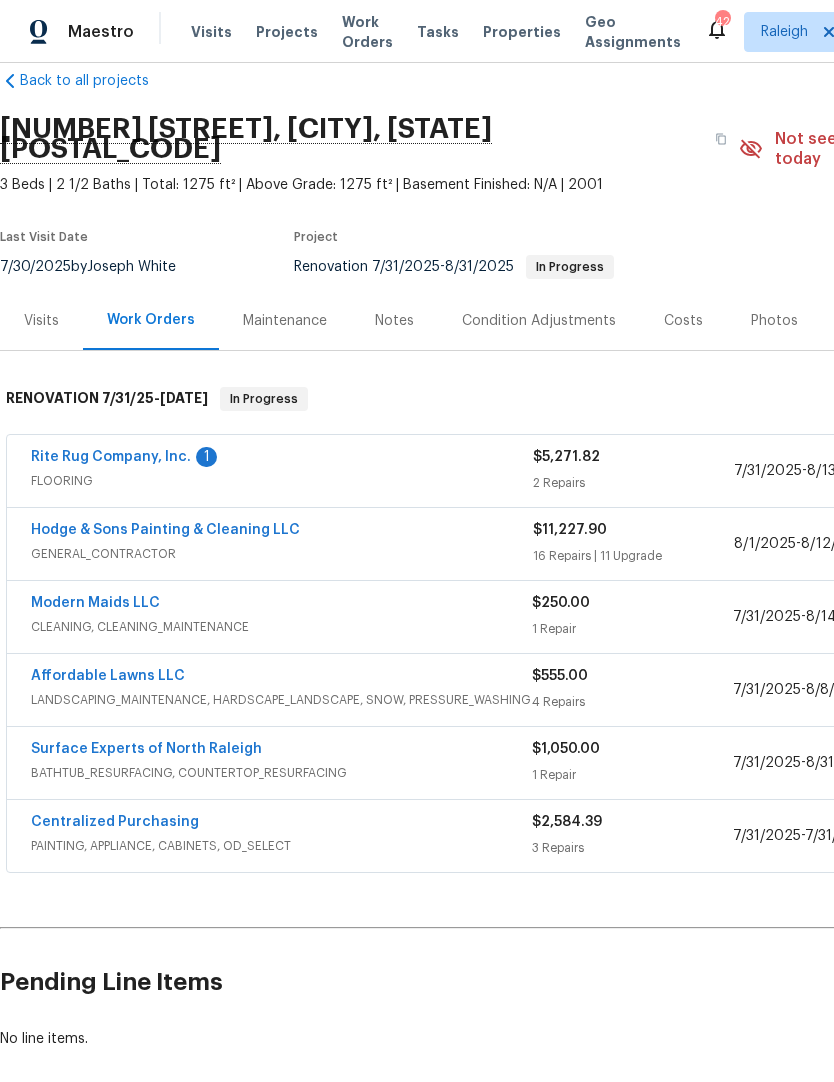 click on "Rite Rug Company, Inc." at bounding box center (111, 457) 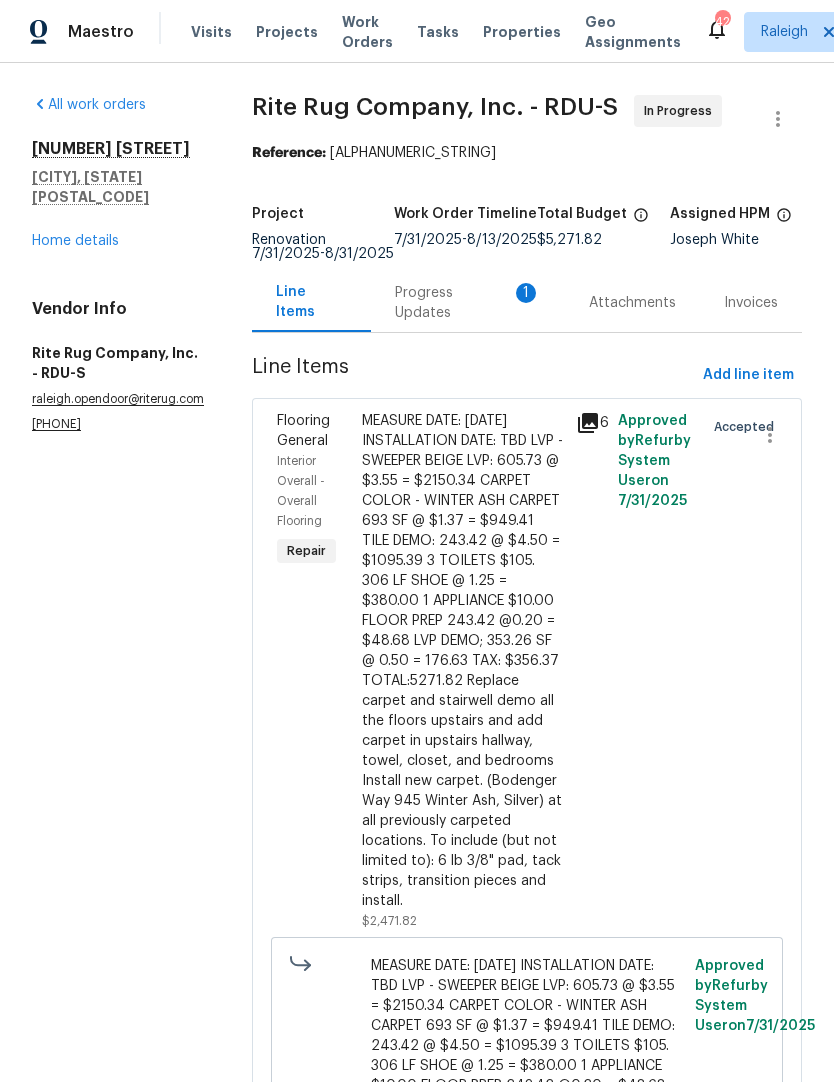 click on "Progress Updates 1" at bounding box center (468, 303) 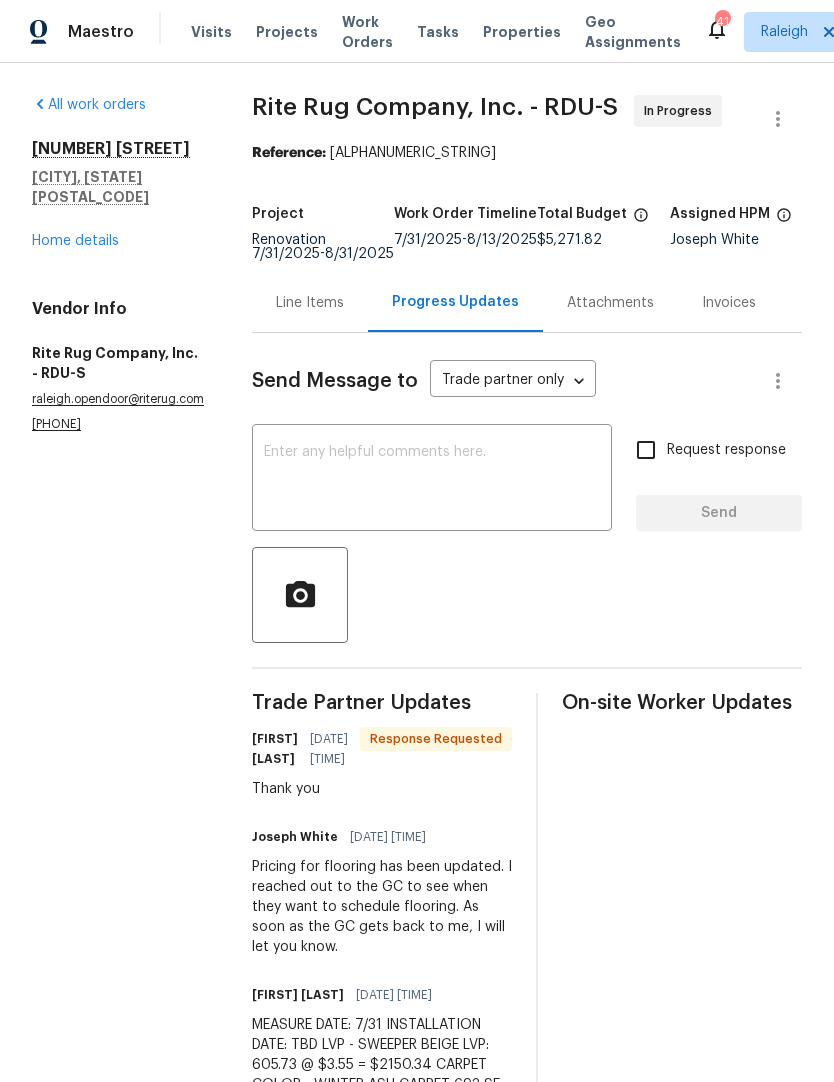 click on "Home details" at bounding box center (75, 241) 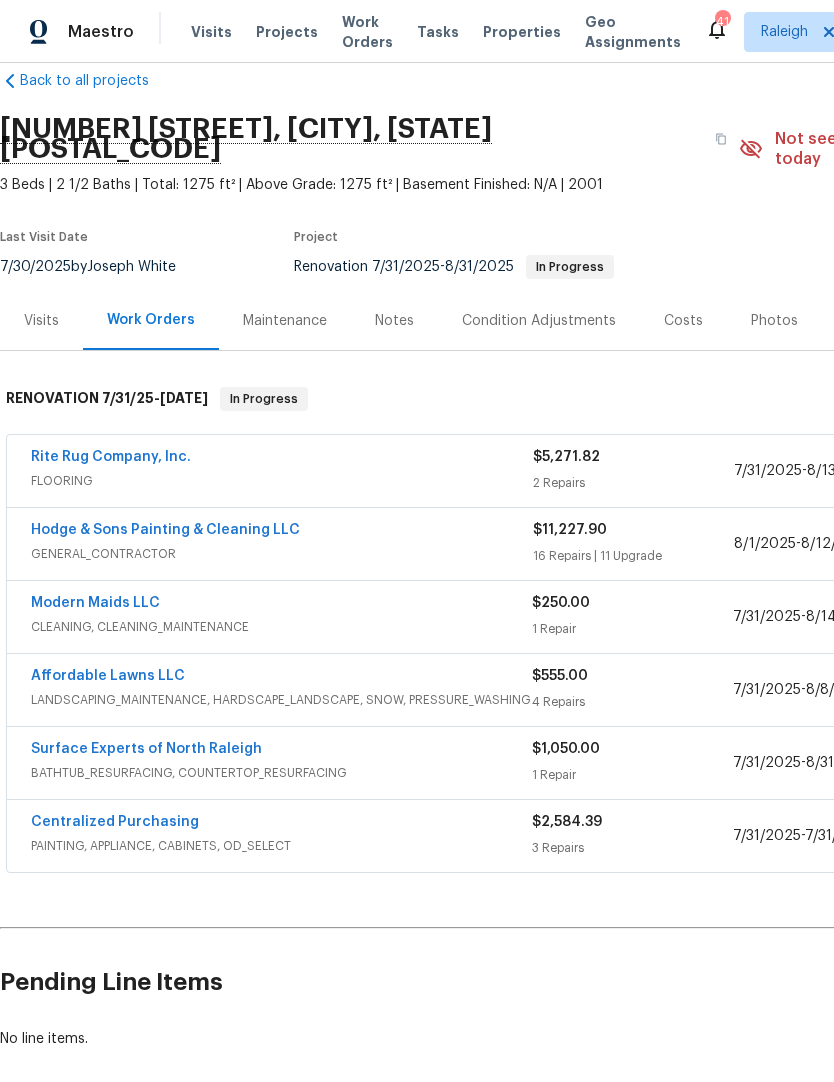 scroll, scrollTop: 32, scrollLeft: 0, axis: vertical 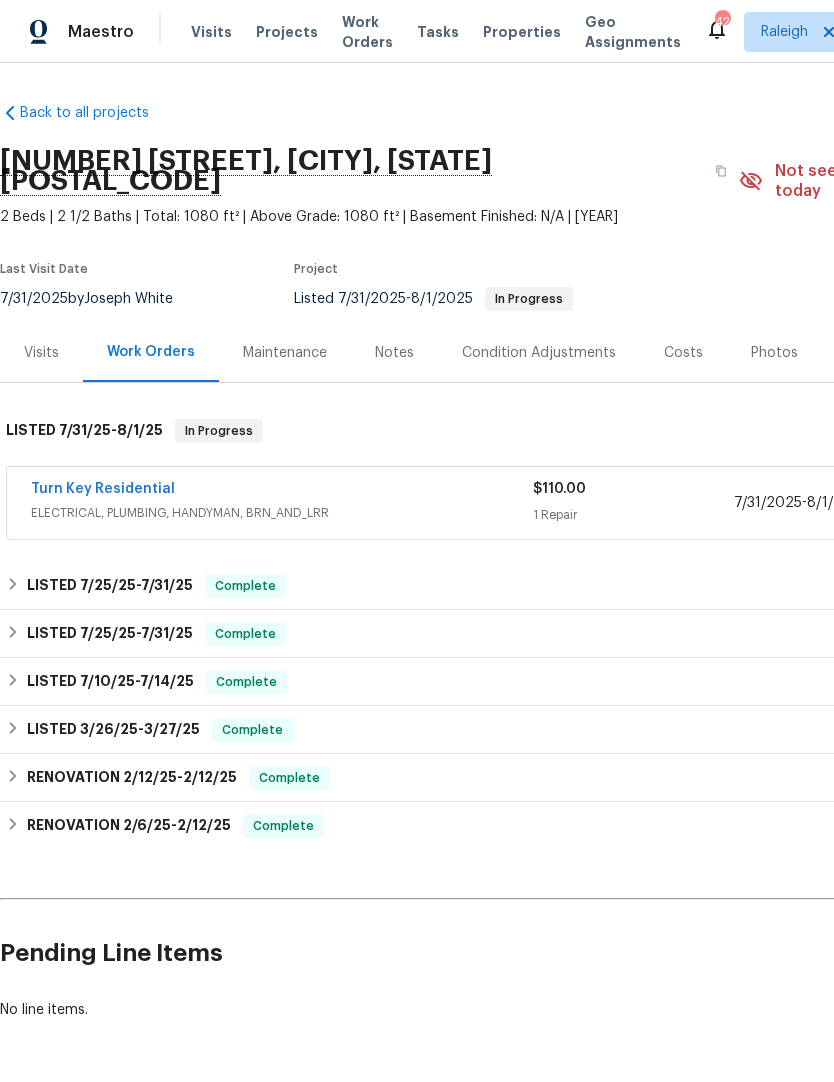 click on "Turn Key Residential" at bounding box center (103, 489) 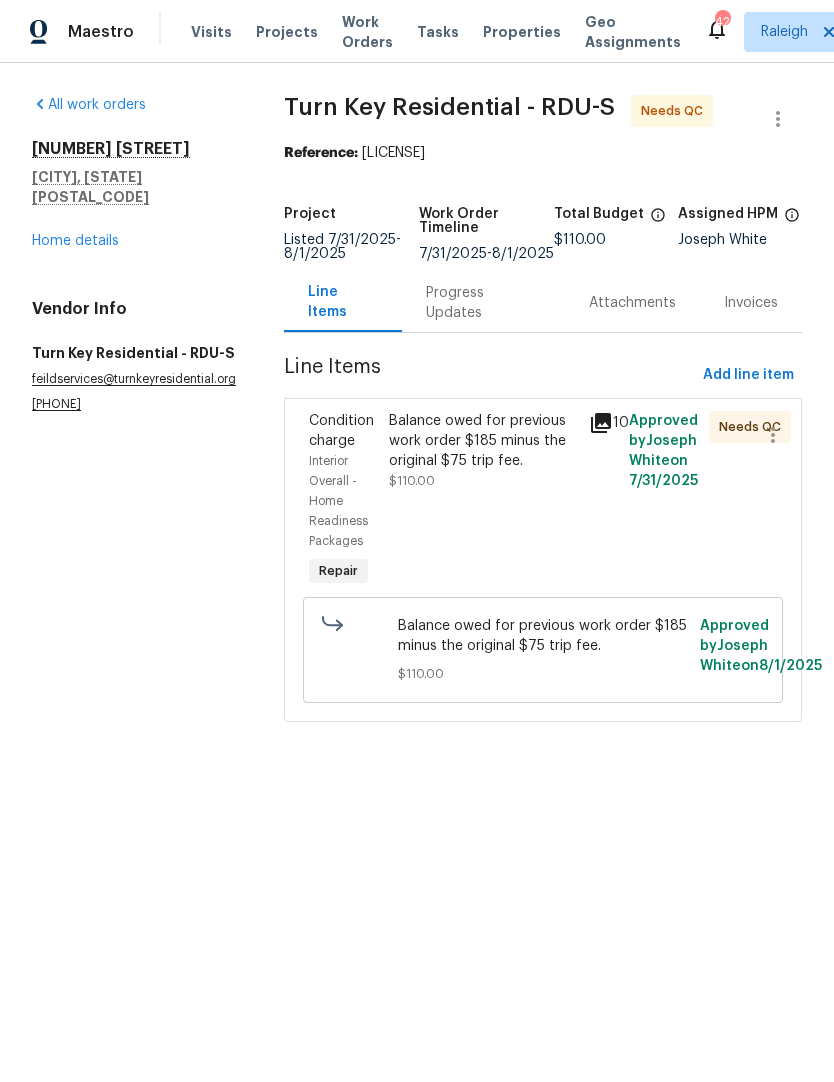 click on "Progress Updates" at bounding box center [483, 303] 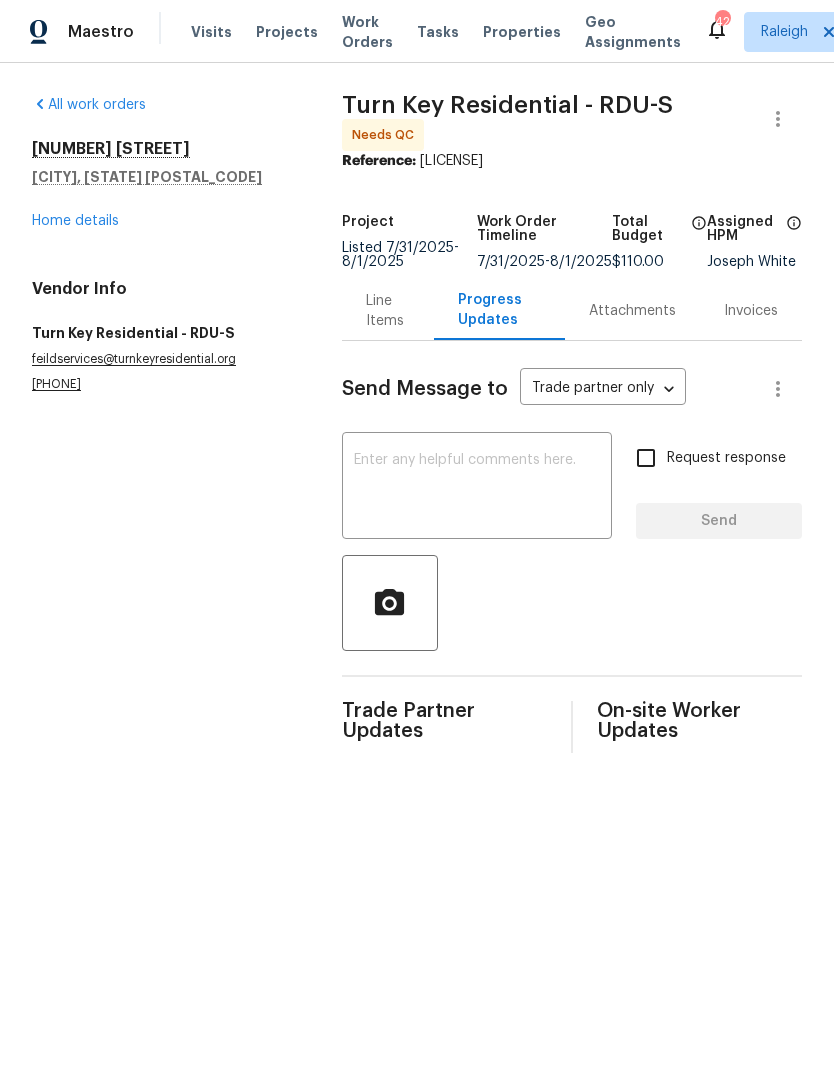 click on "Line Items" at bounding box center [388, 311] 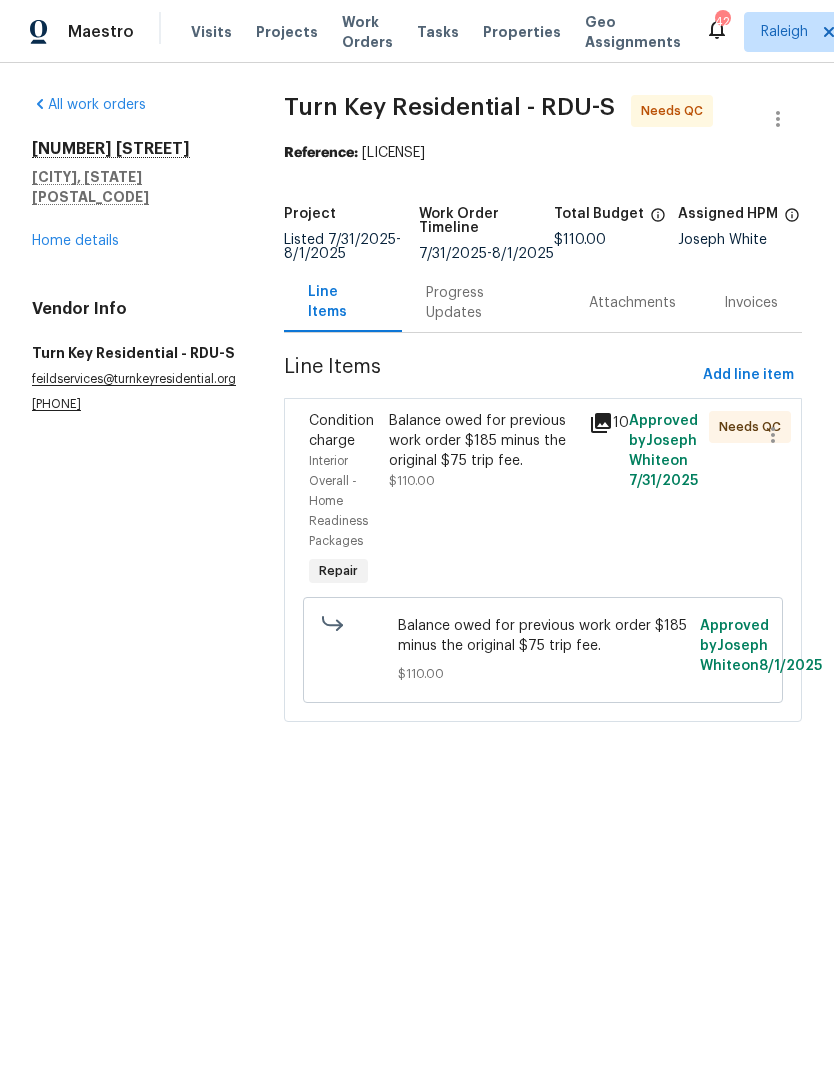 click on "Balance owed for previous work order $185 minus the original $75 trip fee. $110.00" at bounding box center (483, 501) 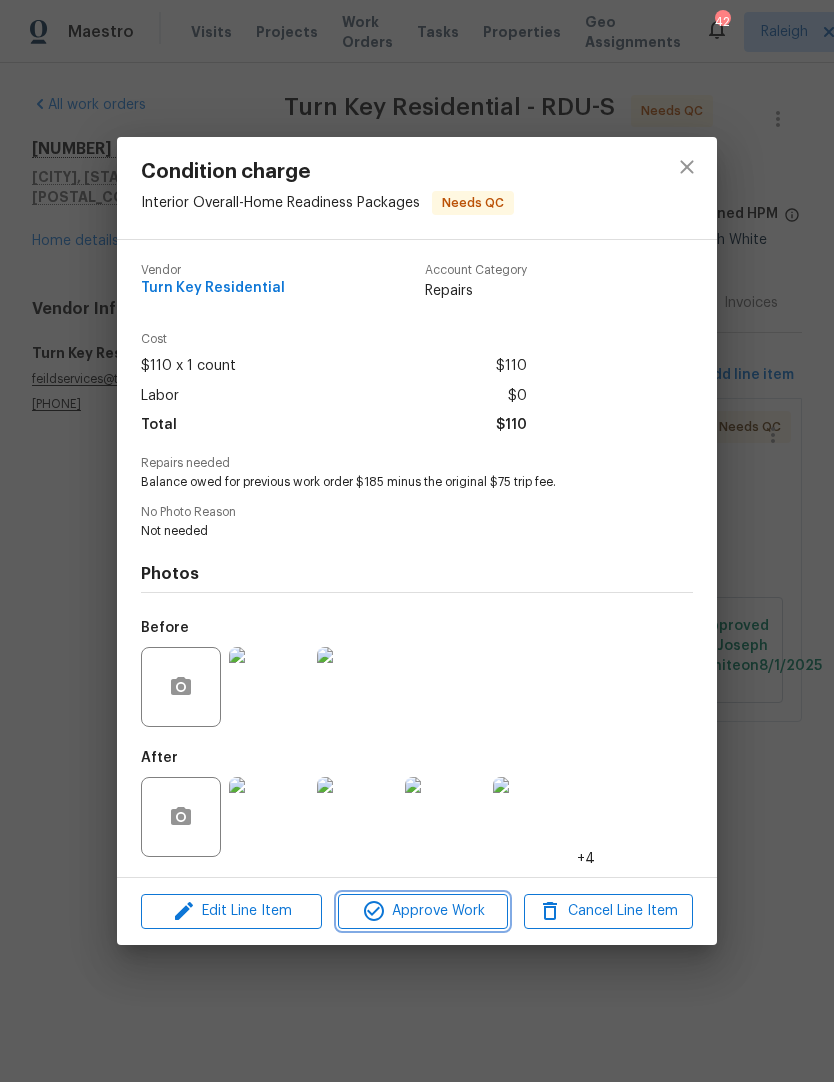 click on "Approve Work" at bounding box center [422, 911] 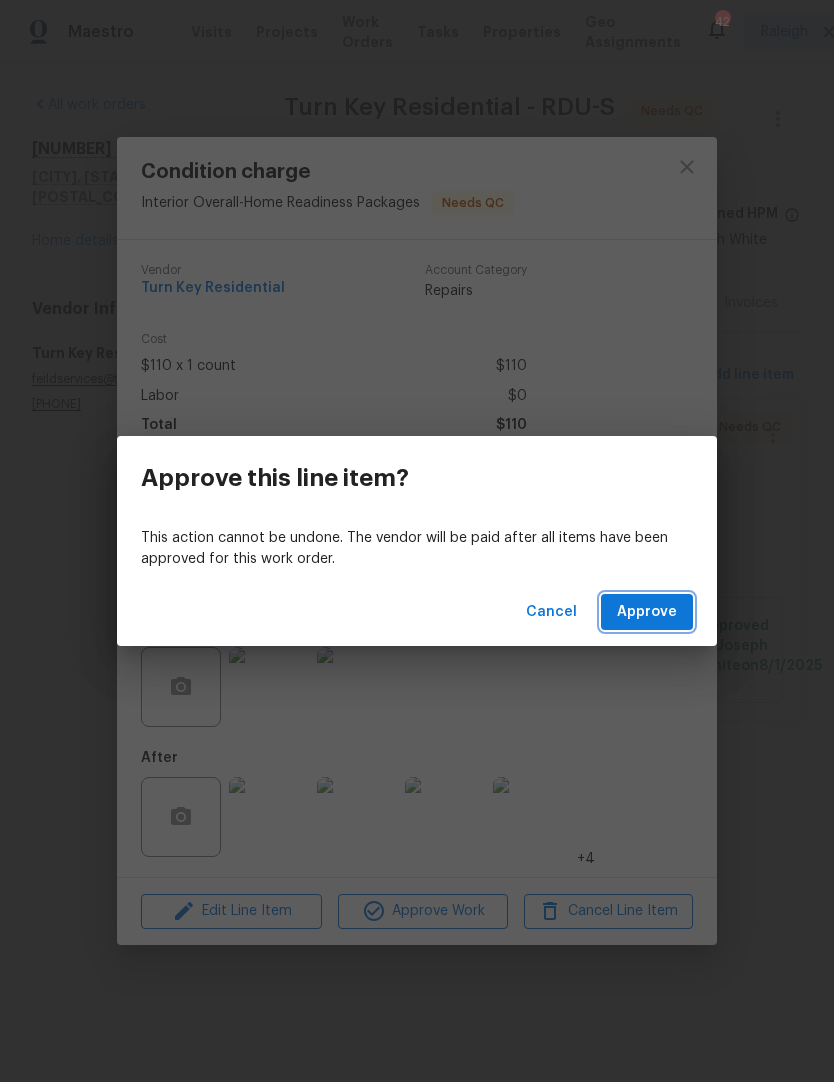 click on "Approve" at bounding box center (647, 612) 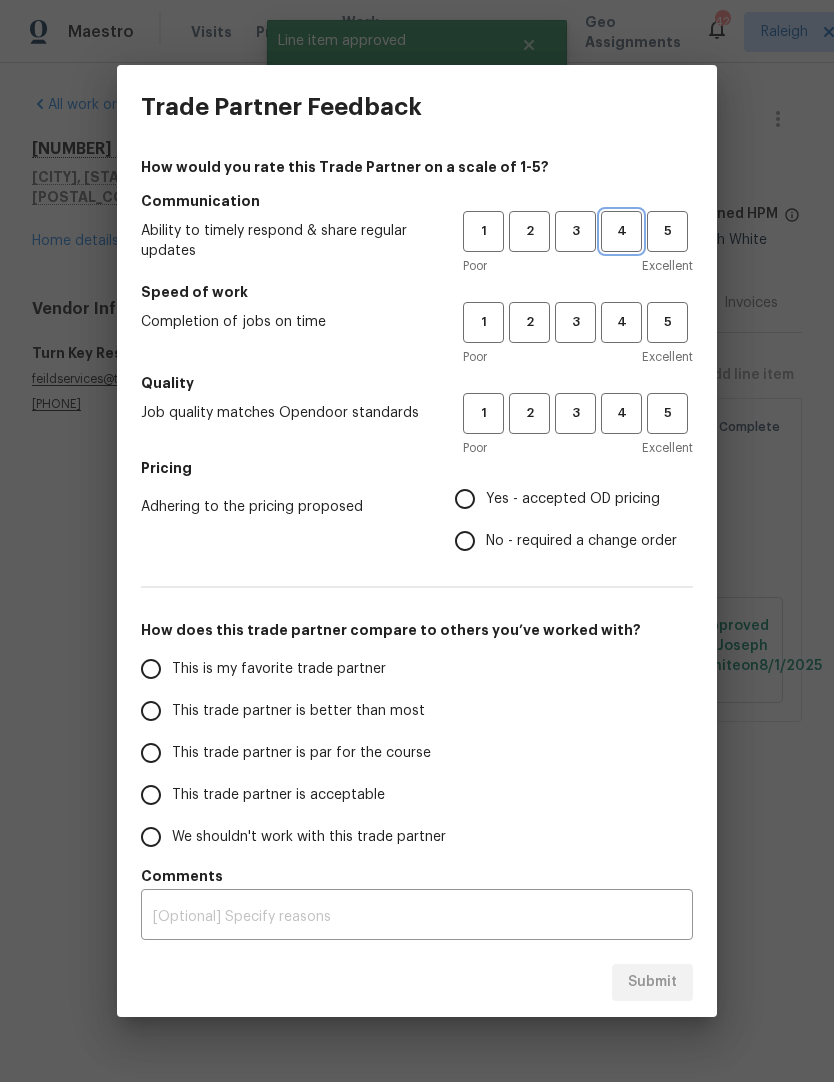 click on "4" at bounding box center (621, 231) 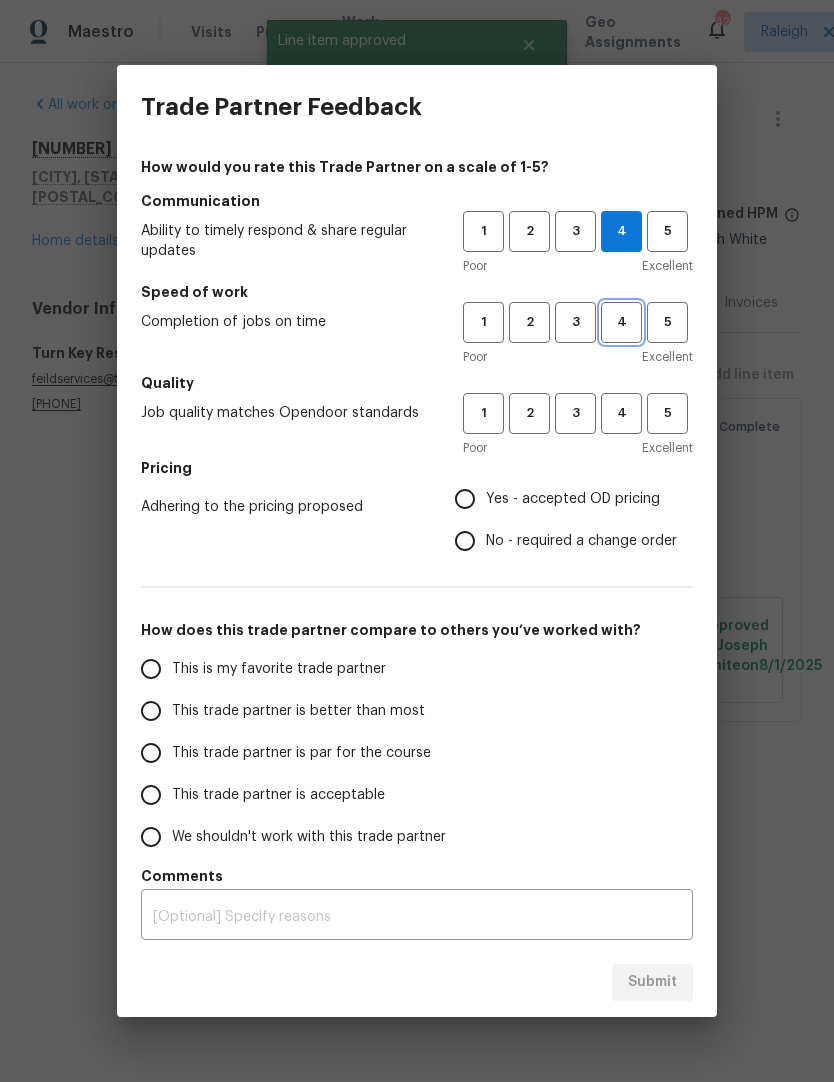 click on "4" at bounding box center [621, 322] 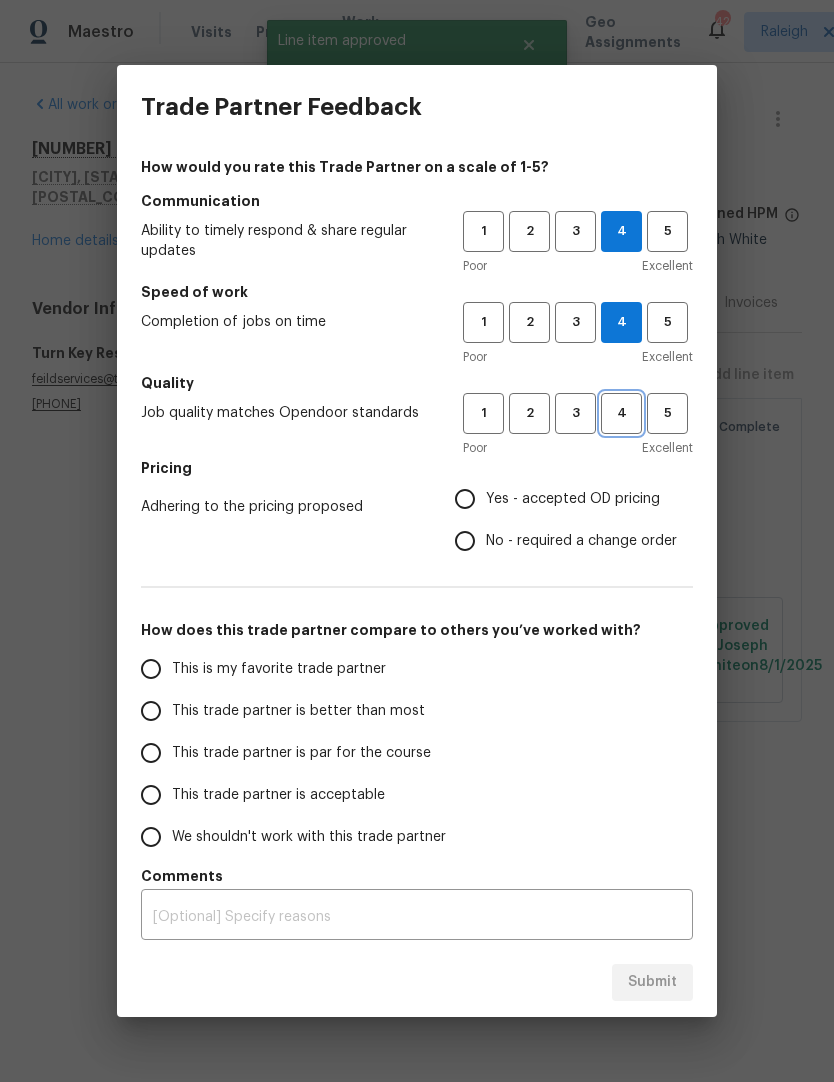click on "4" at bounding box center [621, 413] 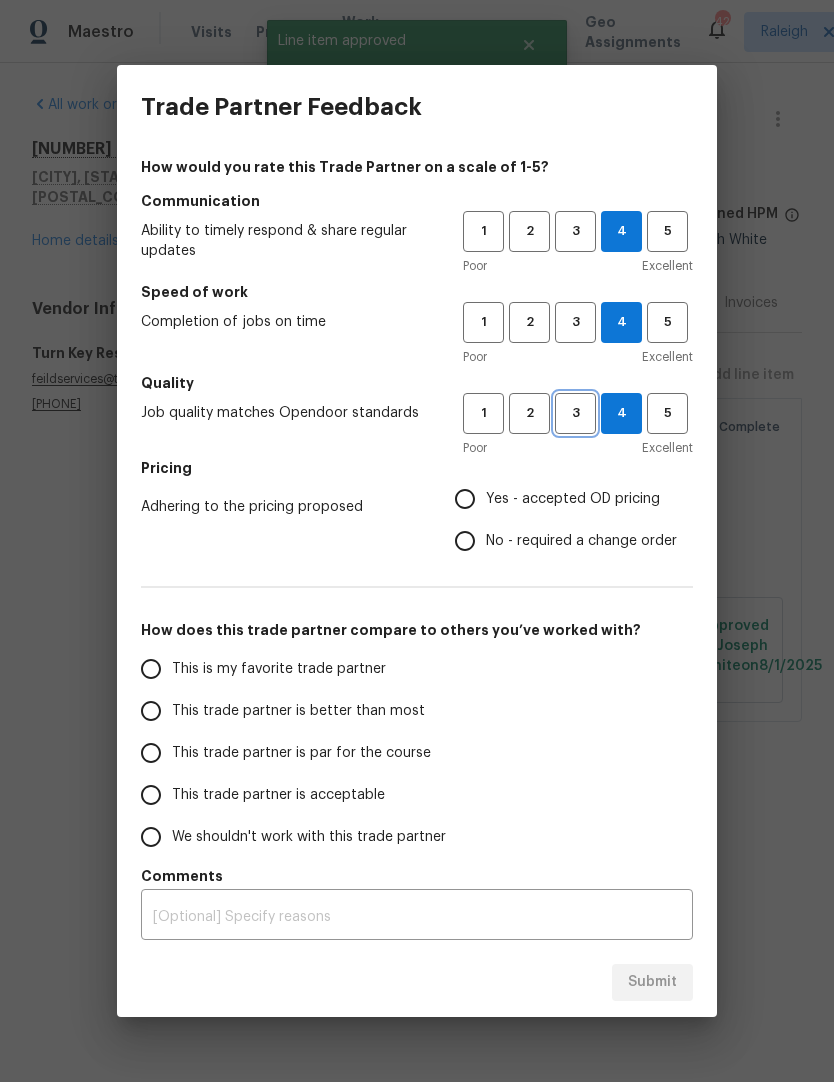 click on "3" at bounding box center [575, 413] 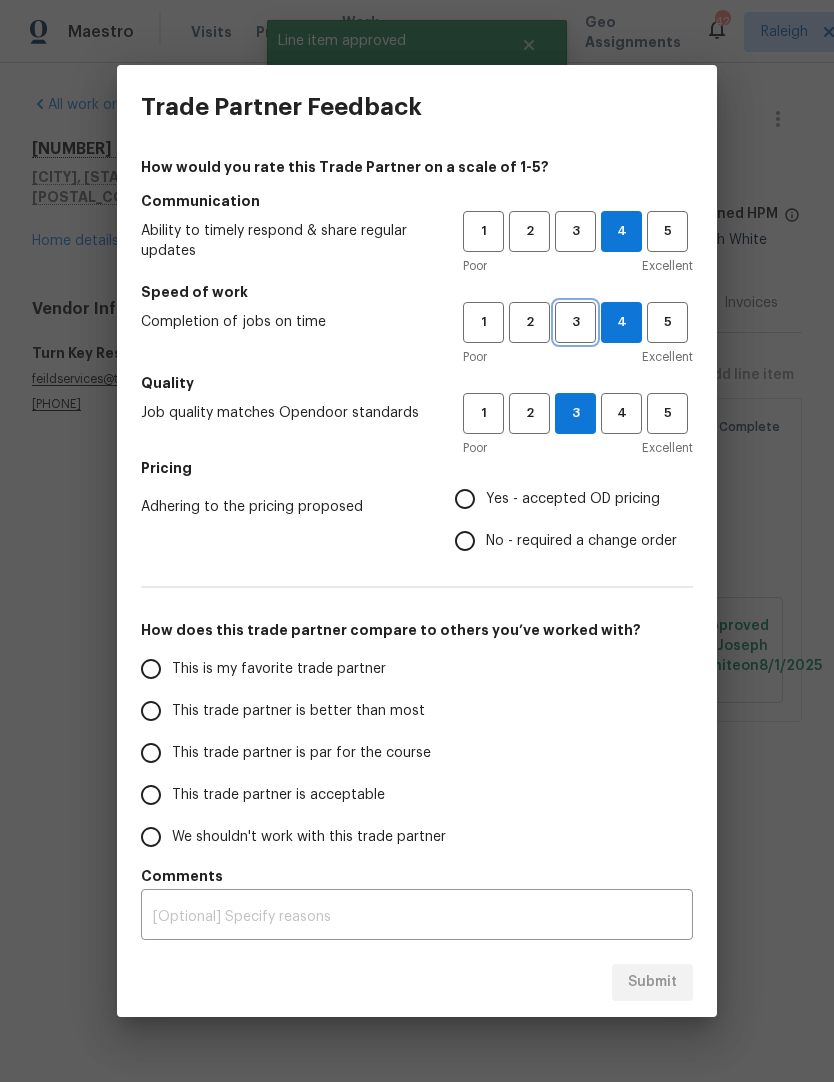 click on "3" at bounding box center [575, 322] 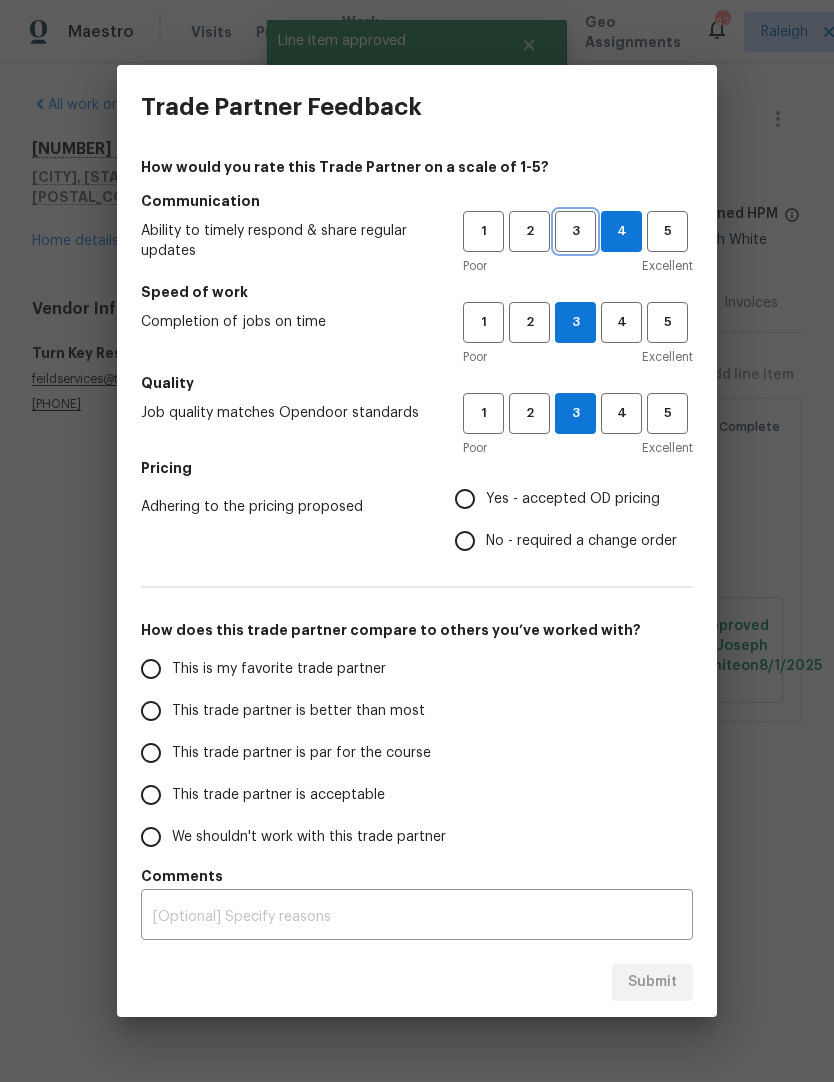 click on "3" at bounding box center (575, 231) 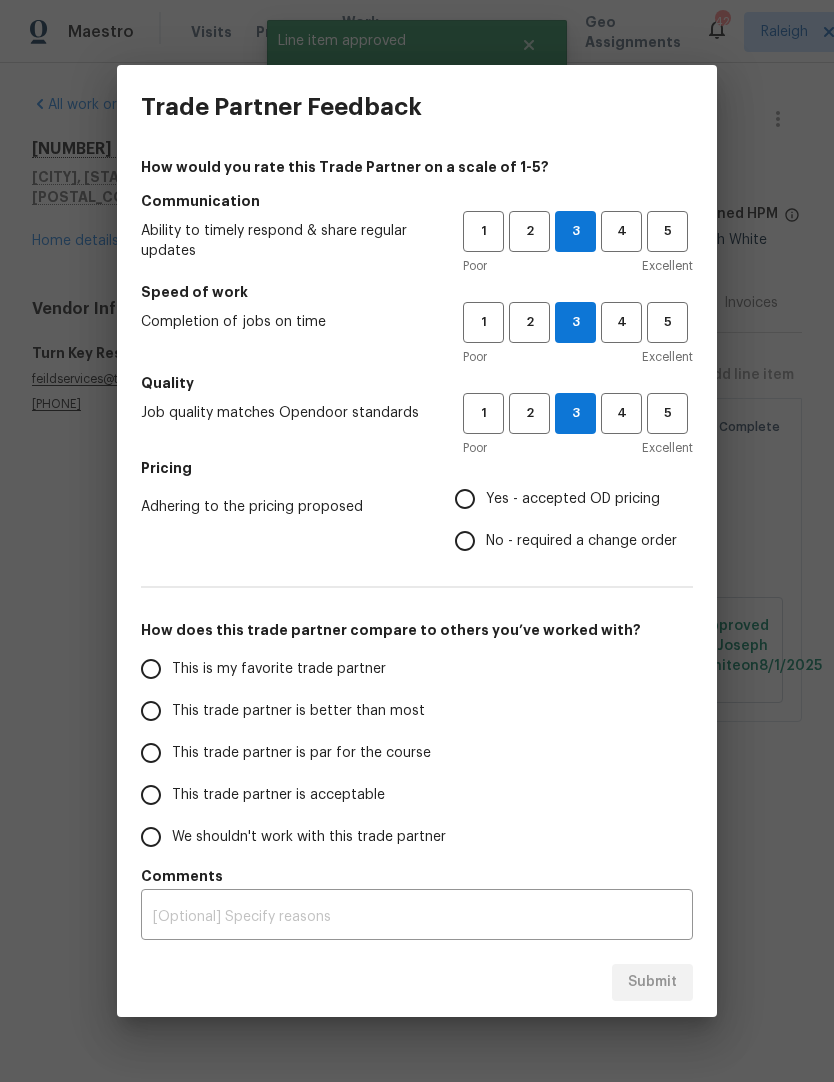 click on "Yes - accepted OD pricing" at bounding box center (560, 499) 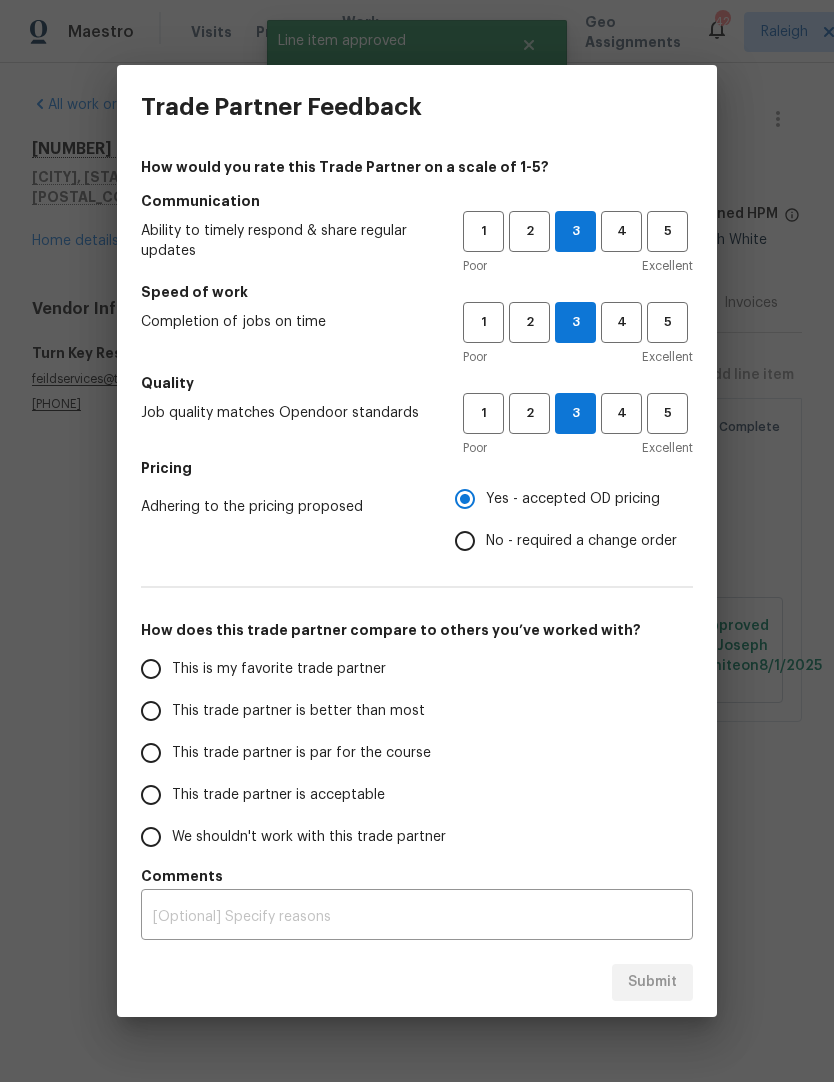 click on "This trade partner is par for the course" at bounding box center (151, 753) 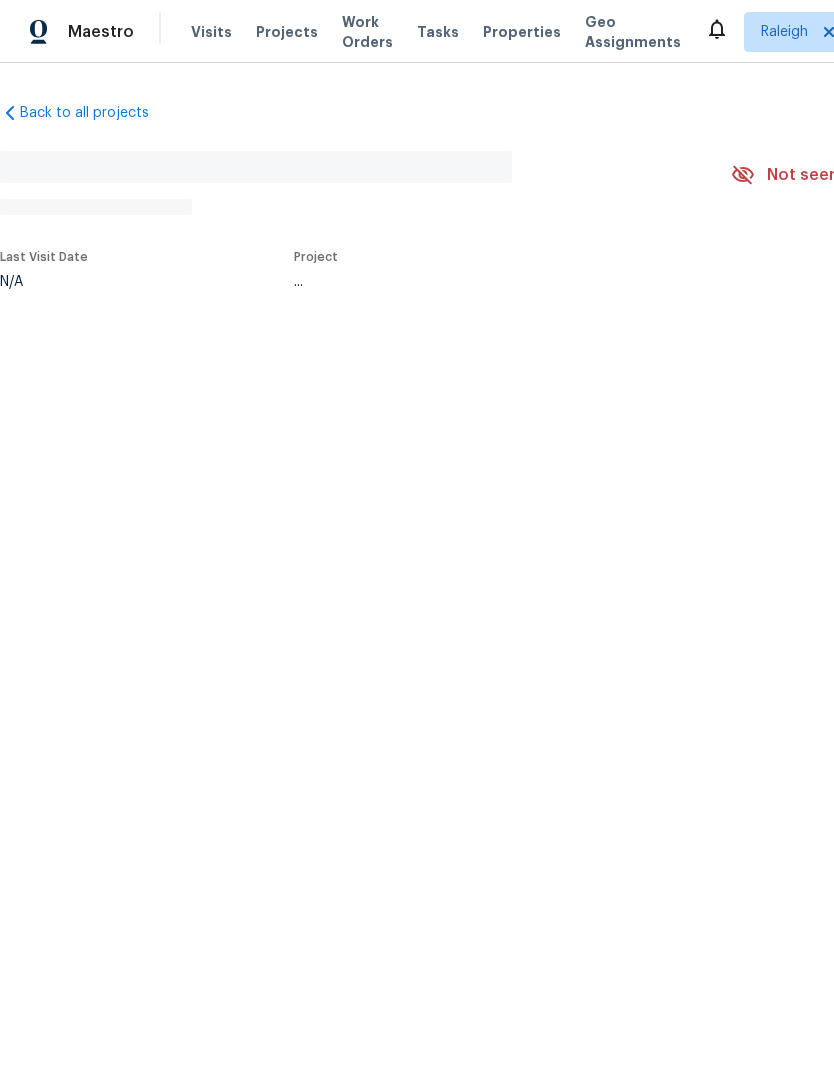 scroll, scrollTop: 0, scrollLeft: 0, axis: both 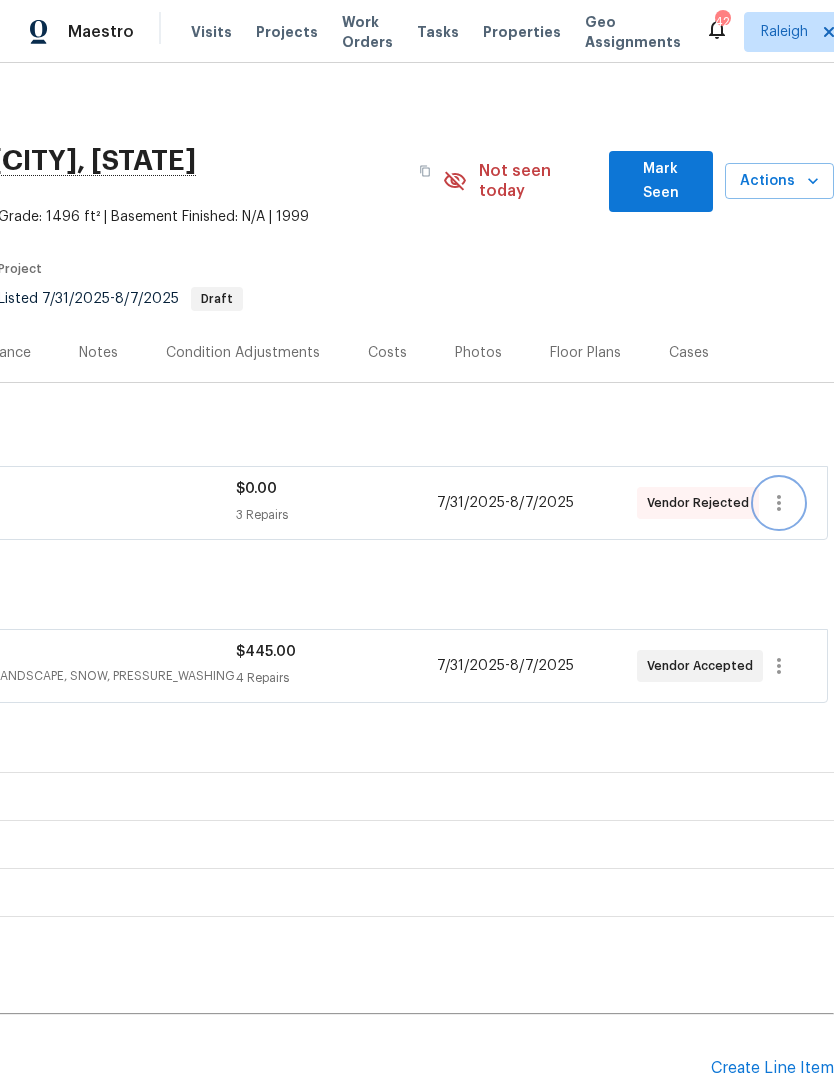 click 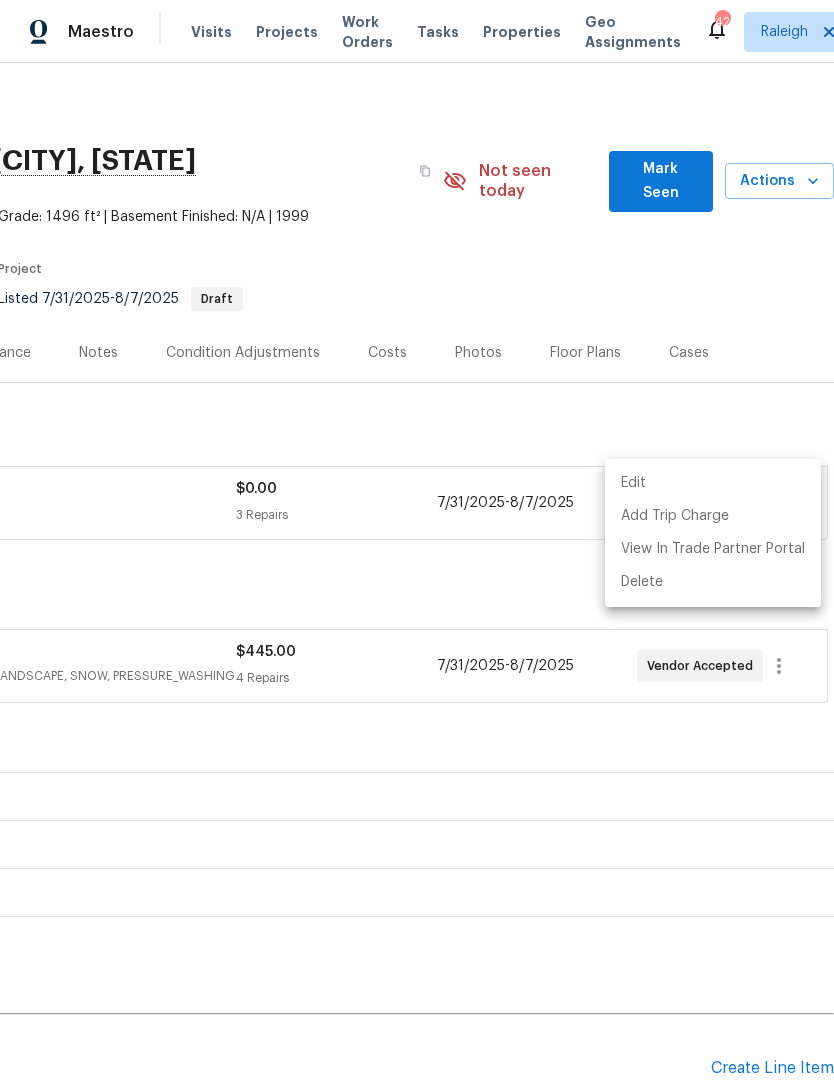 click on "Edit" at bounding box center (713, 483) 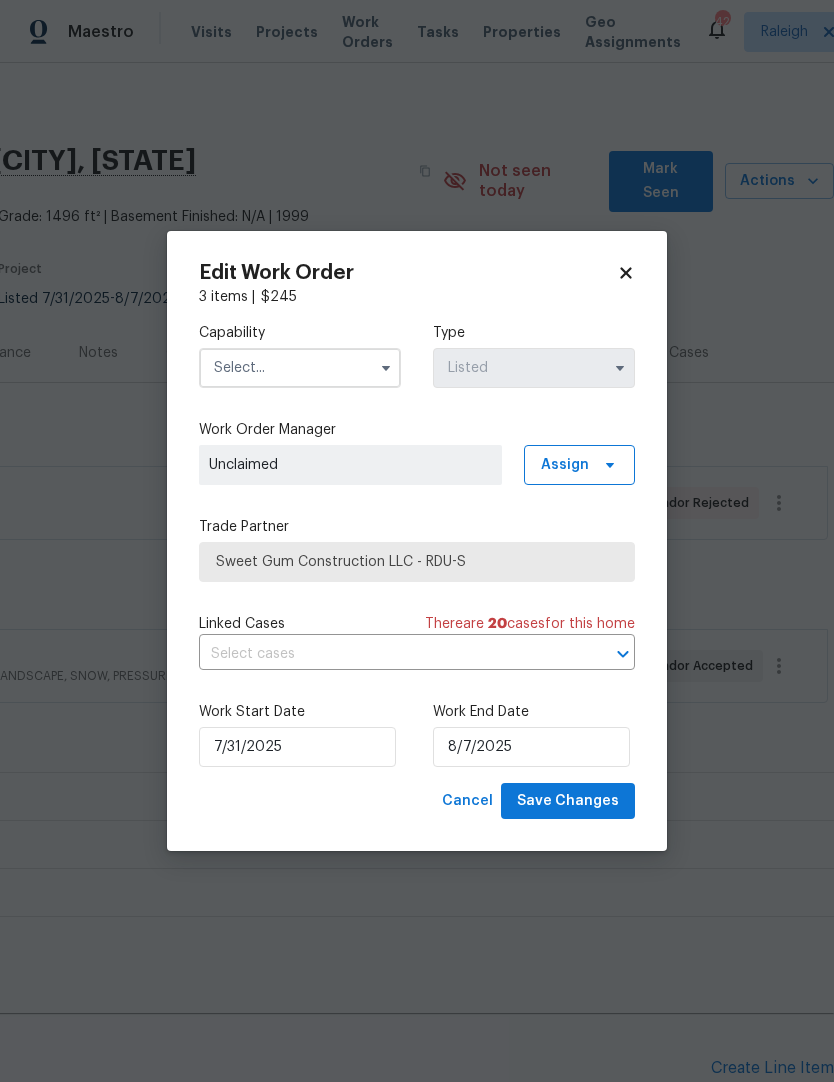 click at bounding box center [300, 368] 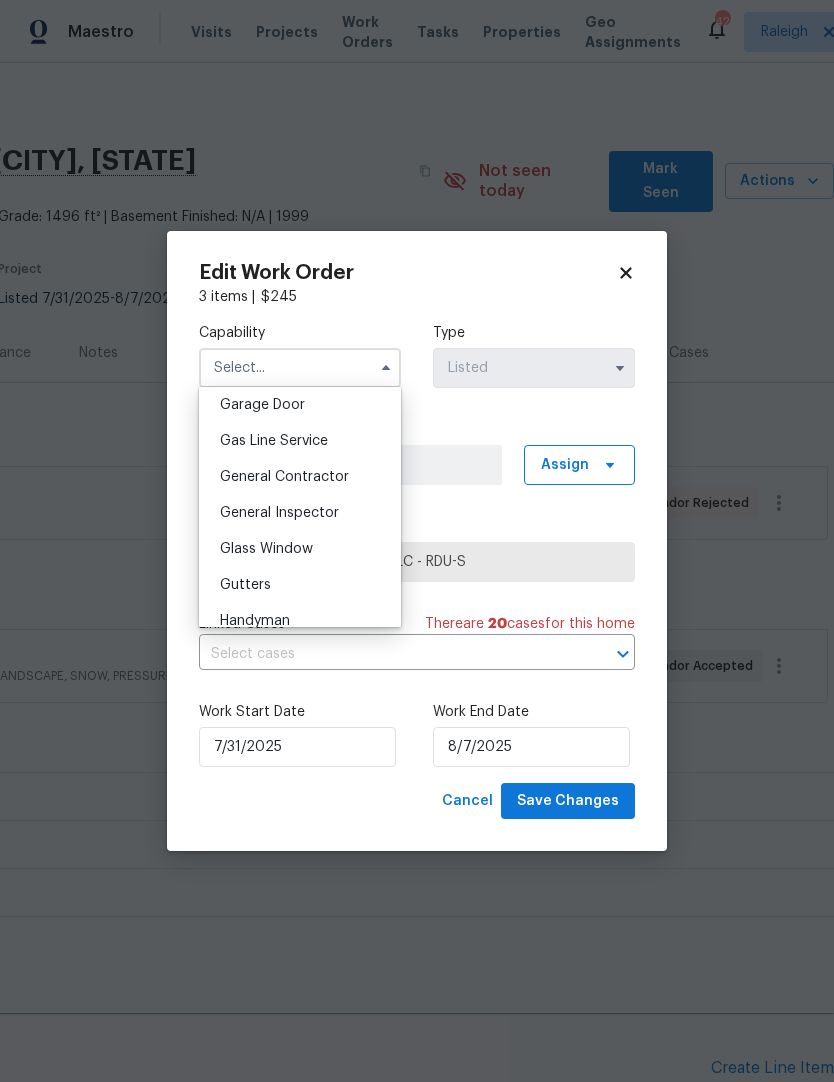 scroll, scrollTop: 885, scrollLeft: 0, axis: vertical 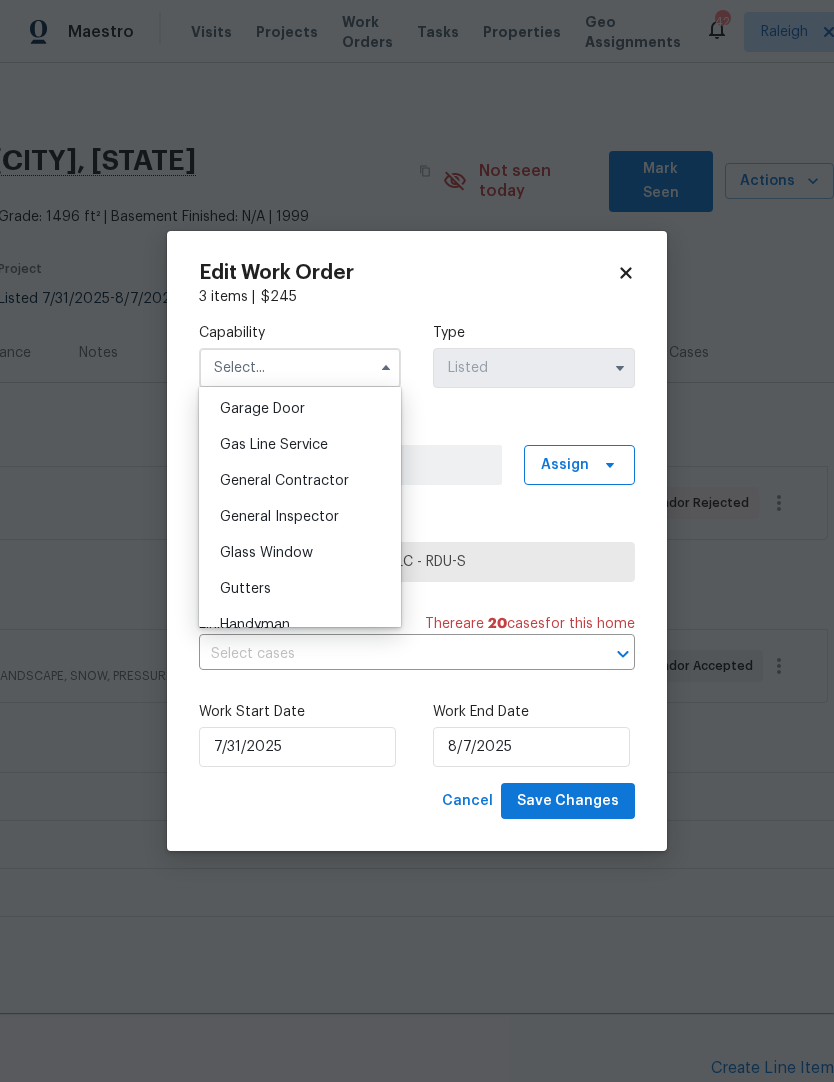 click on "General Contractor" at bounding box center [284, 481] 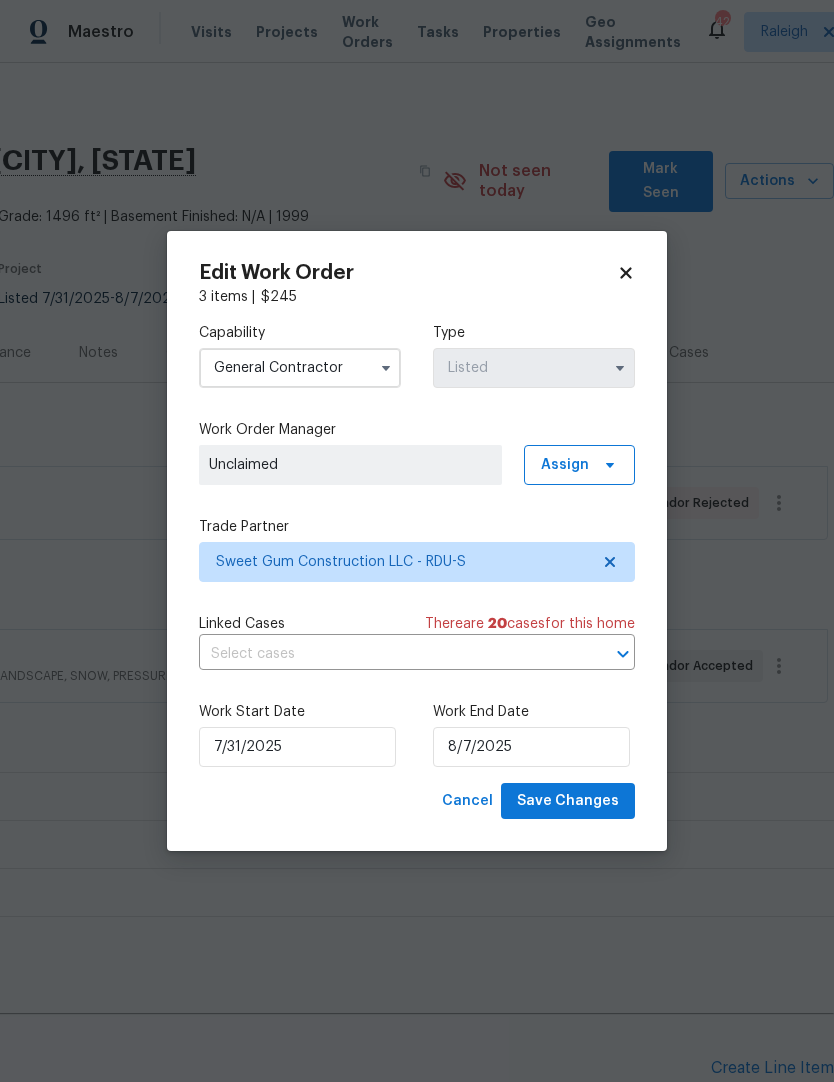 click on "Unclaimed" at bounding box center [350, 465] 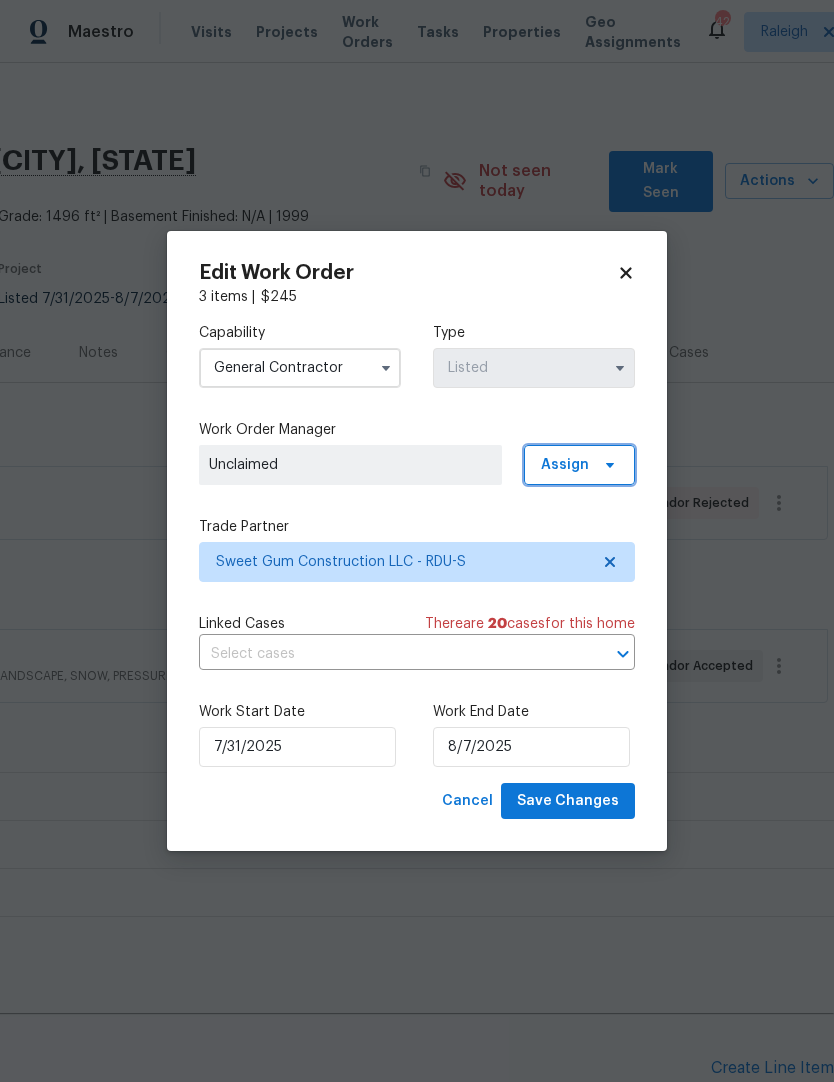 click on "Assign" at bounding box center [579, 465] 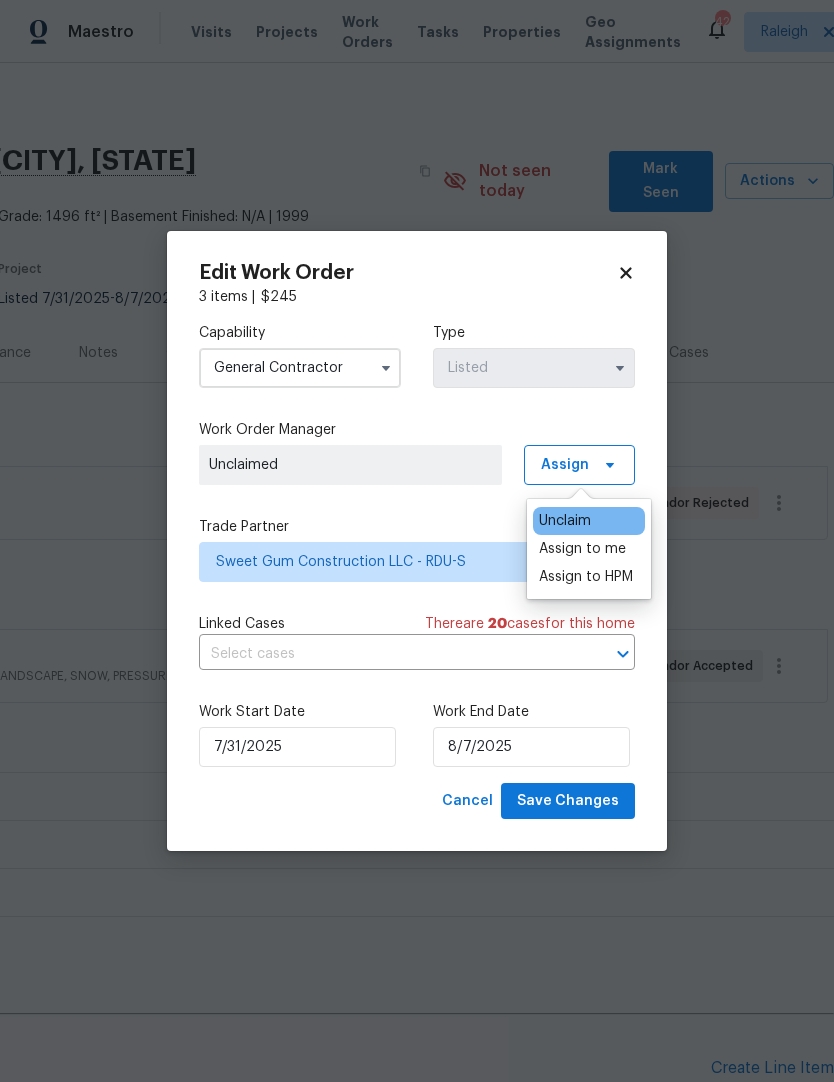 click on "Assign to me" at bounding box center (582, 549) 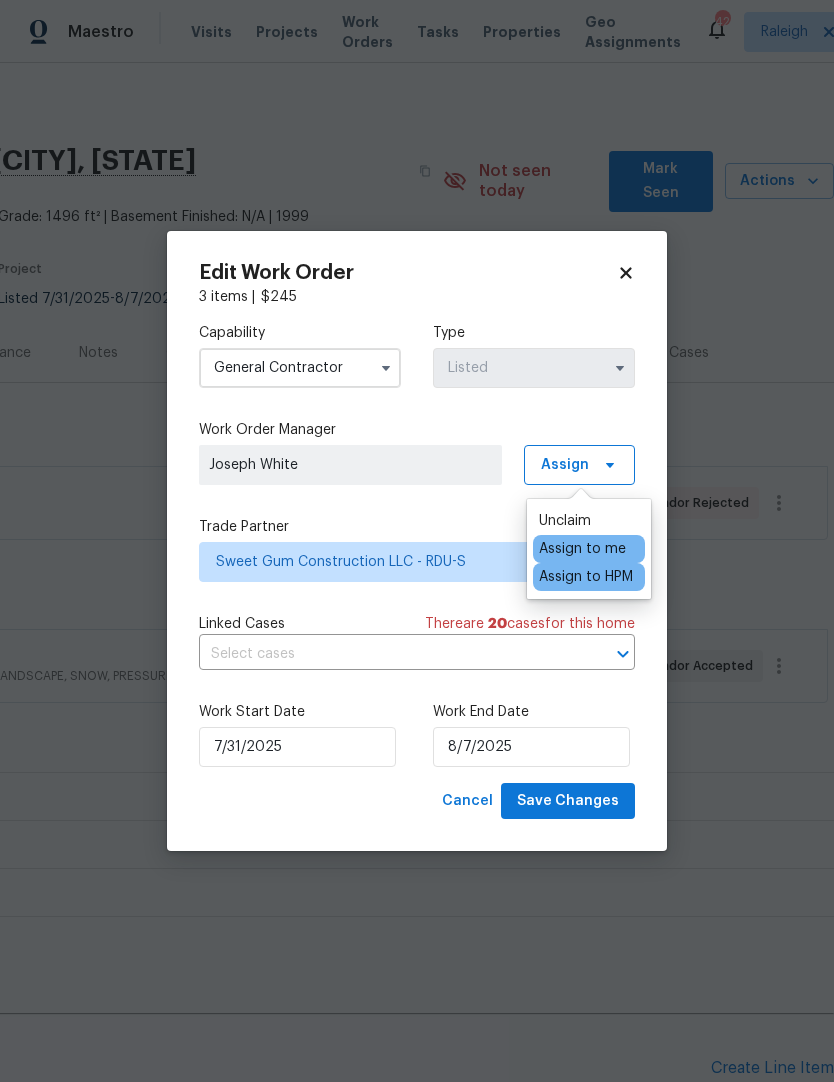click on "Trade Partner" at bounding box center (417, 527) 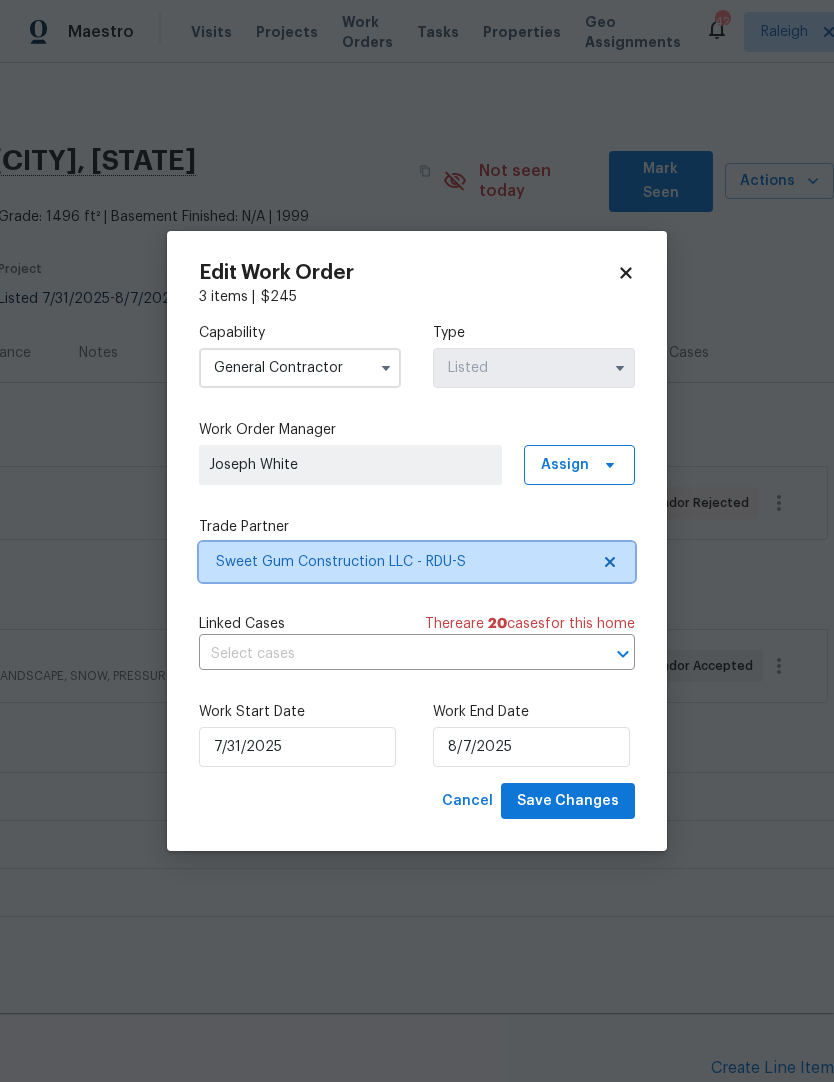 click 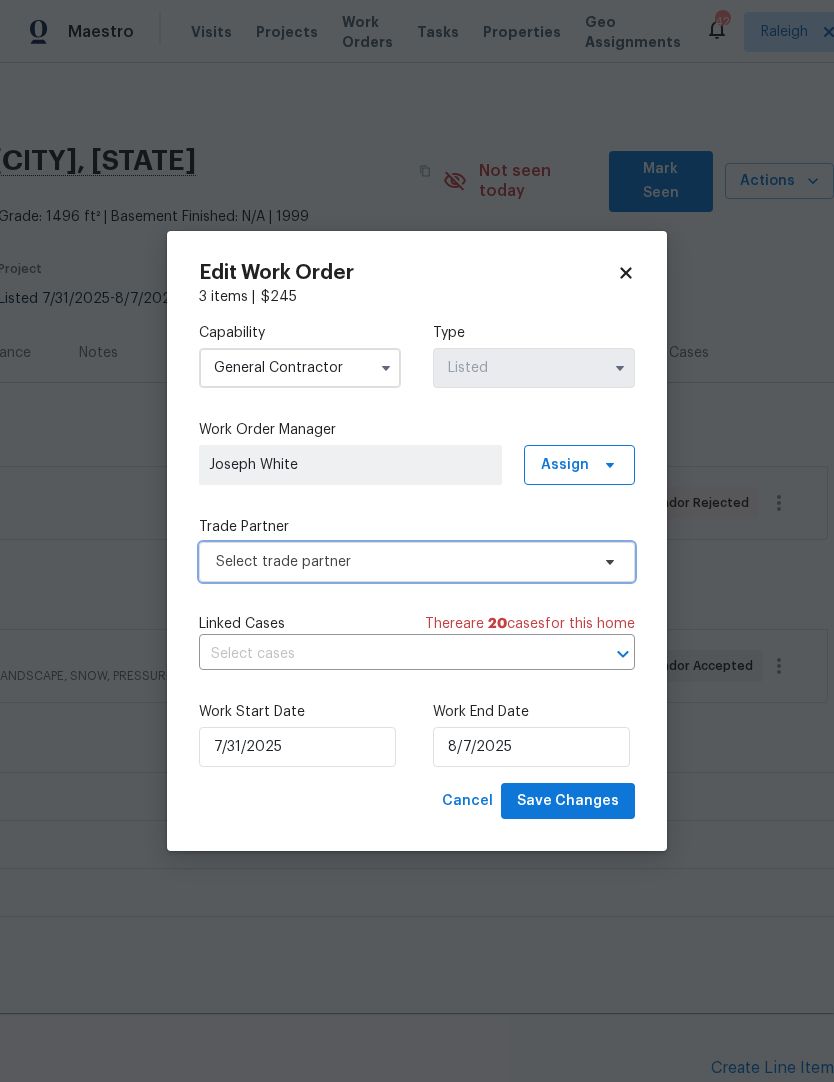 click on "Select trade partner" at bounding box center [402, 562] 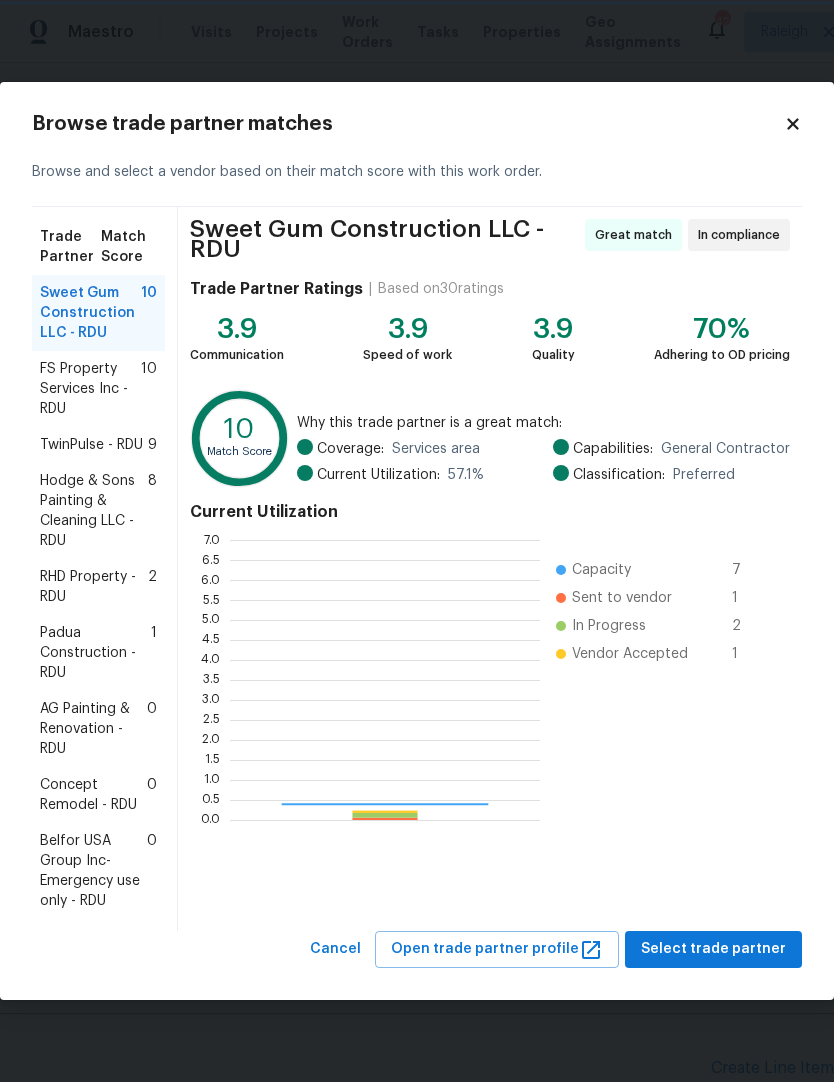 scroll, scrollTop: 2, scrollLeft: 2, axis: both 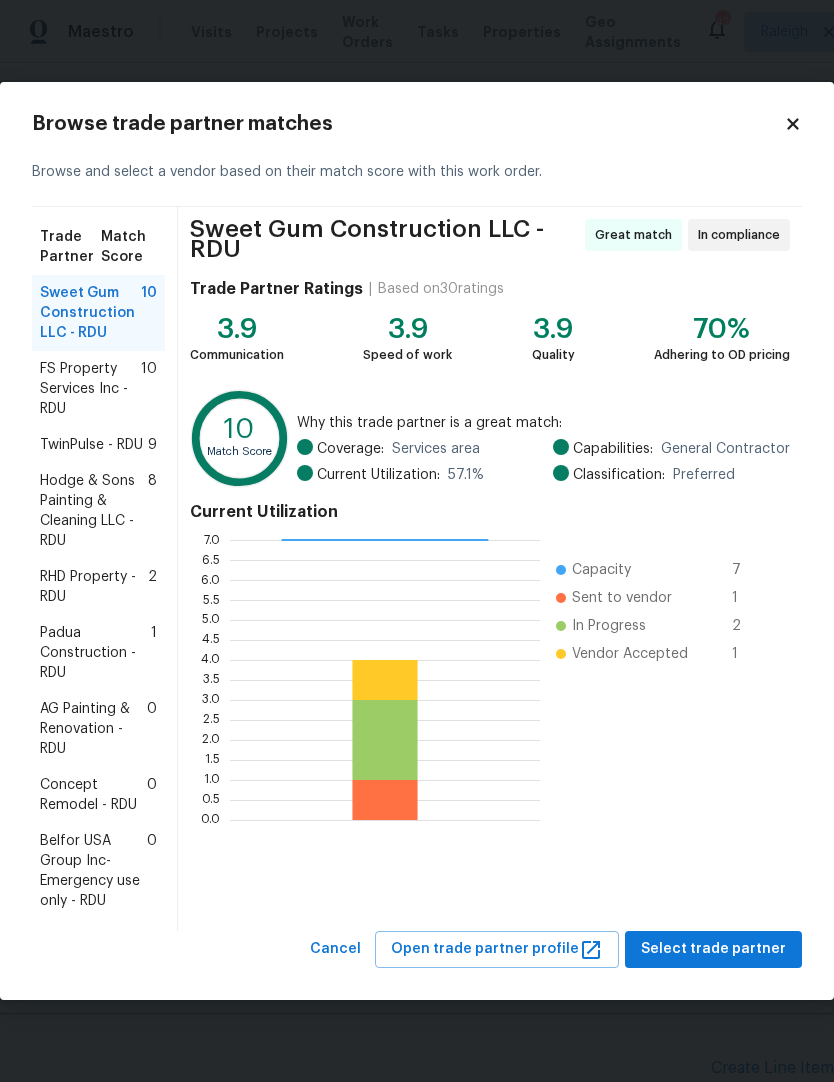 click on "TwinPulse - RDU" at bounding box center [91, 445] 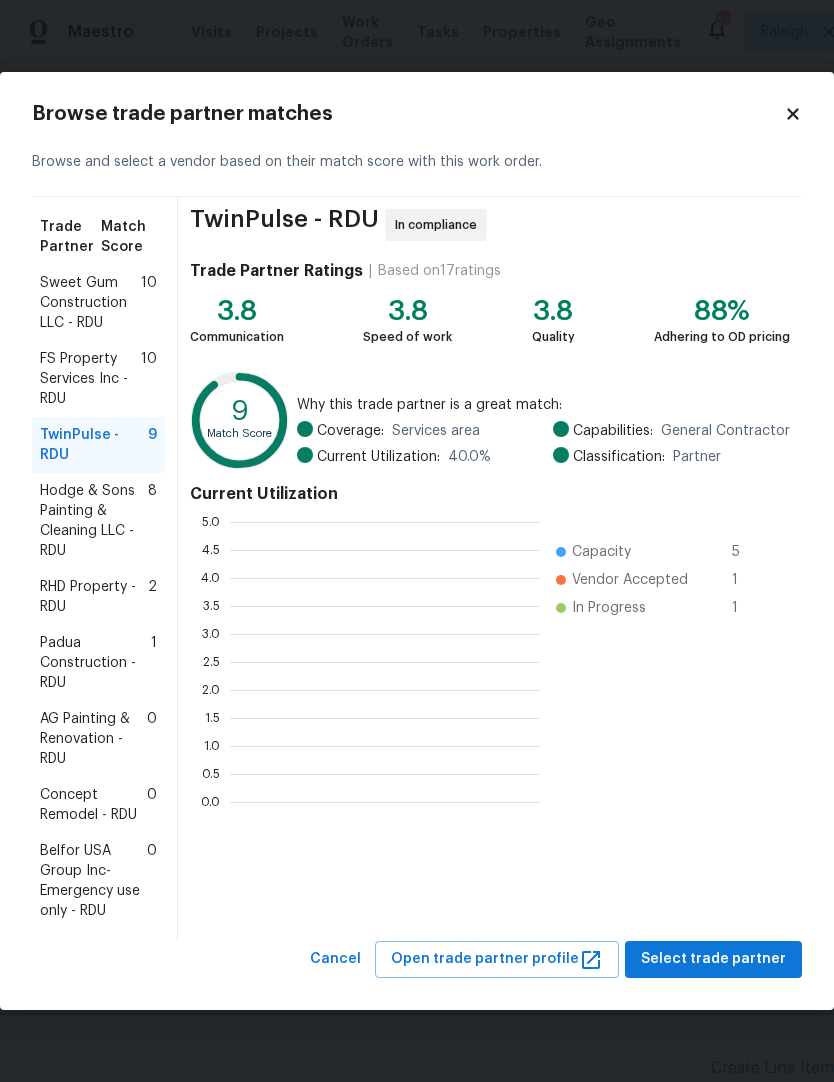 scroll, scrollTop: 280, scrollLeft: 310, axis: both 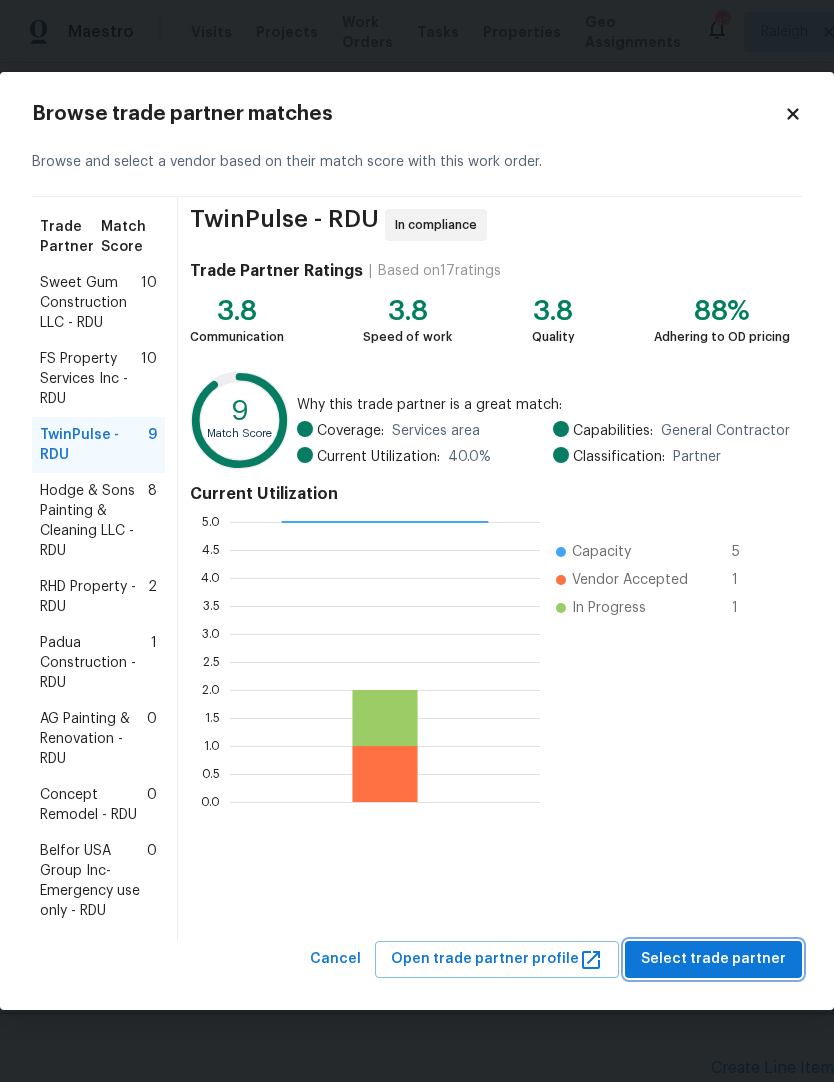 click on "Select trade partner" at bounding box center (713, 959) 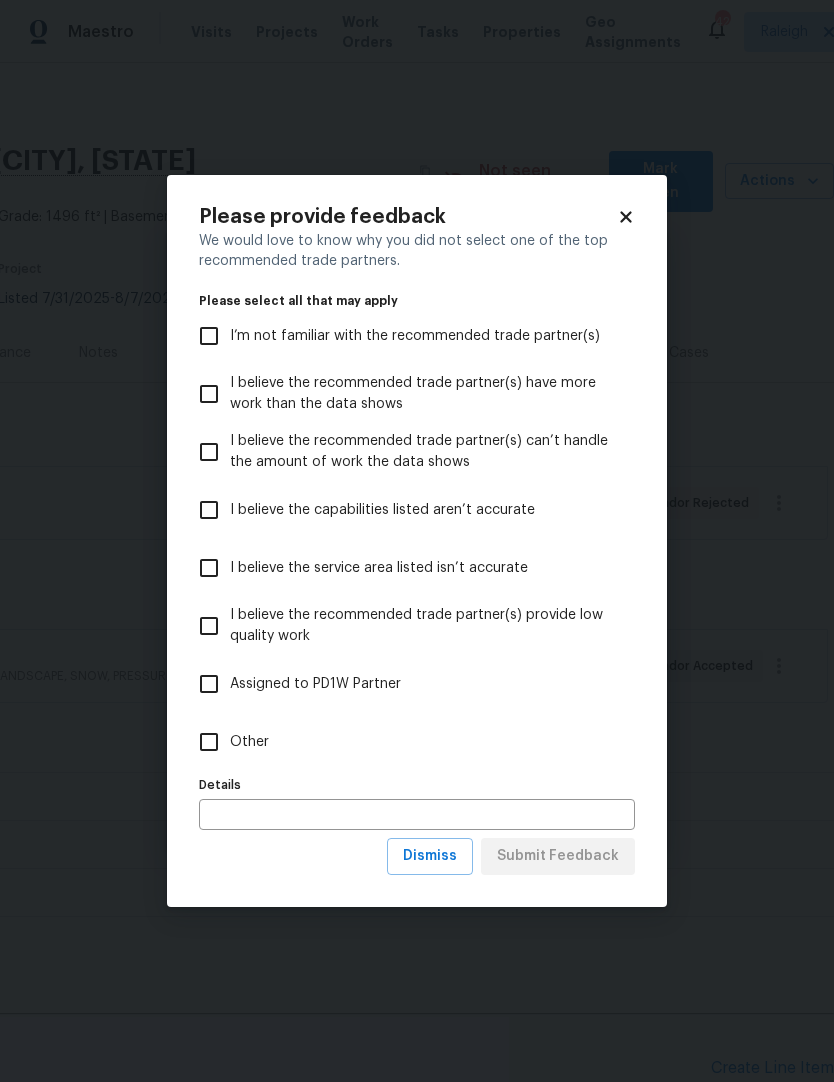 click on "I believe the recommended trade partner(s) provide low quality work" at bounding box center (209, 626) 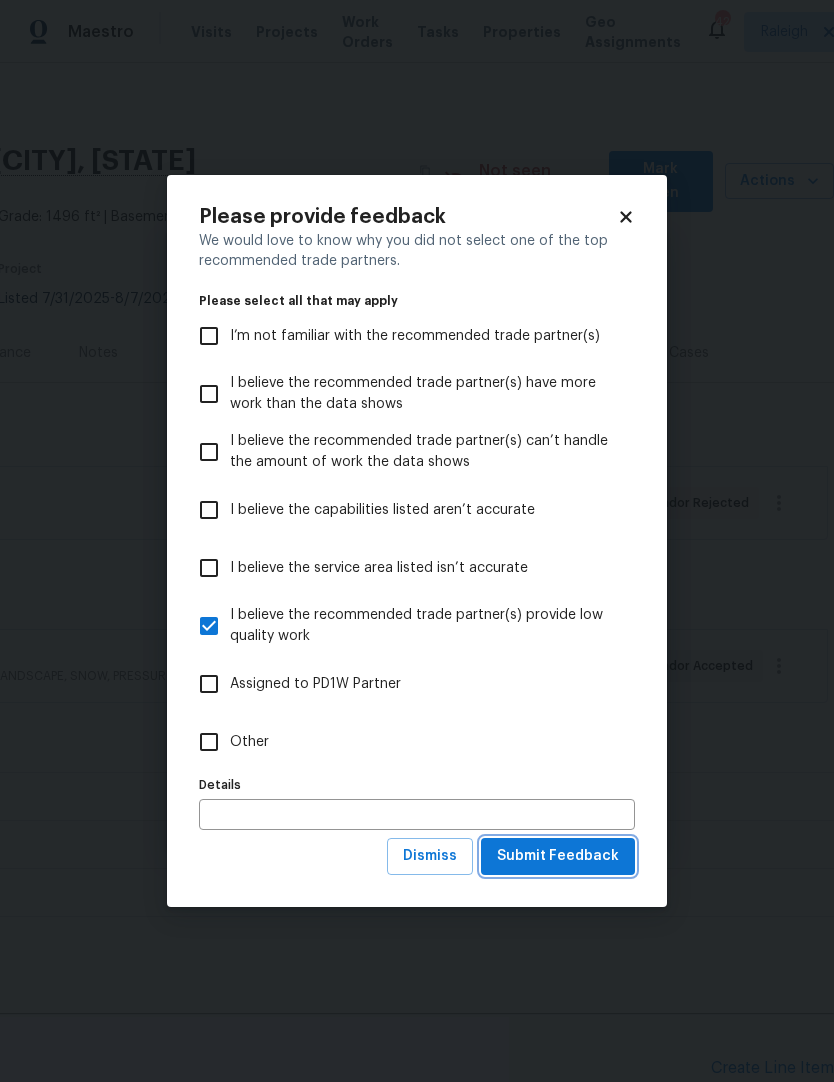 click on "Submit Feedback" at bounding box center [558, 856] 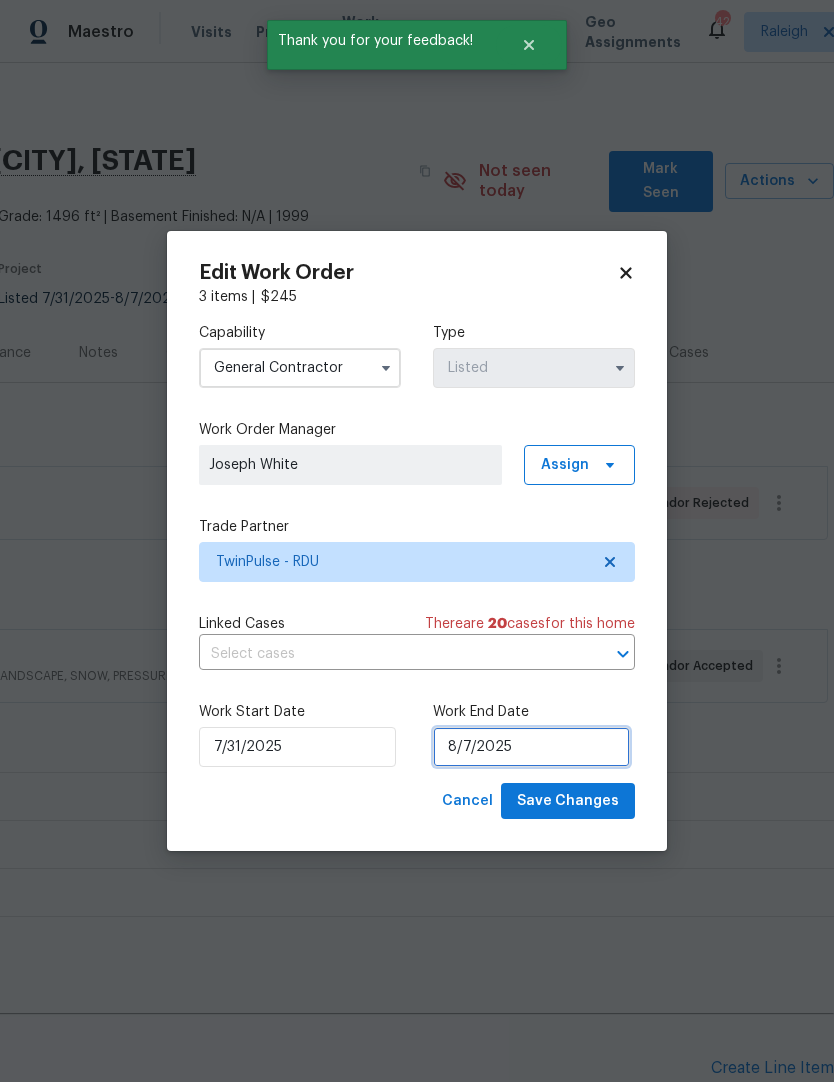 click on "8/7/2025" at bounding box center [531, 747] 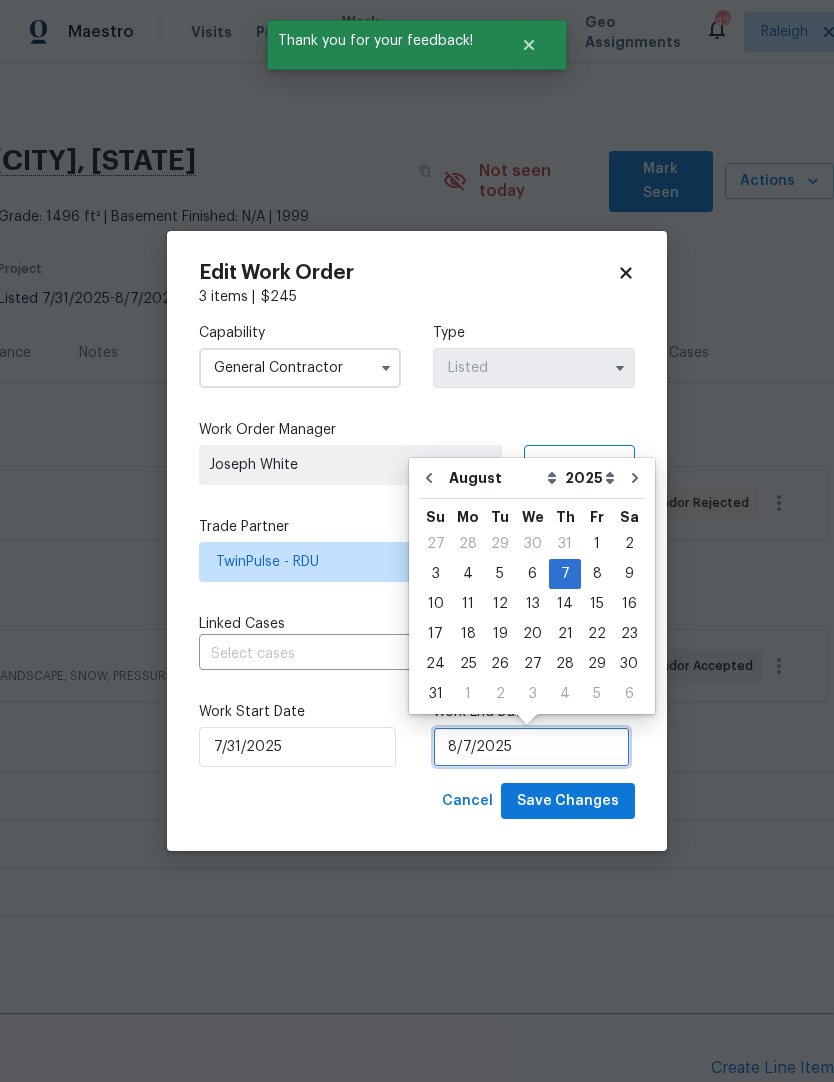scroll, scrollTop: 15, scrollLeft: 0, axis: vertical 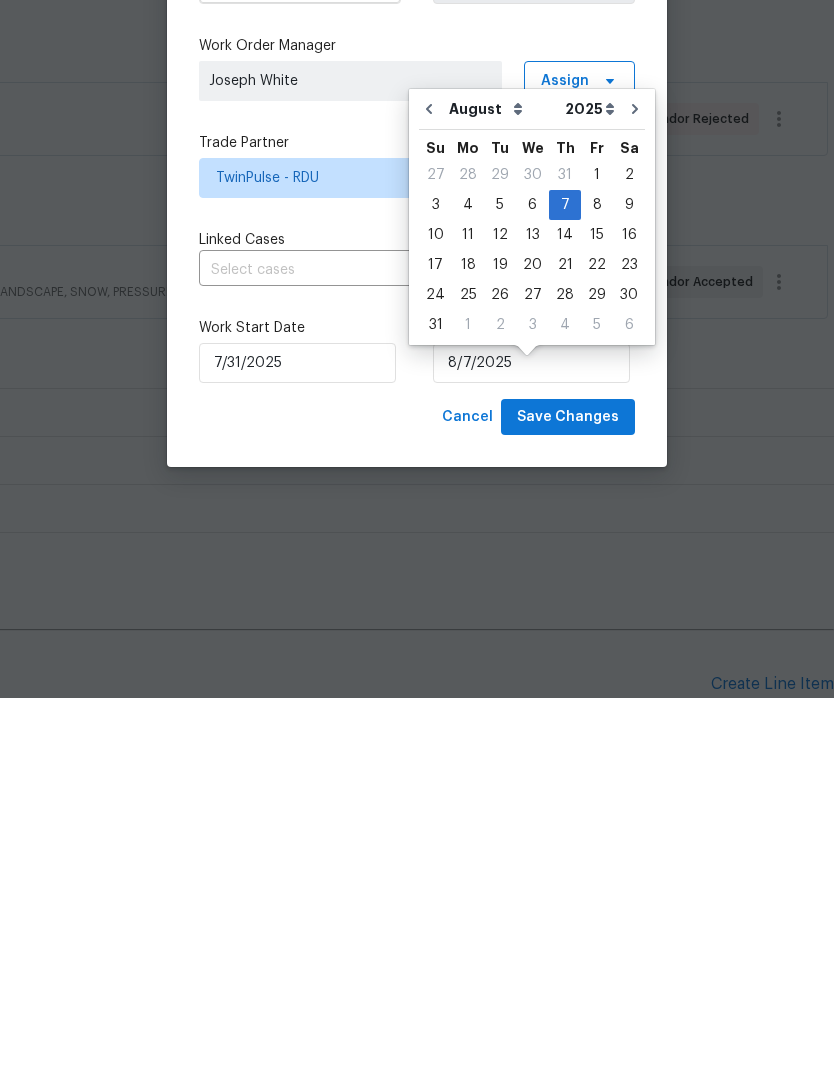 click on "Edit Work Order 3 items | $ 245 Capability   General Contractor Type   Listed Work Order Manager   Joseph White Assign Trade Partner   TwinPulse - RDU Linked Cases There  are   20  case s  for this home   ​ Work Start Date   7/31/2025 Work End Date   8/7/2025 Cancel Save Changes" at bounding box center [417, 541] 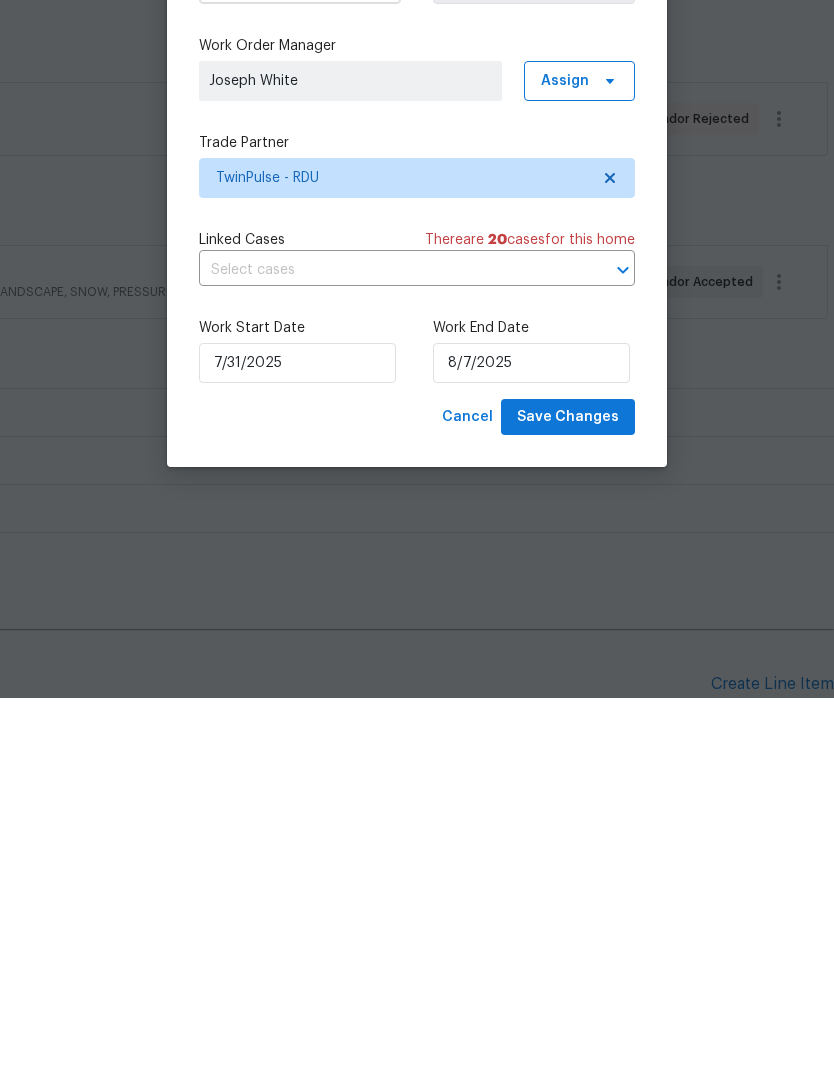 scroll, scrollTop: 82, scrollLeft: 0, axis: vertical 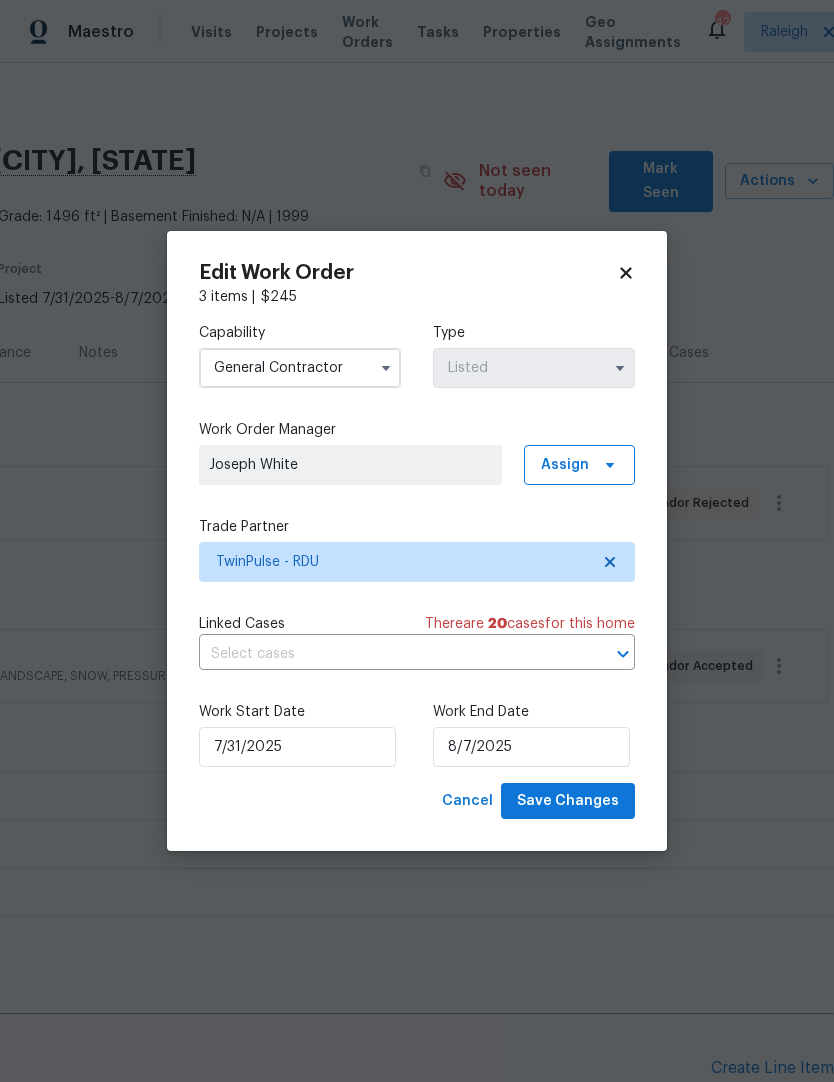 click on "Maestro Visits Projects Work Orders Tasks Properties Geo Assignments 42 Raleigh Joseph White Back to all projects 1599 Rogers Pointe Ln, Creedmoor, NC 27522 3 Beds | 2 1/2 Baths | Total: 1496 ft² | Above Grade: 1496 ft² | Basement Finished: N/A | 1999 Not seen today Mark Seen Actions Last Visit Date 7/31/2025  by  Joseph White   Project Listed   7/31/2025  -  8/7/2025 Draft Visits Work Orders Maintenance Notes Condition Adjustments Costs Photos Floor Plans Cases LISTED   7/31/25  -  8/7/25 Draft Sweet Gum Construction LLC HANDYMAN, BRN_AND_LRR $0.00 3 Repairs 7/31/2025  -  8/7/2025 Vendor Rejected LISTED   7/31/25  -  8/7/25 Draft Affordable Lawns LLC LANDSCAPING_MAINTENANCE, HARDSCAPE_LANDSCAPE, SNOW, PRESSURE_WASHING $445.00 4 Repairs 7/31/2025  -  8/7/2025 Vendor Accepted LISTED   6/18/25  -  6/27/25 Complete The Cleaning Girls CLEANING, CLEANING_MAINTENANCE $250.00 1 Repair 6/26/2025  -  6/27/2025 Paid Surface Experts of North Raleigh BATHTUB_RESURFACING, COUNTERTOP_RESURFACING $793.65 1 Repair  -  Paid" at bounding box center [417, 541] 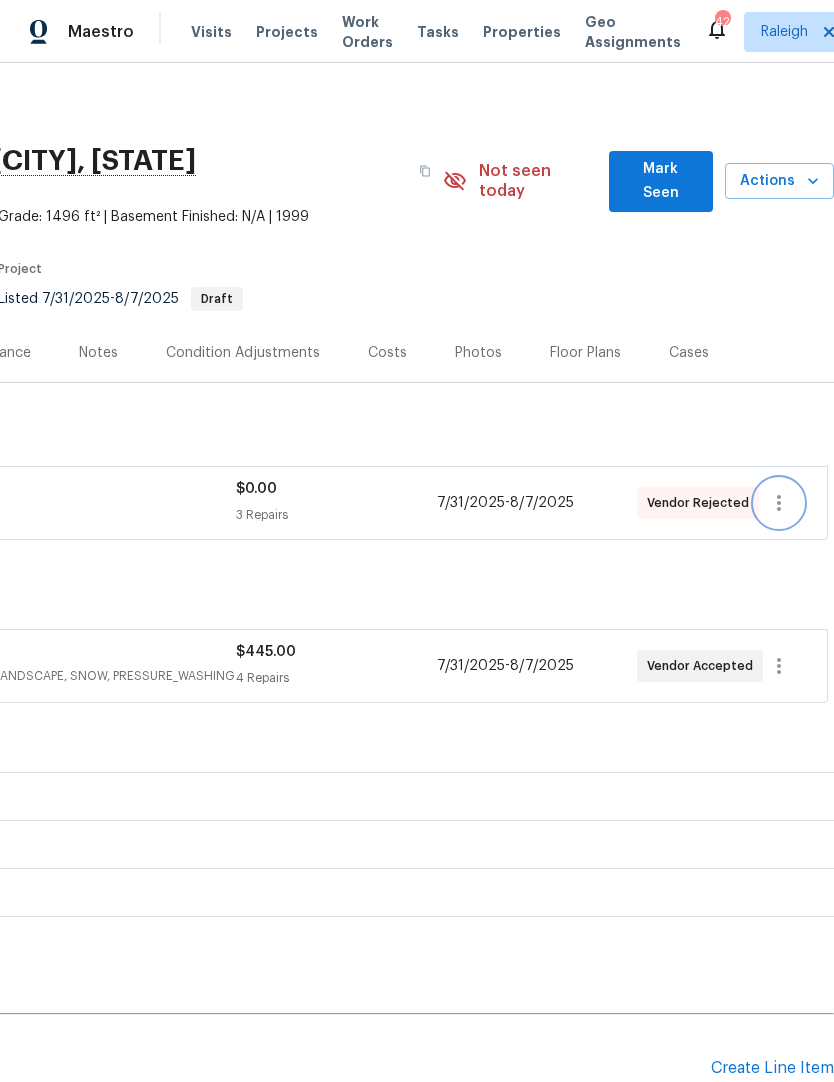 click at bounding box center (779, 503) 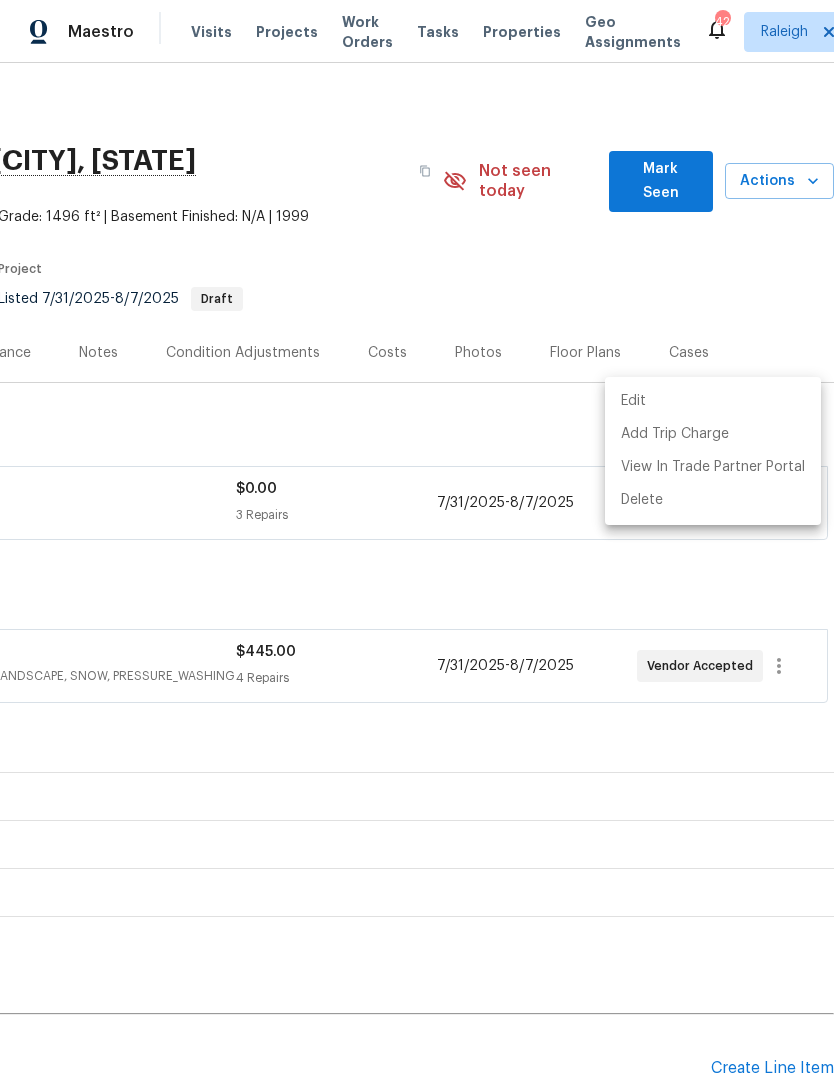 click on "Edit" at bounding box center [713, 401] 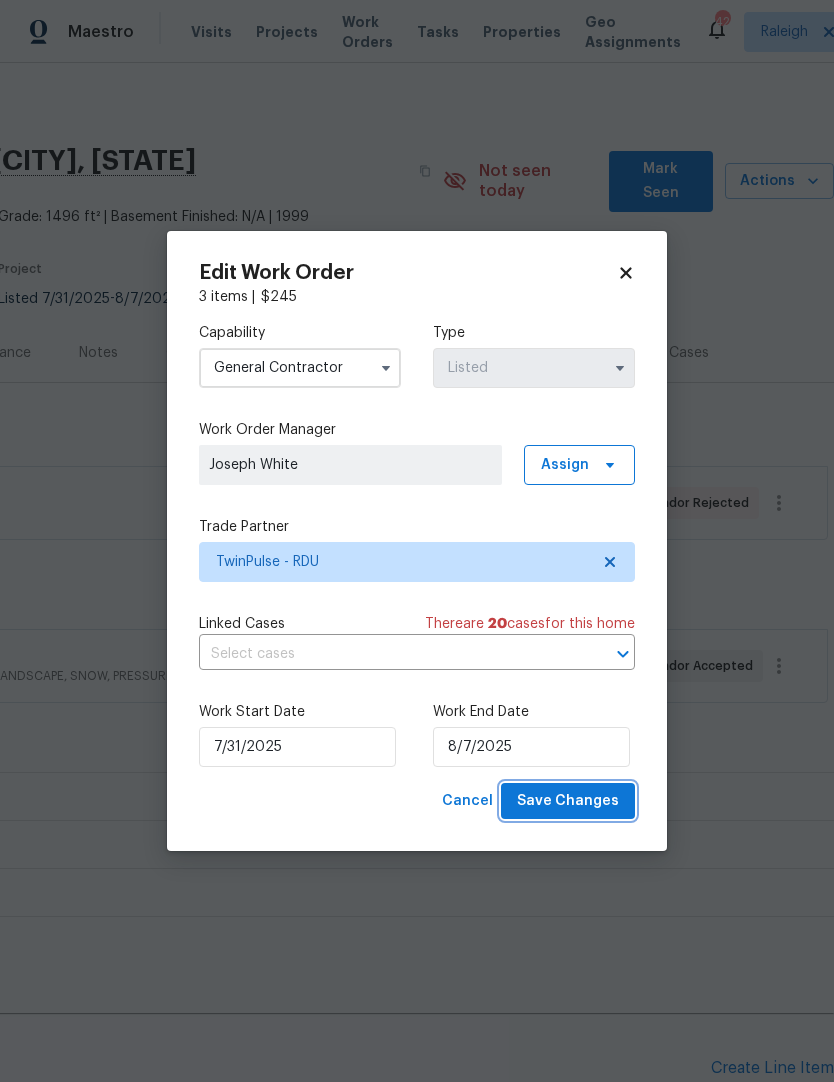 click on "Save Changes" at bounding box center [568, 801] 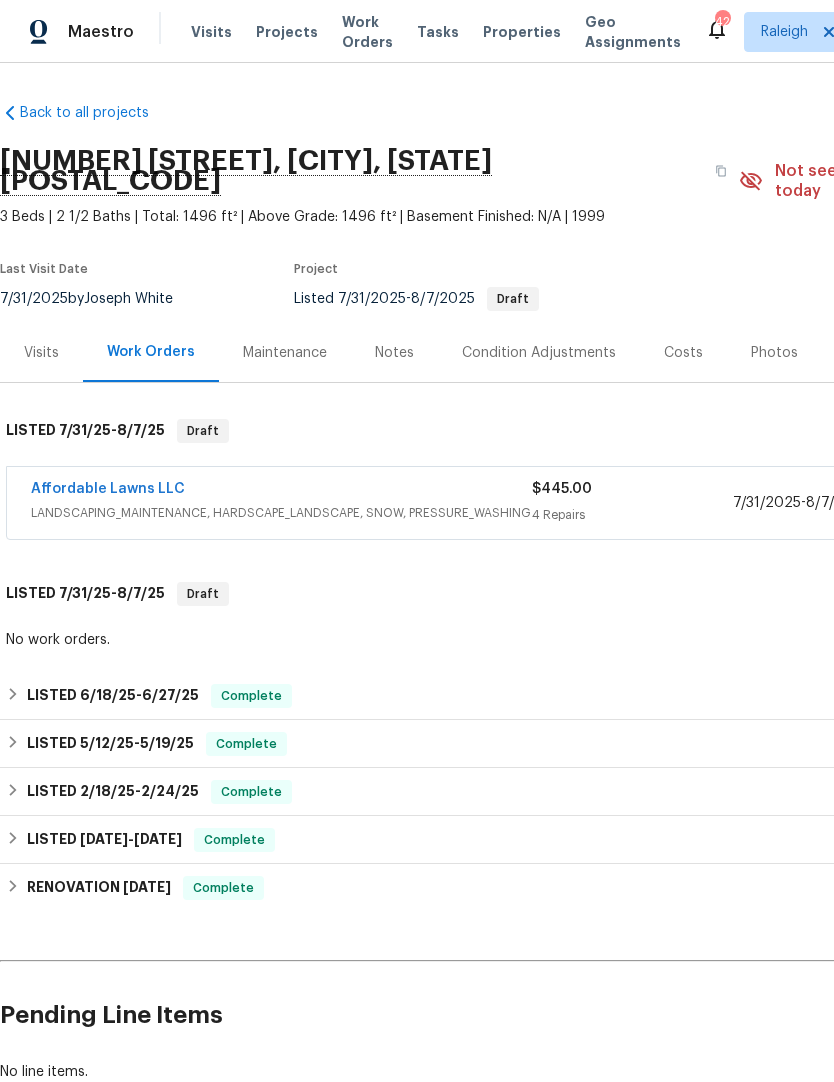 scroll, scrollTop: 0, scrollLeft: 0, axis: both 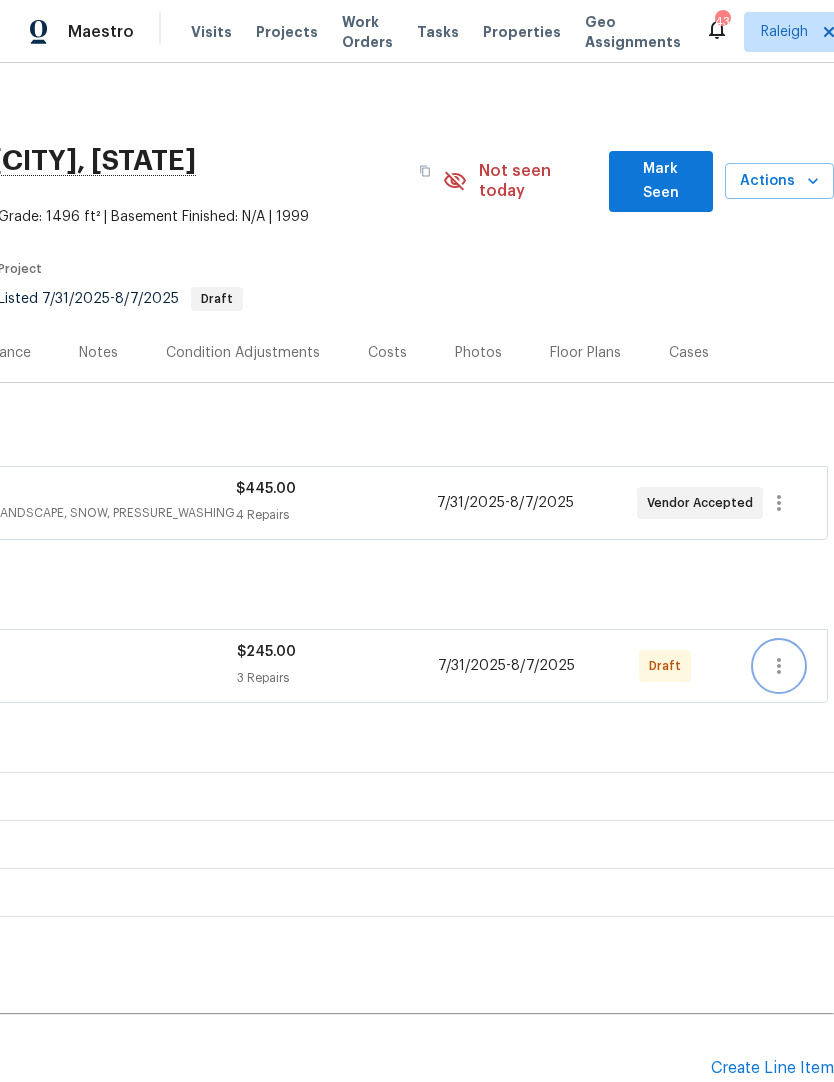click 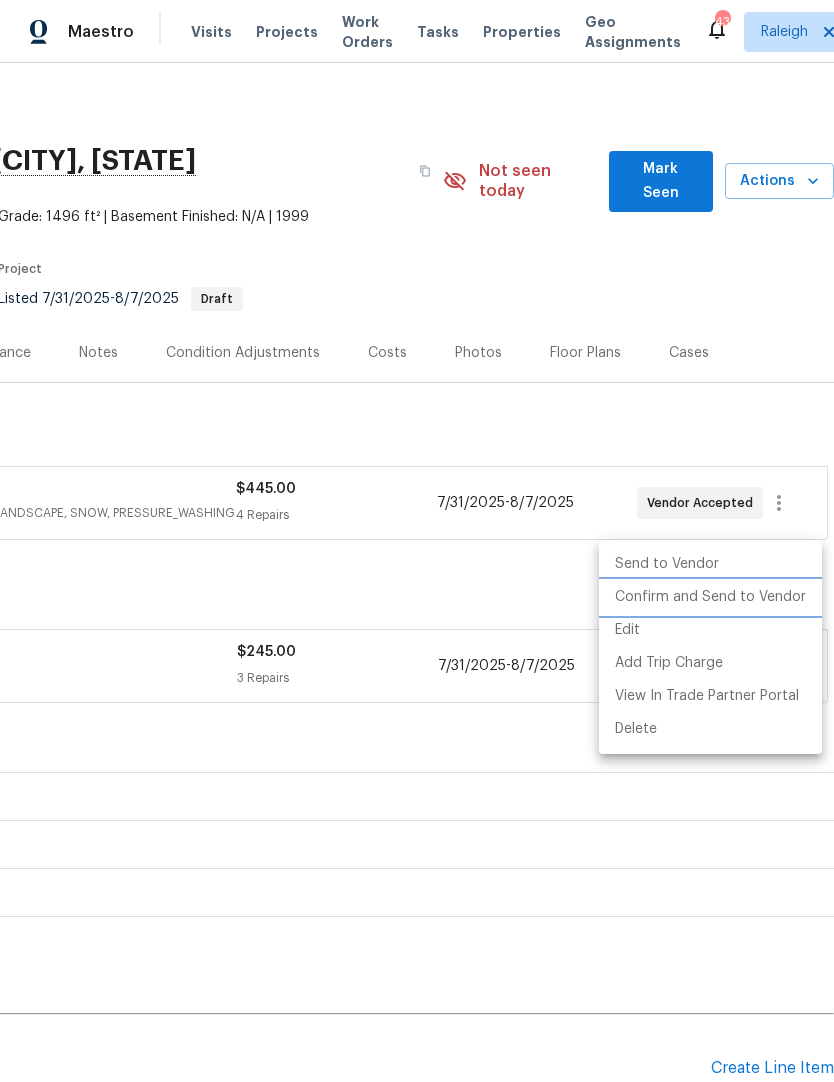 click on "Confirm and Send to Vendor" at bounding box center (710, 597) 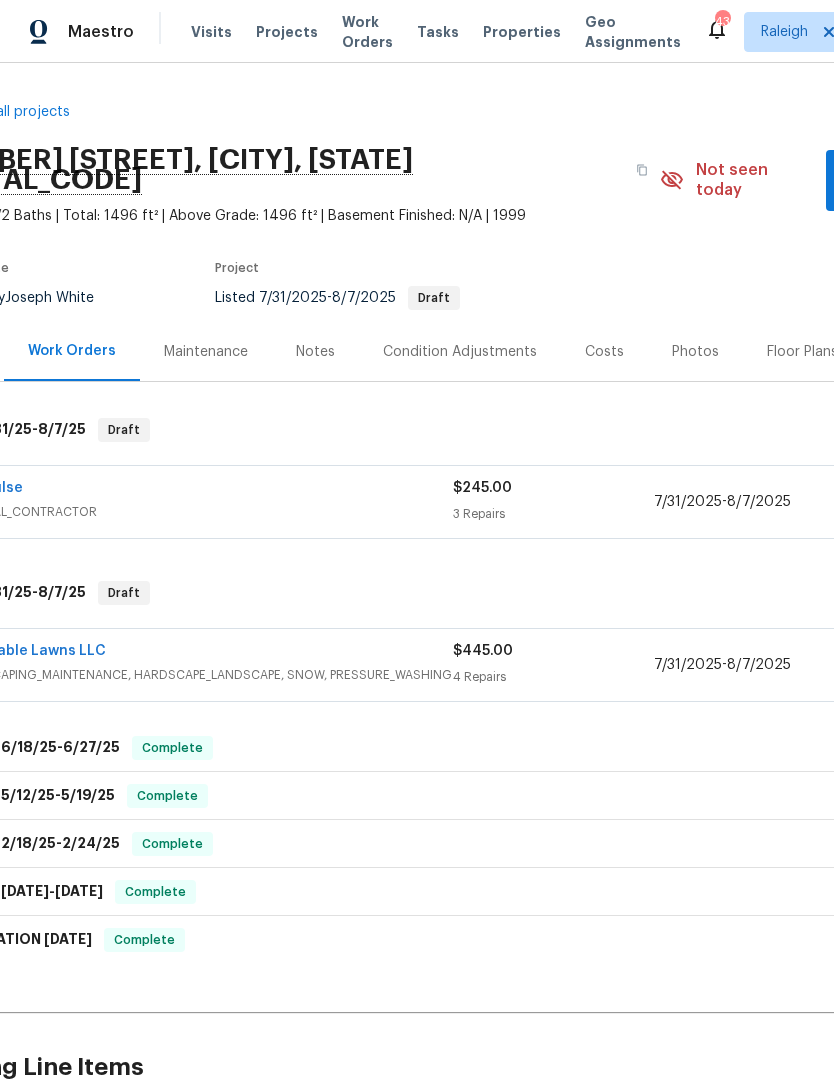 scroll, scrollTop: 1, scrollLeft: 79, axis: both 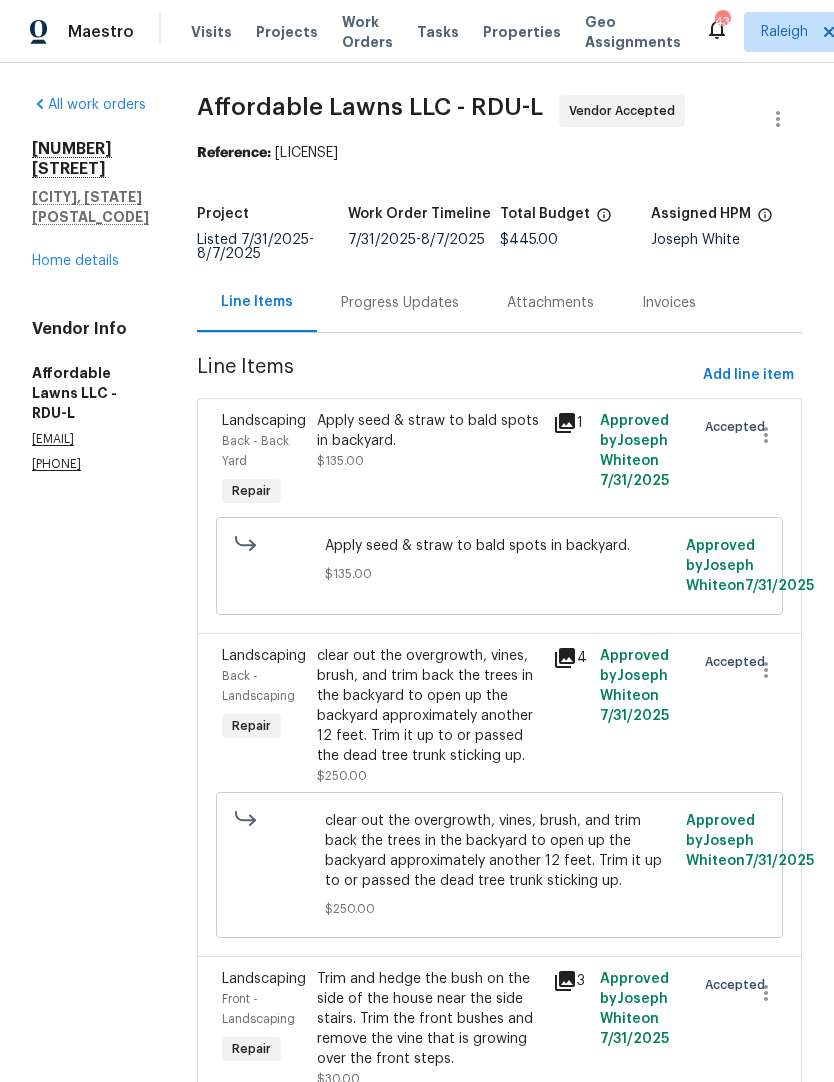 click on "Home details" at bounding box center [75, 261] 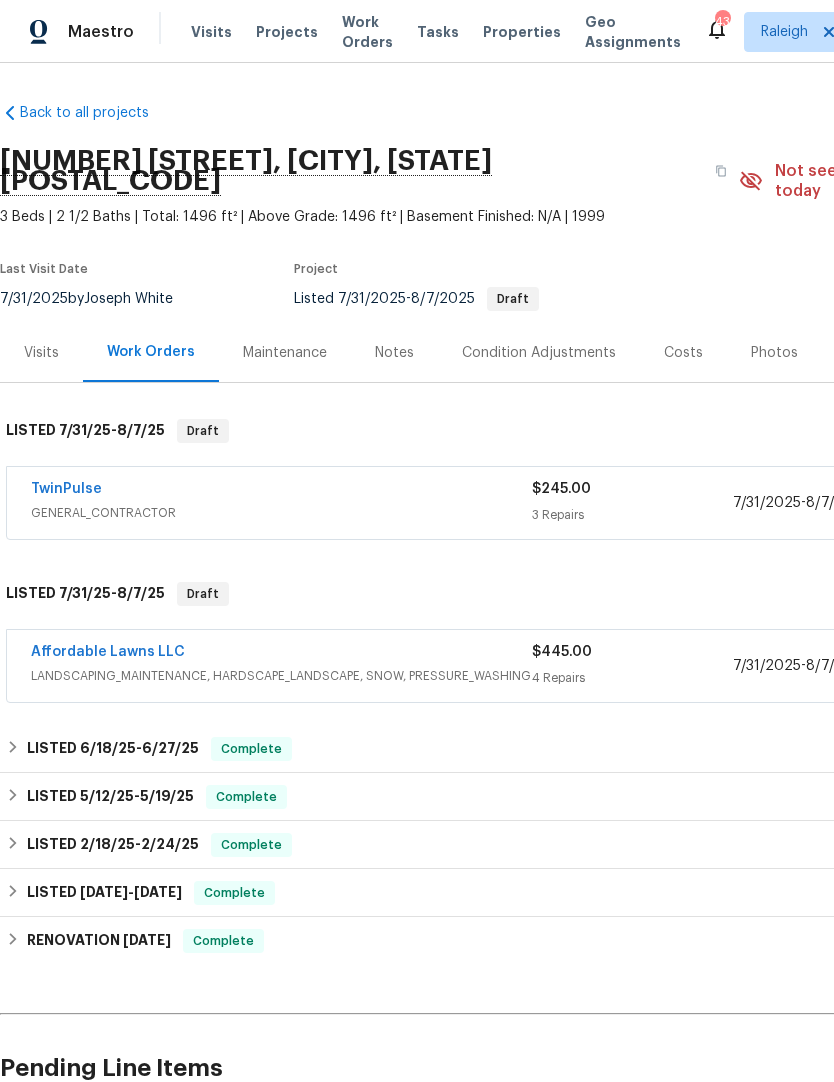 click on "TwinPulse" at bounding box center [66, 489] 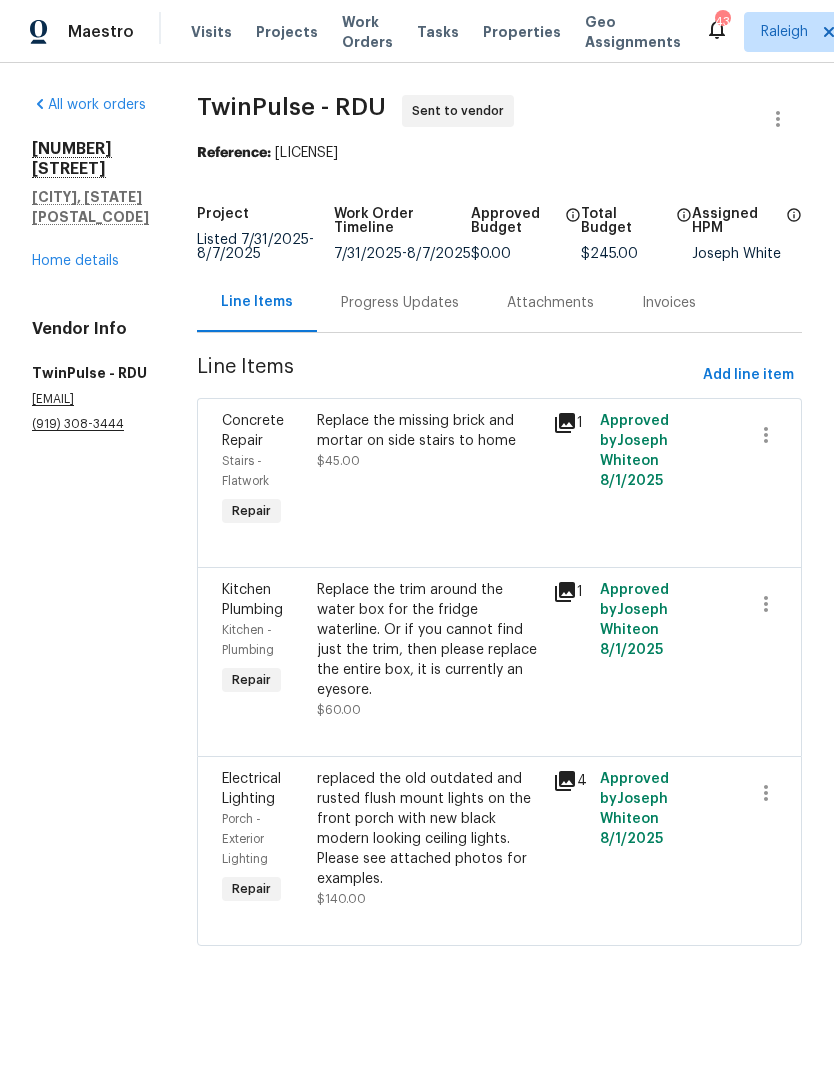 click on "Progress Updates" at bounding box center (400, 303) 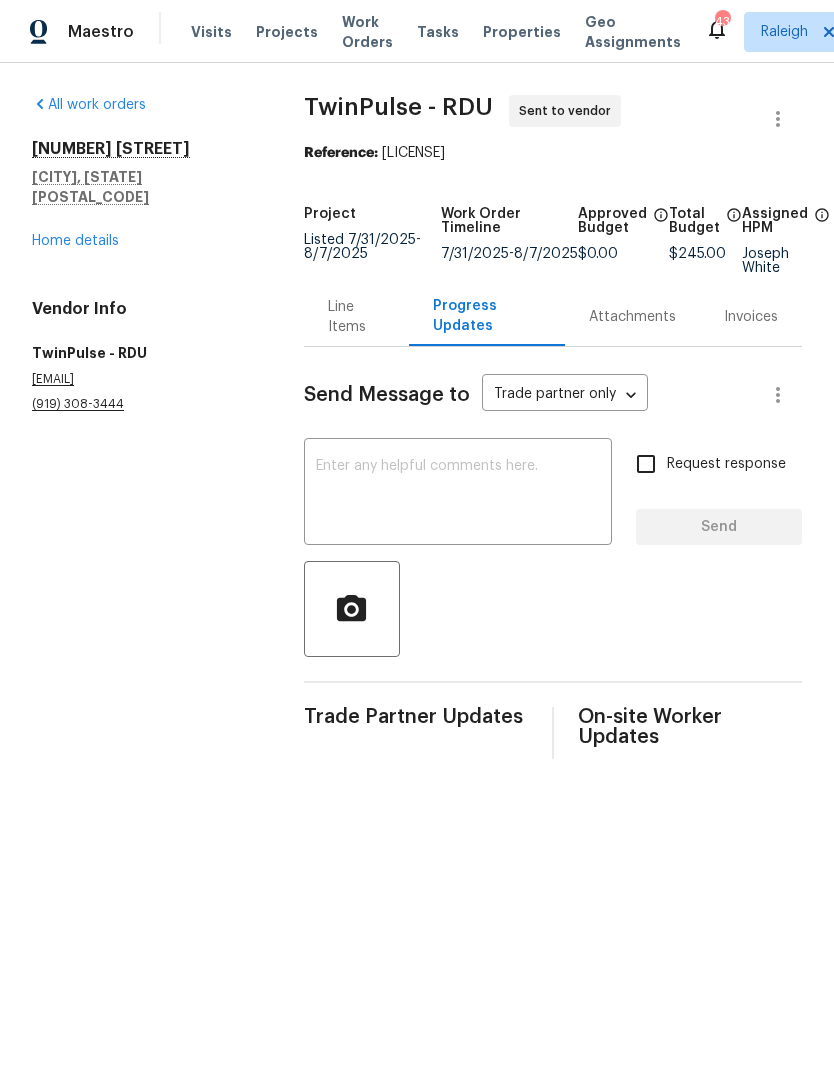 click on "Line Items" at bounding box center [357, 317] 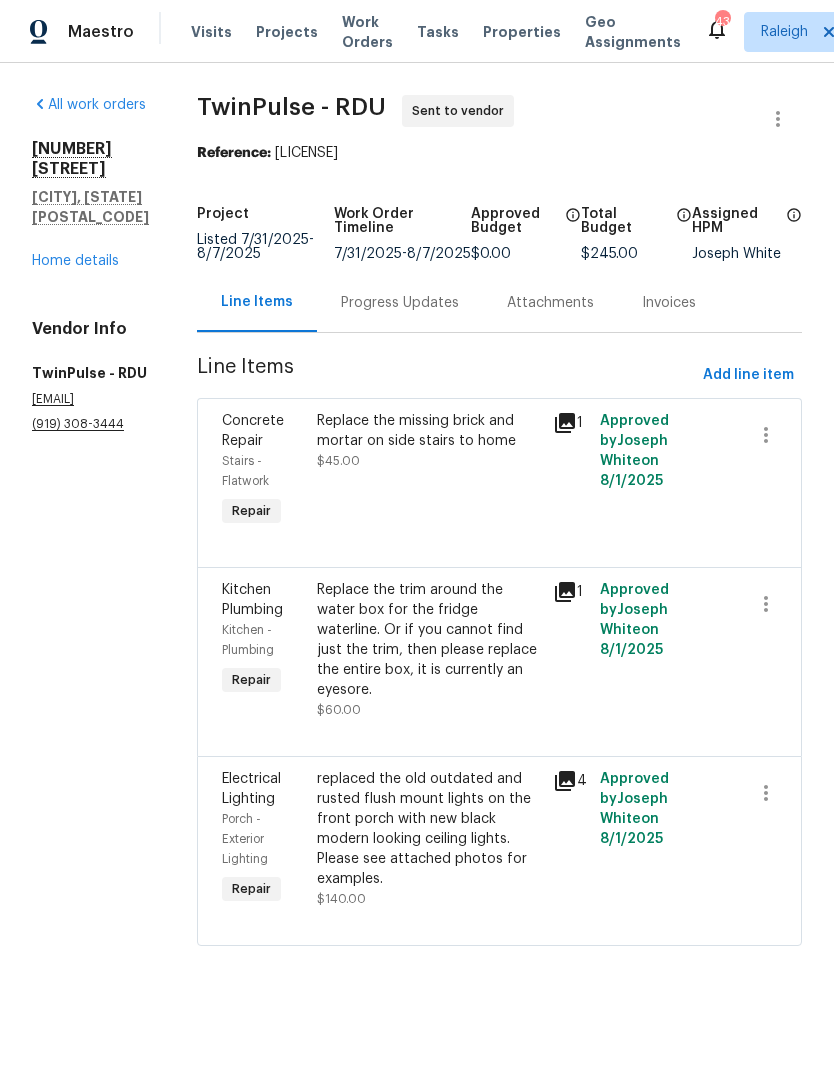 click on "Home details" at bounding box center [75, 261] 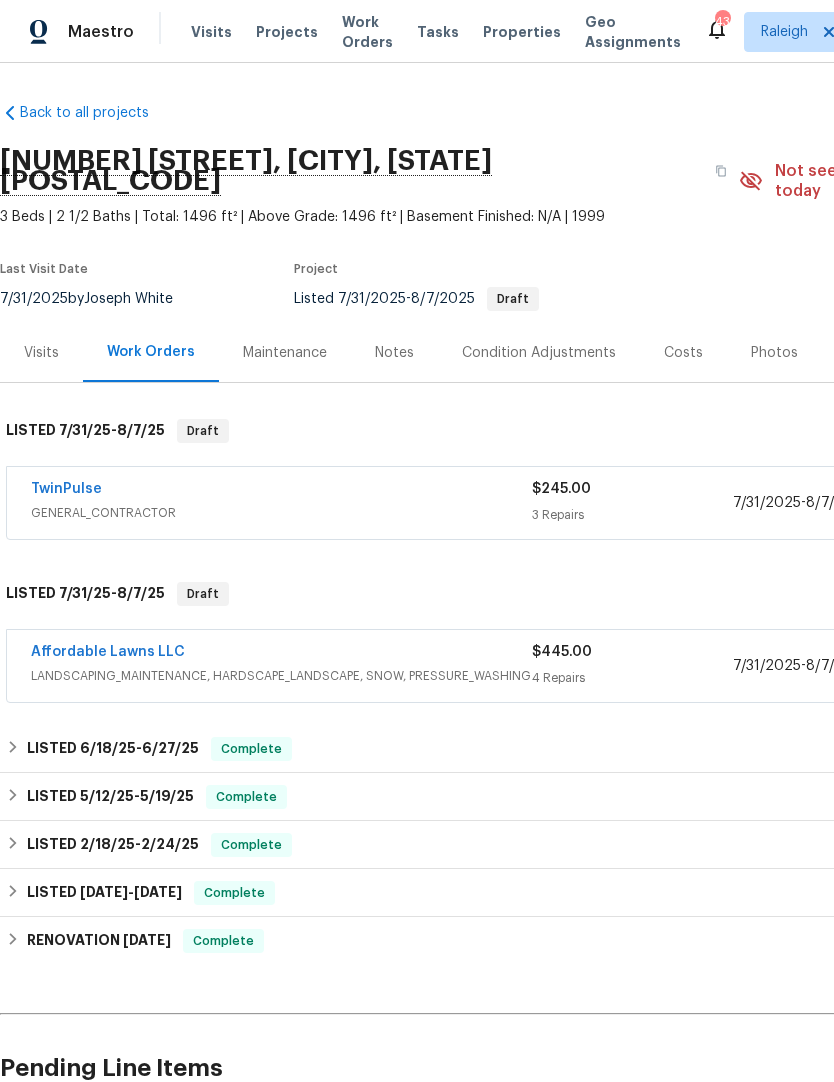 click on "Notes" at bounding box center [394, 353] 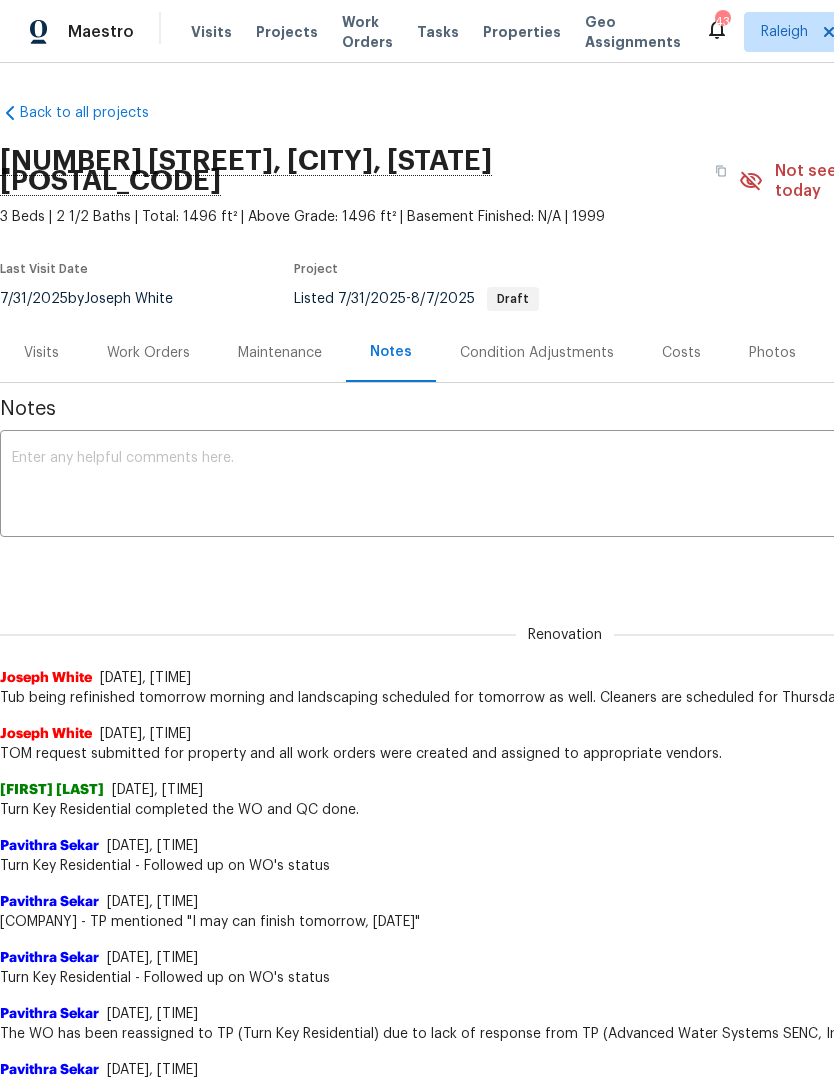 click at bounding box center (565, 486) 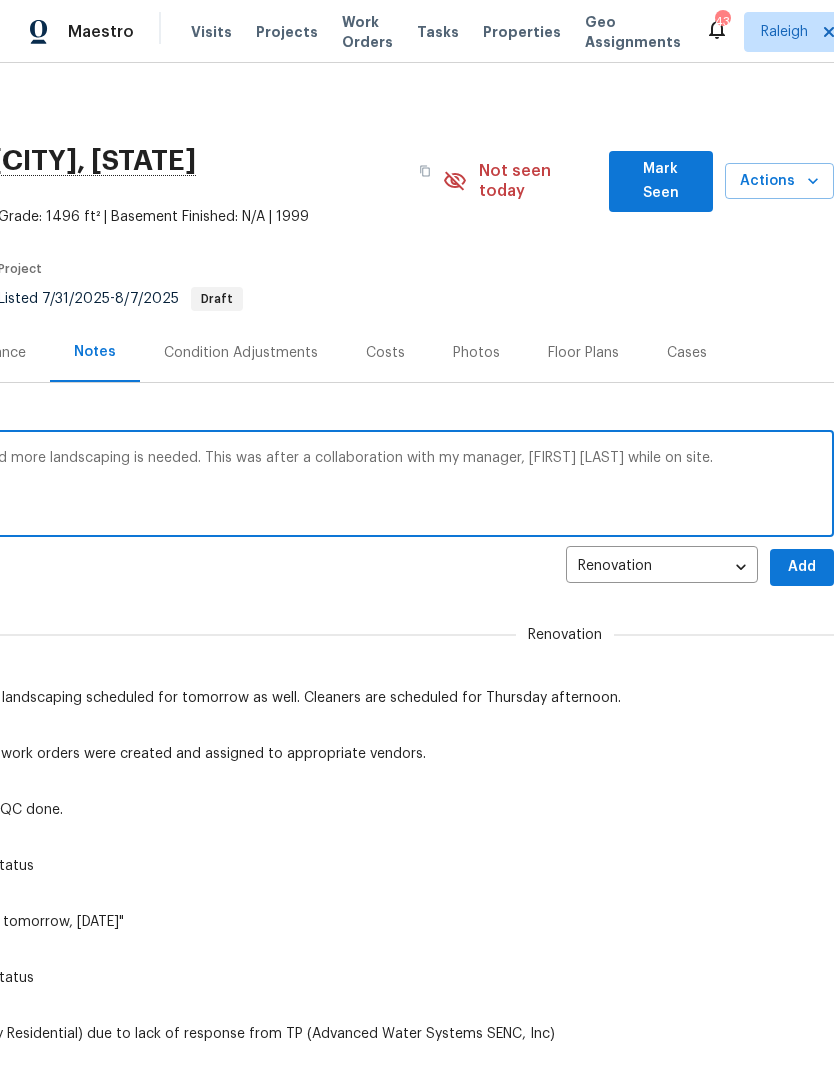 scroll, scrollTop: 0, scrollLeft: 296, axis: horizontal 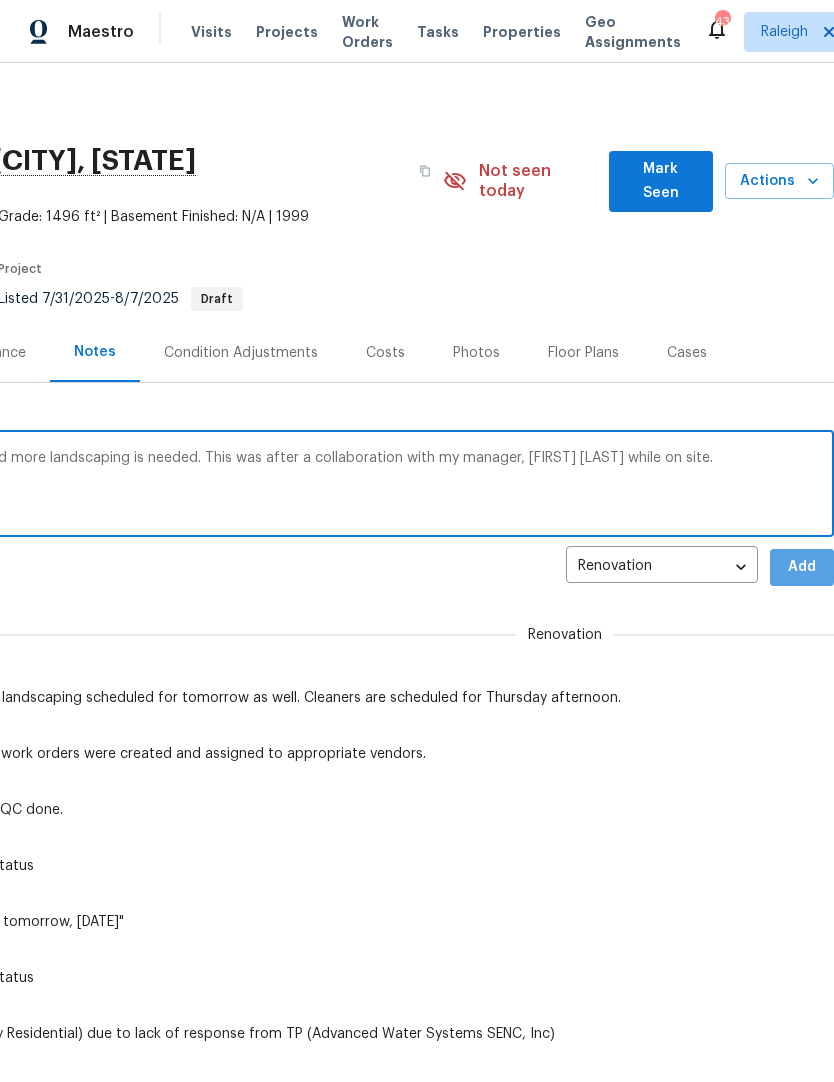 type on "Minor repairs are needed on the interior and more landscaping is needed. This was after a collaboration with my manager, [FIRST] [LAST] while on site." 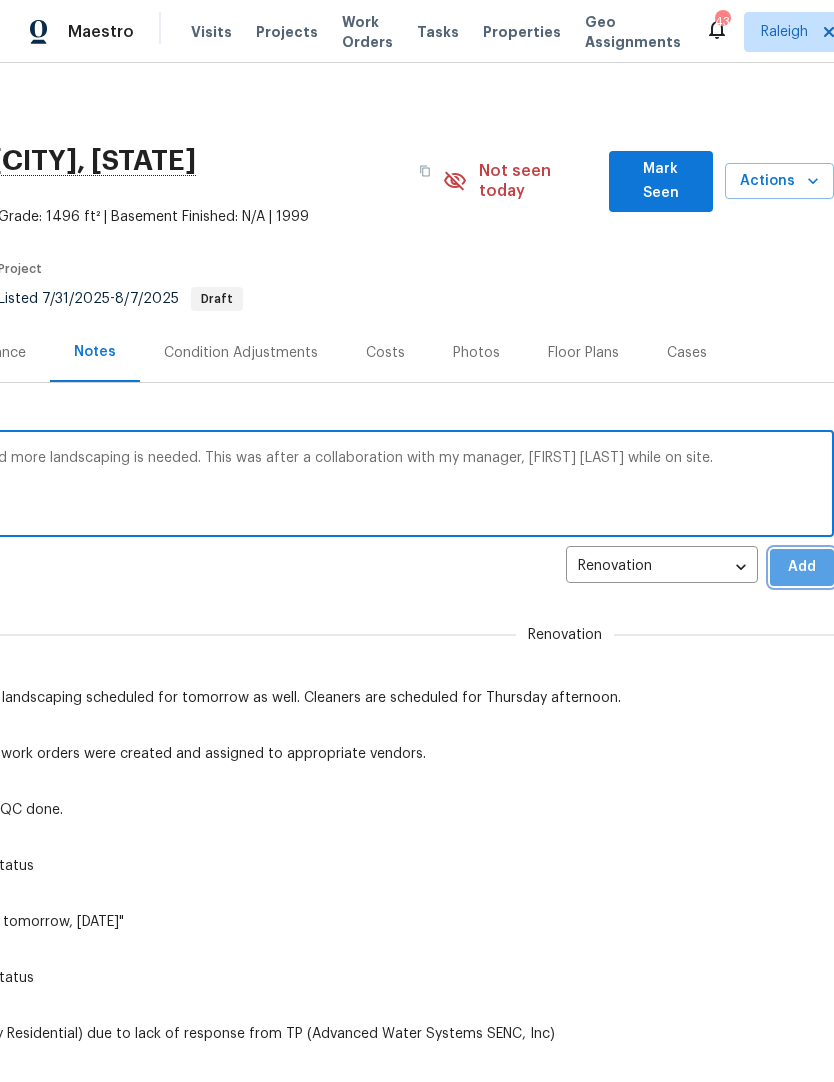 click on "Add" at bounding box center (802, 567) 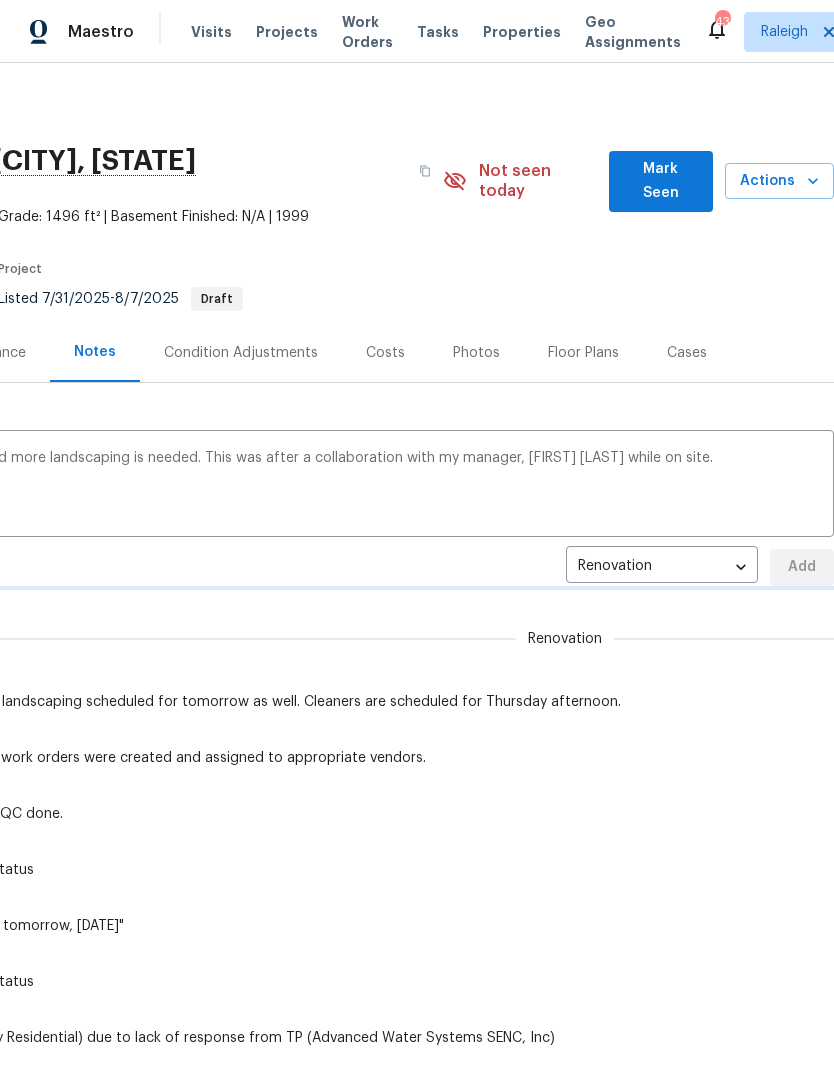 type 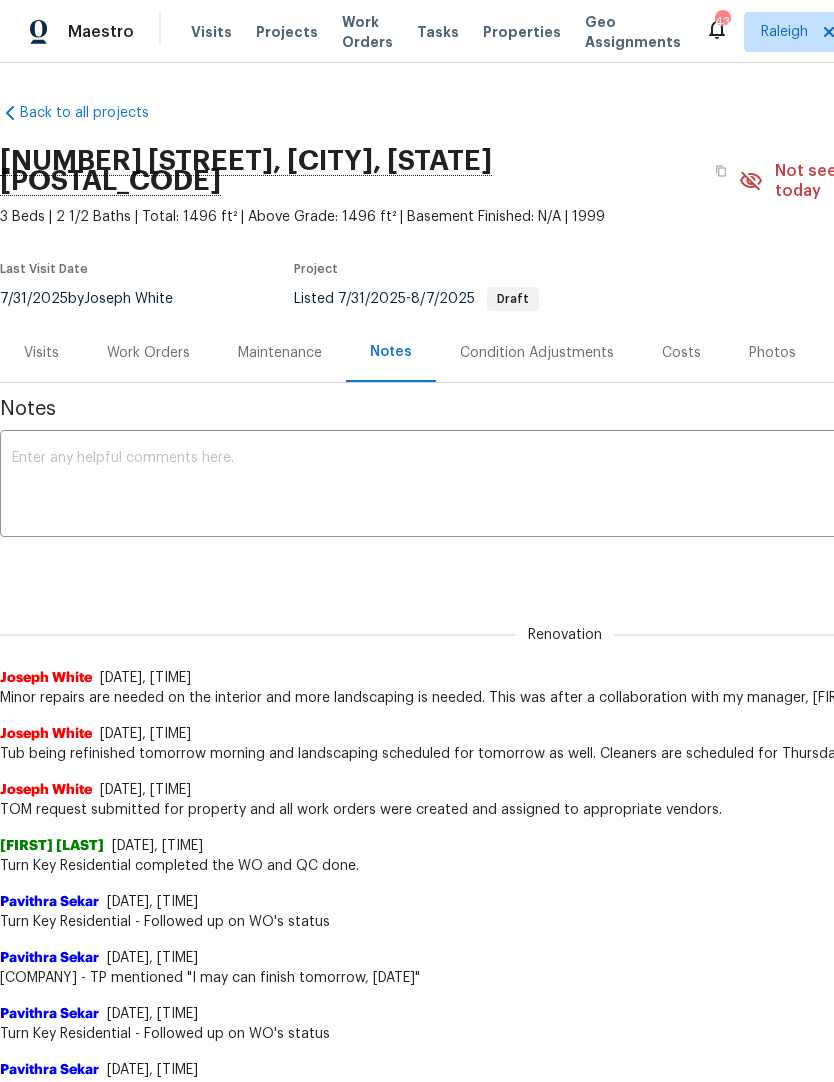 scroll, scrollTop: 0, scrollLeft: 0, axis: both 